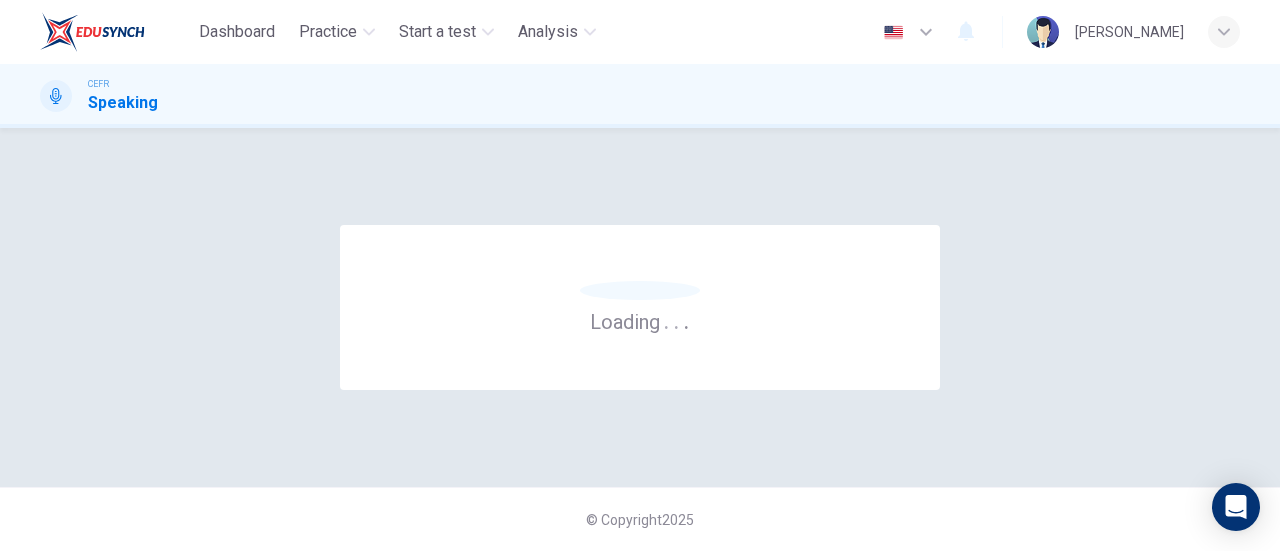 scroll, scrollTop: 0, scrollLeft: 0, axis: both 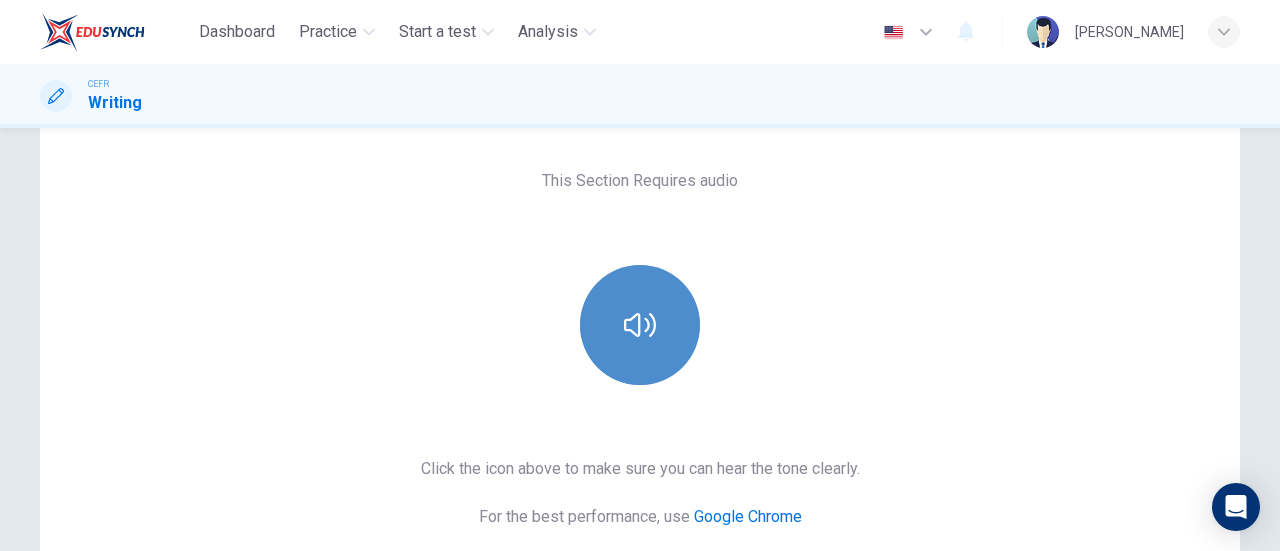 click 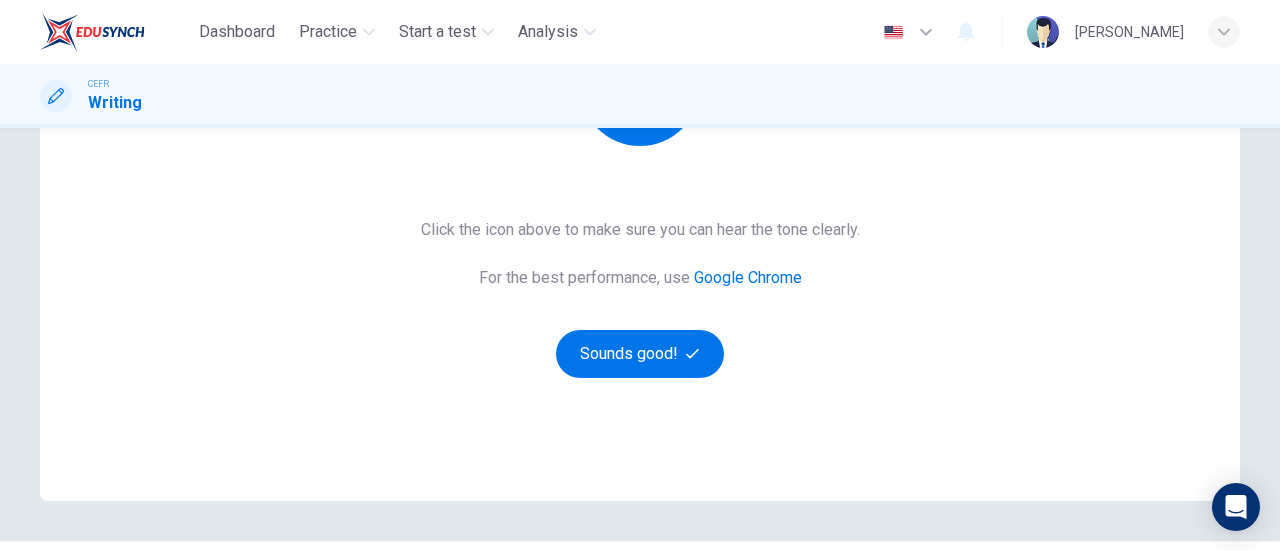 scroll, scrollTop: 361, scrollLeft: 0, axis: vertical 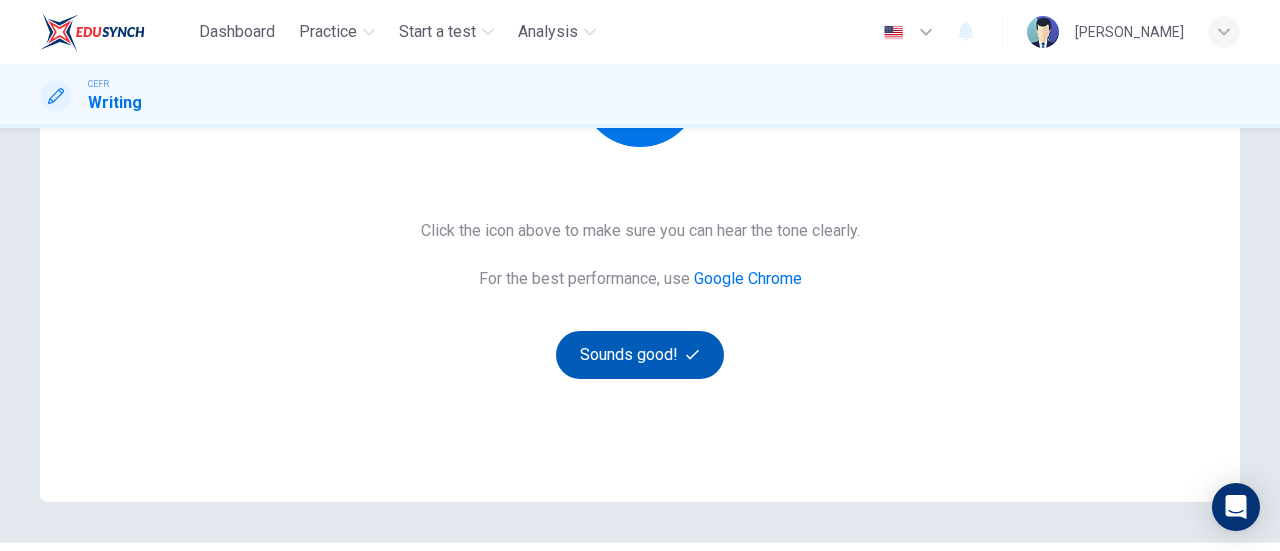 click on "Sounds good!" at bounding box center (640, 355) 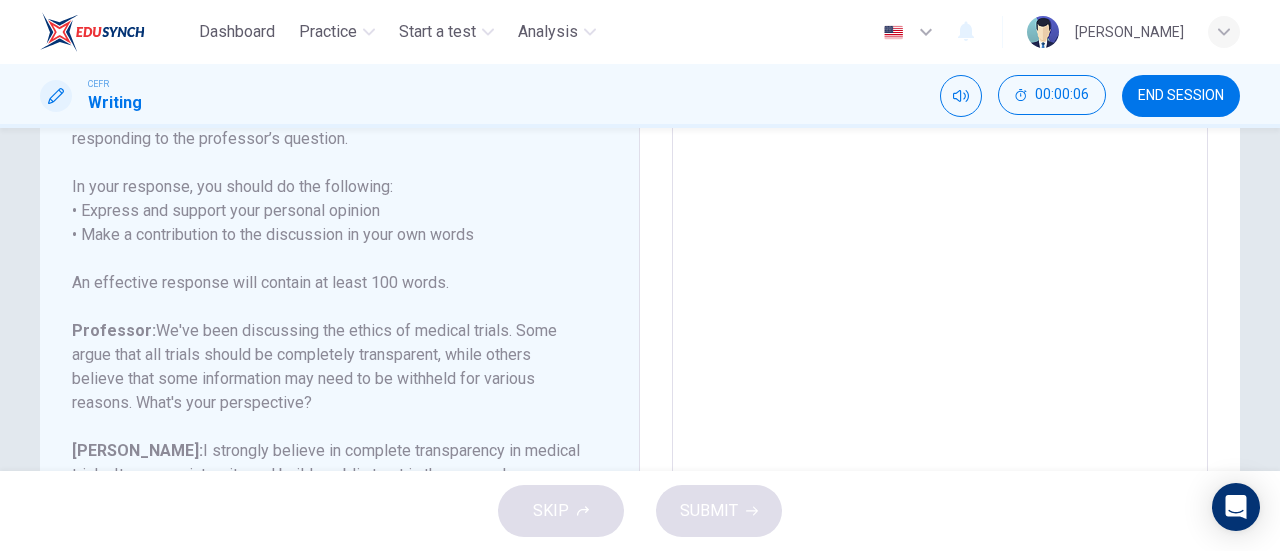 scroll, scrollTop: 198, scrollLeft: 0, axis: vertical 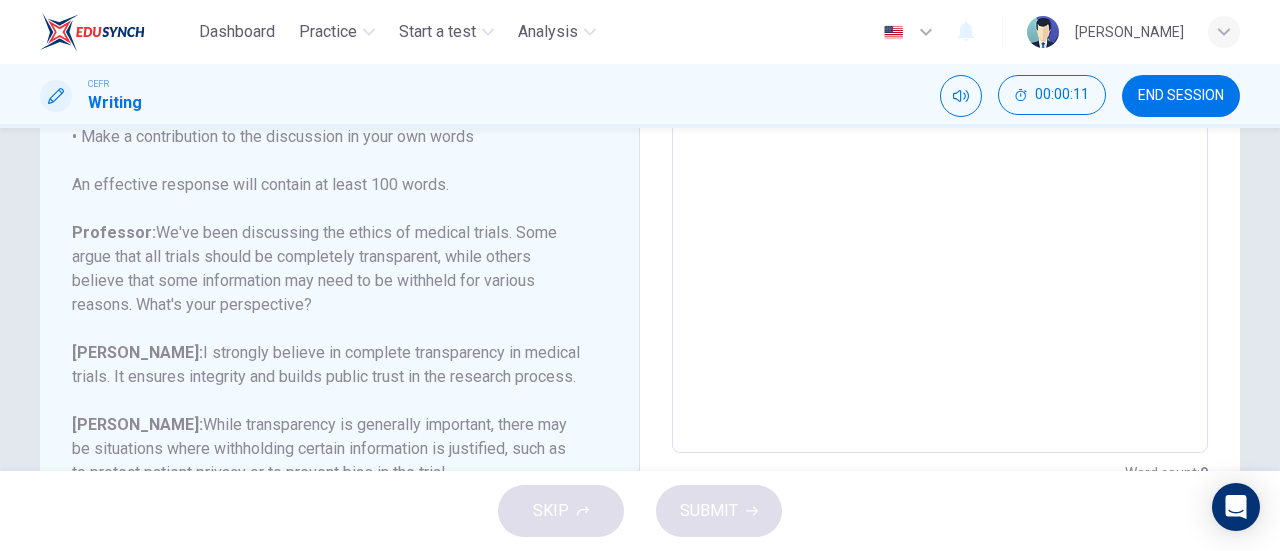 drag, startPoint x: 290, startPoint y: 260, endPoint x: 302, endPoint y: 307, distance: 48.507732 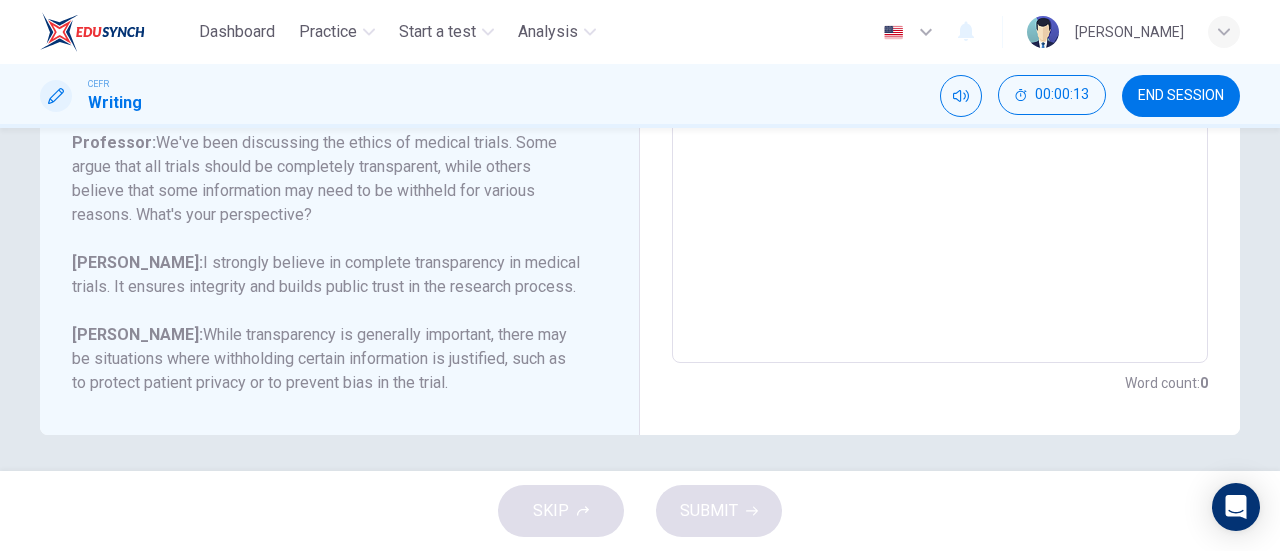 scroll, scrollTop: 544, scrollLeft: 0, axis: vertical 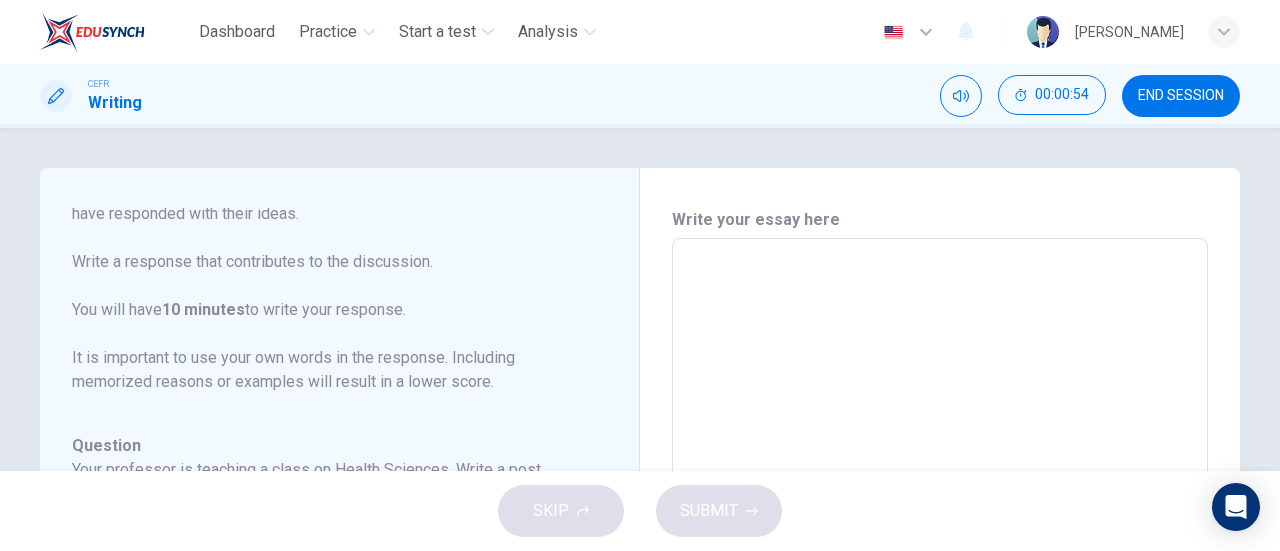 click at bounding box center [940, 572] 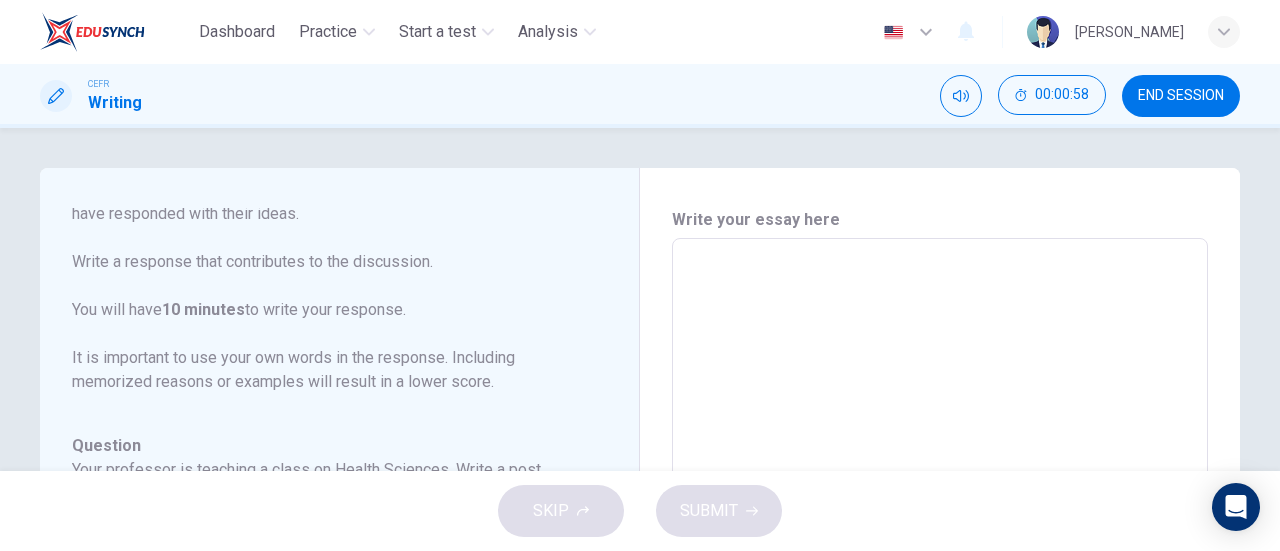 type on "A" 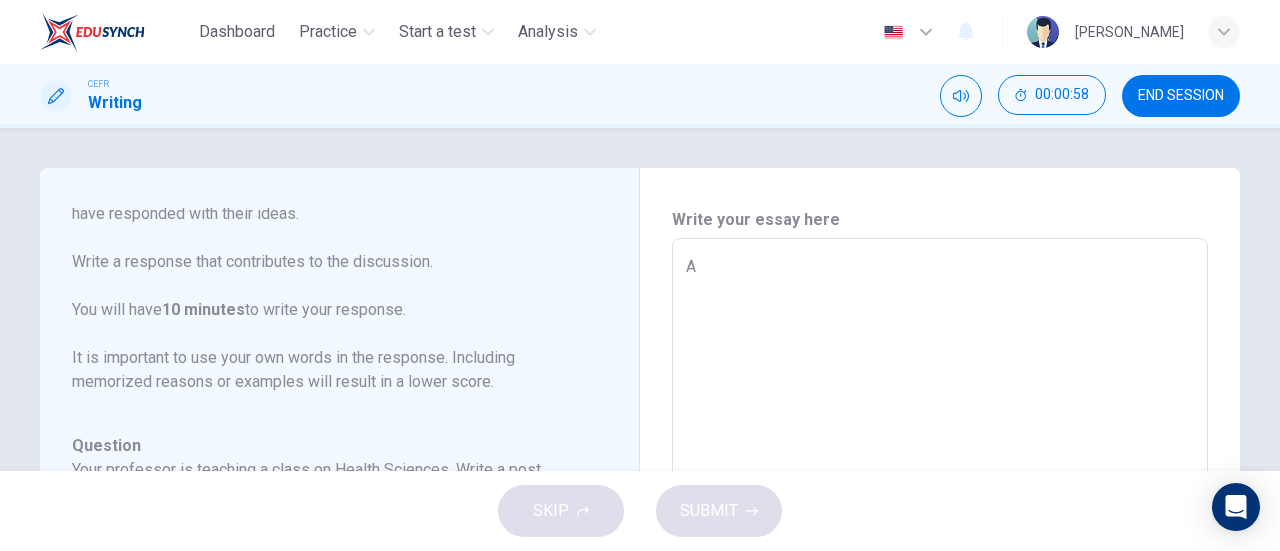 type on "x" 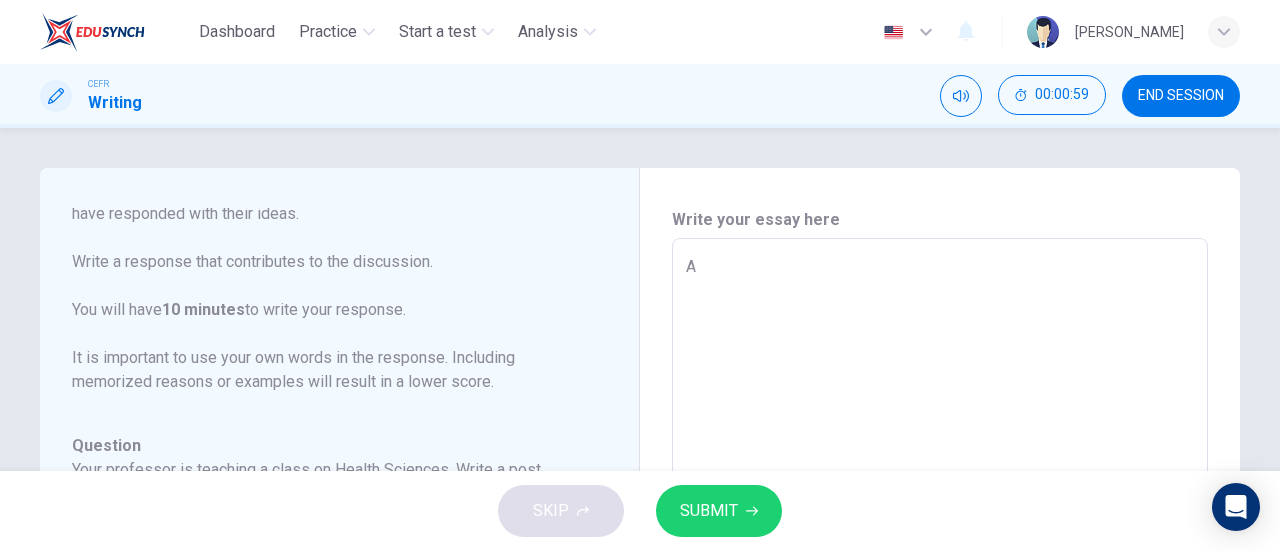 type on "As" 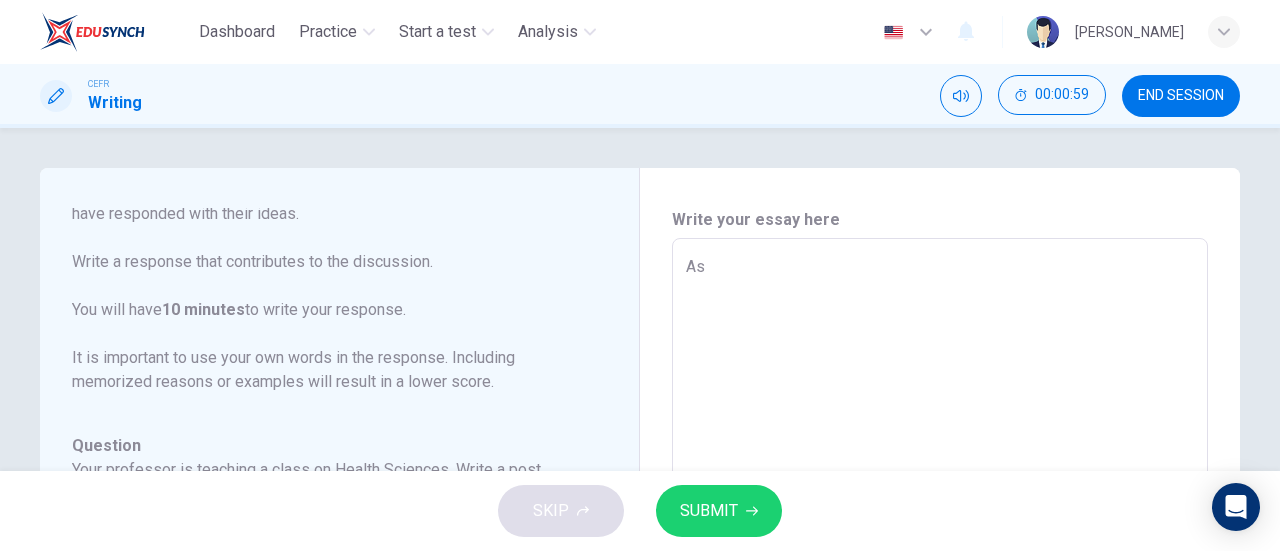 type on "x" 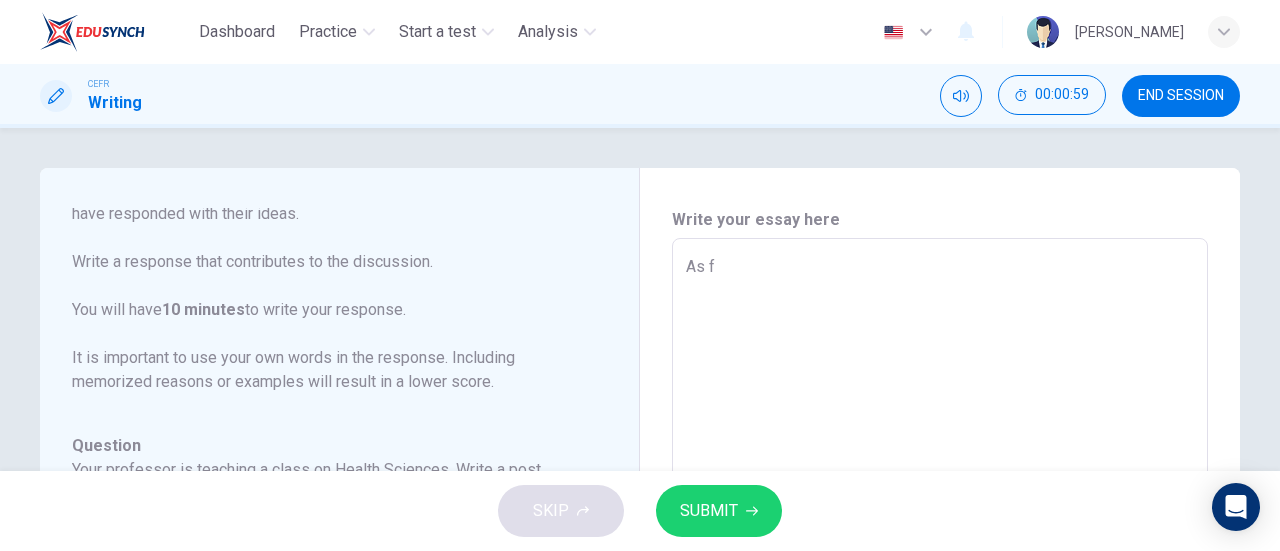 type on "x" 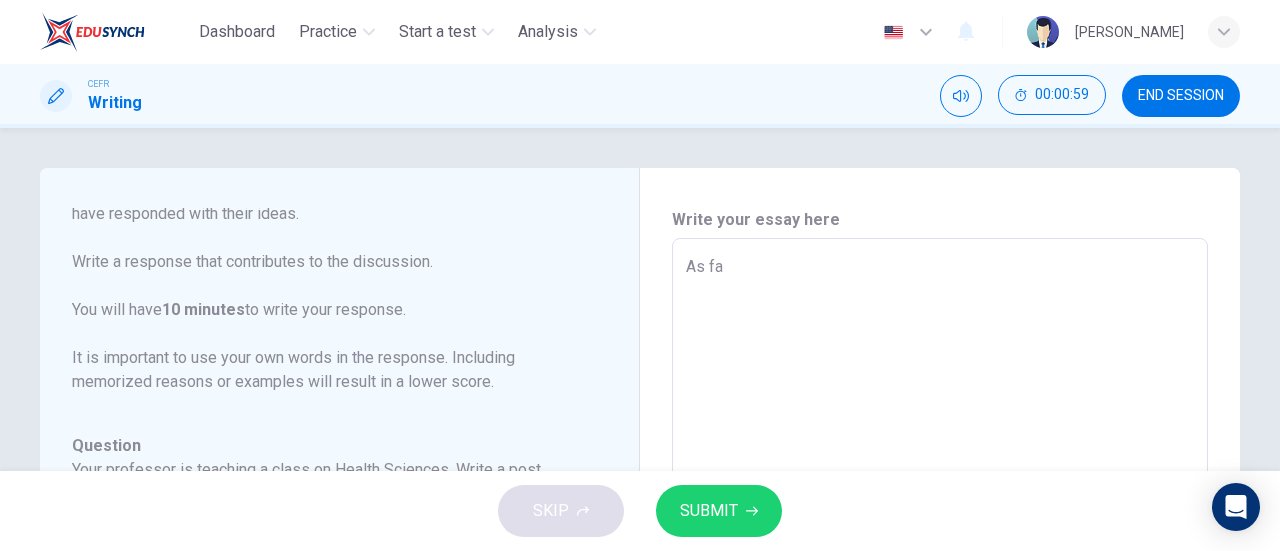 type on "x" 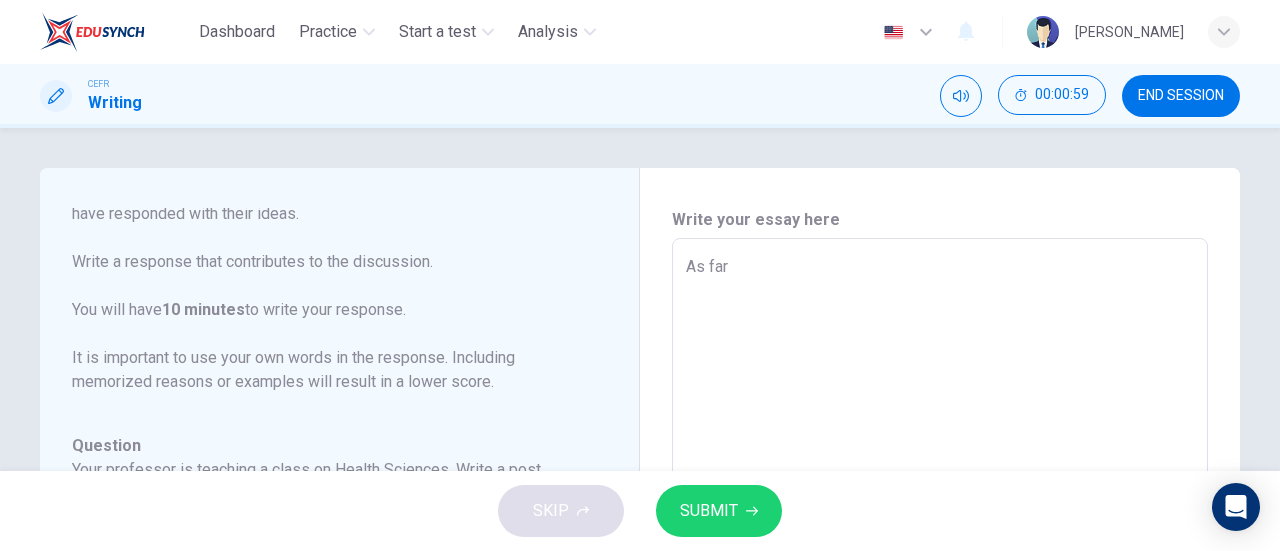type on "x" 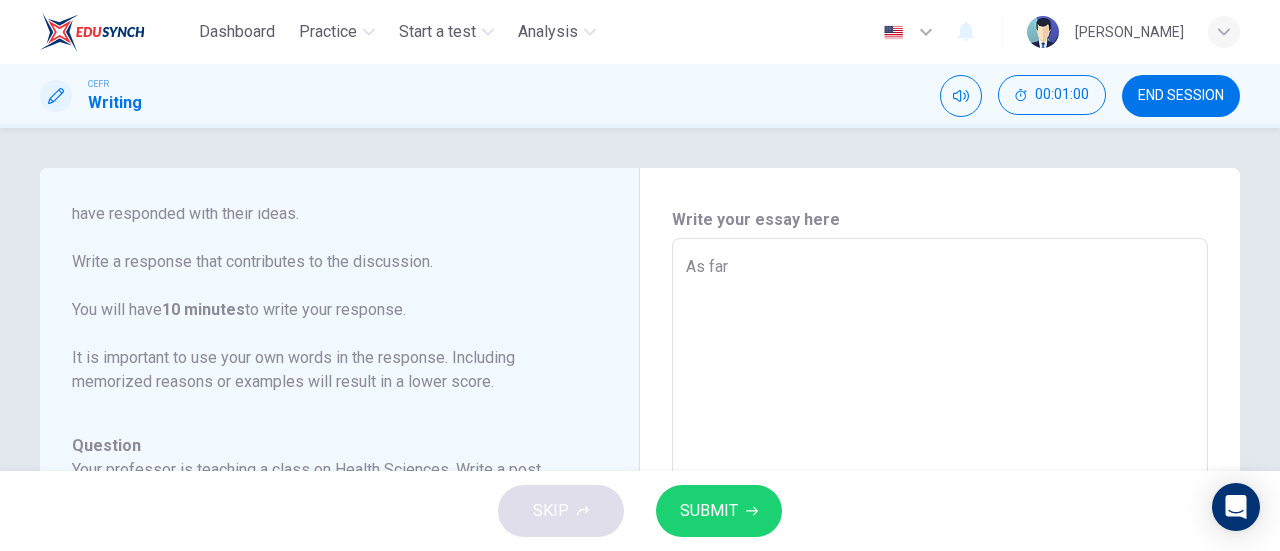 type on "As far a" 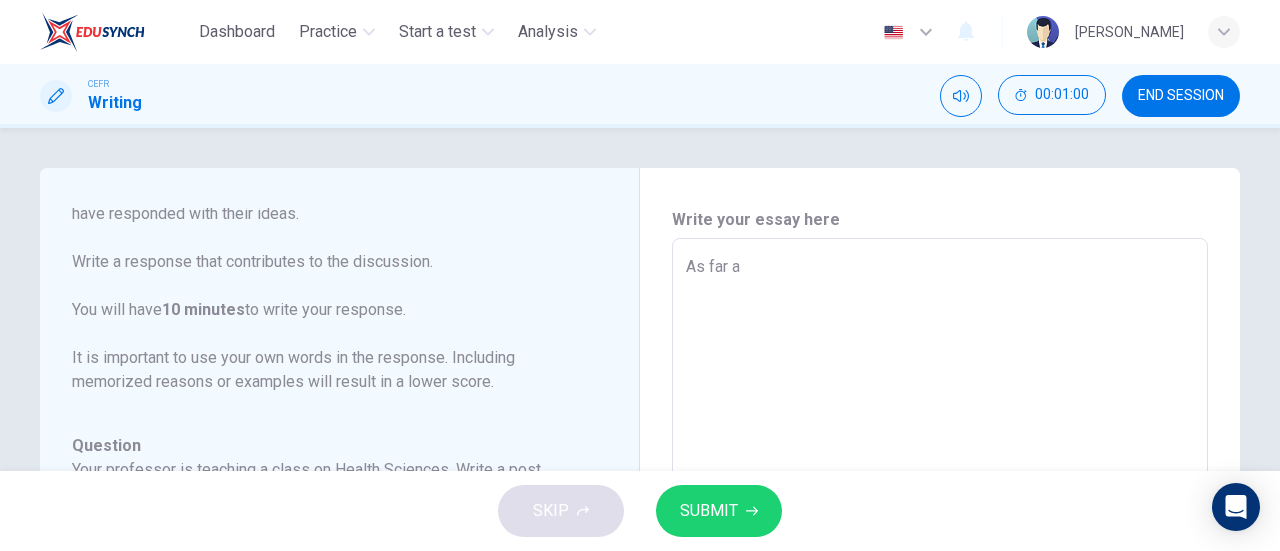 type on "x" 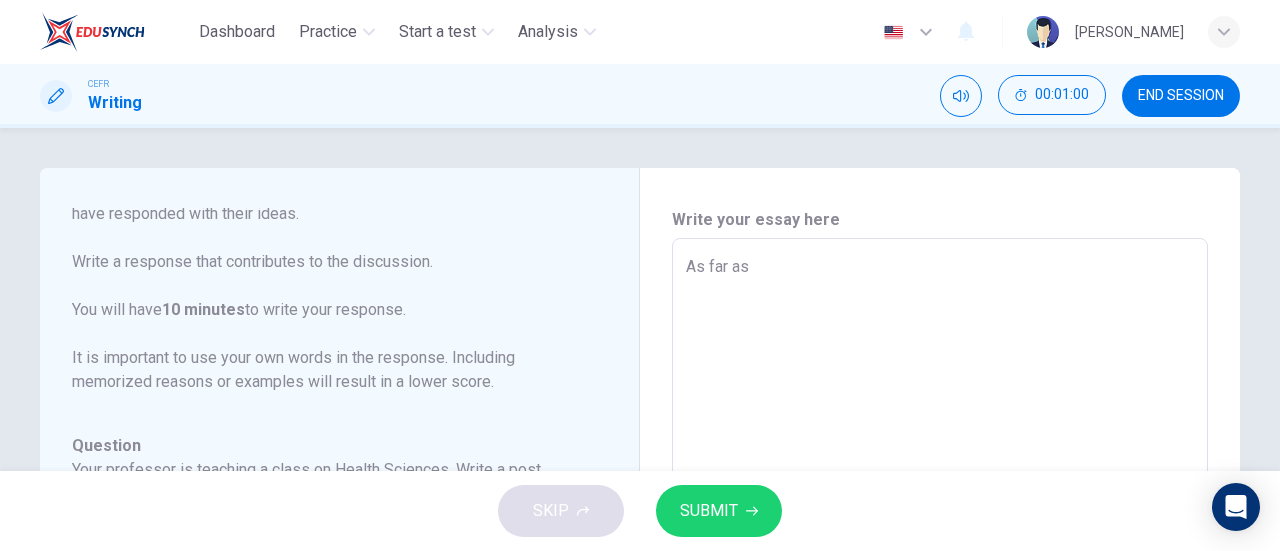 type on "x" 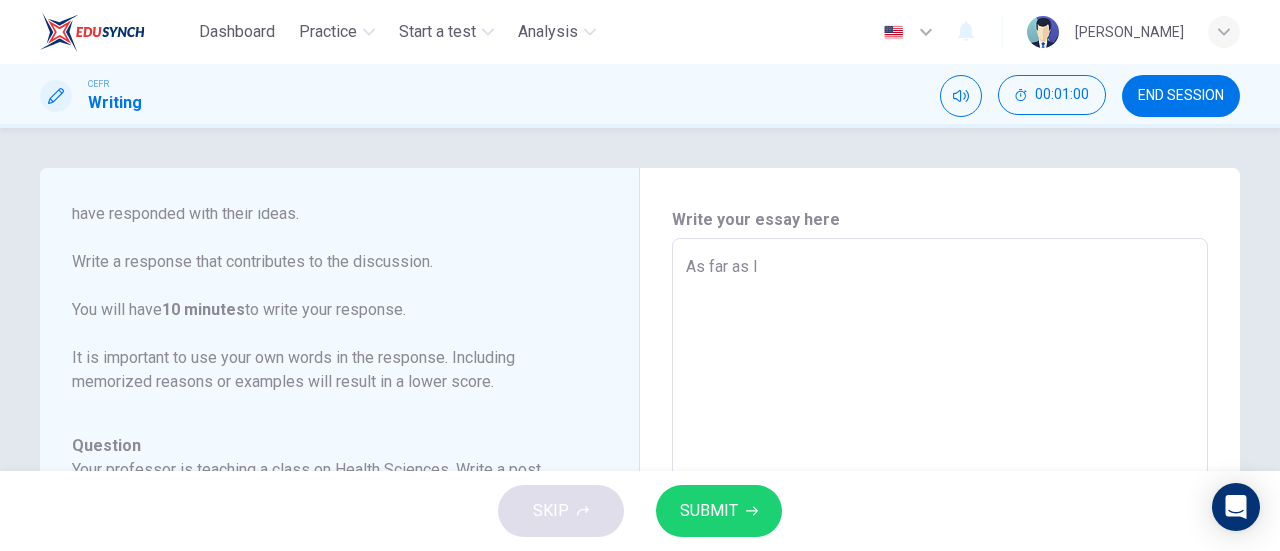 type on "x" 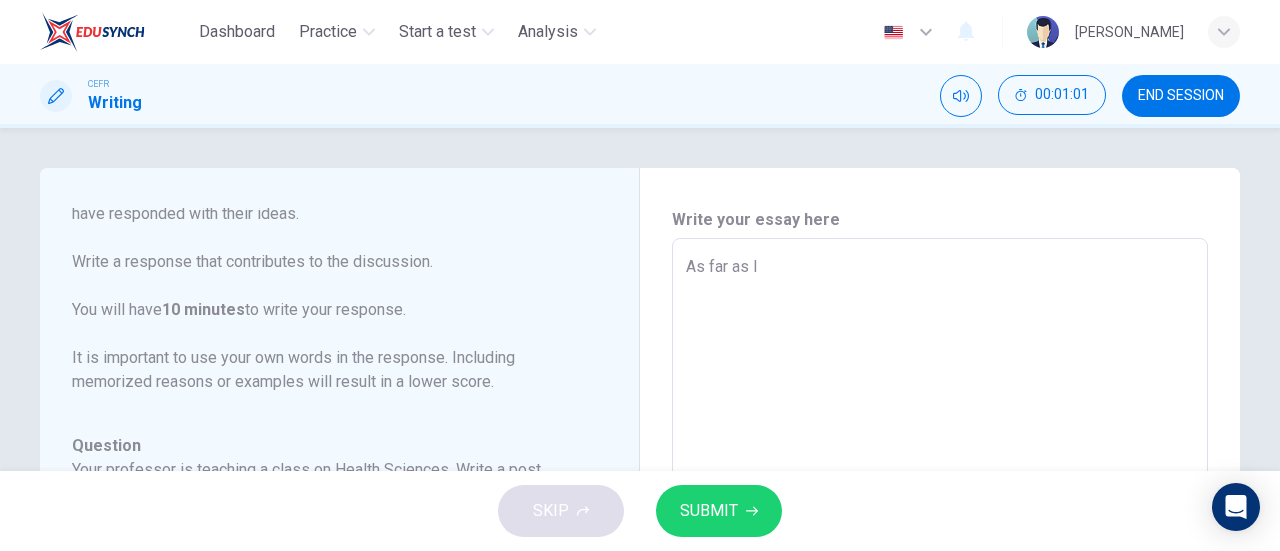 type on "As far as I" 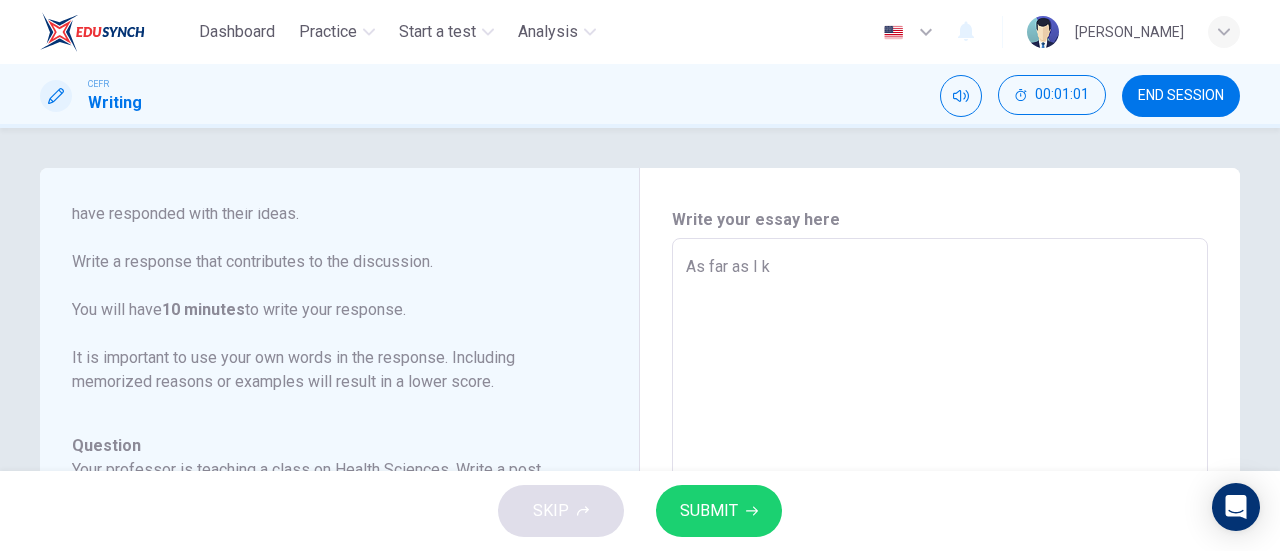 type on "x" 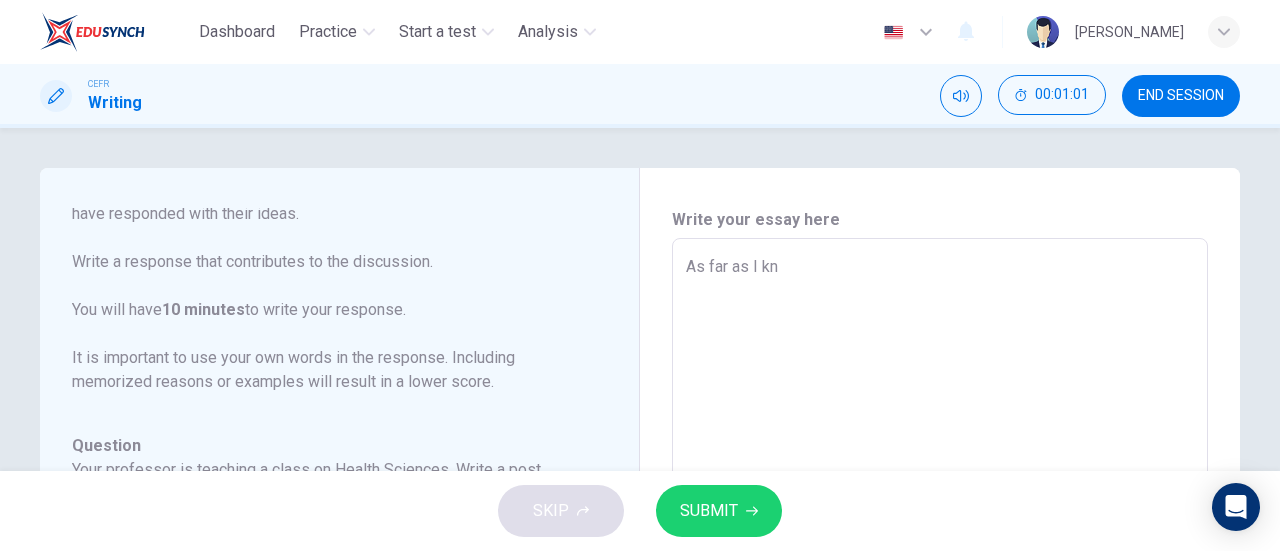 type on "x" 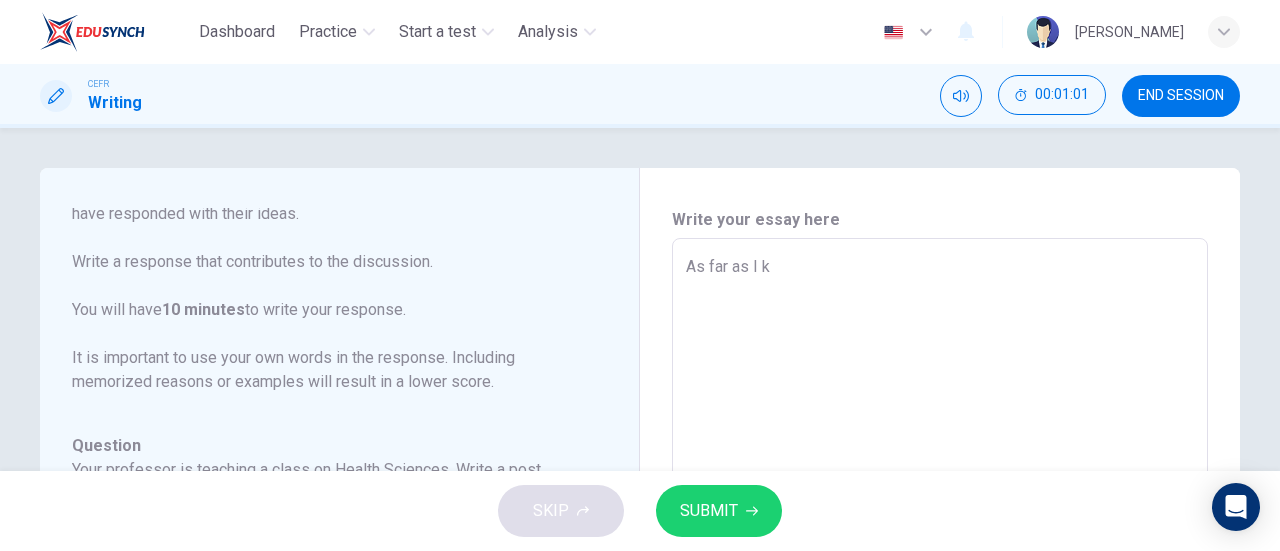 type on "x" 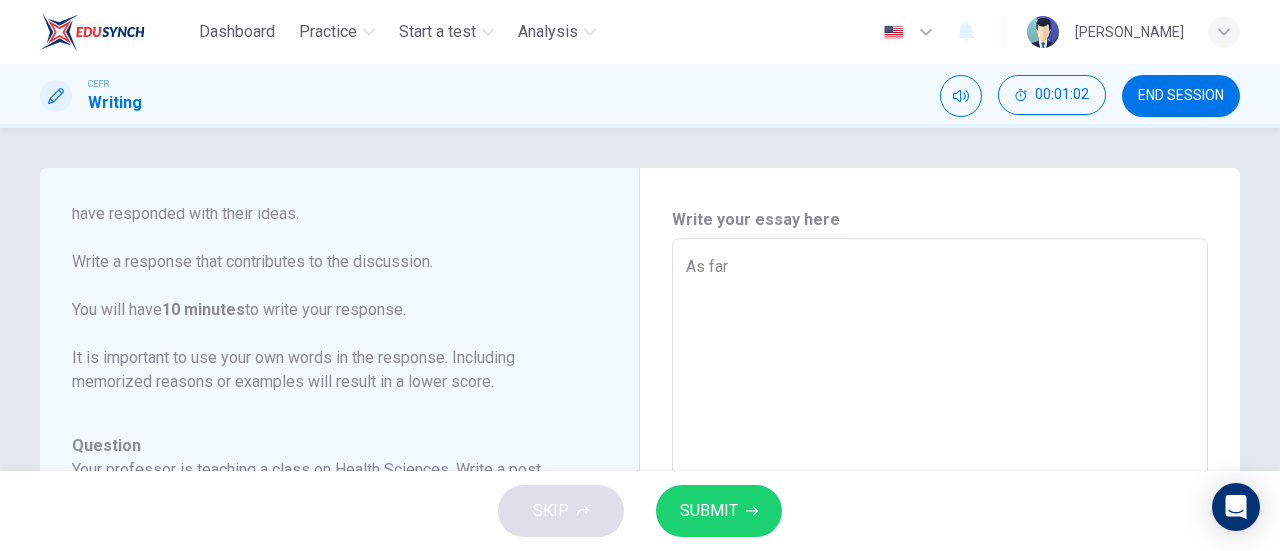 type on "As fa" 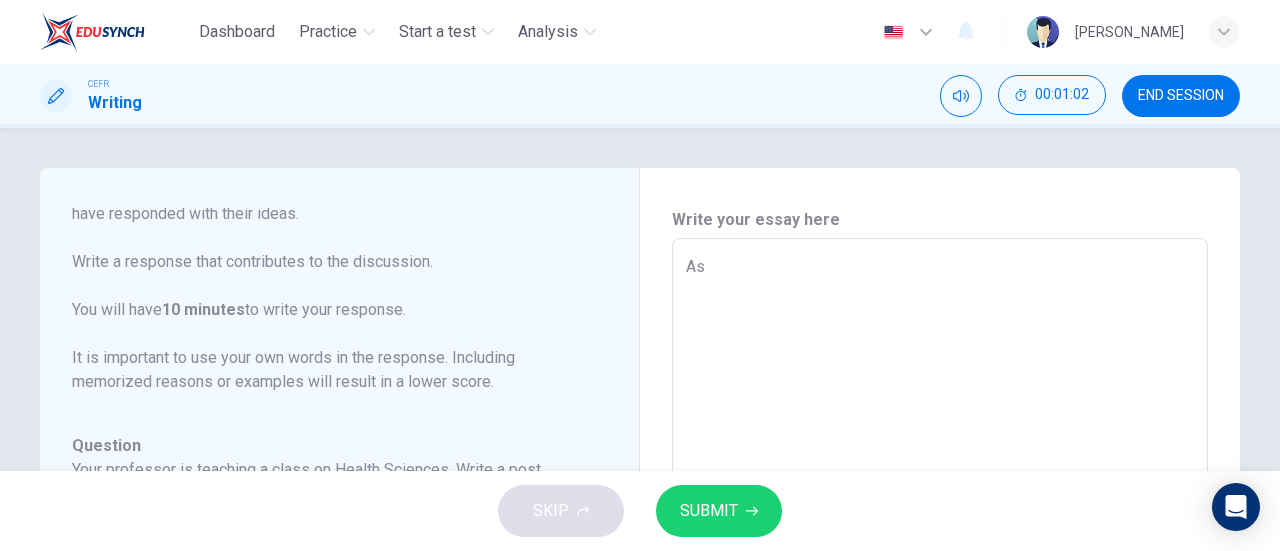 type on "A" 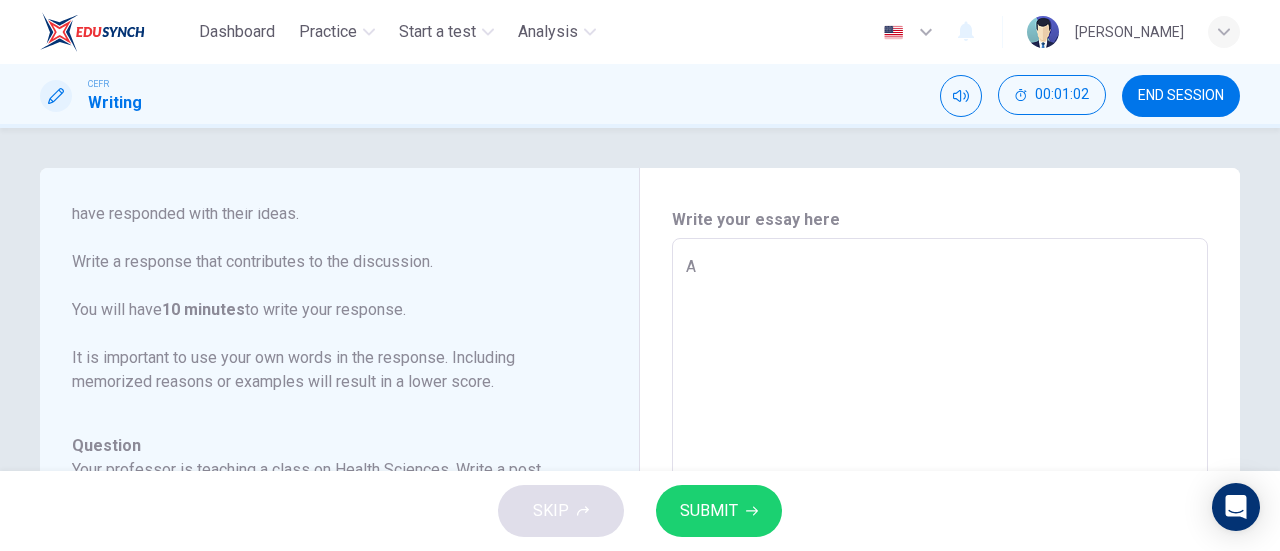 type 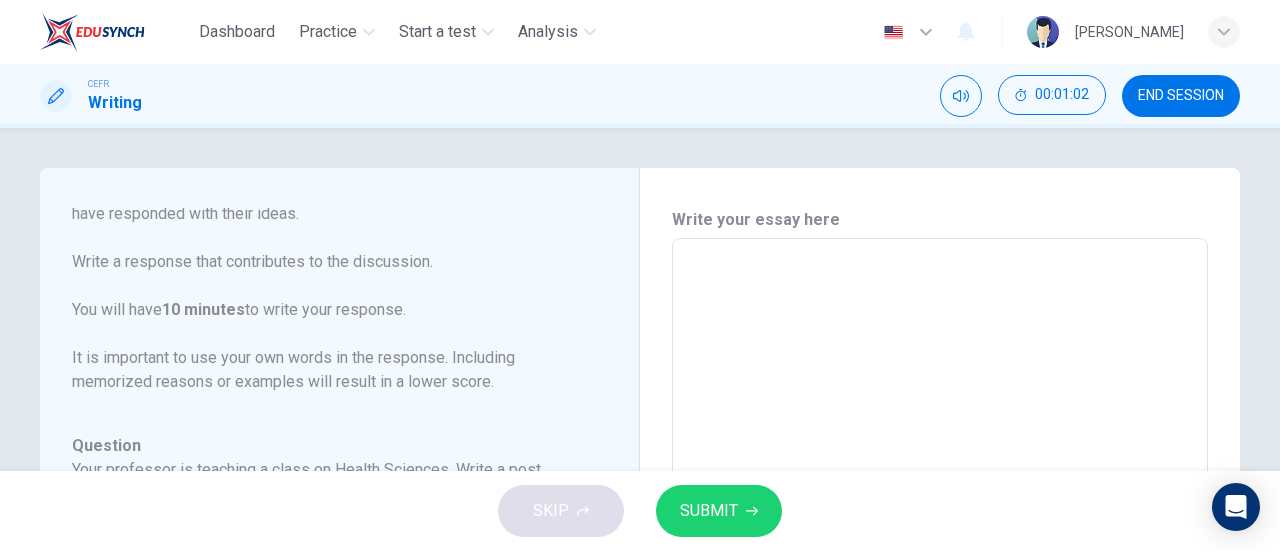 type on "x" 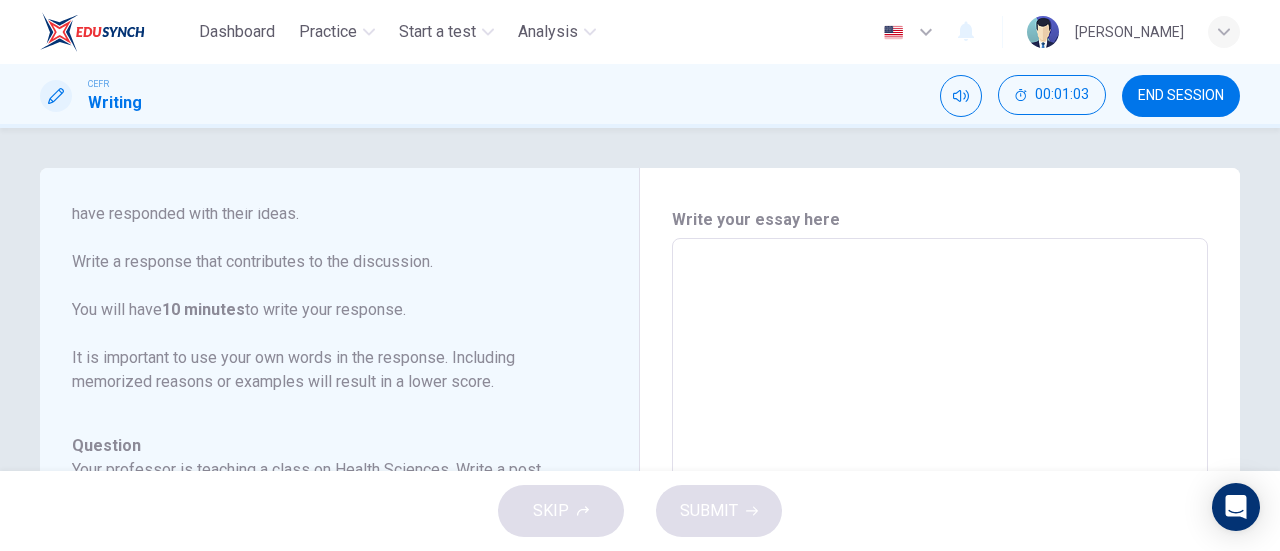 type on "M" 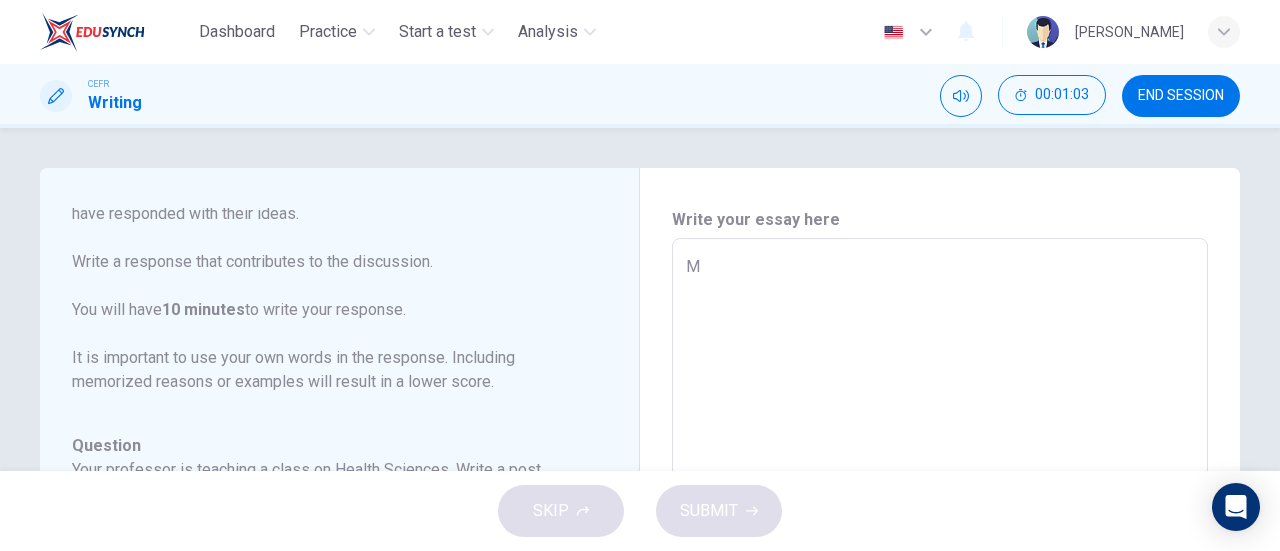 type on "x" 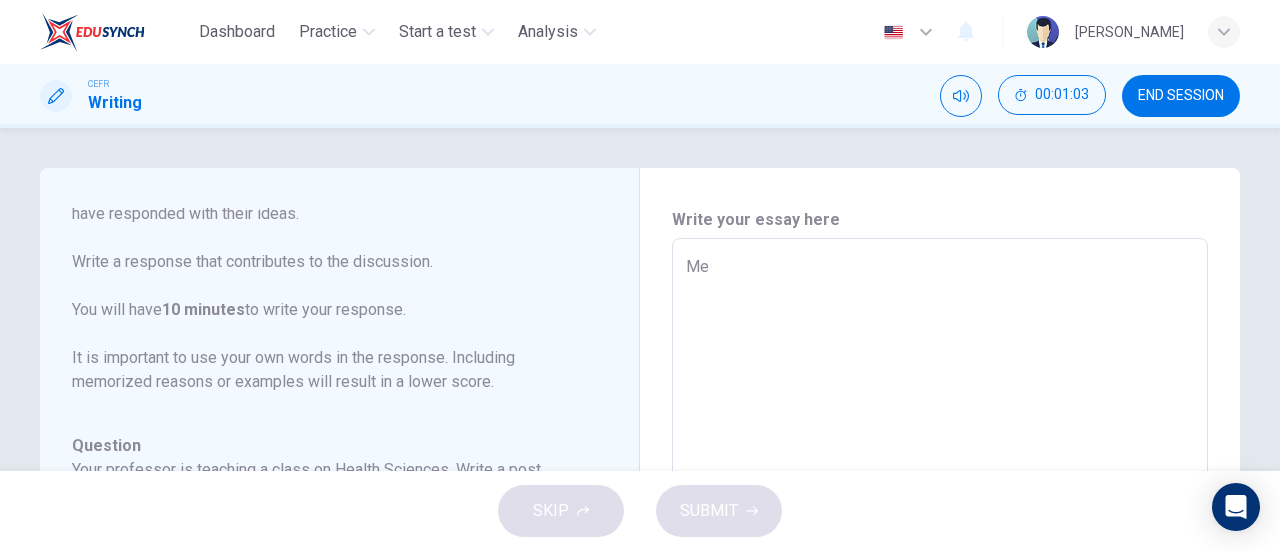 type on "x" 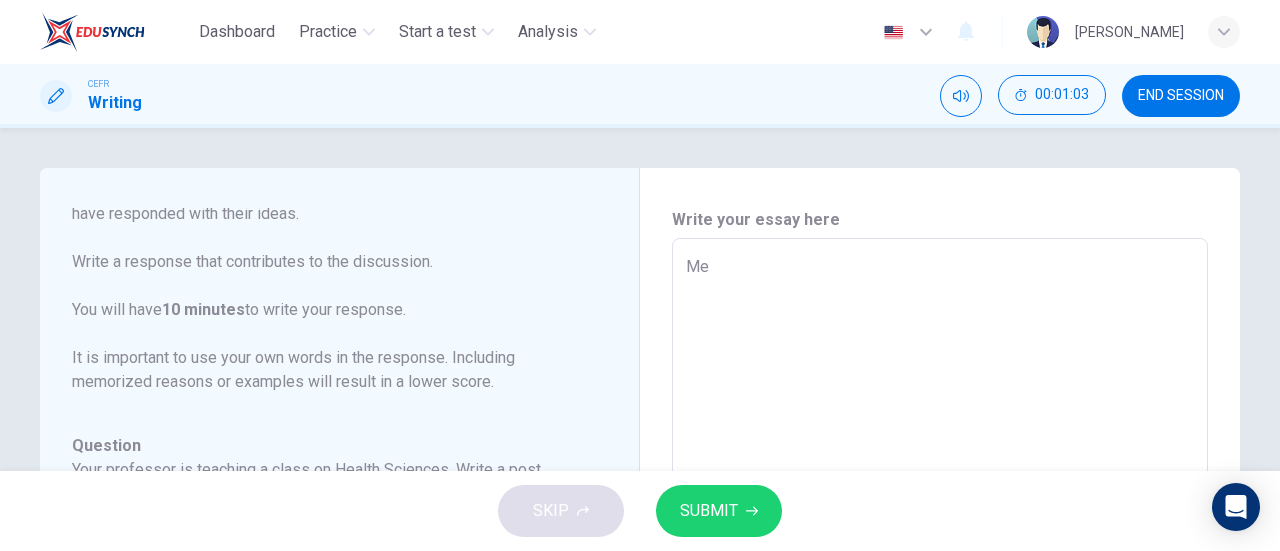 type on "Med" 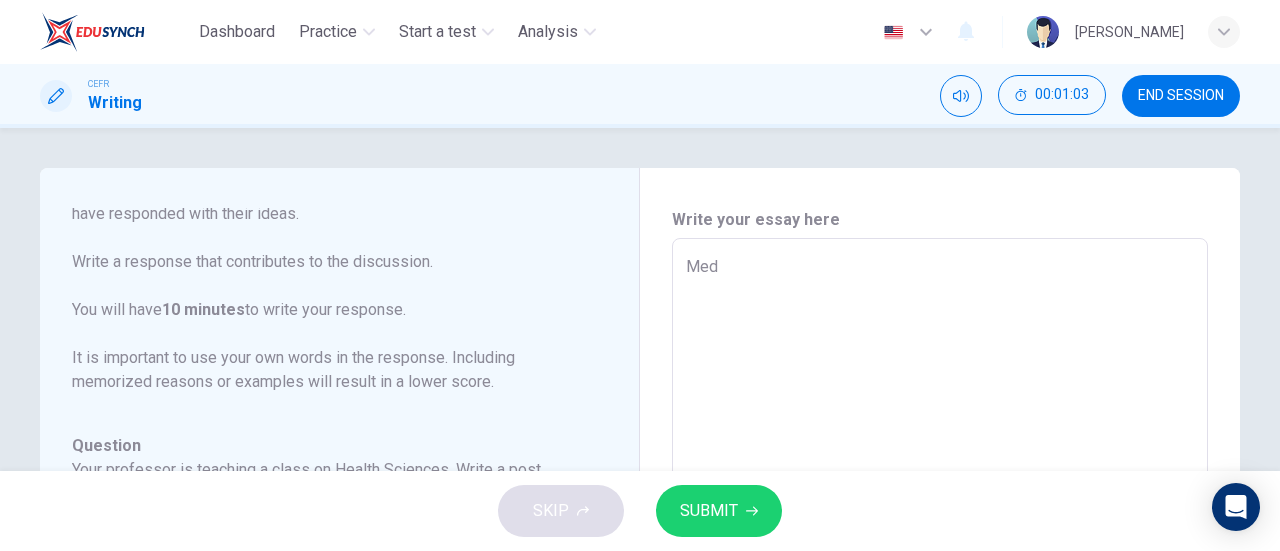 type on "Medi" 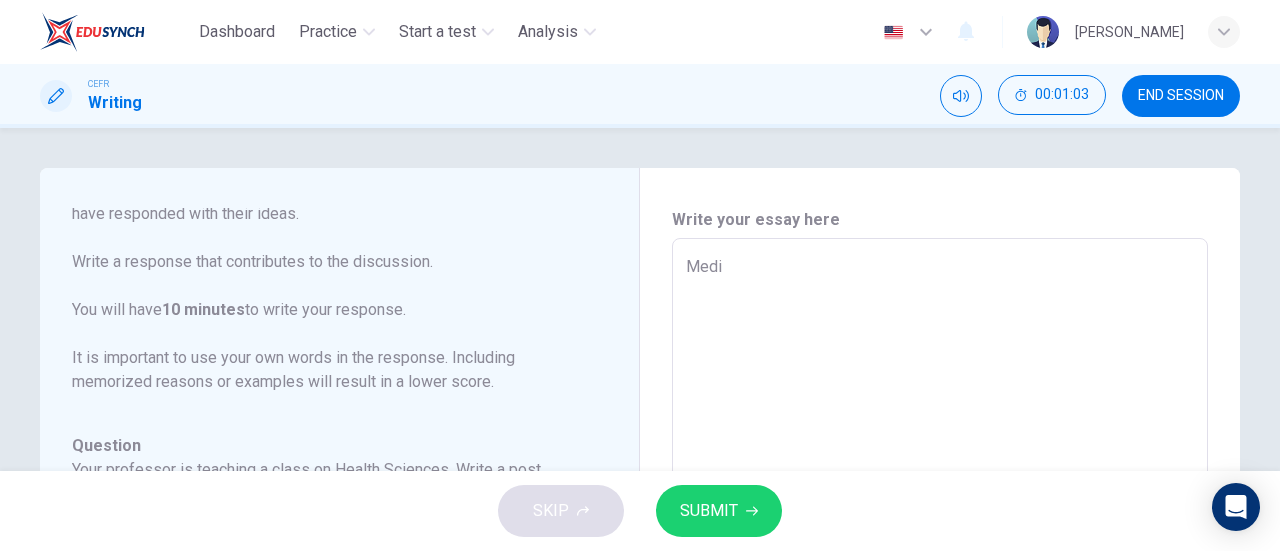 type on "x" 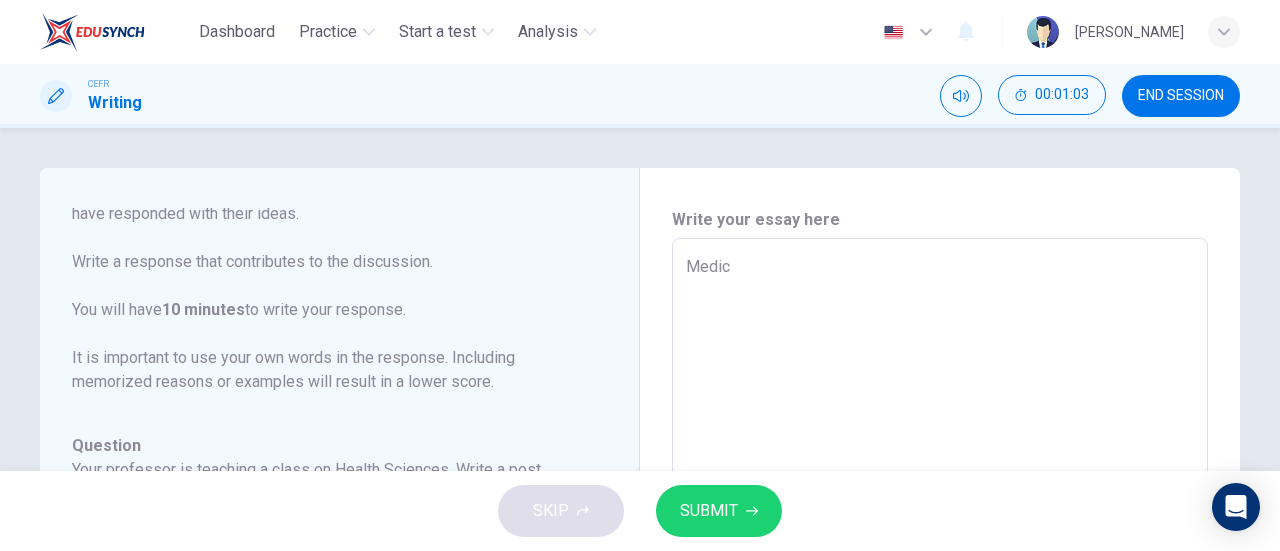 type on "x" 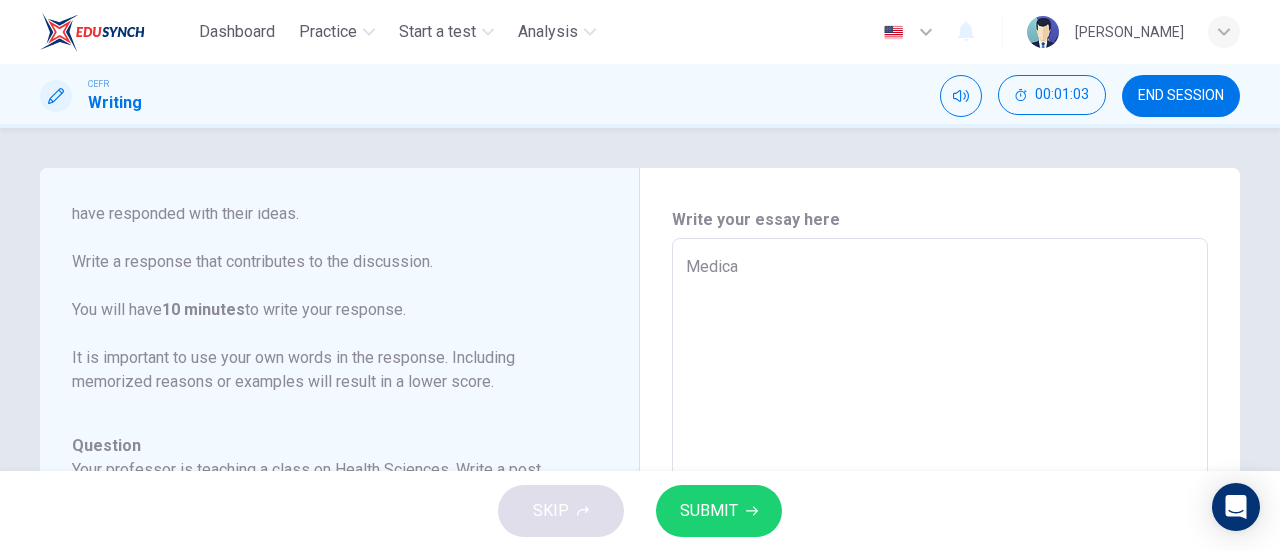 type on "x" 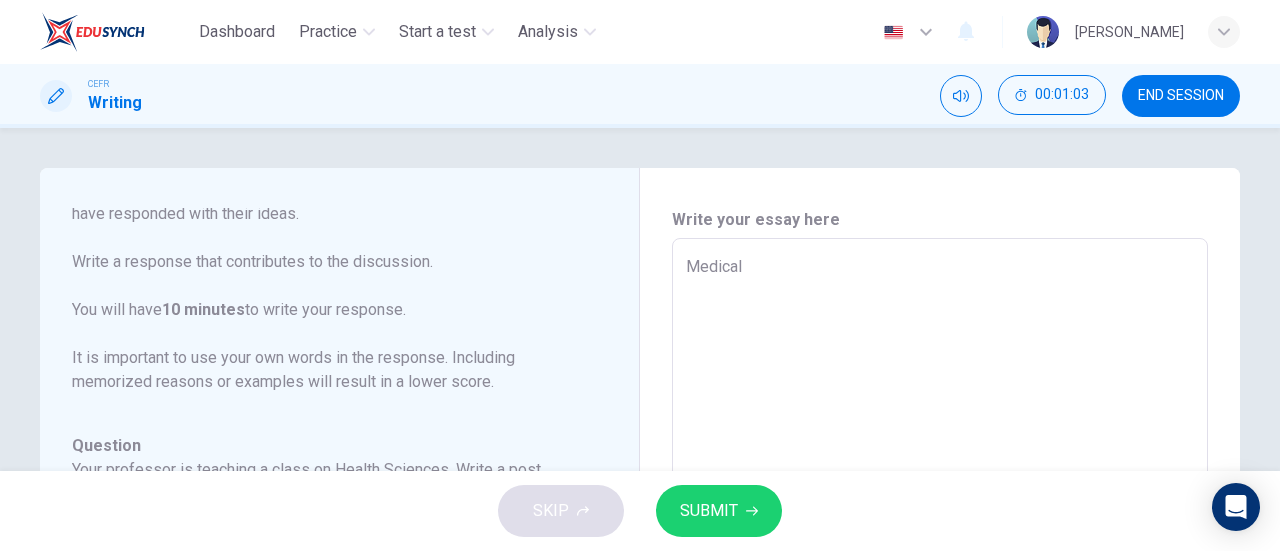 type on "x" 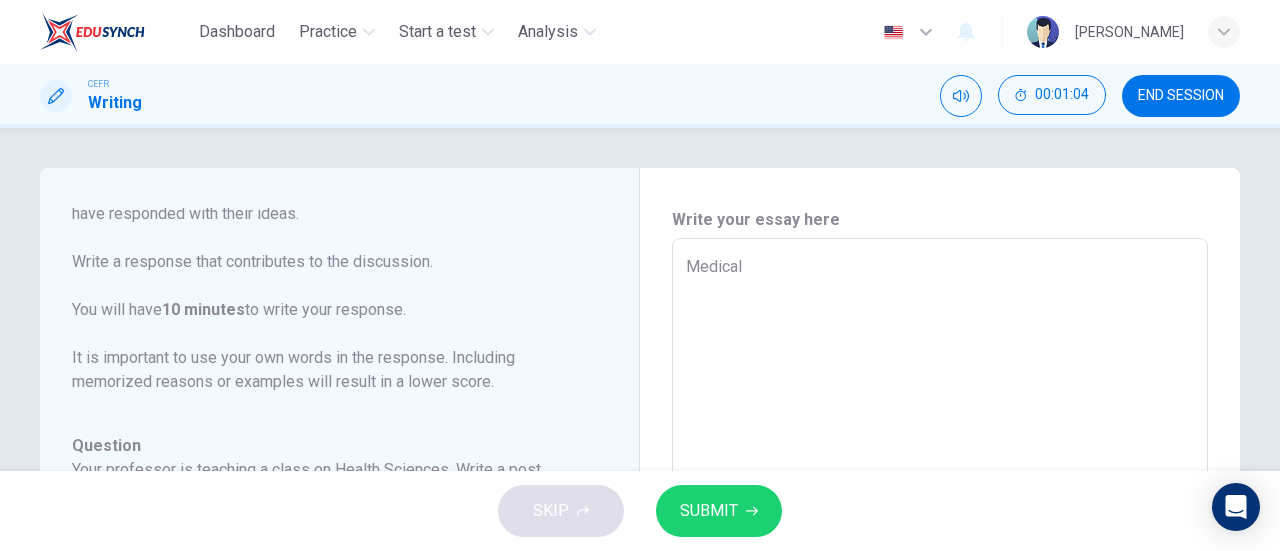 type on "Medical" 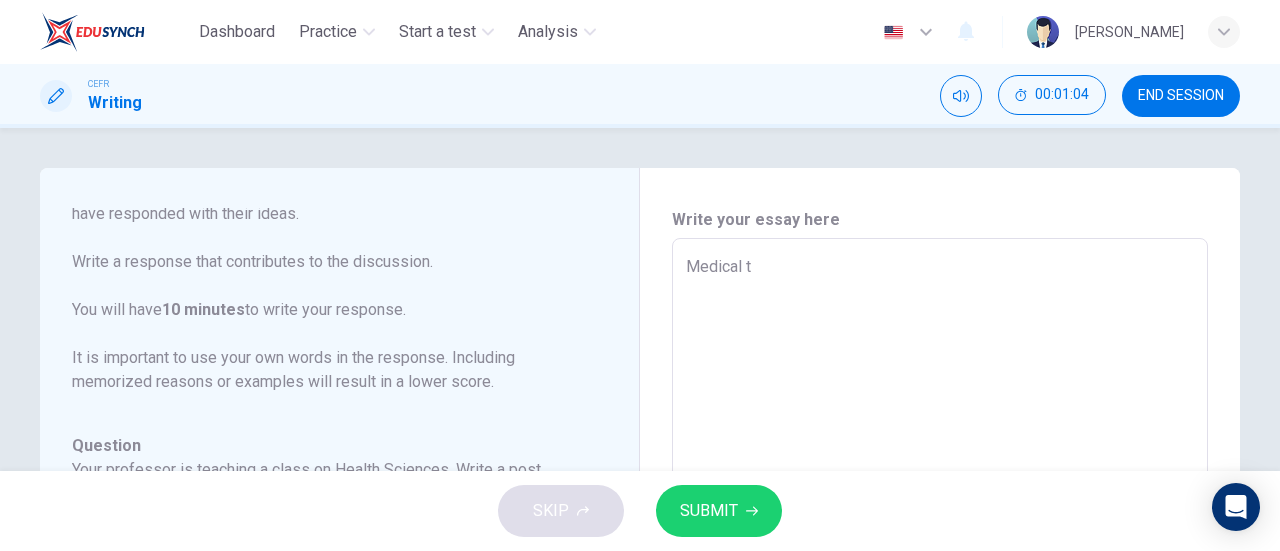type on "x" 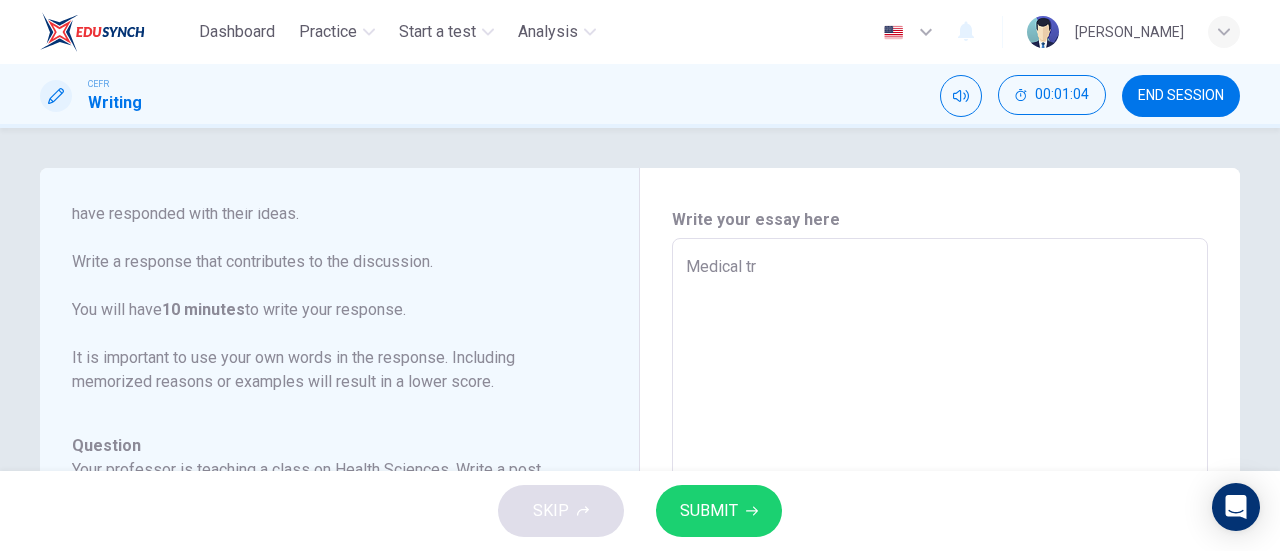 type on "Medical tri" 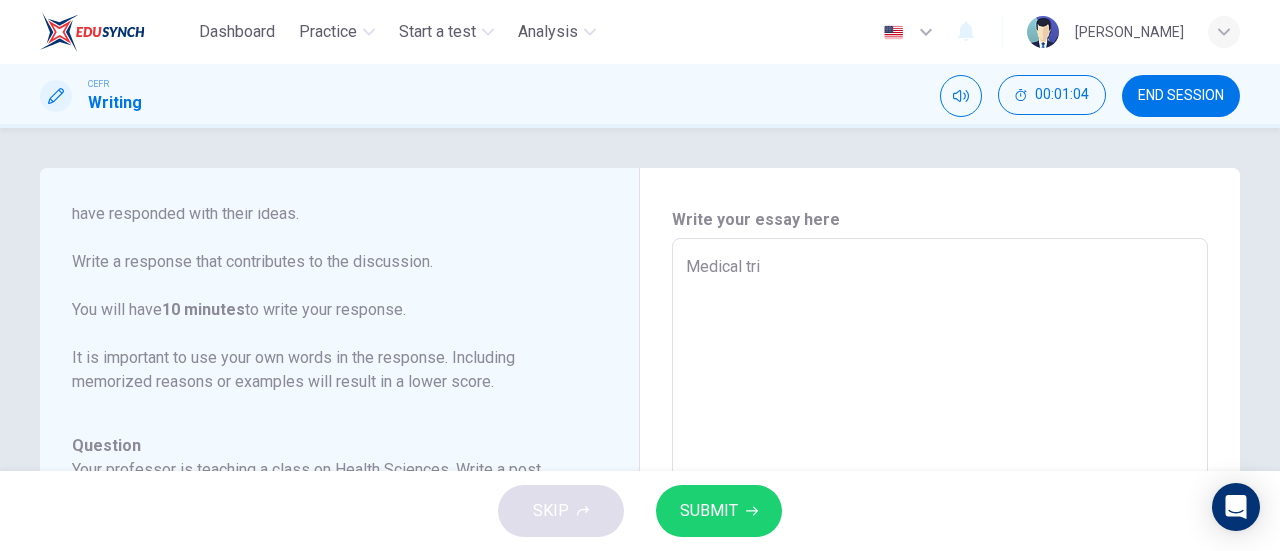 type on "x" 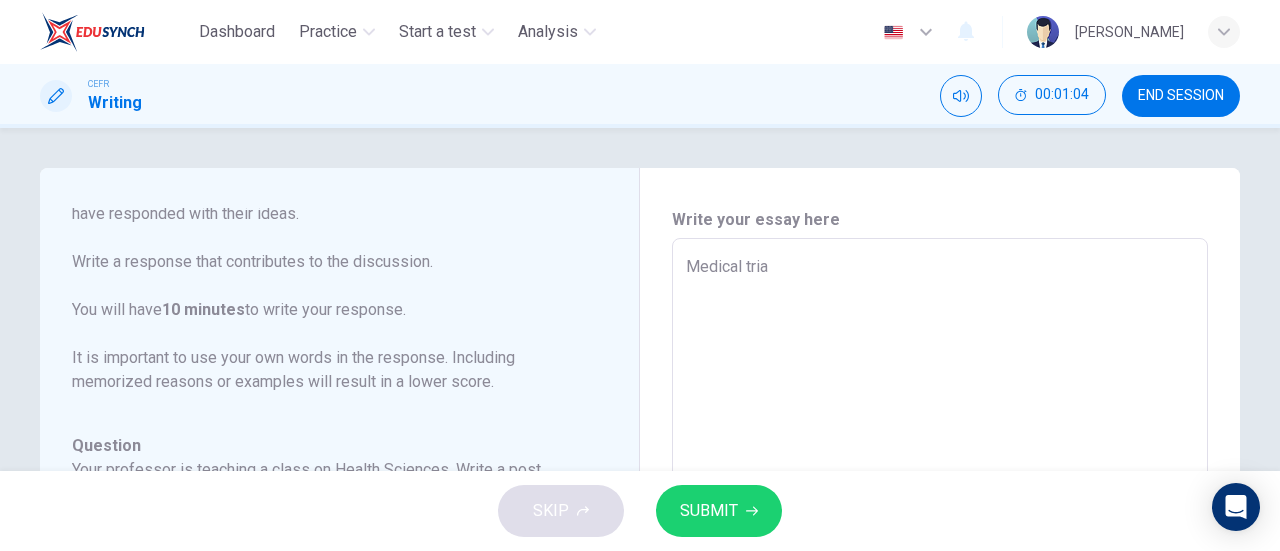 type on "x" 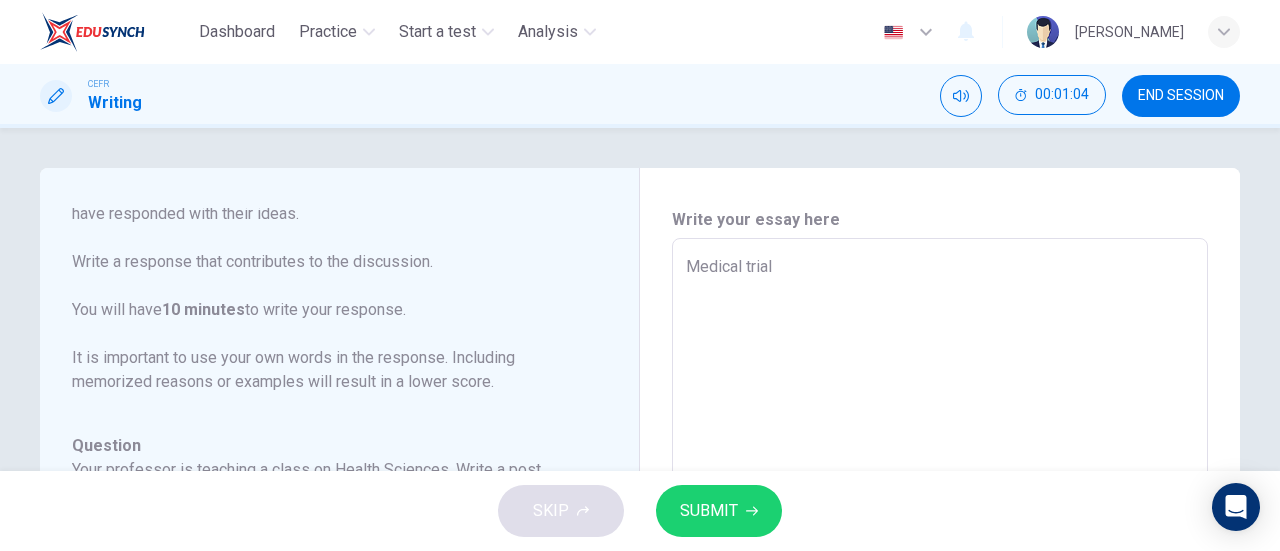 type on "x" 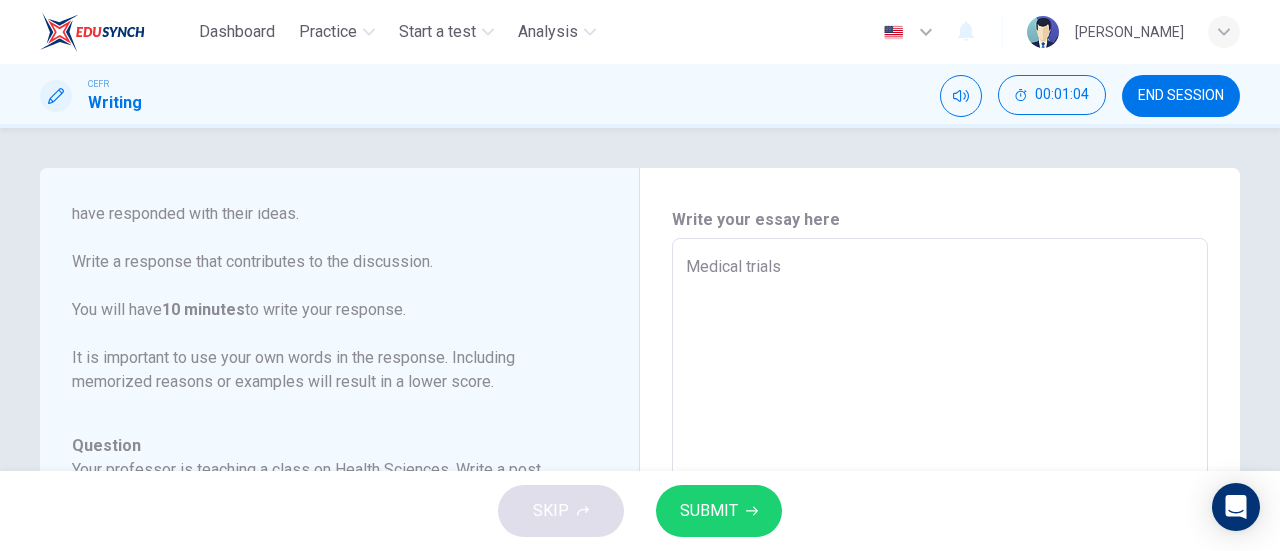 type on "x" 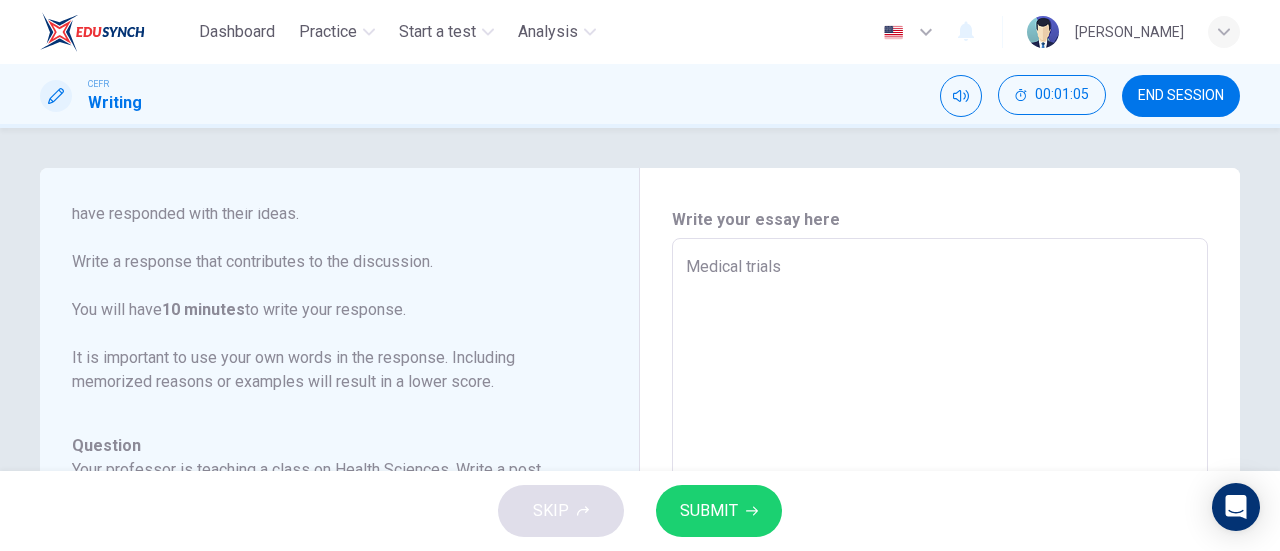 type on "Medical trials" 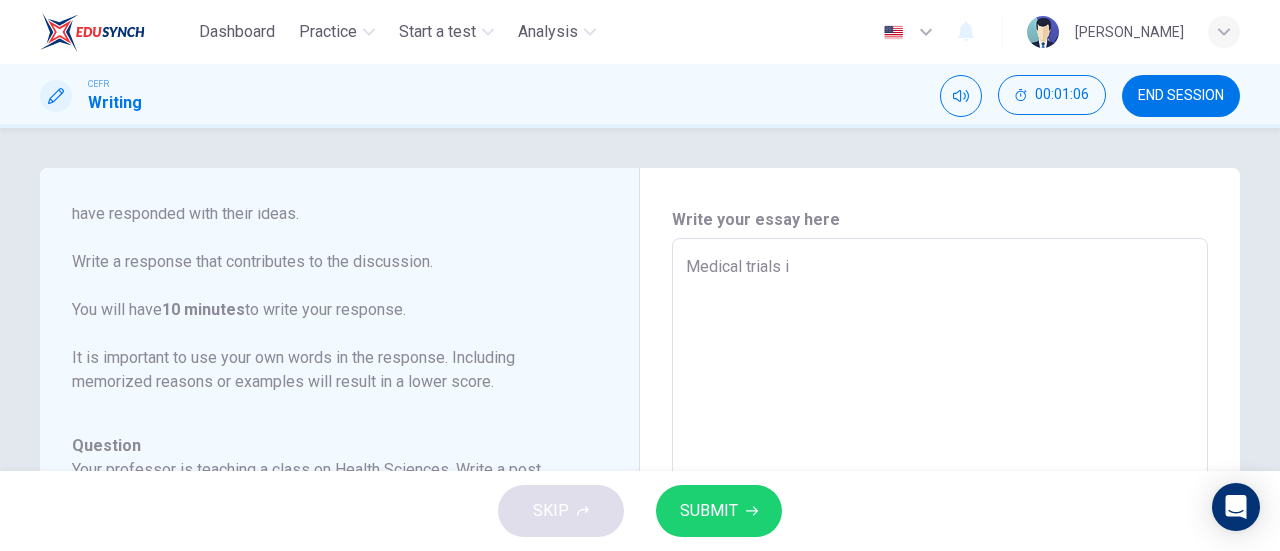 type on "Medical trials is" 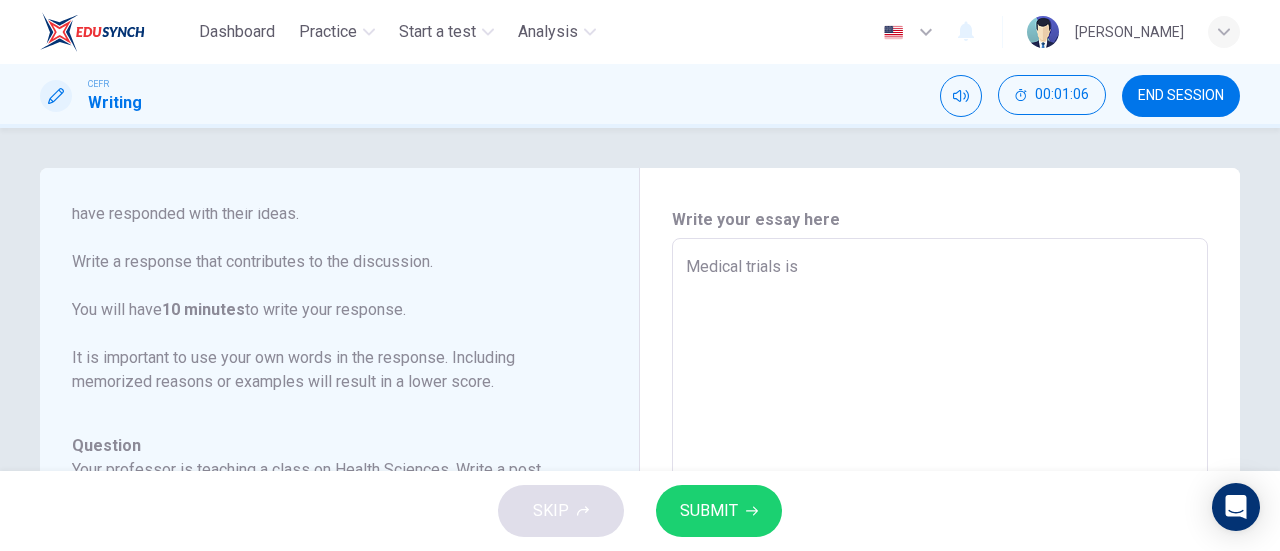 type on "x" 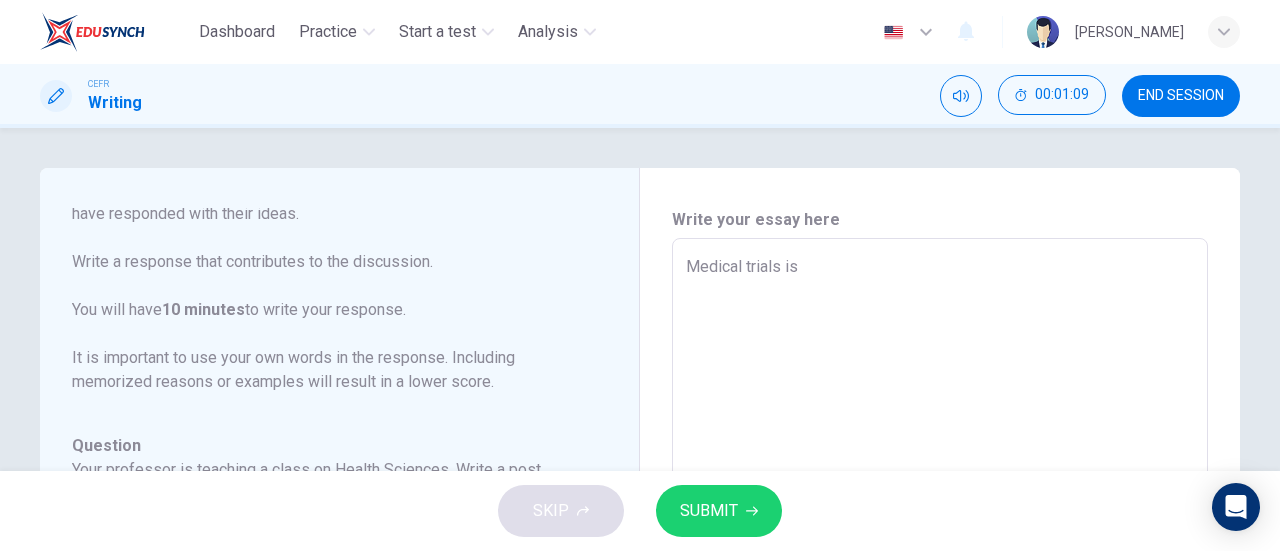 type on "Medical trials is v" 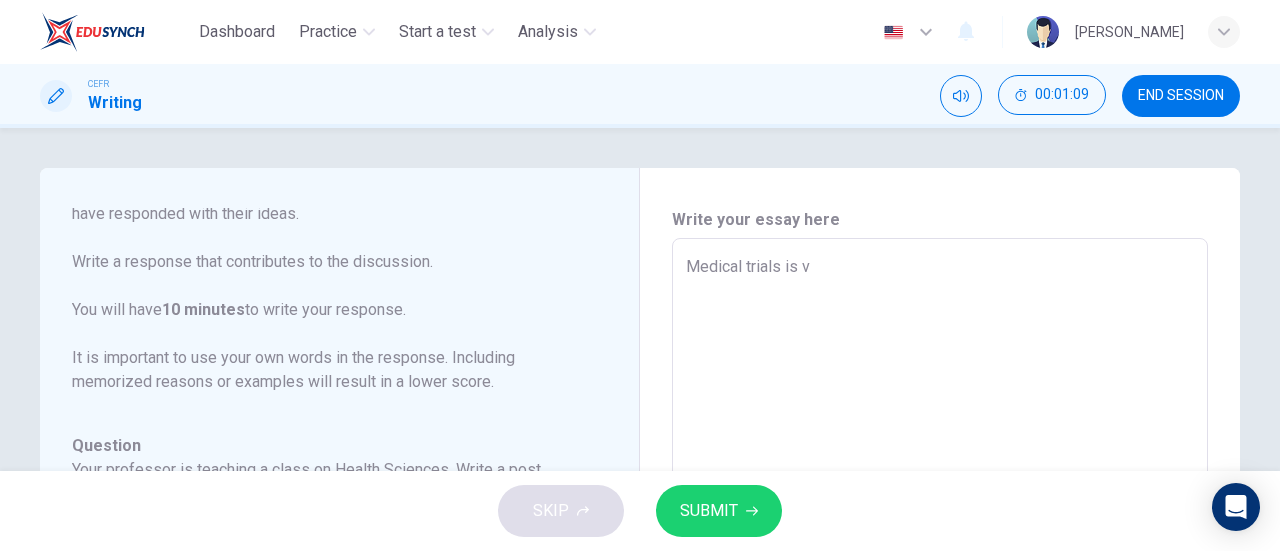 type on "Medical trials is vi" 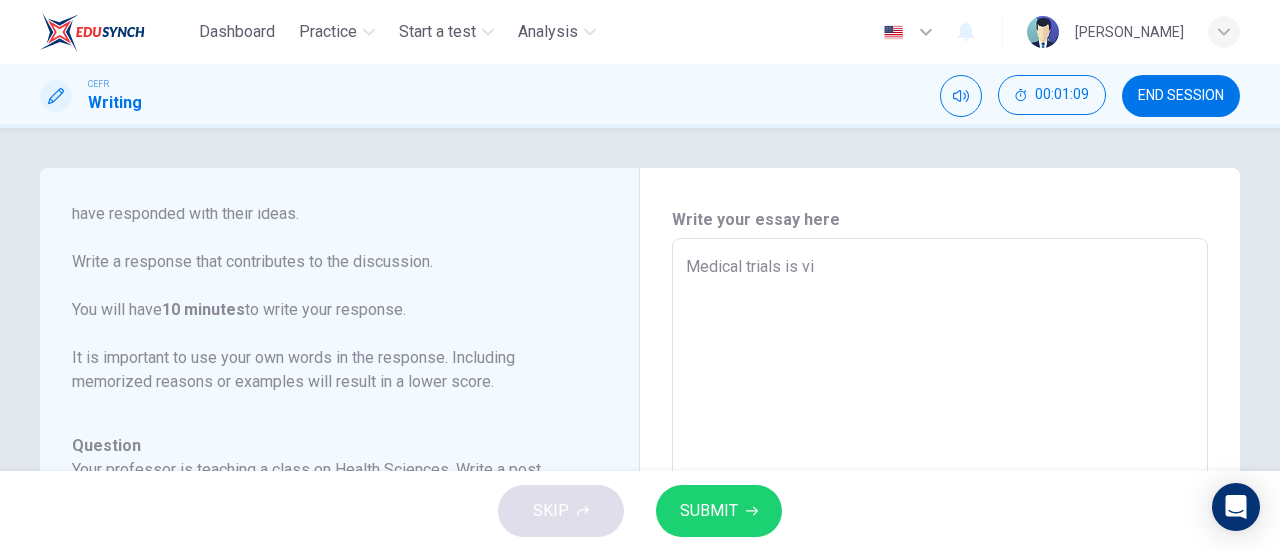 type on "x" 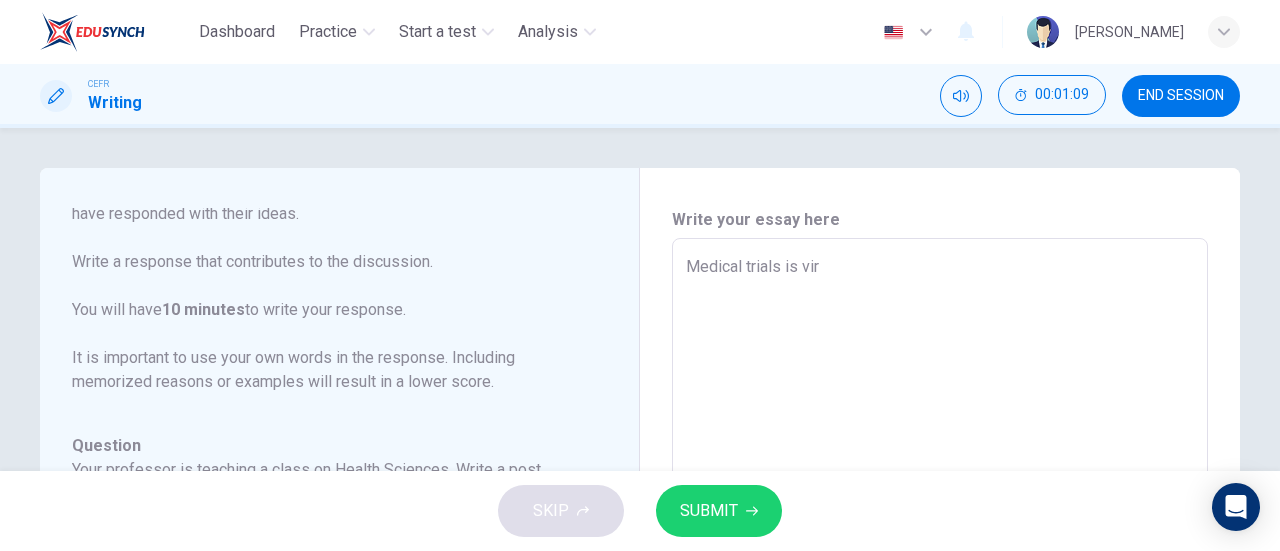 type on "x" 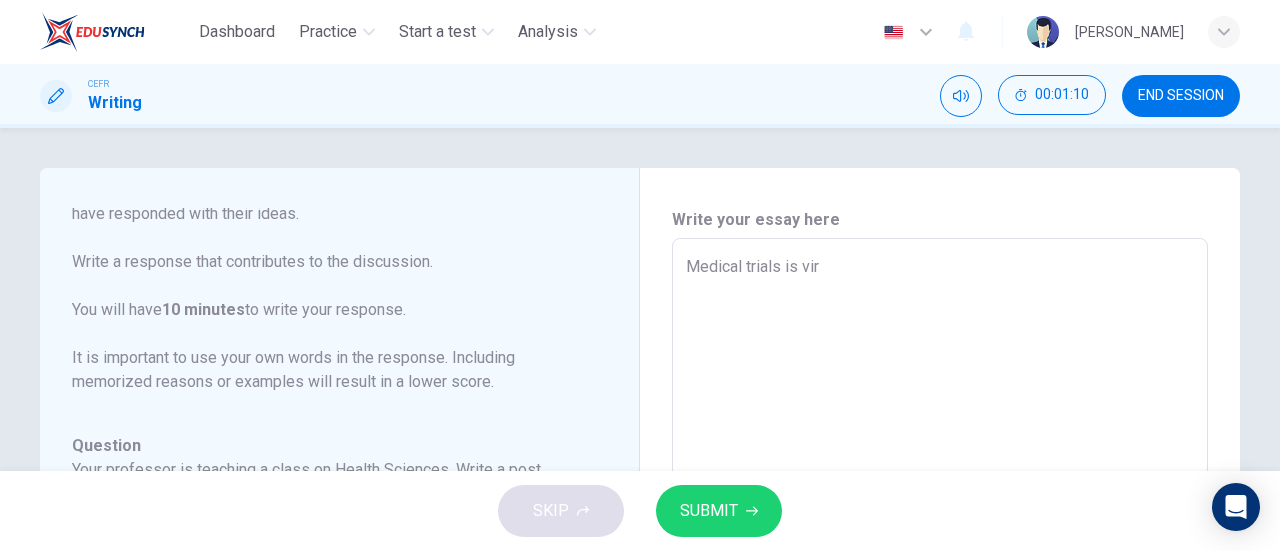 type on "Medical trials is vi" 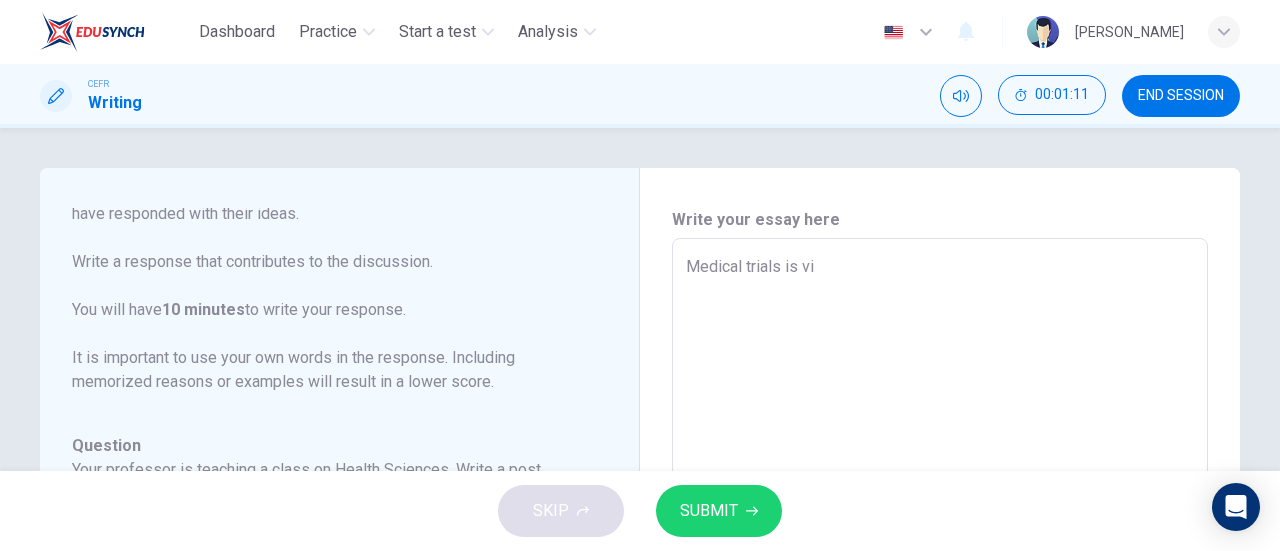 type on "Medical trials is v" 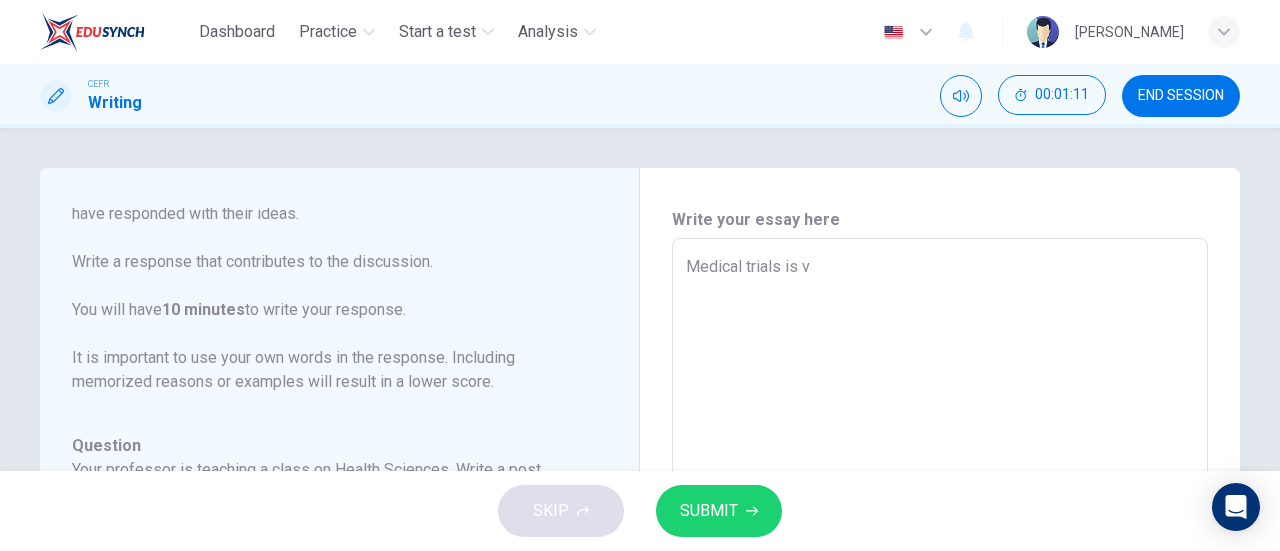 type on "x" 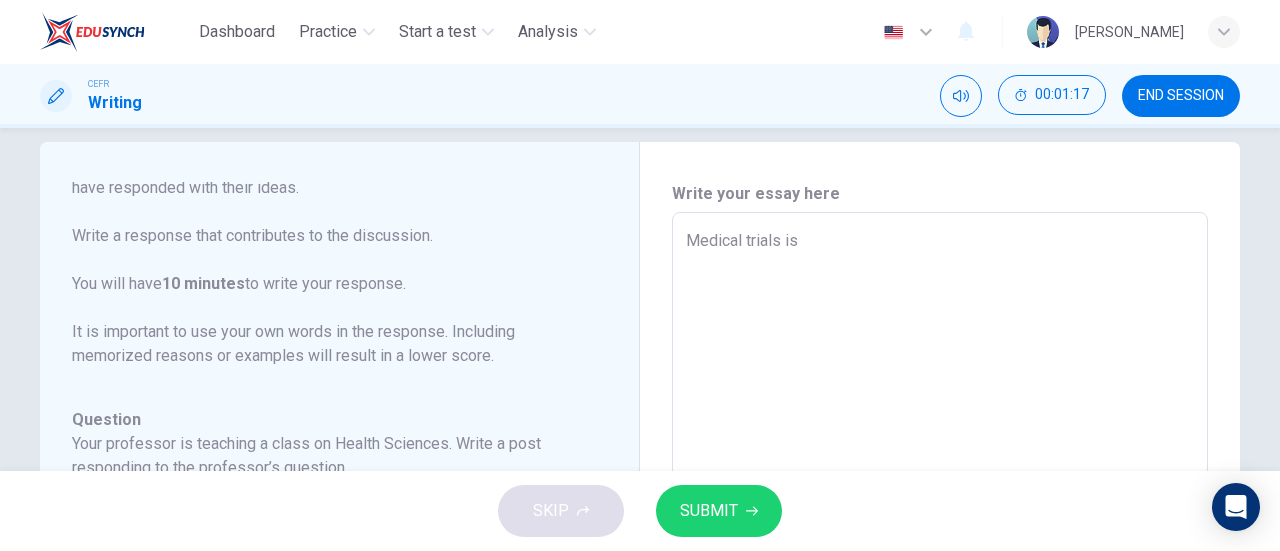 scroll, scrollTop: 0, scrollLeft: 0, axis: both 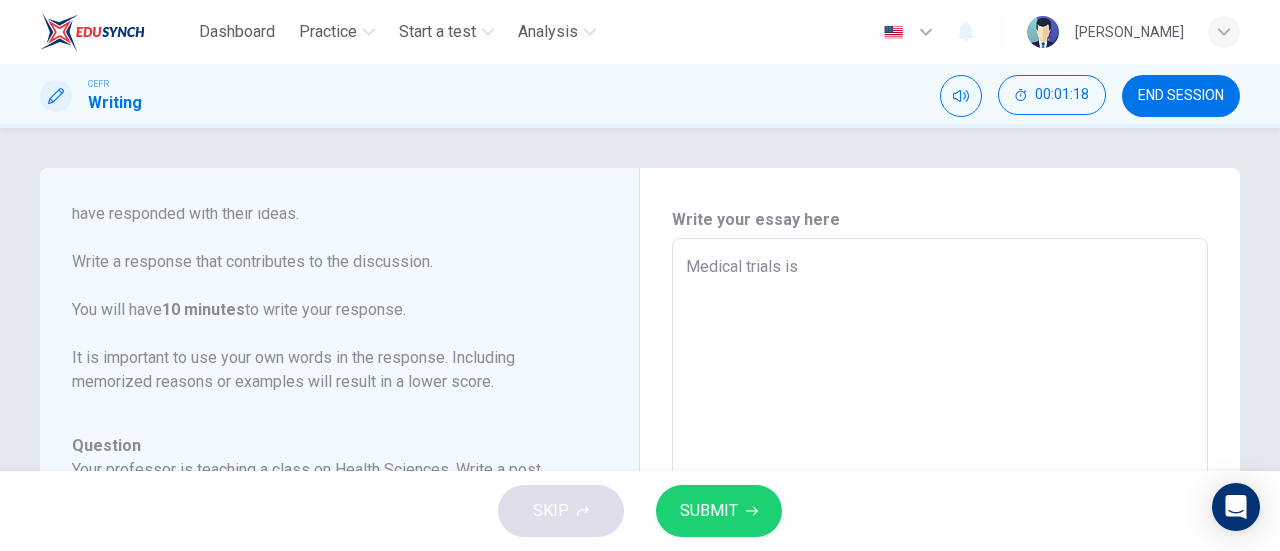 type on "Medical trials is v" 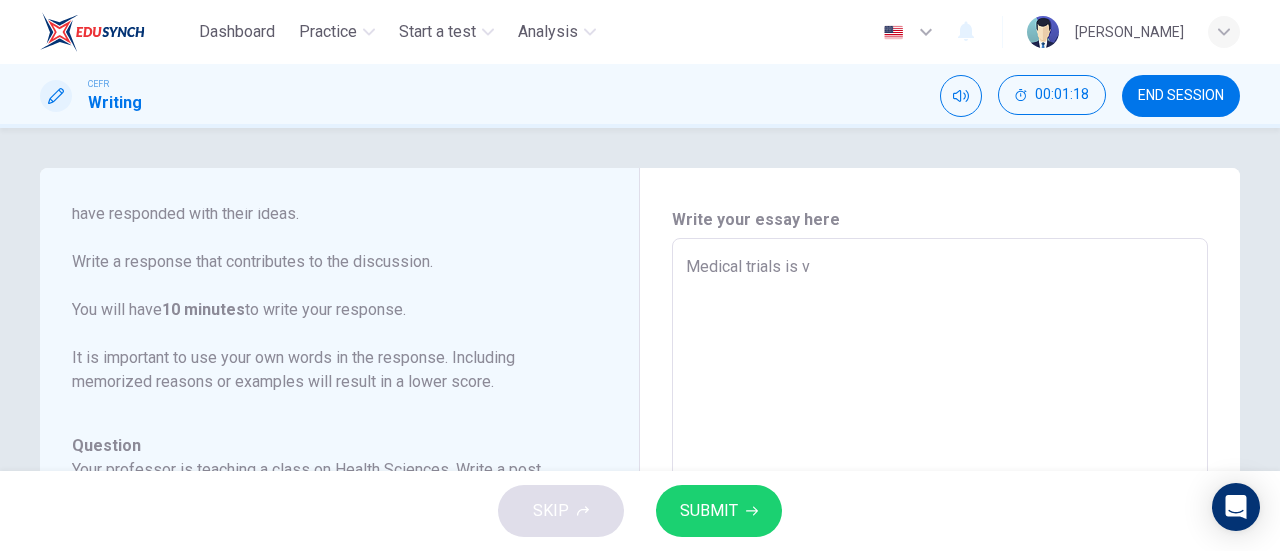 type on "Medical trials is vi" 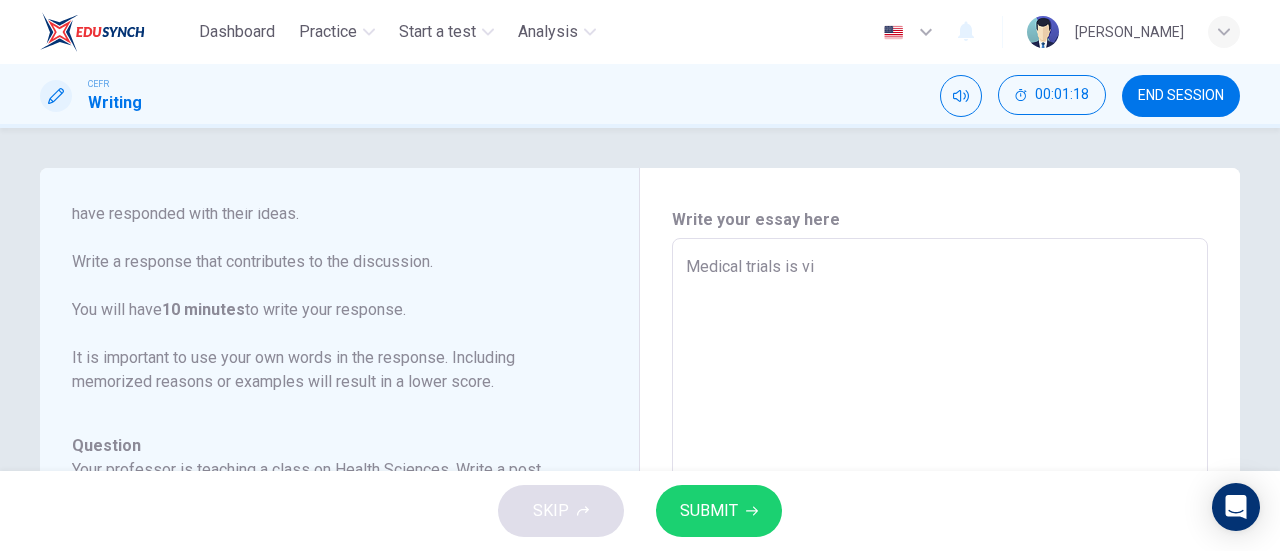 type on "x" 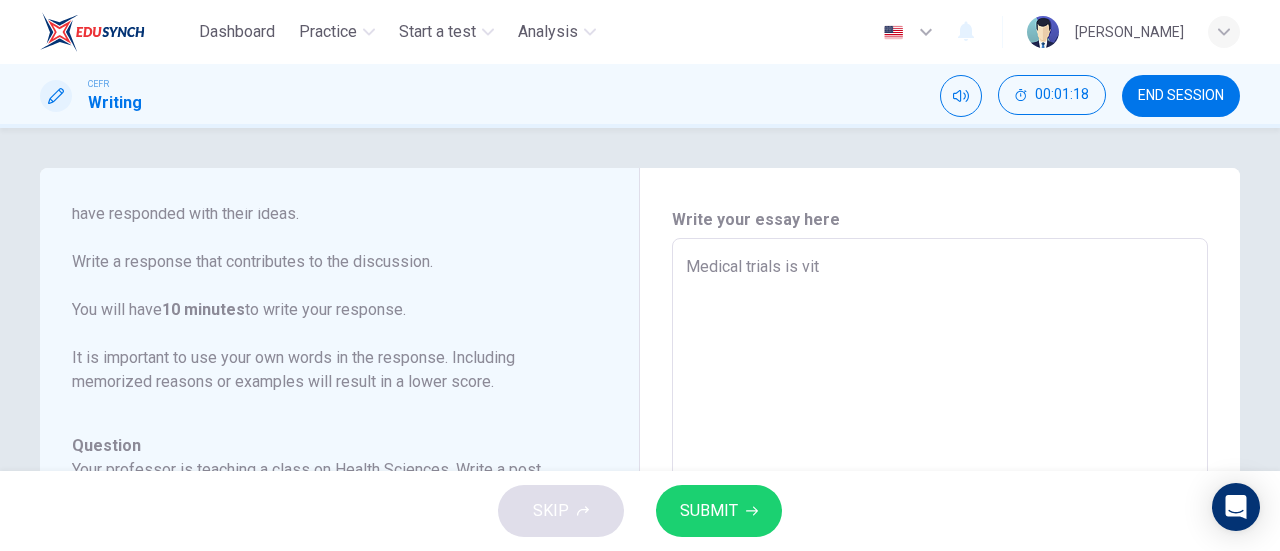 type on "Medical trials is vita" 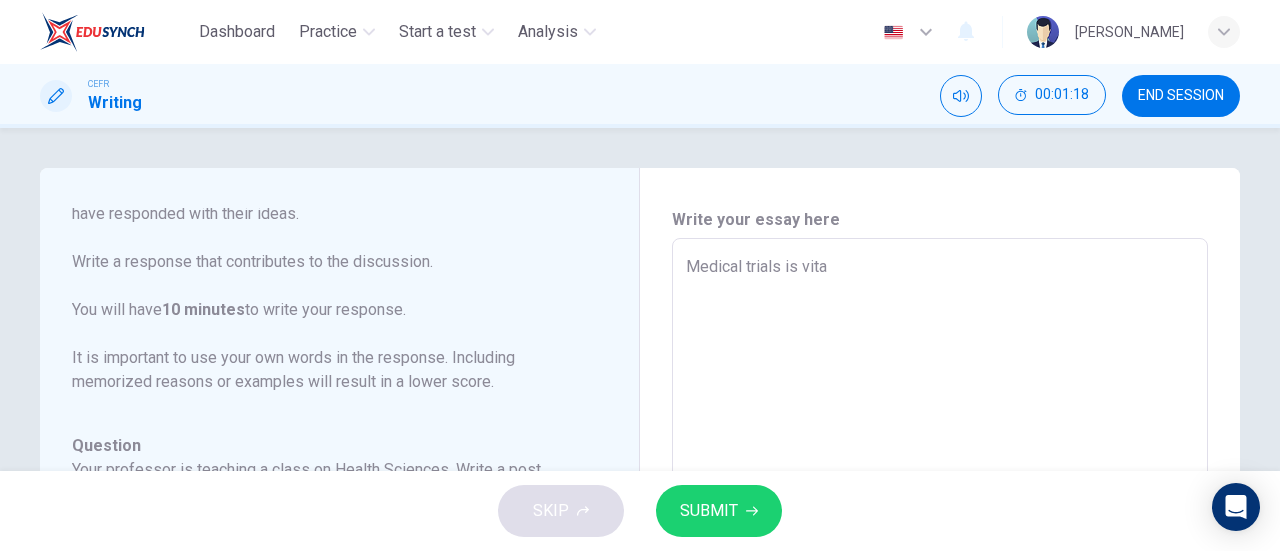 type on "x" 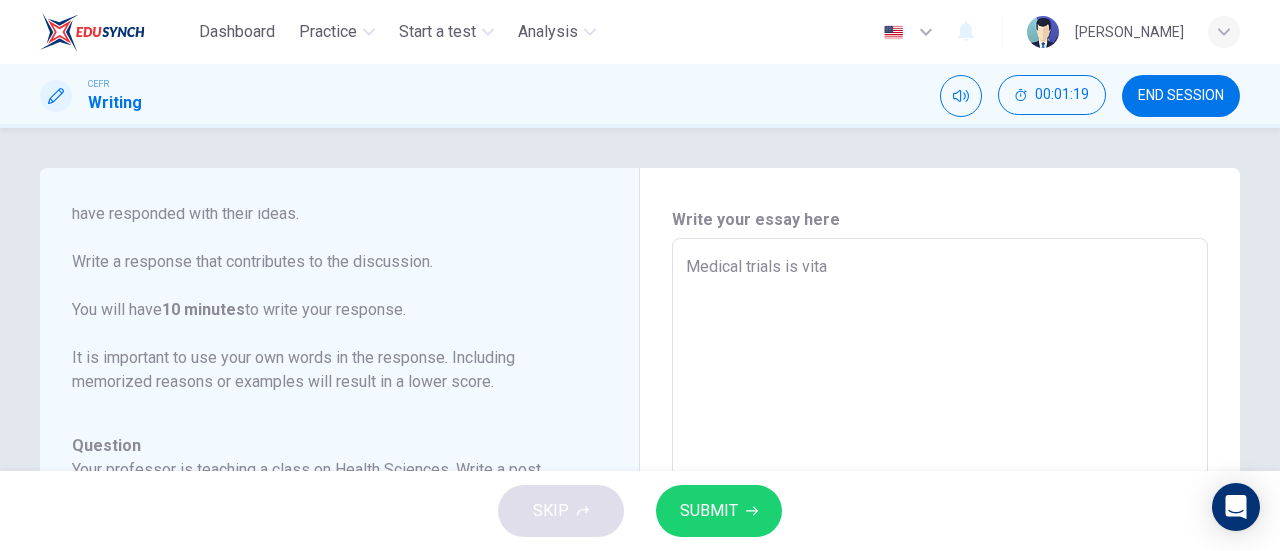 type on "Medical trials is vital" 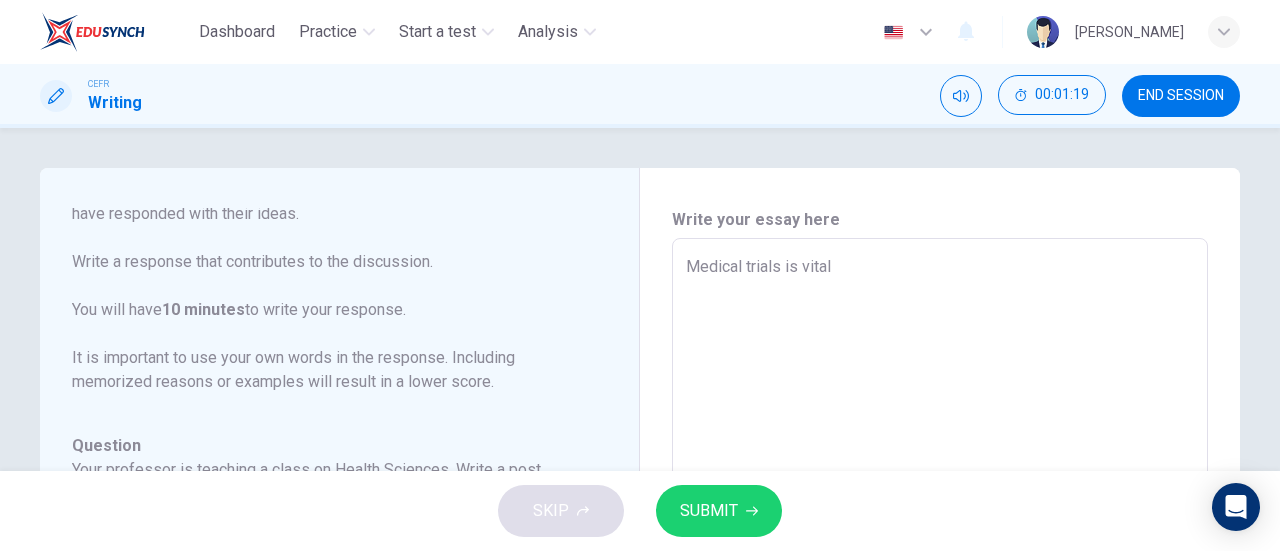 type on "Medical trials is vital" 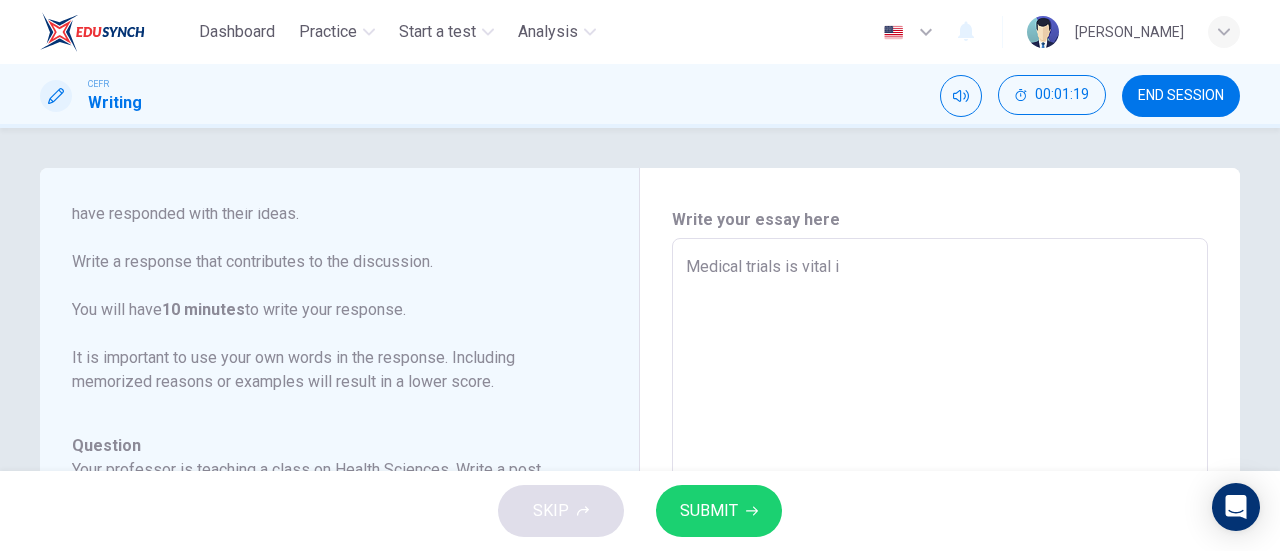 type on "x" 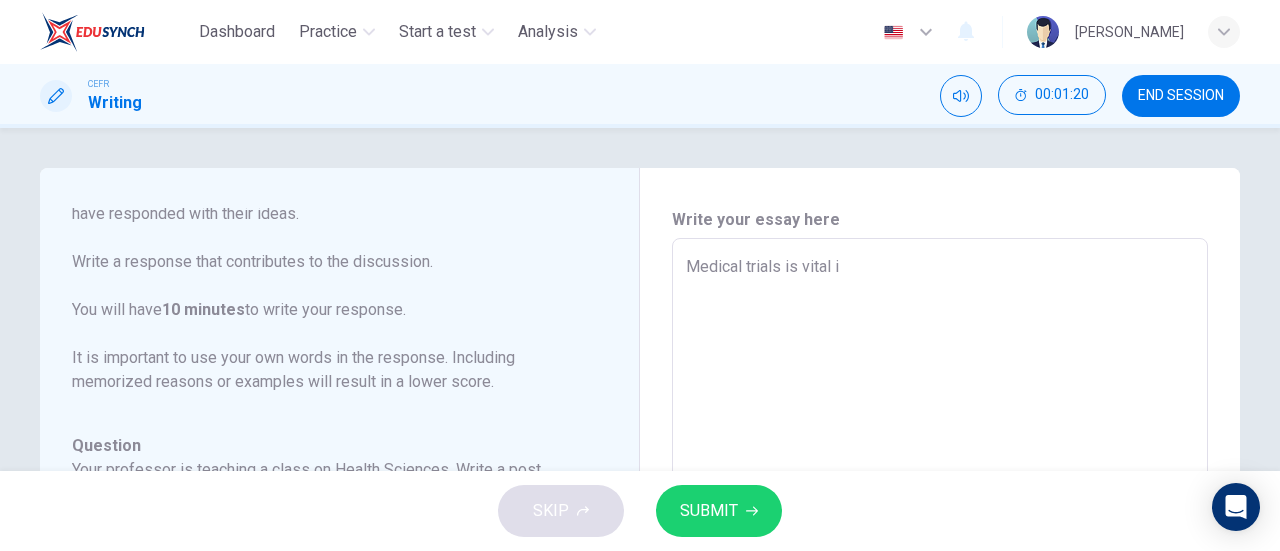 type on "Medical trials is vital in" 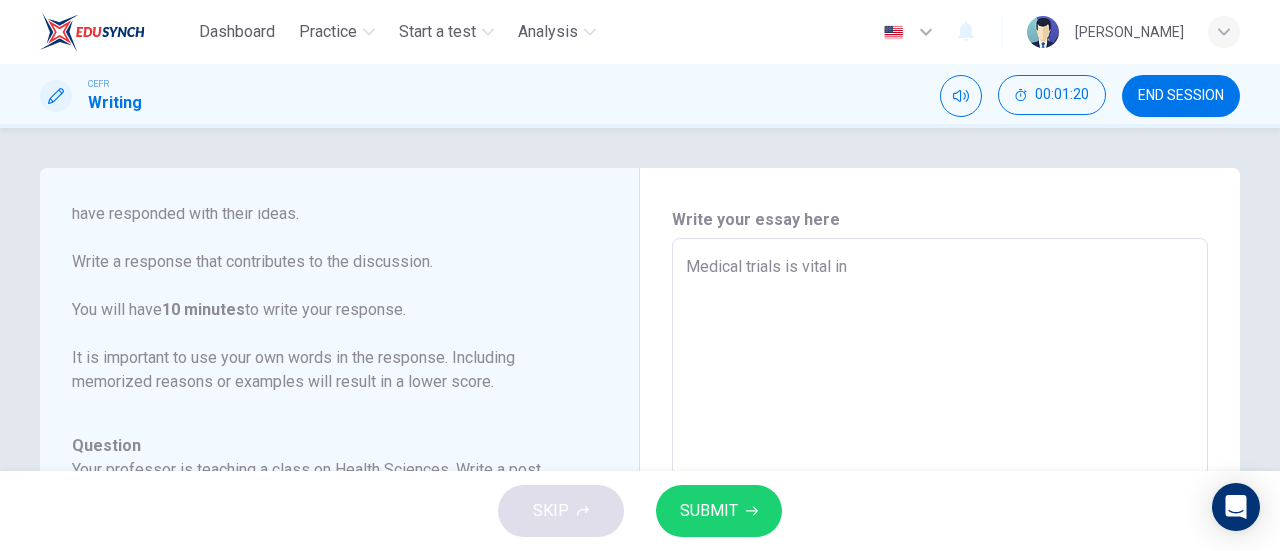 type on "x" 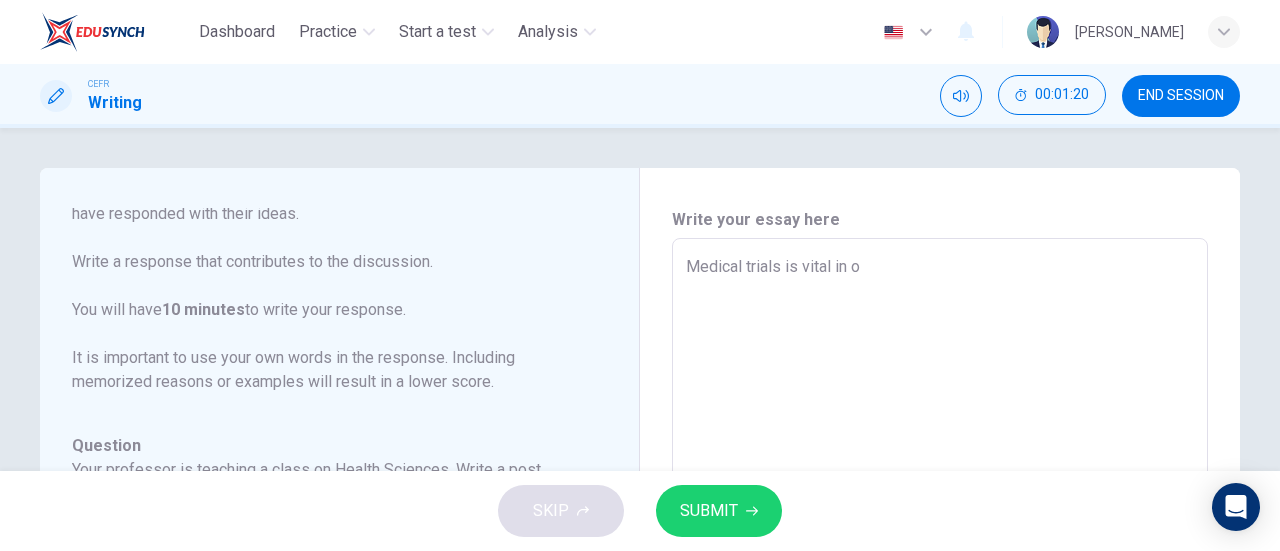 type on "x" 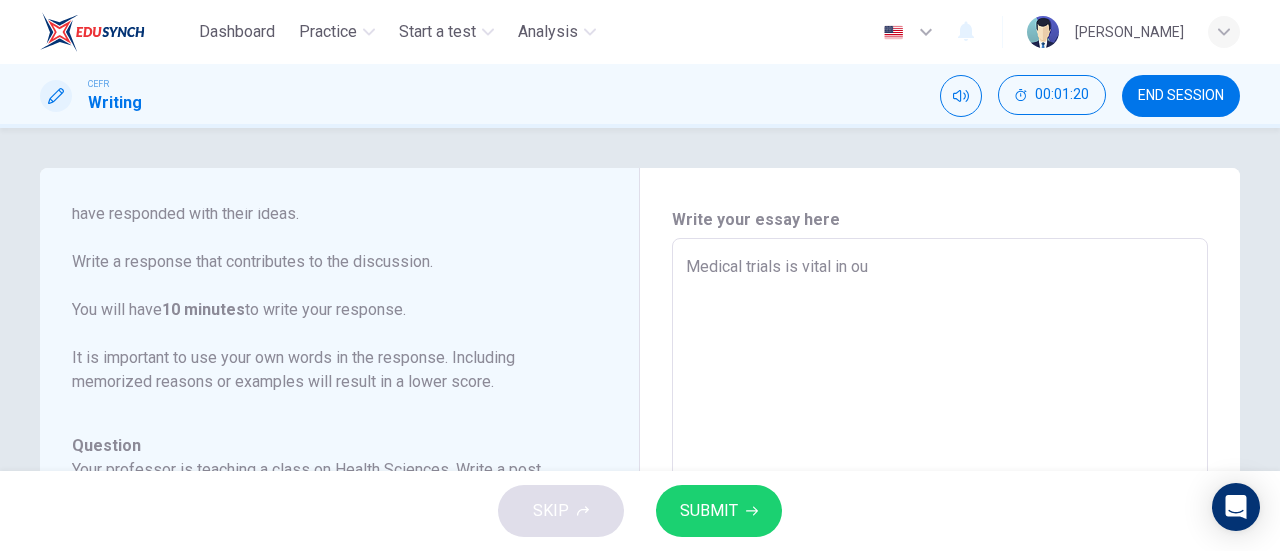 type on "x" 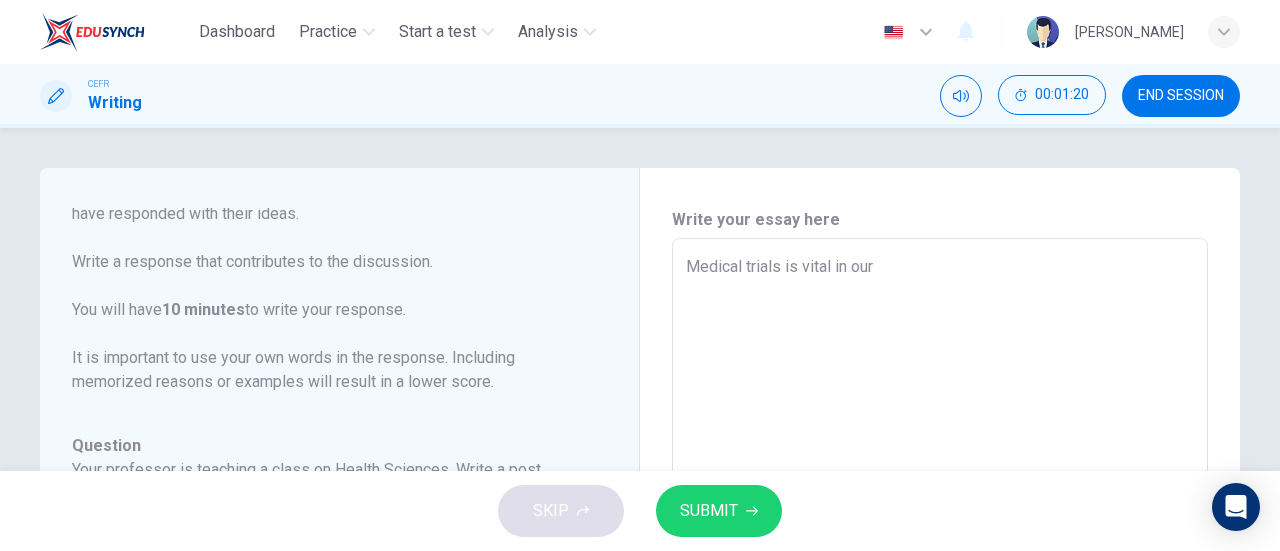 type on "x" 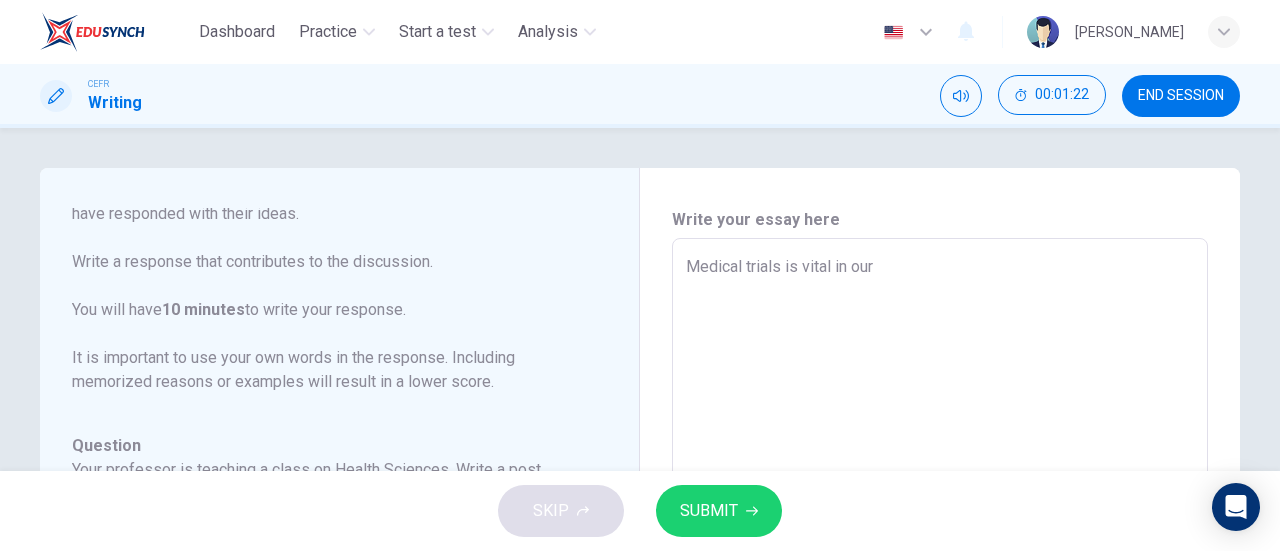 type on "Medical trials is vital in our" 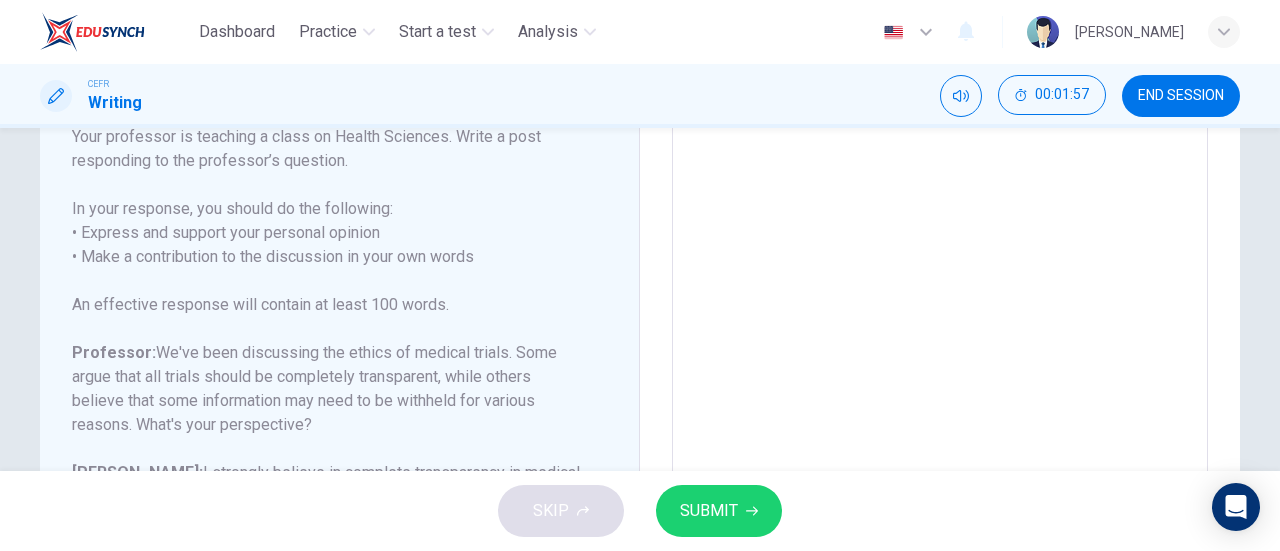 scroll, scrollTop: 371, scrollLeft: 0, axis: vertical 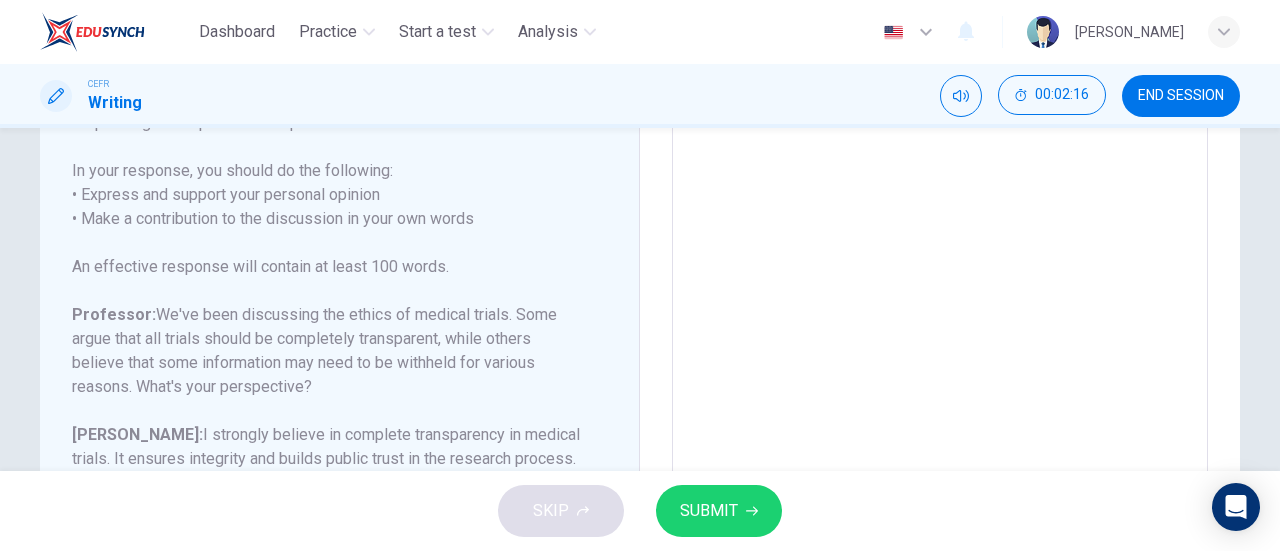 type on "x" 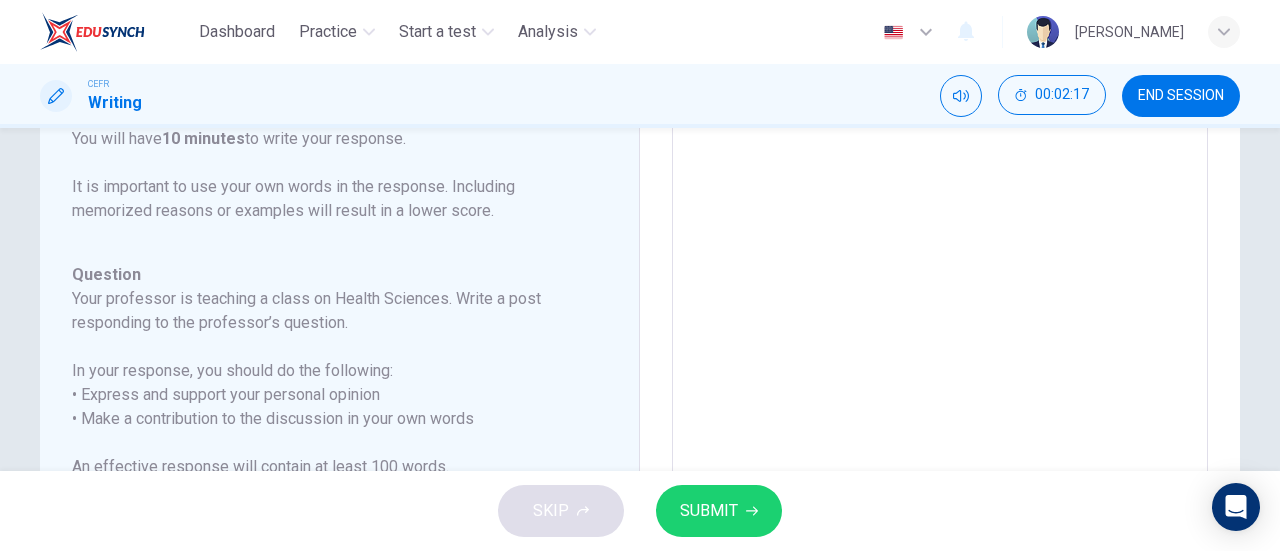 scroll, scrollTop: 0, scrollLeft: 0, axis: both 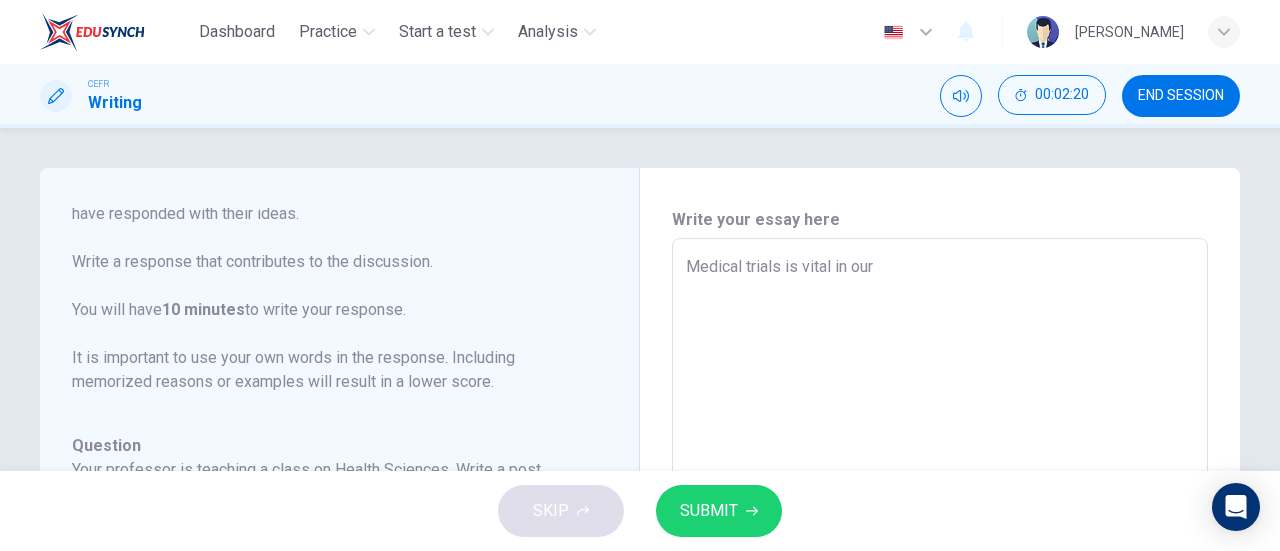 type on "Medical trials is vital in our" 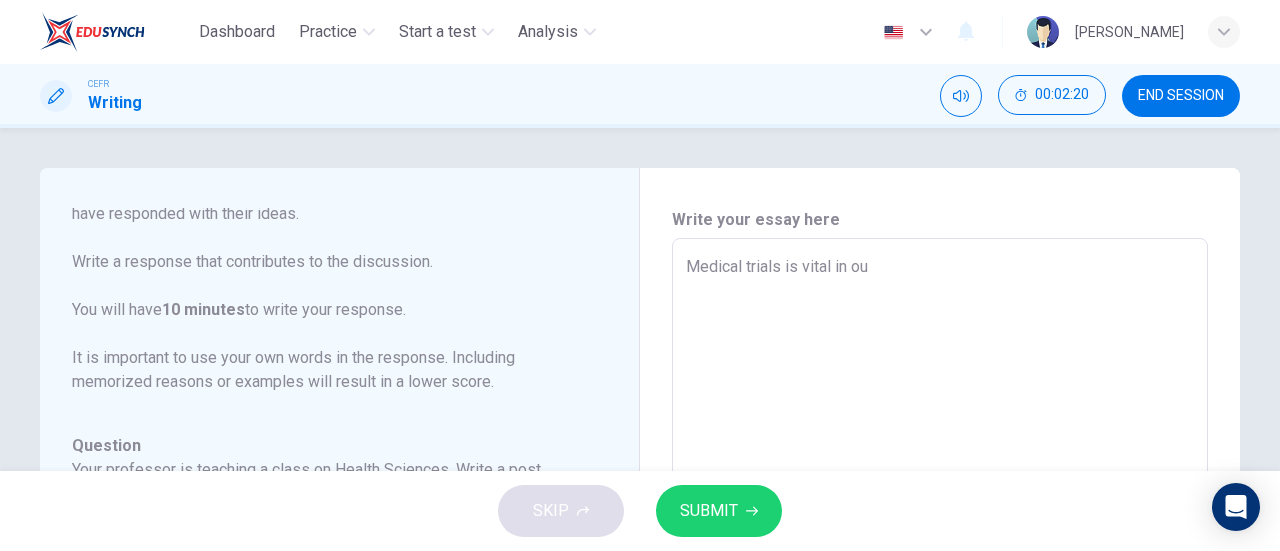 type on "x" 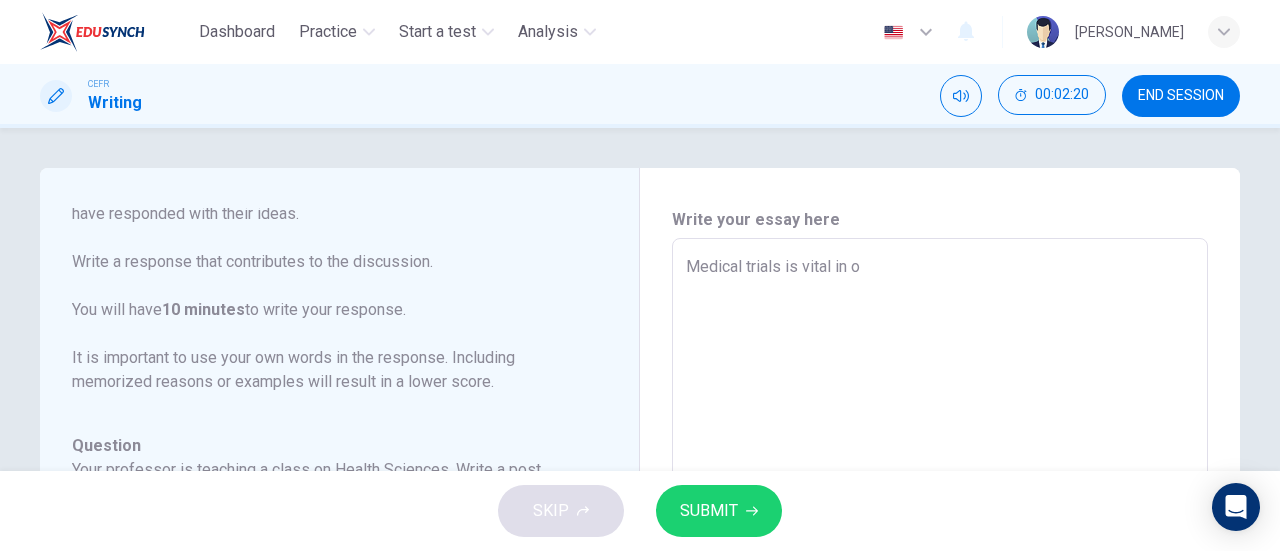 type on "x" 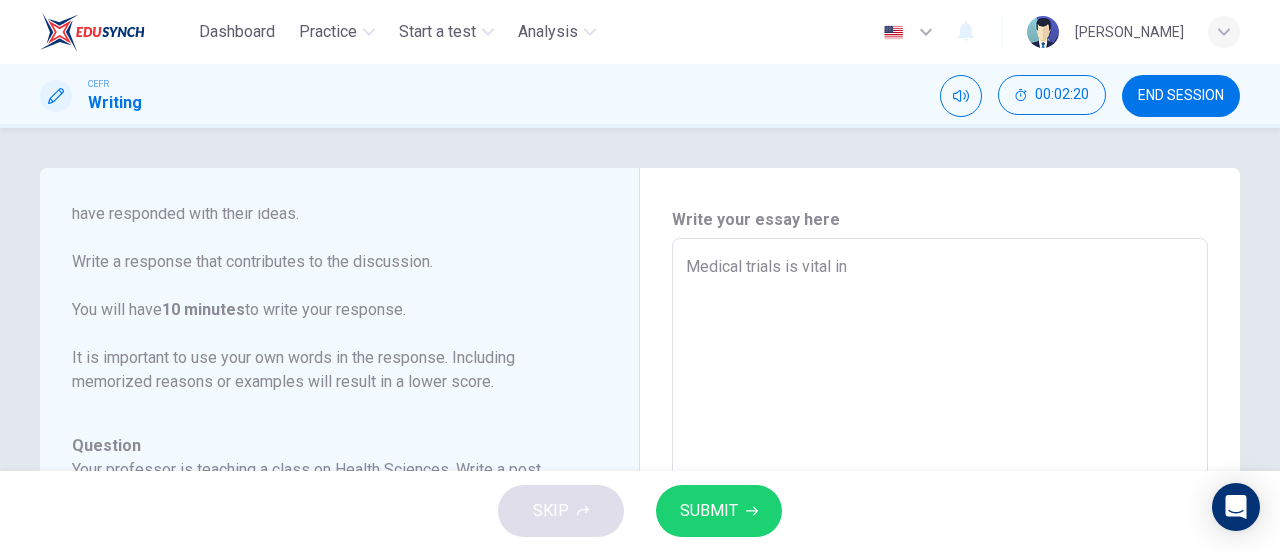type on "x" 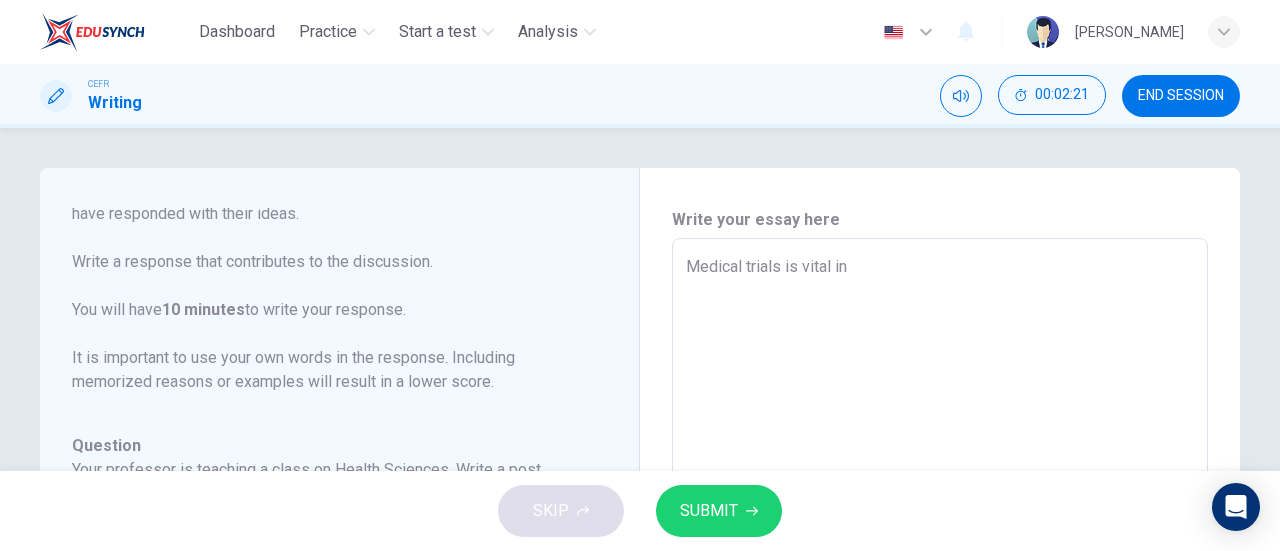 type on "Medical trials is vital i" 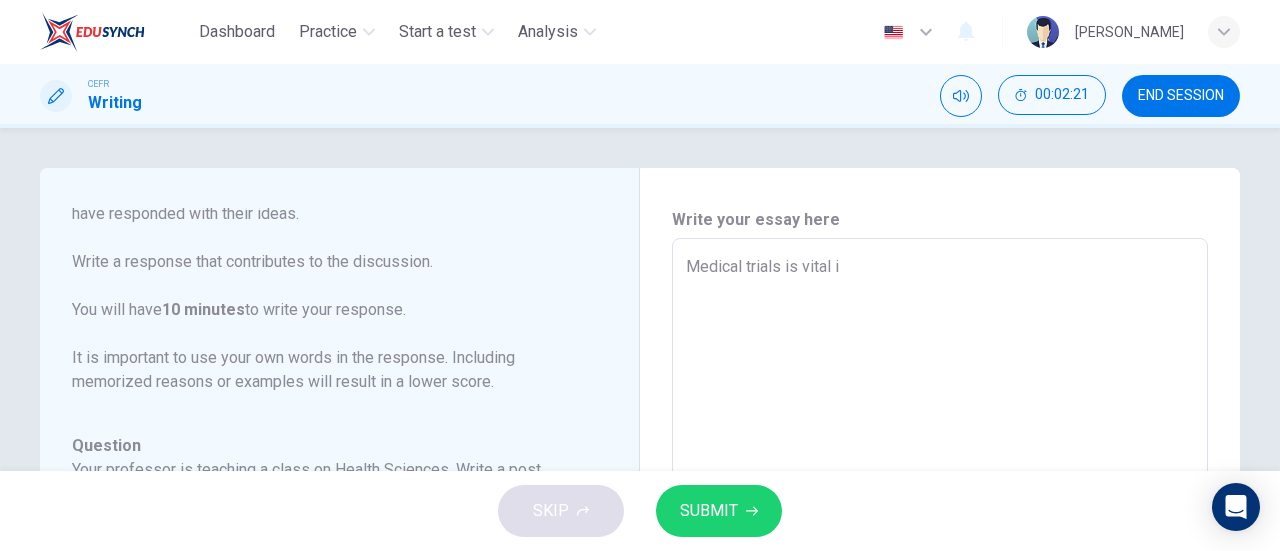 type on "x" 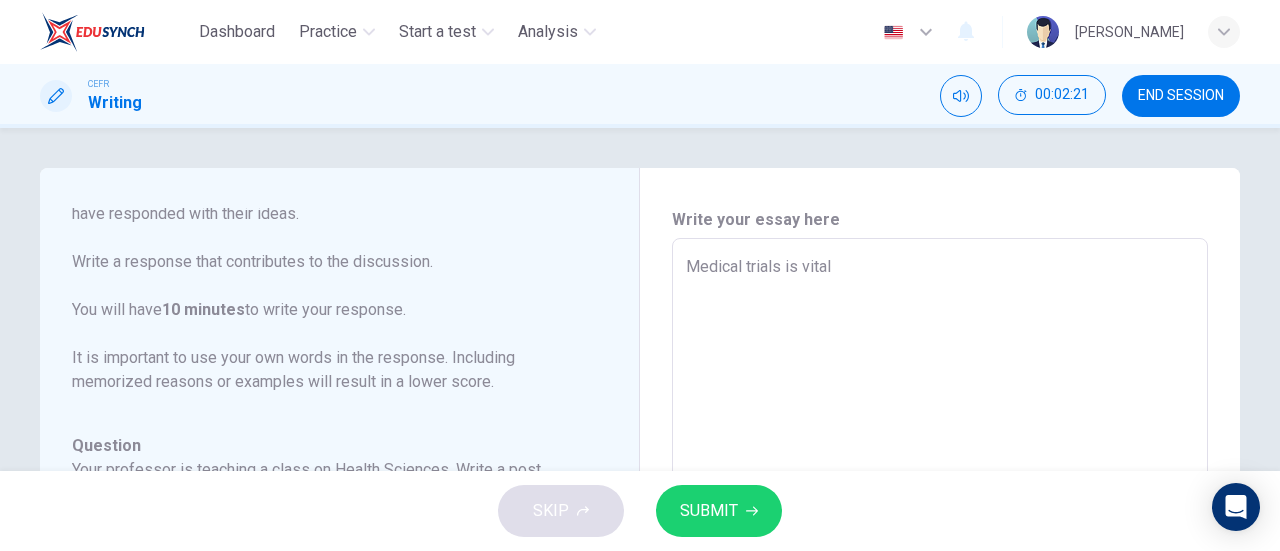 type on "Medical trials is vital e" 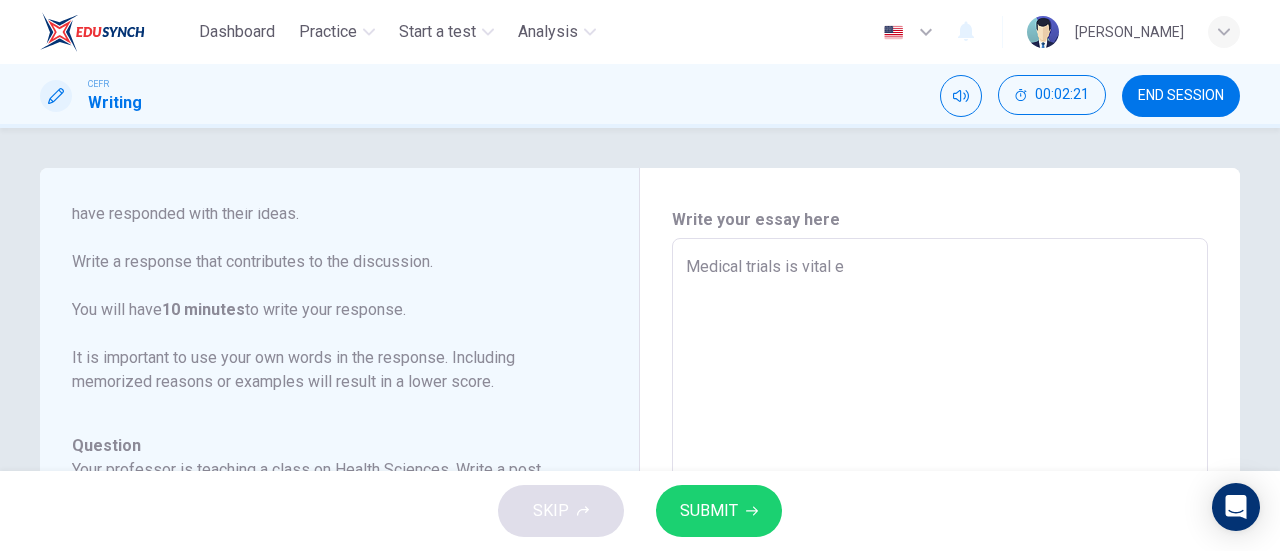 type on "x" 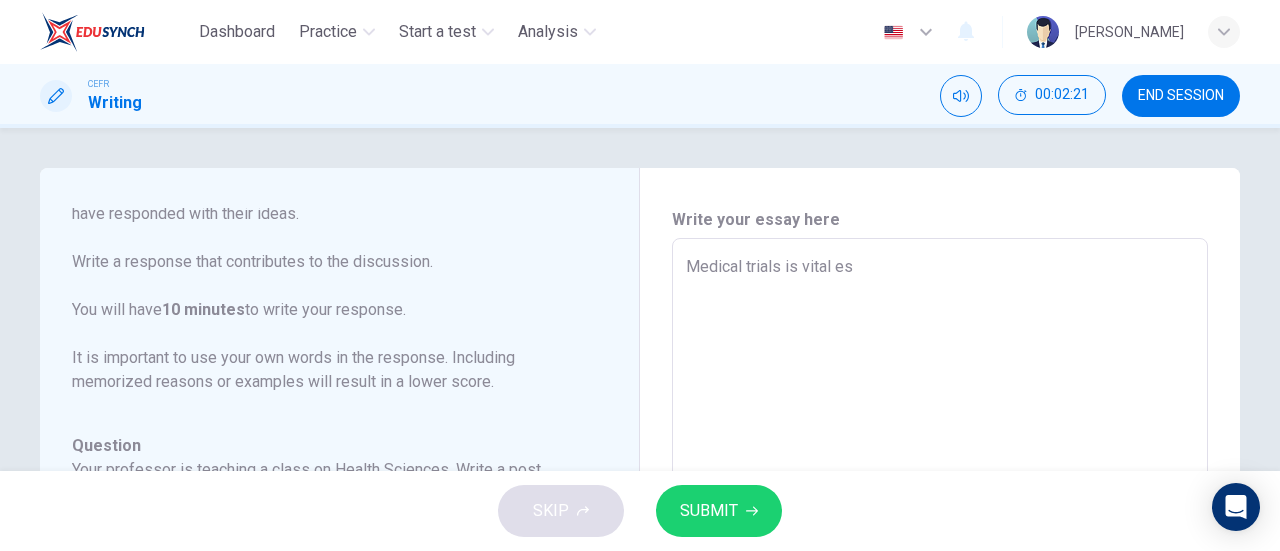 type on "x" 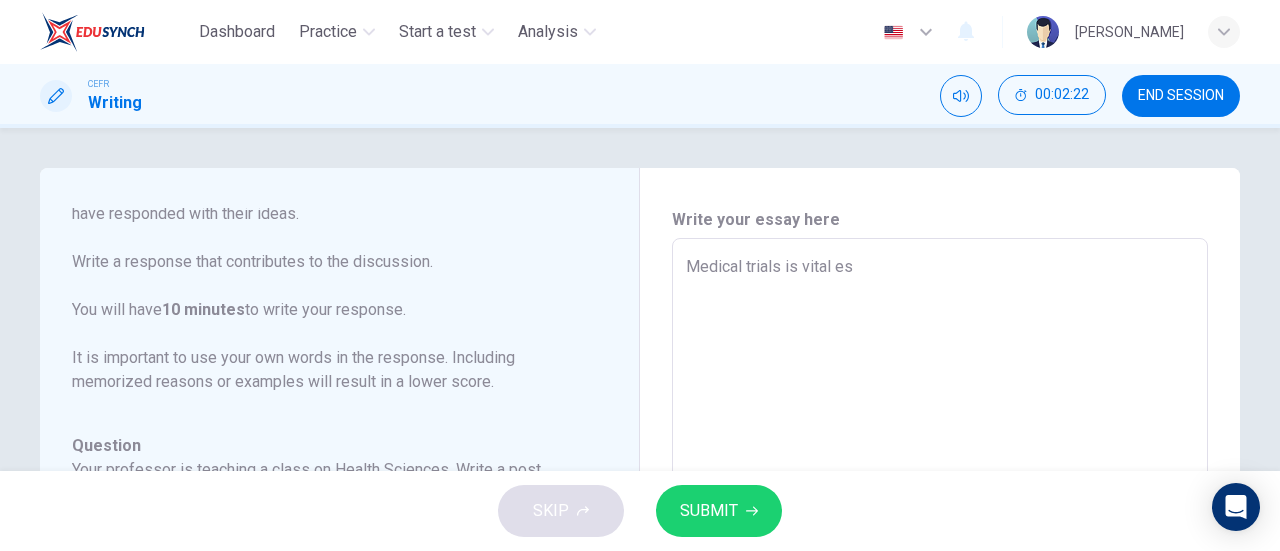 type on "Medical trials is vital esp" 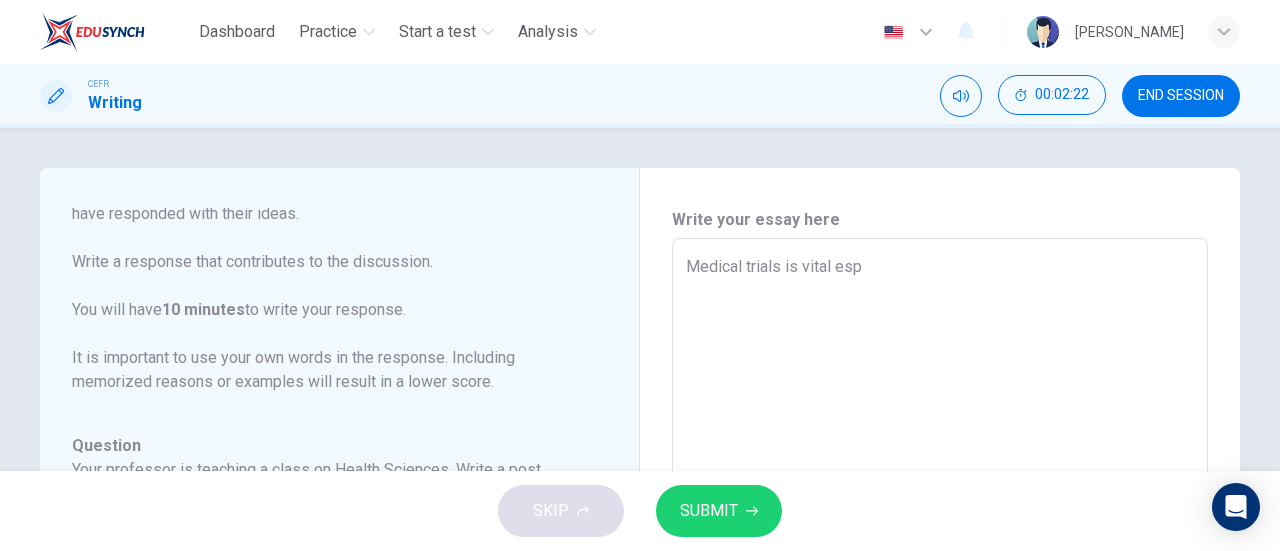 type on "x" 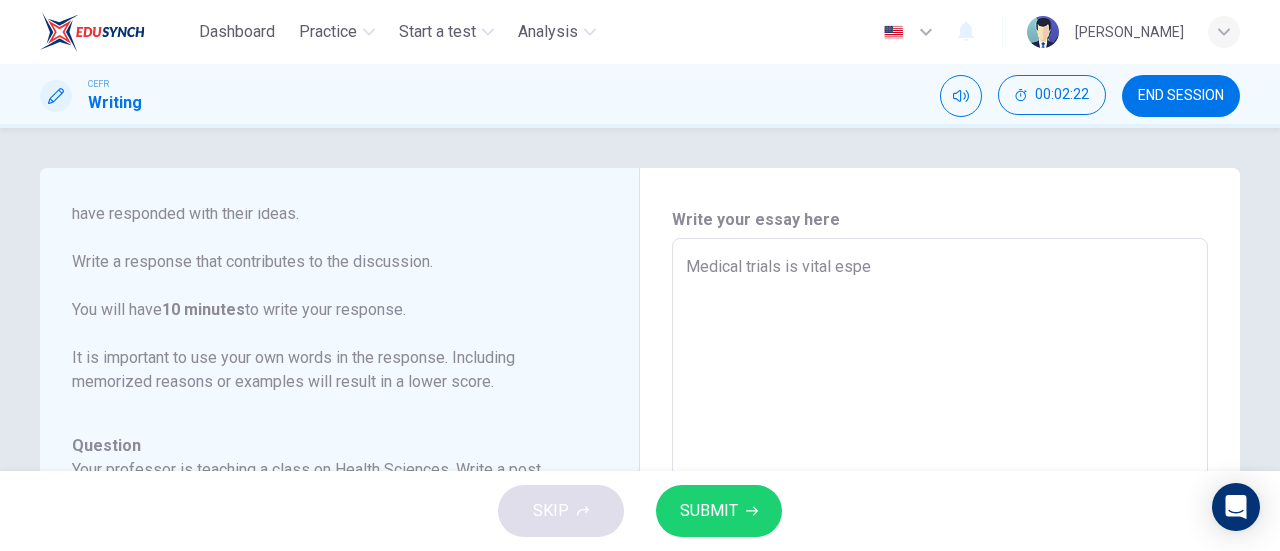 type on "x" 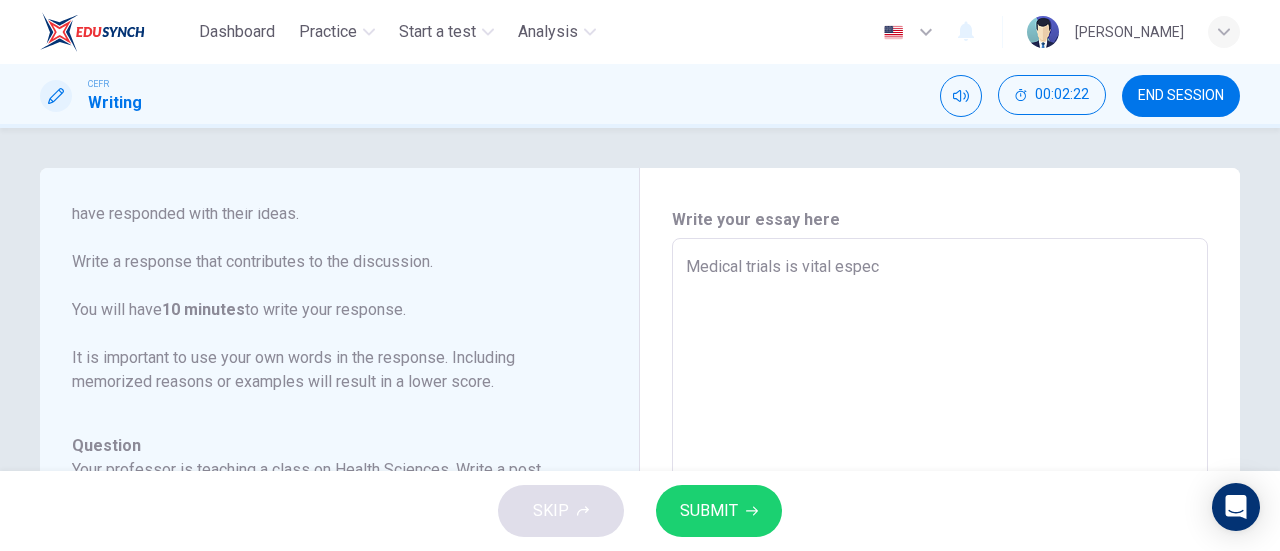 type on "Medical trials is vital especi" 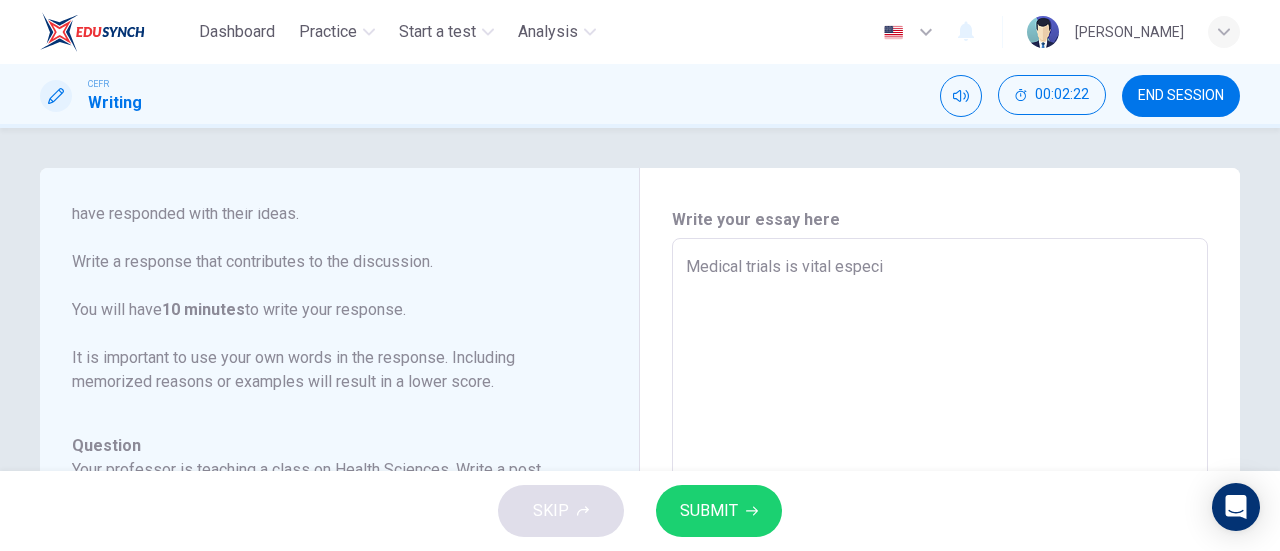 type on "x" 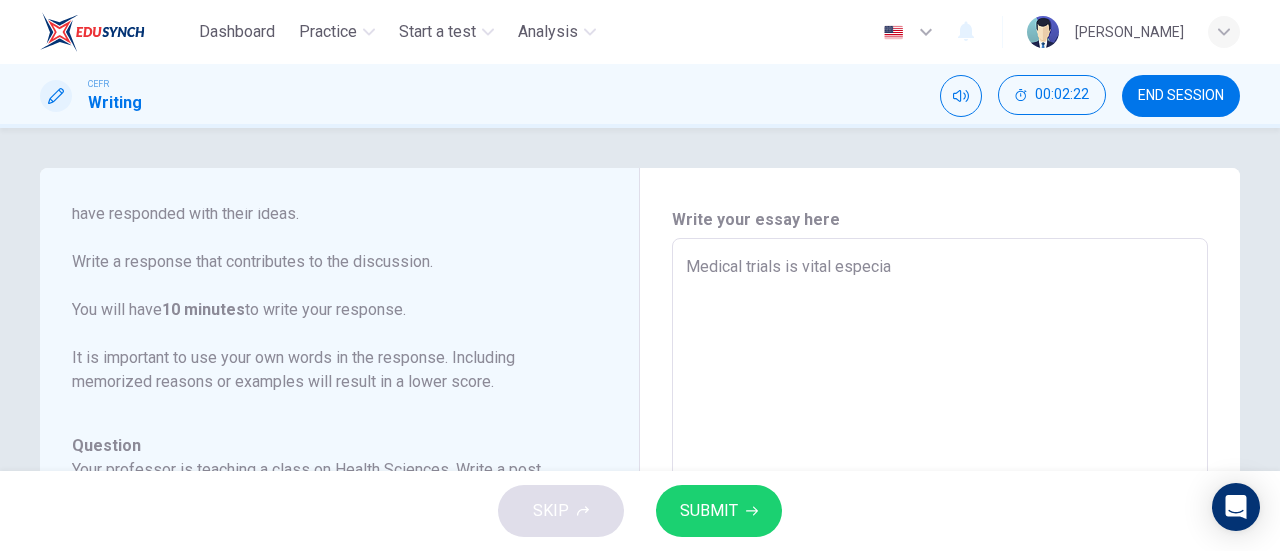 type on "x" 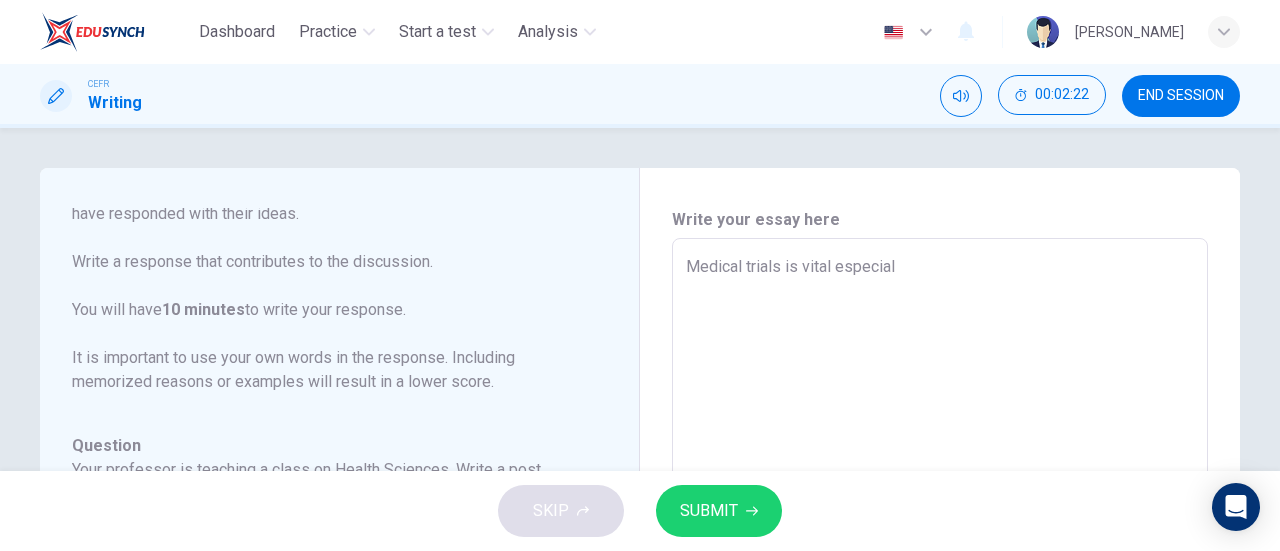 type on "x" 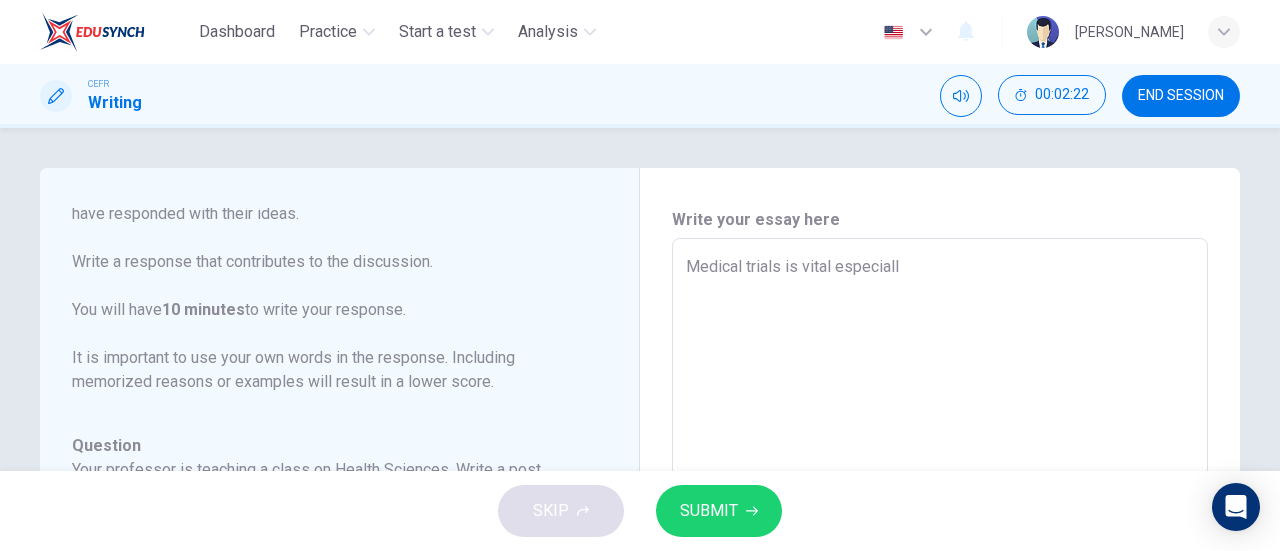 type on "x" 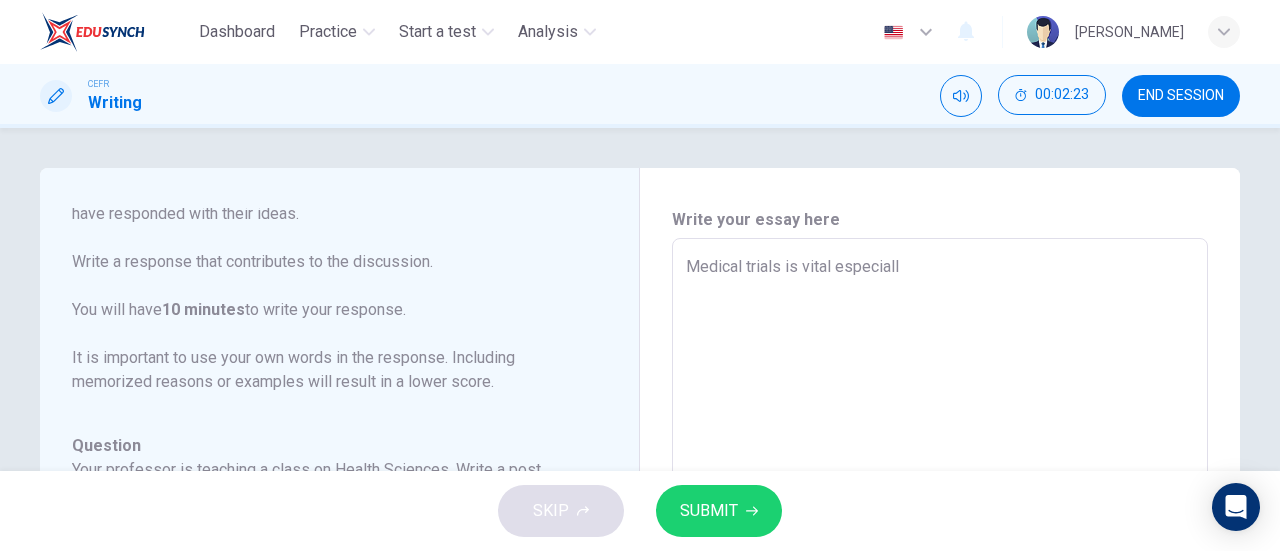 type on "Medical trials is vital especially" 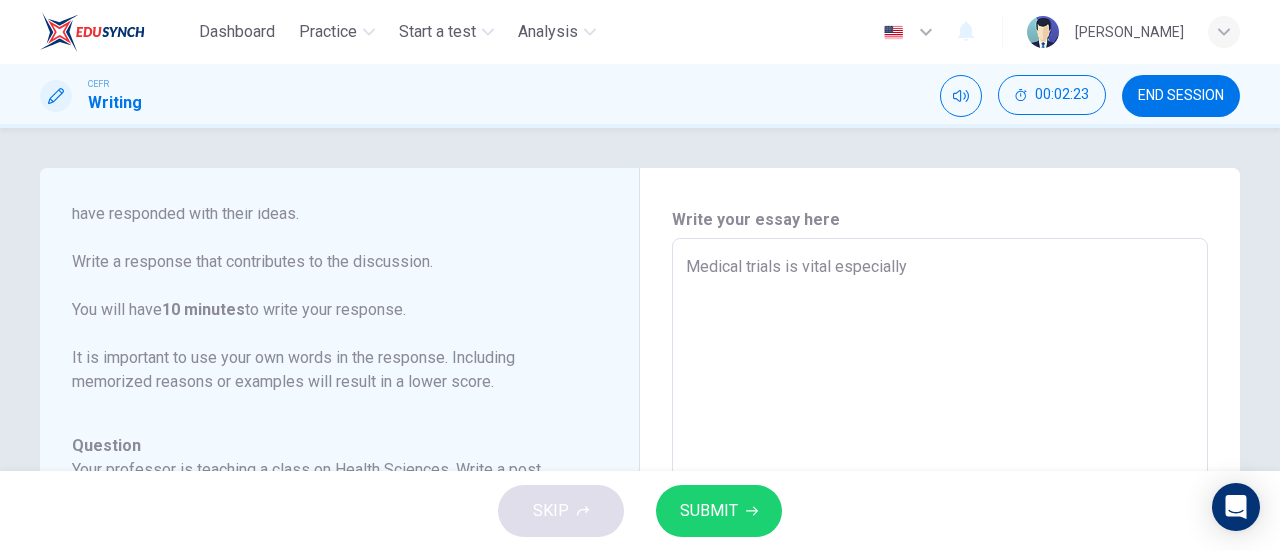 type on "x" 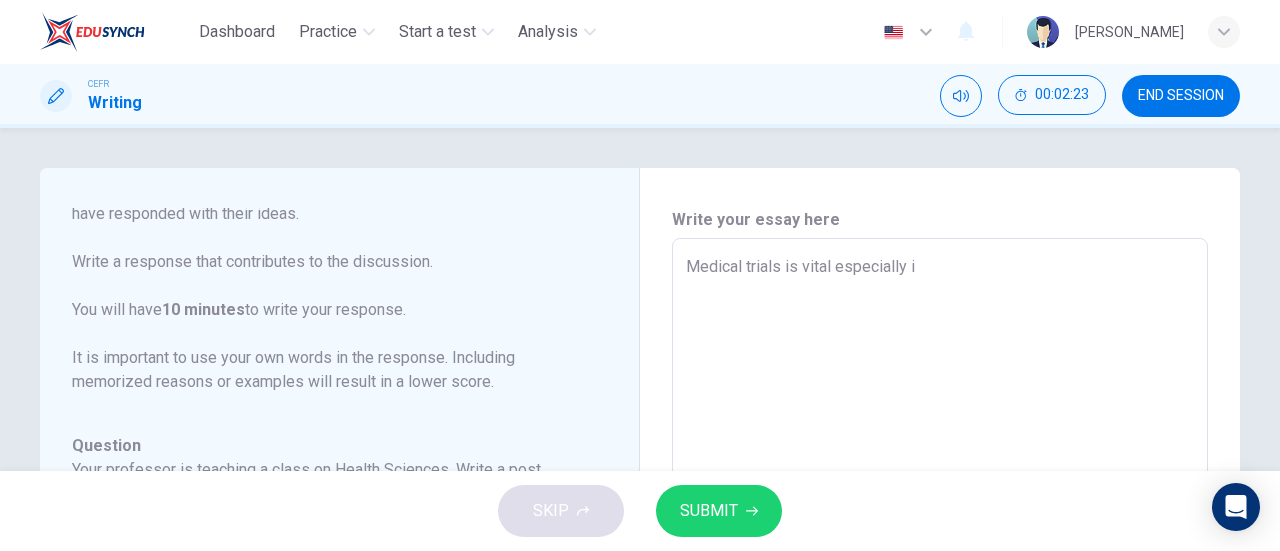 type on "Medical trials is vital especially in" 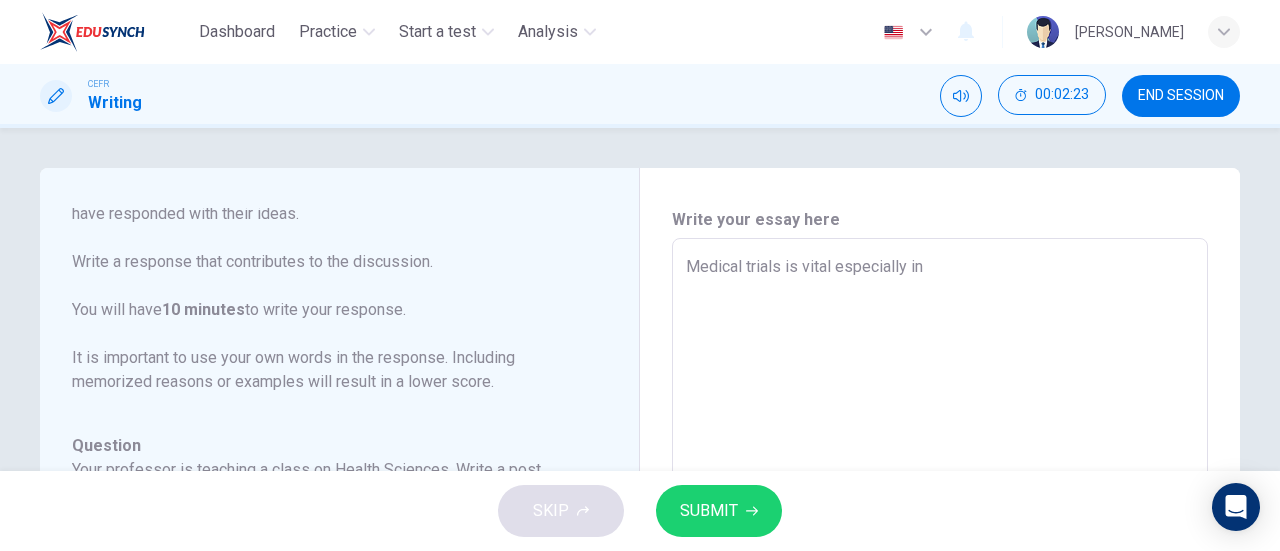 type on "x" 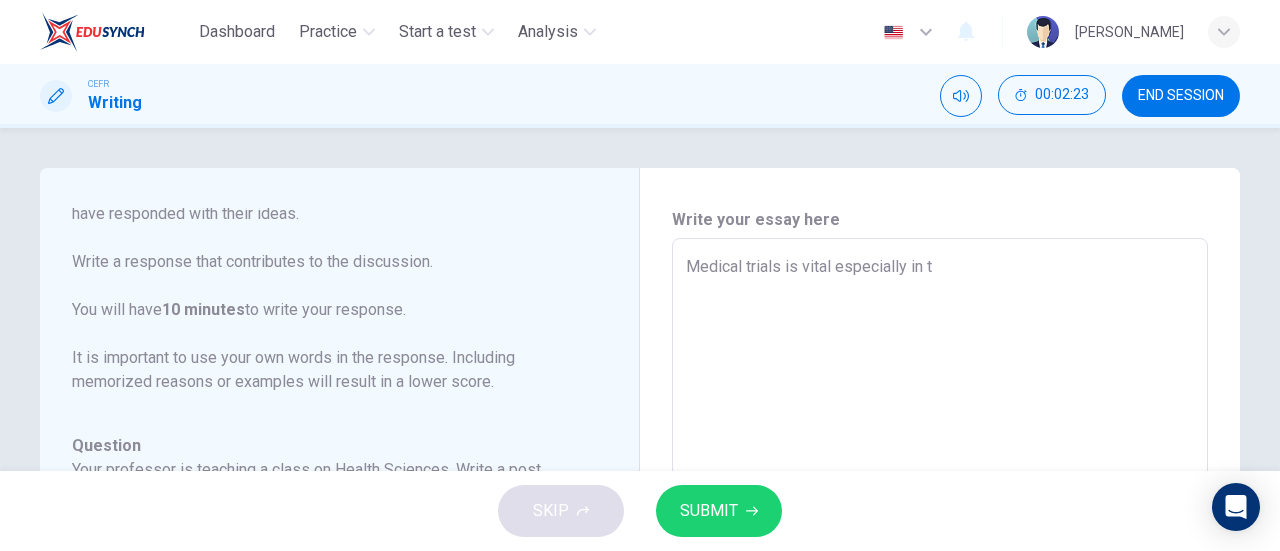 type on "x" 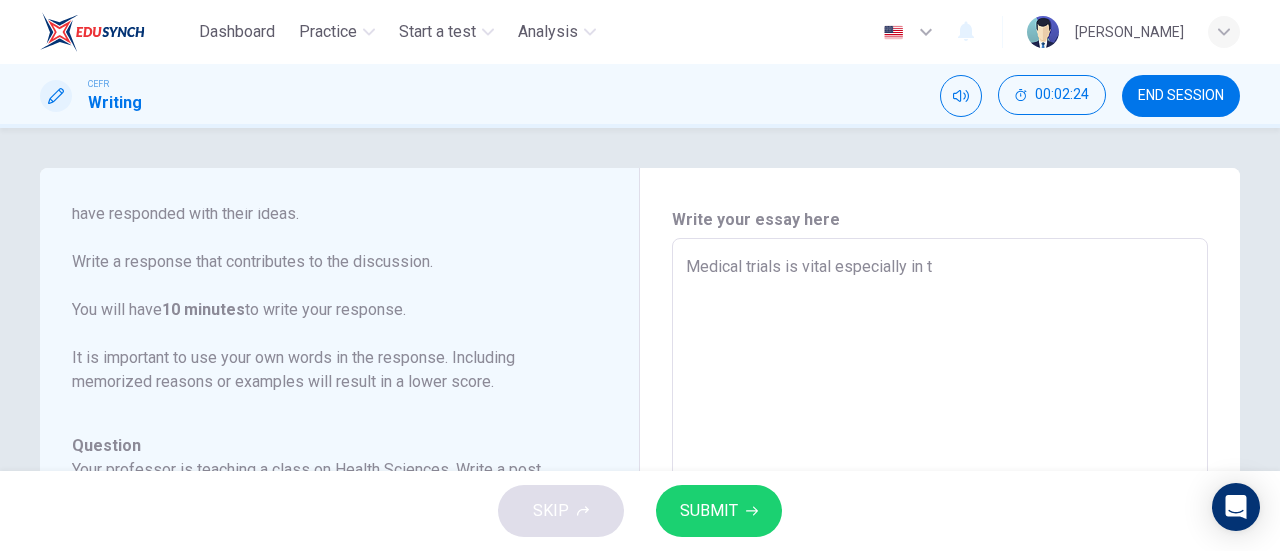 type on "Medical trials is vital especially in th" 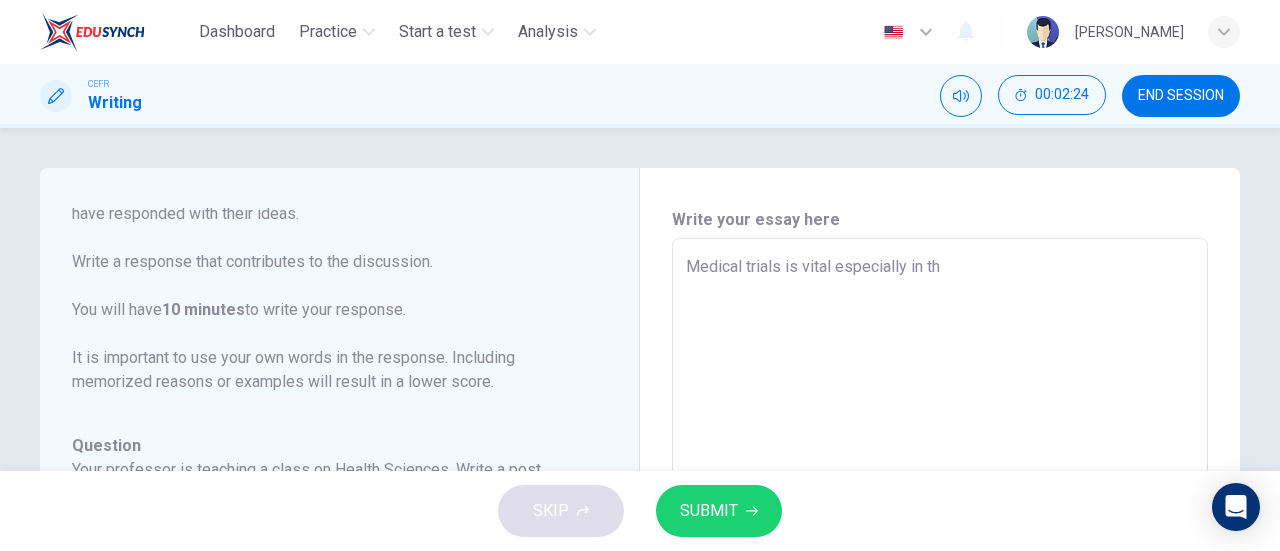 type on "x" 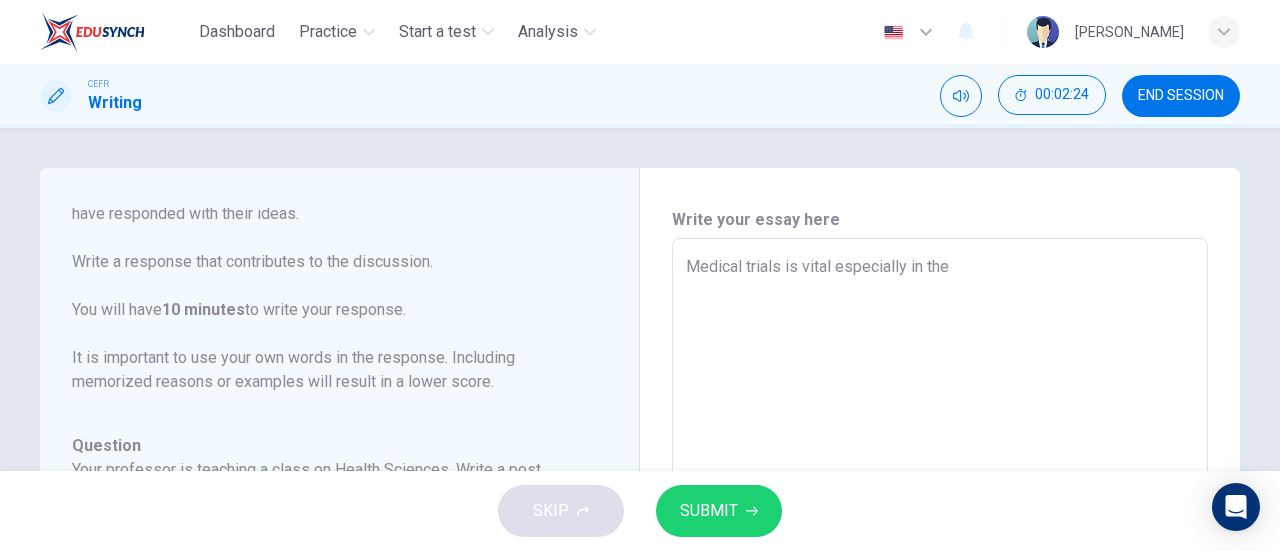 type on "x" 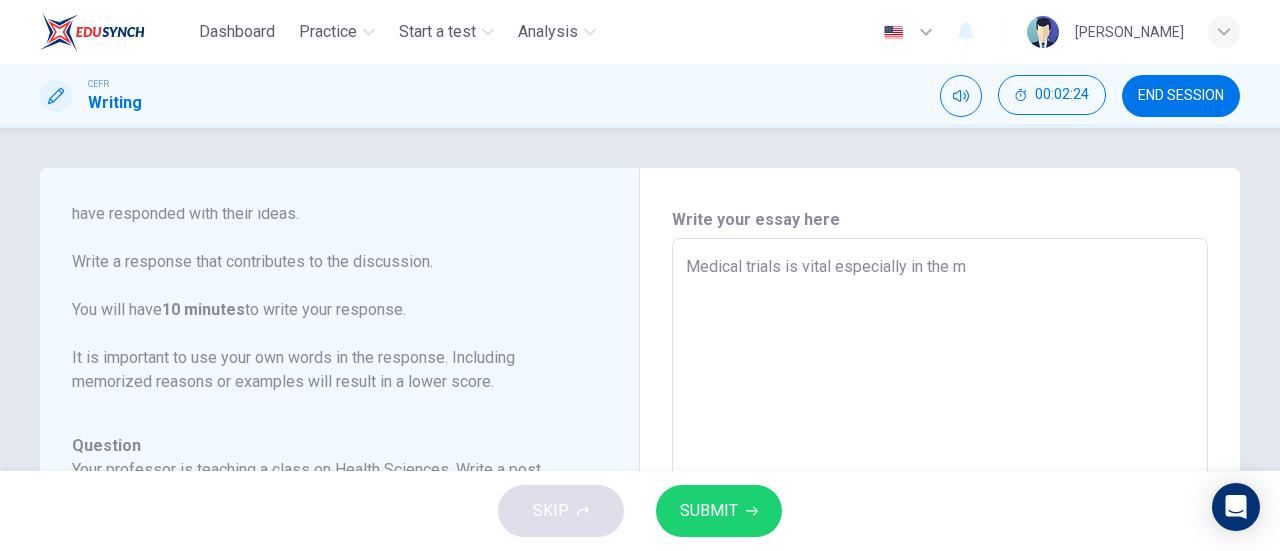 type on "x" 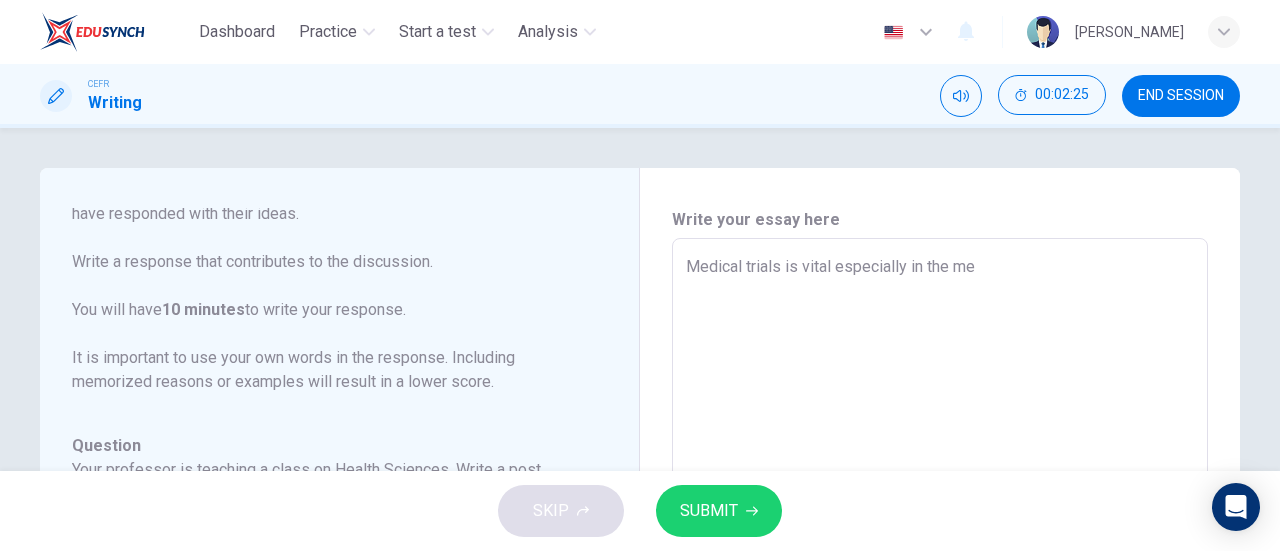 type on "x" 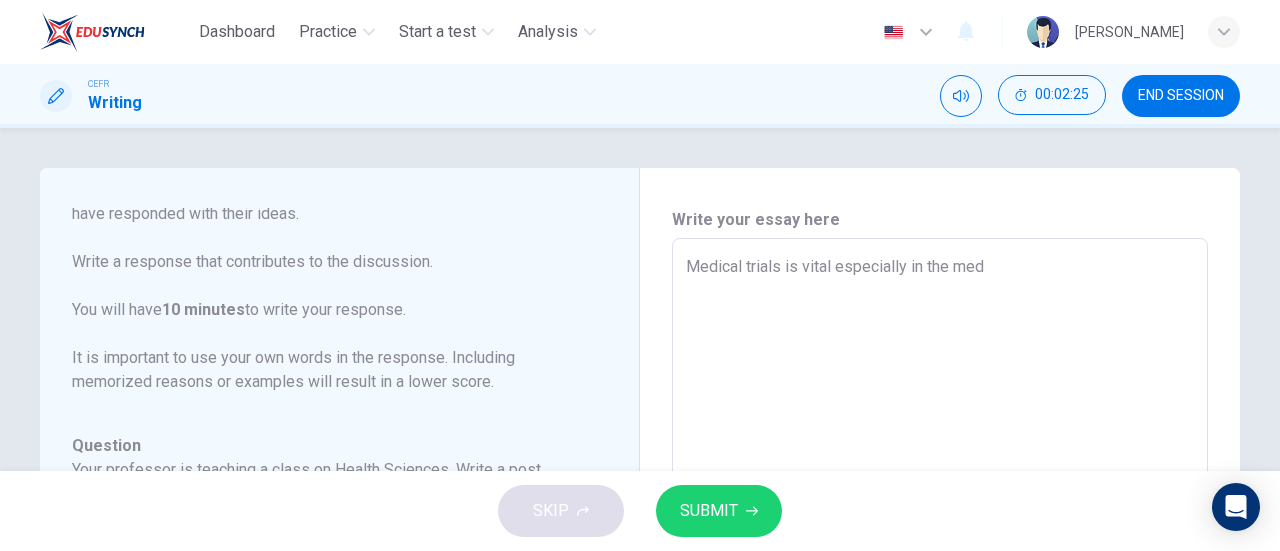 type on "x" 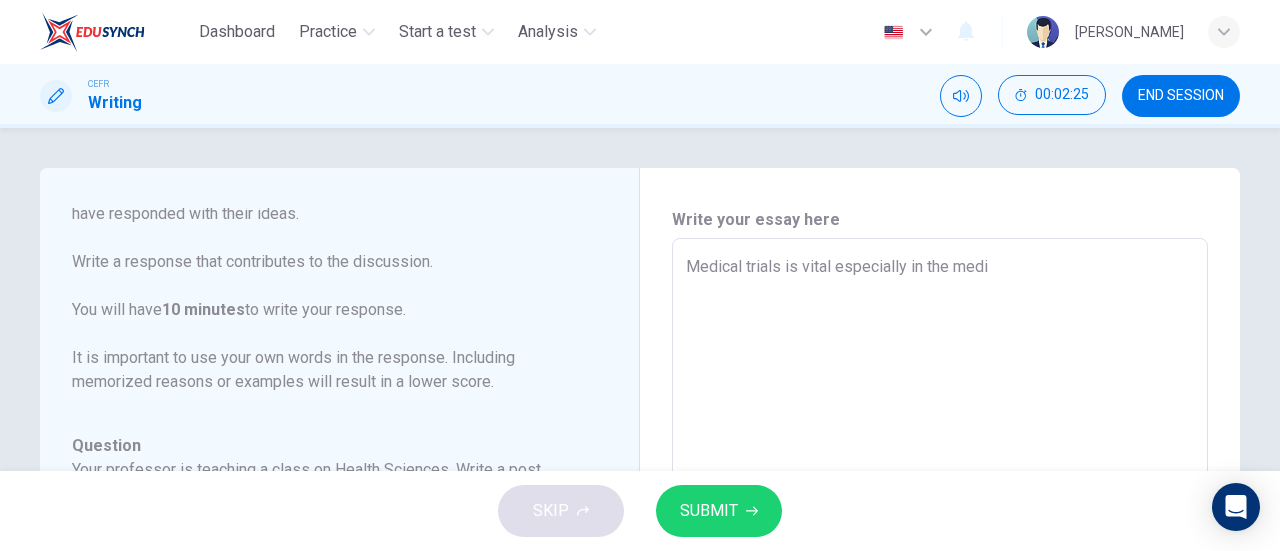 type on "Medical trials is vital especially in the medic" 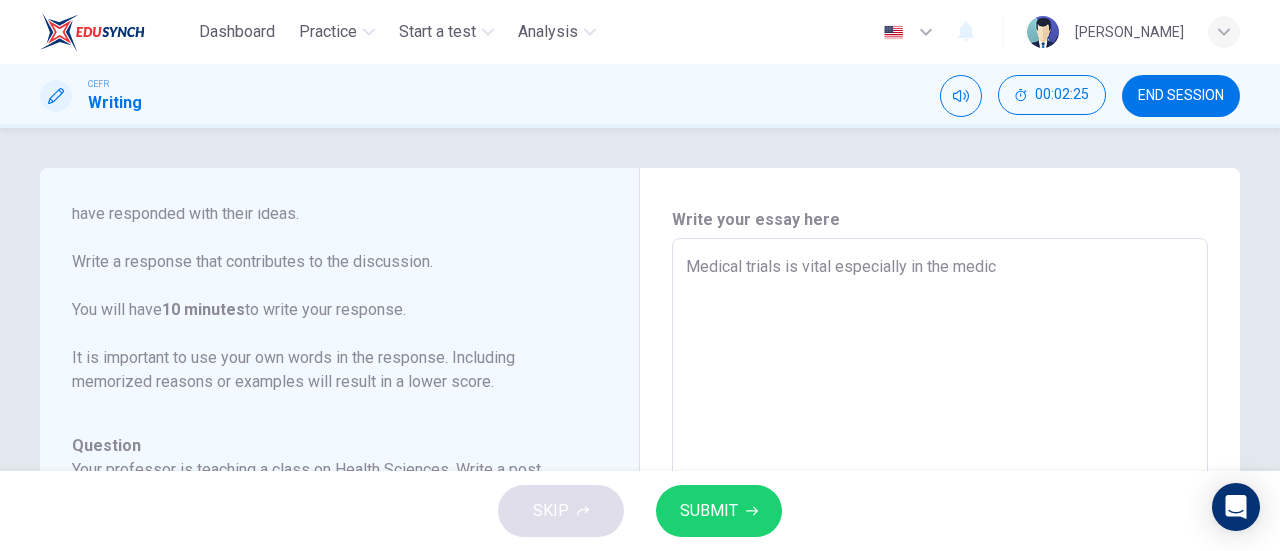 type on "x" 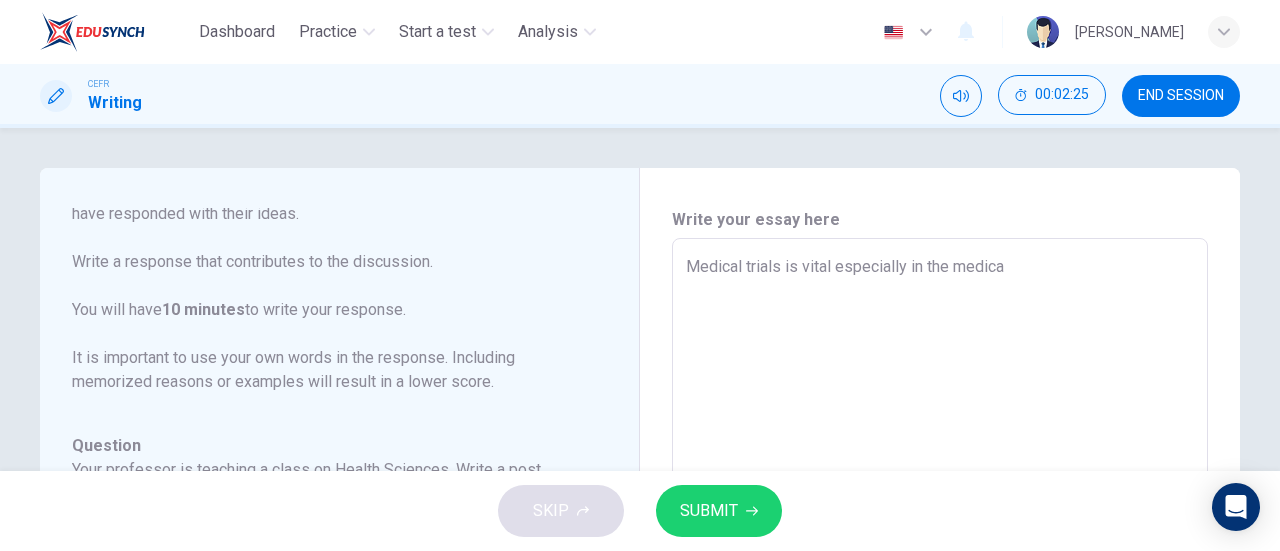 type on "x" 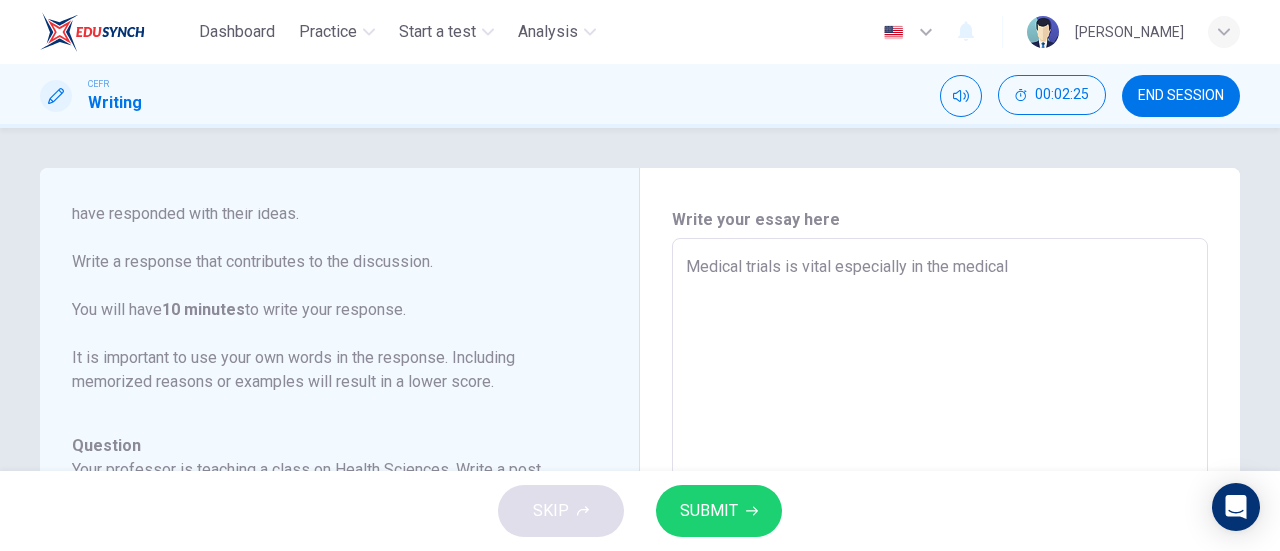 type on "x" 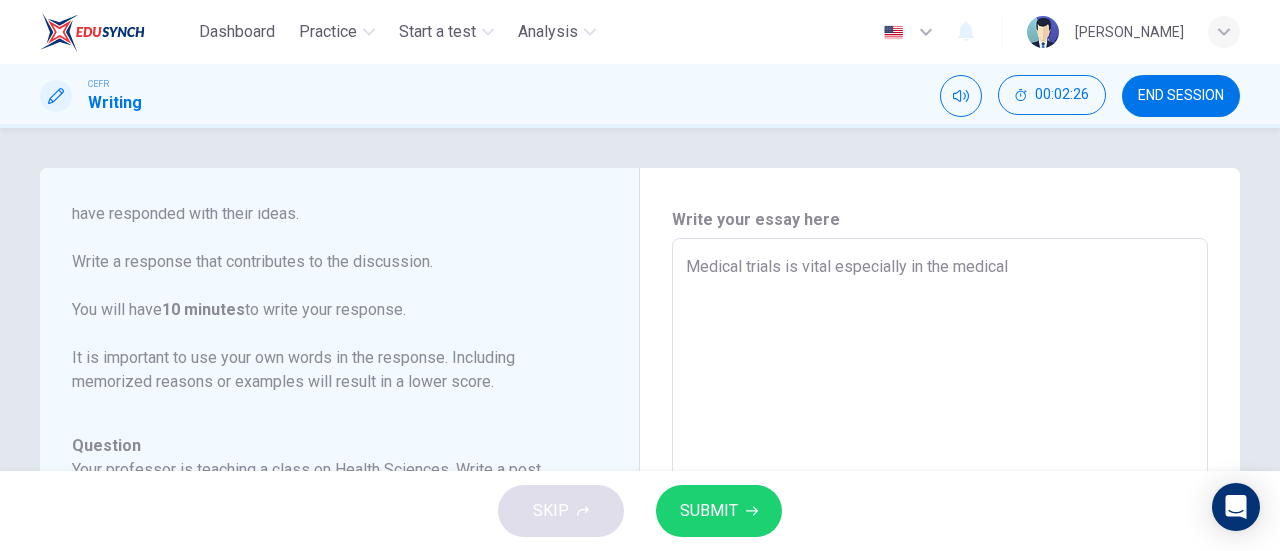 type on "Medical trials is vital especially in the medical p" 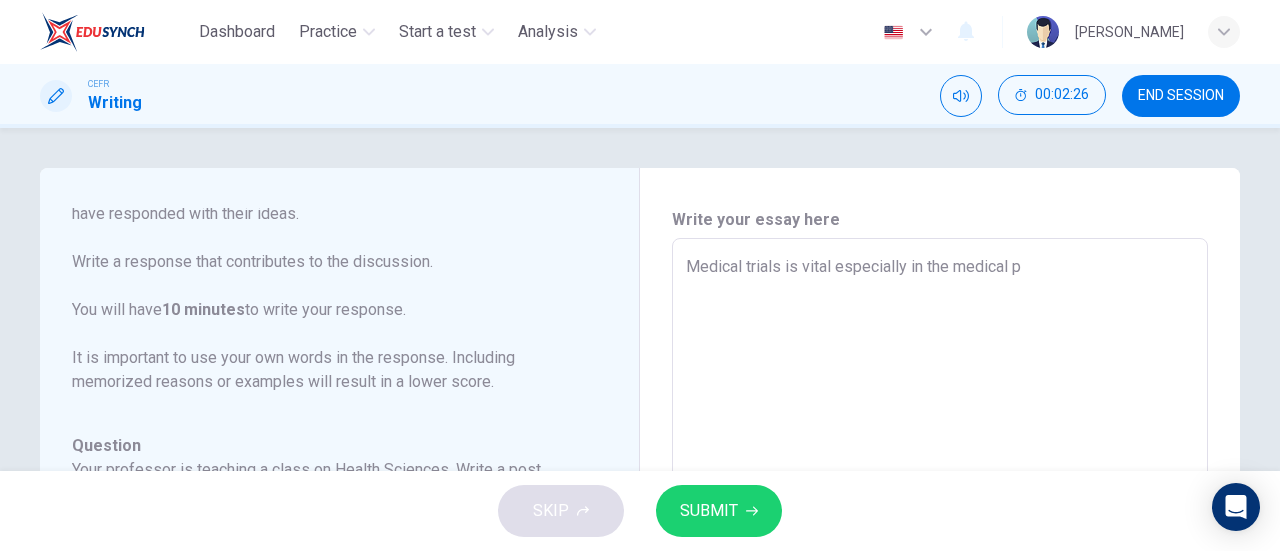 type on "x" 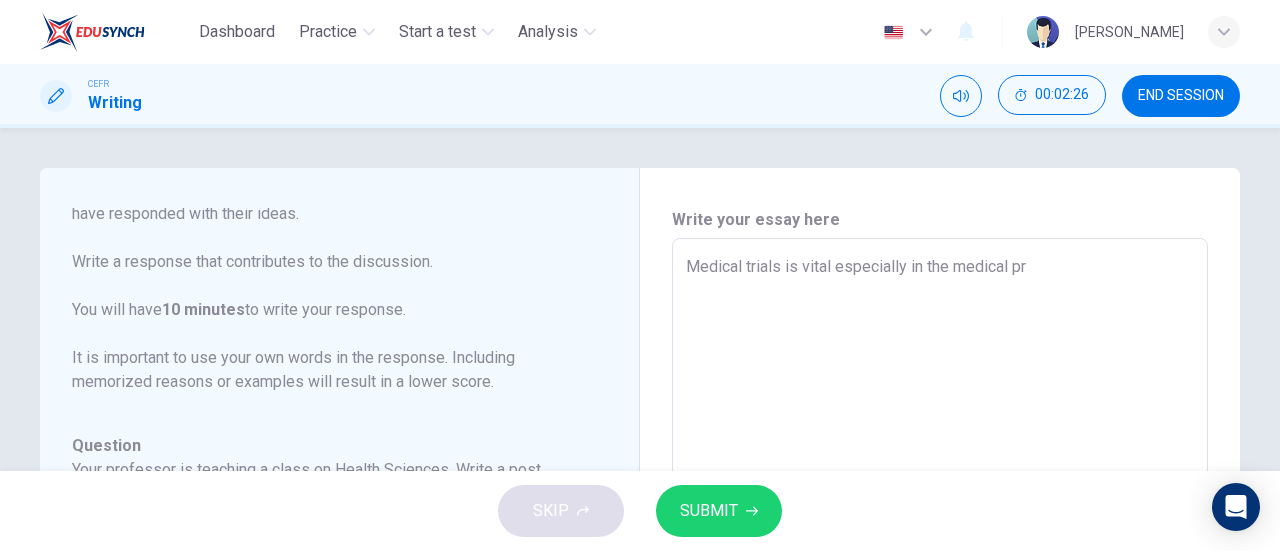 type on "x" 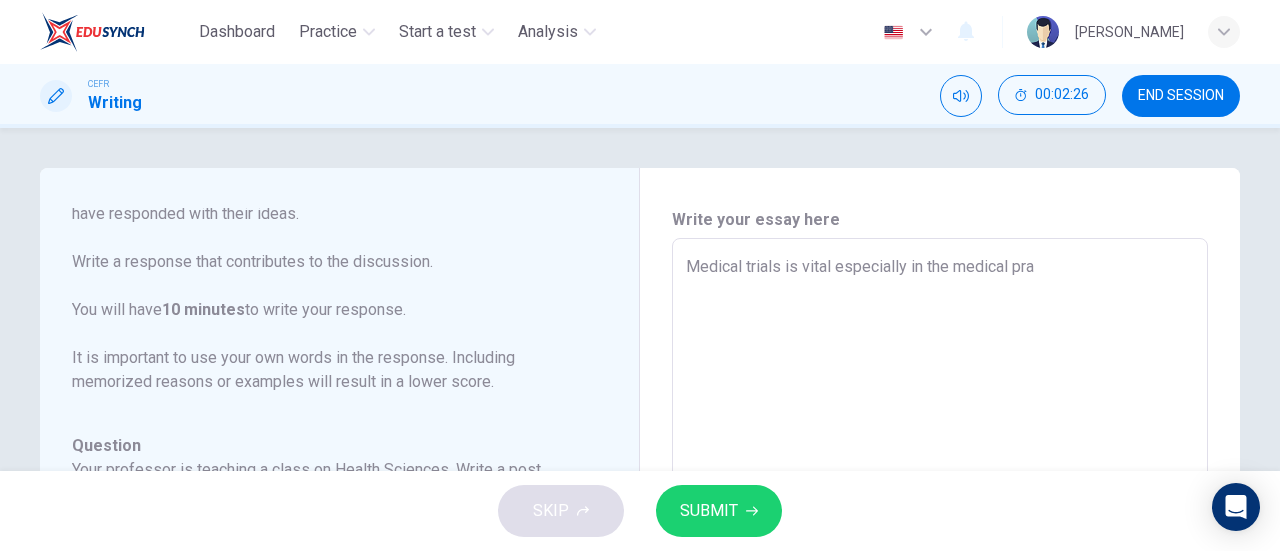 type on "Medical trials is vital especially in the medical prac" 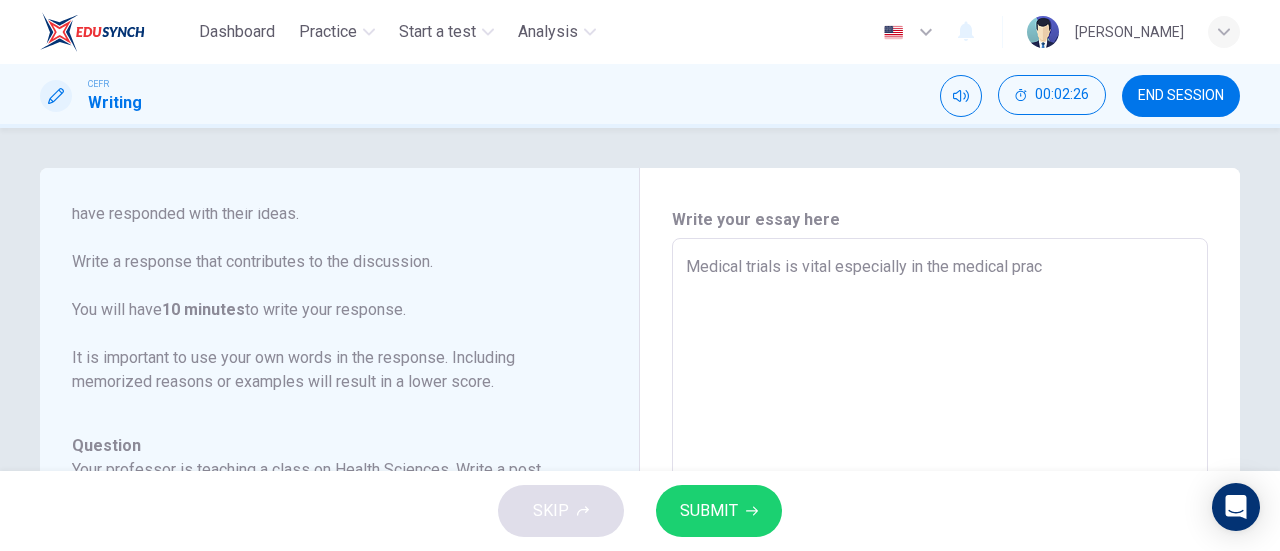 type on "x" 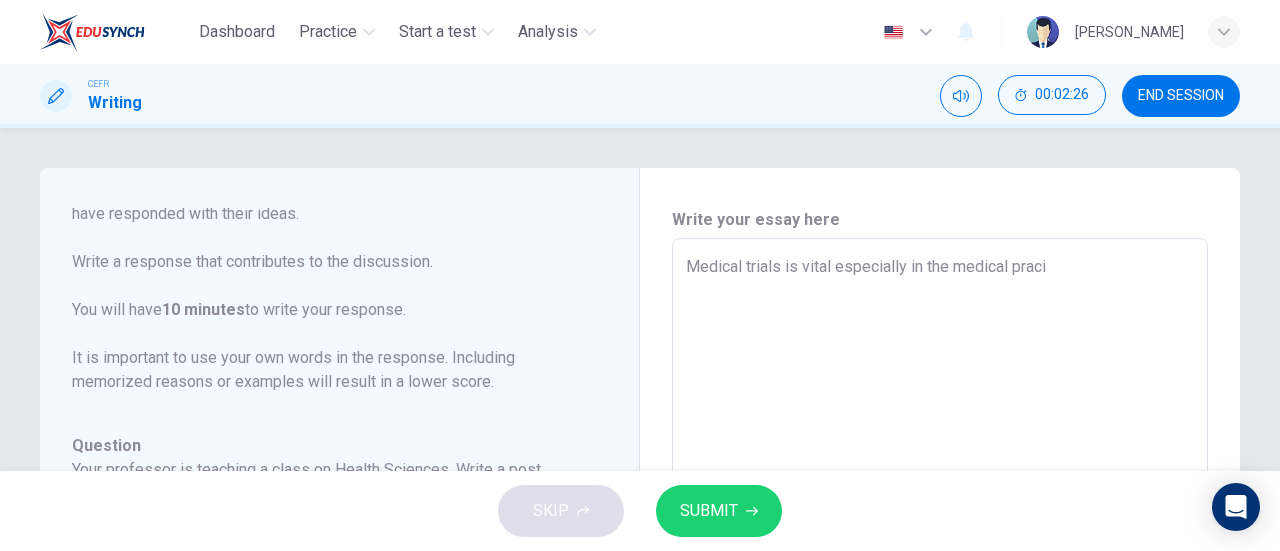 type on "x" 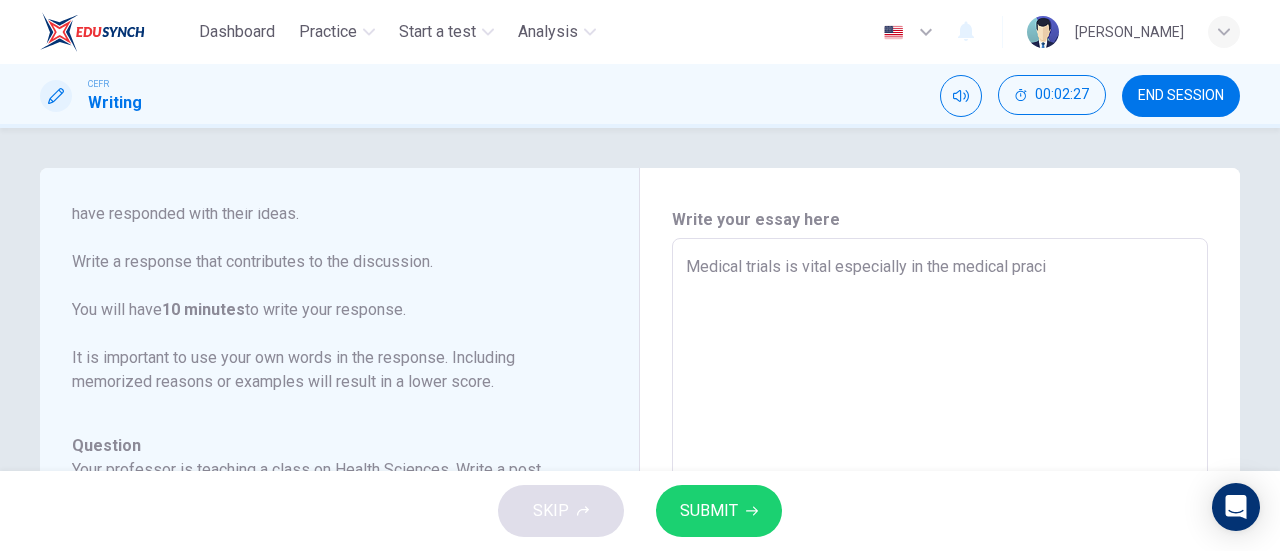 type on "Medical trials is vital especially in the medical prac" 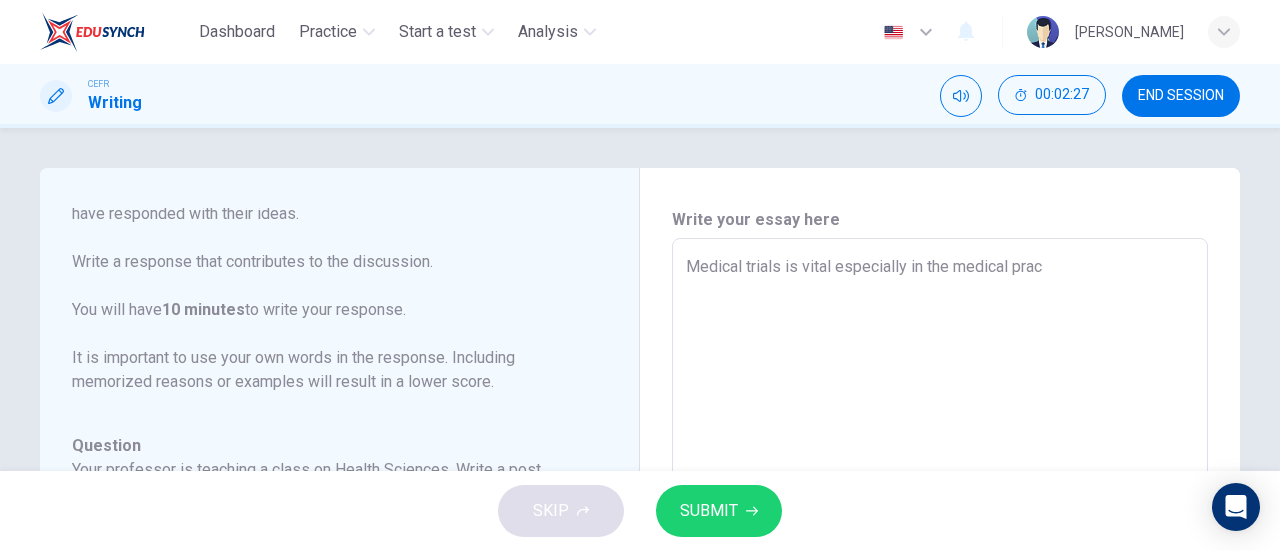 type on "Medical trials is vital especially in the medical pract" 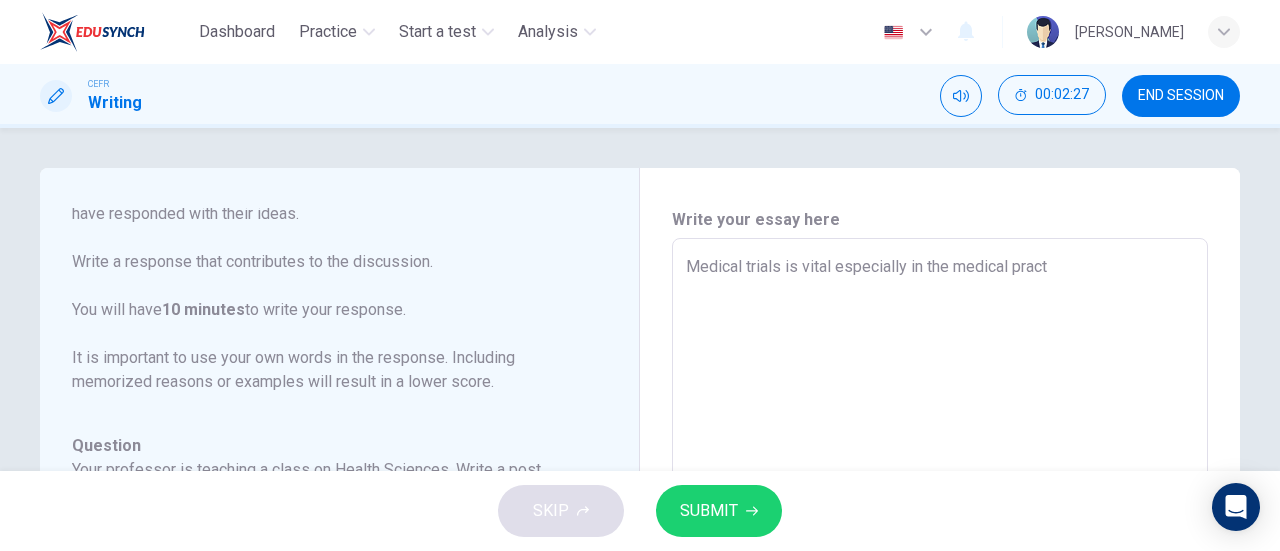 type on "x" 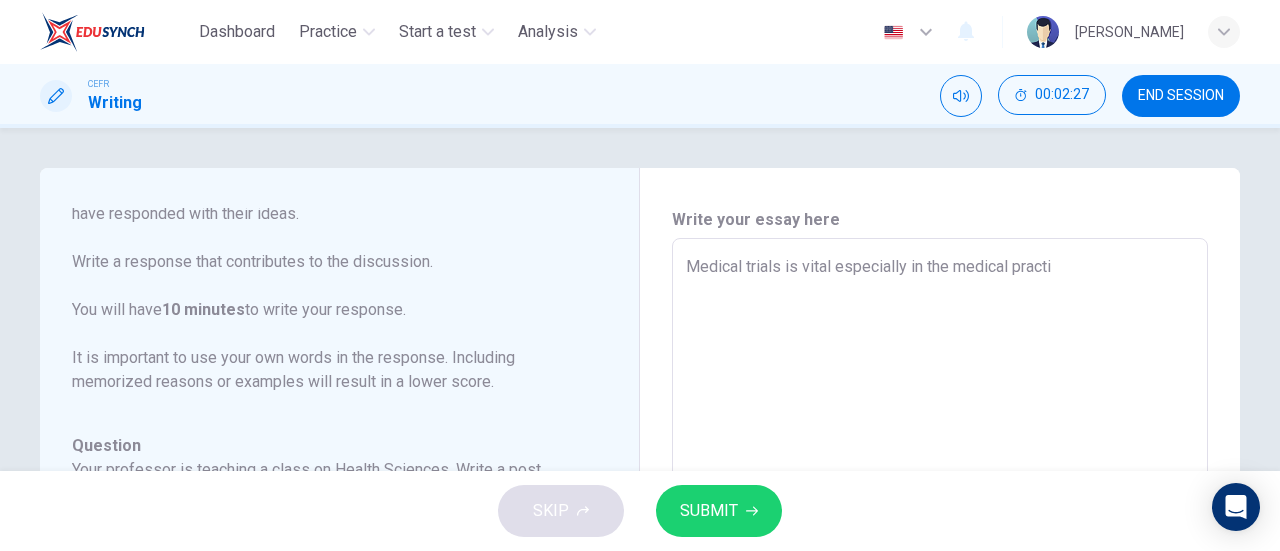 type on "x" 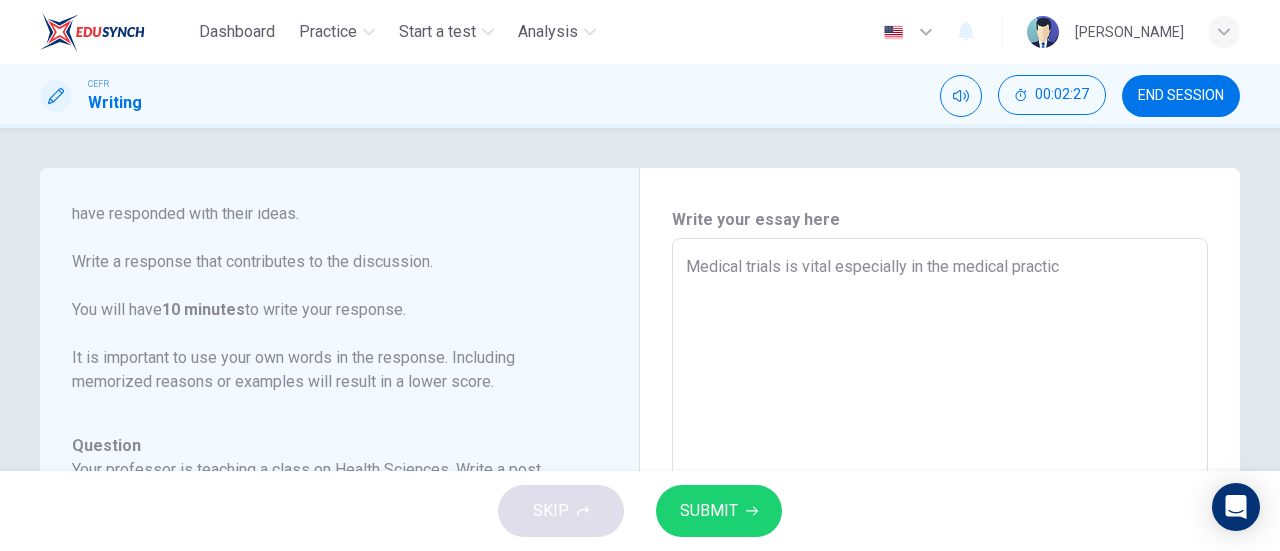 type on "x" 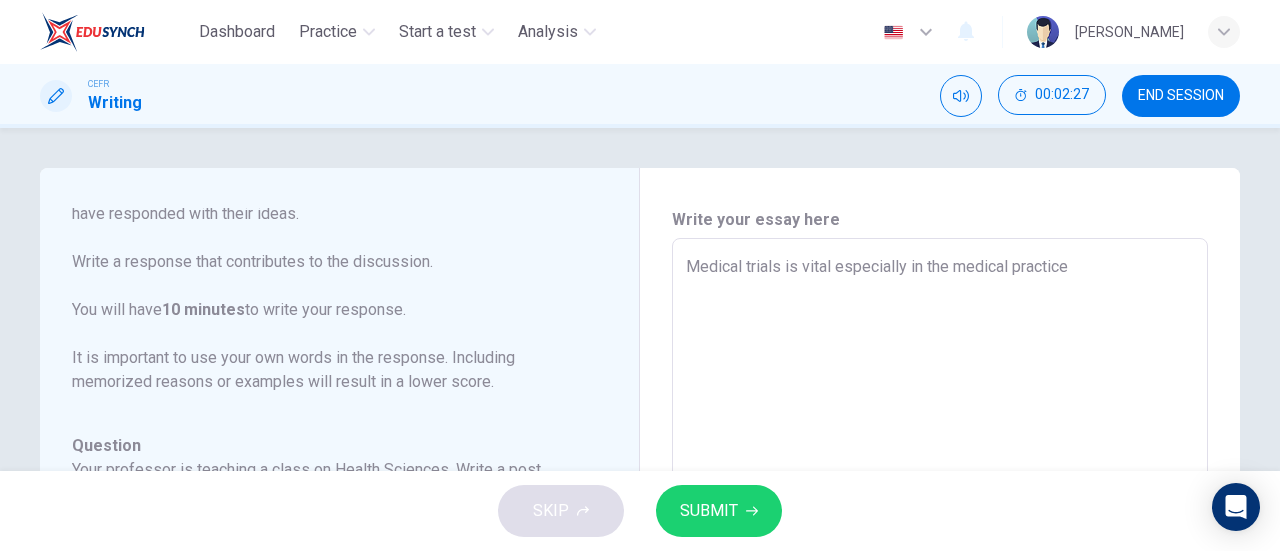 type on "x" 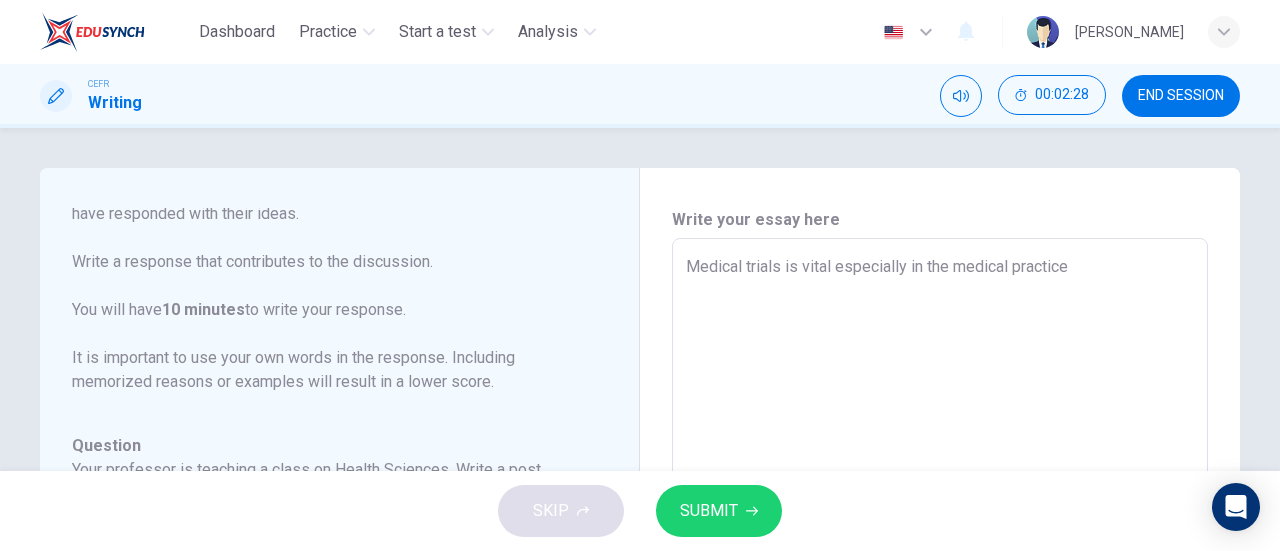 type on "Medical trials is vital especially in the medical practices" 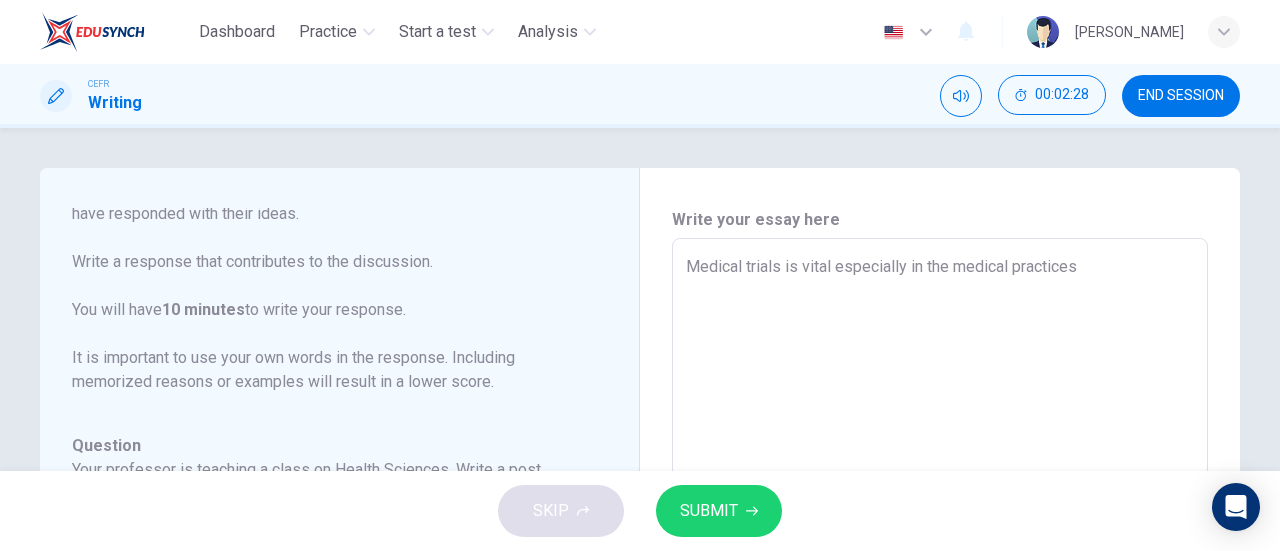 type on "x" 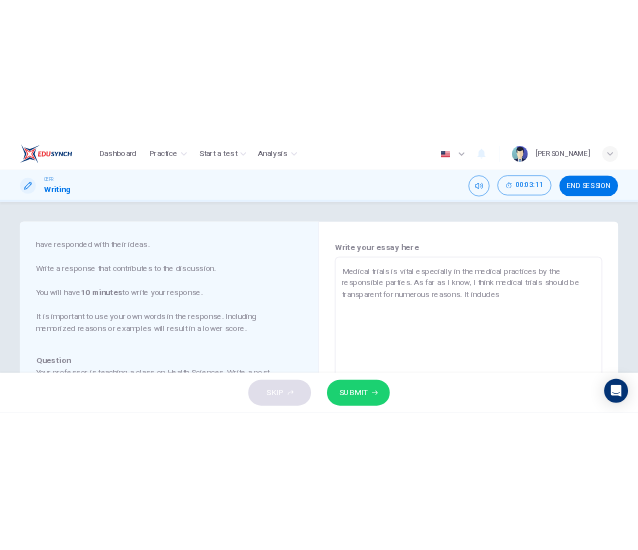 scroll, scrollTop: 27, scrollLeft: 0, axis: vertical 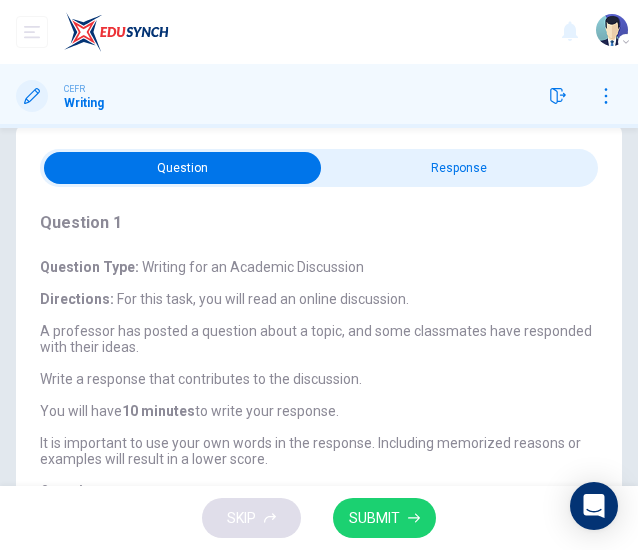 click at bounding box center (182, 168) 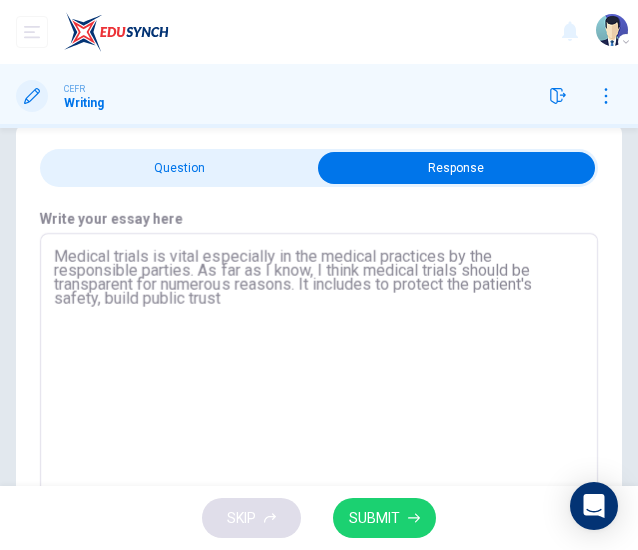 click on "Medical trials is vital especially in the medical practices by the responsible parties. As far as I know, I think medical trials should be transparent for numerous reasons. It includes to protect the patient's safety, build public trust" at bounding box center (319, 383) 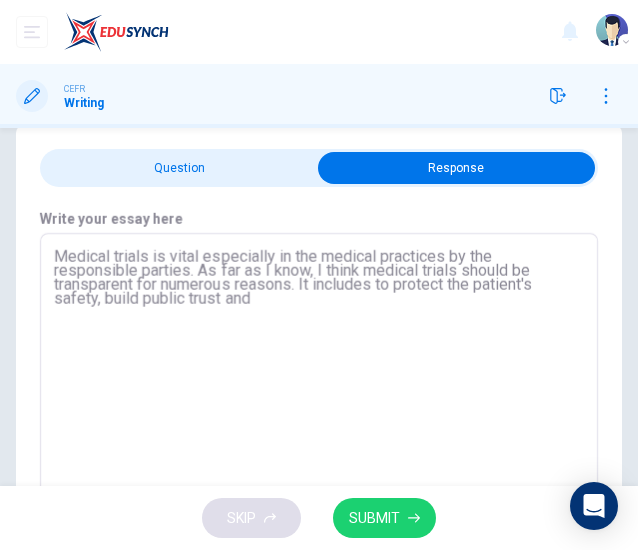 click on "Medical trials is vital especially in the medical practices by the responsible parties. As far as I know, I think medical trials should be transparent for numerous reasons. It includes to protect the patient's safety, build public trust and" at bounding box center (319, 383) 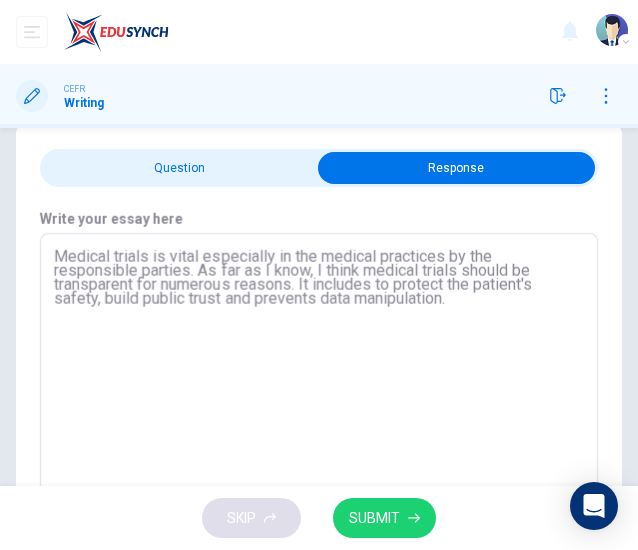 scroll, scrollTop: 23, scrollLeft: 0, axis: vertical 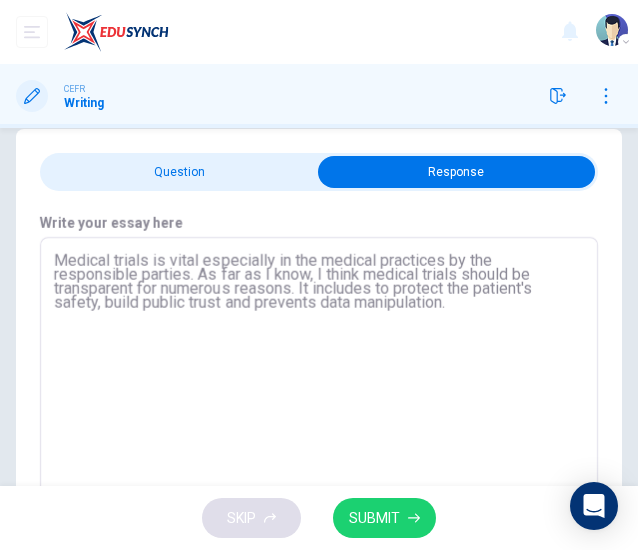 click on "Medical trials is vital especially in the medical practices by the responsible parties. As far as I know, I think medical trials should be transparent for numerous reasons. It includes to protect the patient's safety, build public trust and prevents data manipulation." at bounding box center (319, 387) 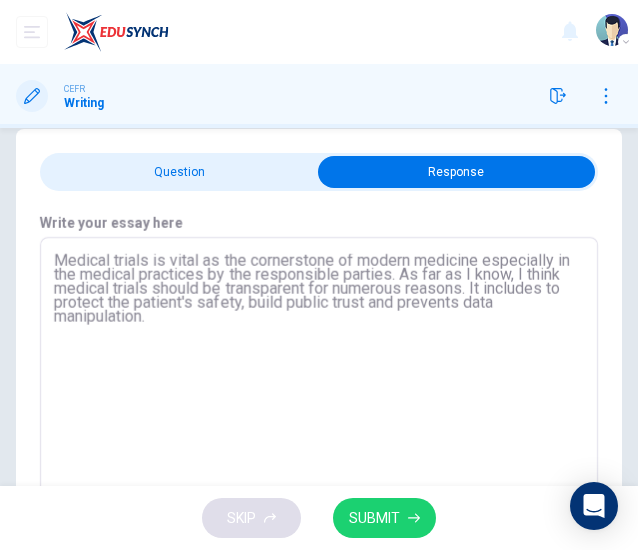 click on "Medical trials is vital as the cornerstone of modern medicine especially in the medical practices by the responsible parties. As far as I know, I think medical trials should be transparent for numerous reasons. It includes to protect the patient's safety, build public trust and prevents data manipulation." at bounding box center [319, 387] 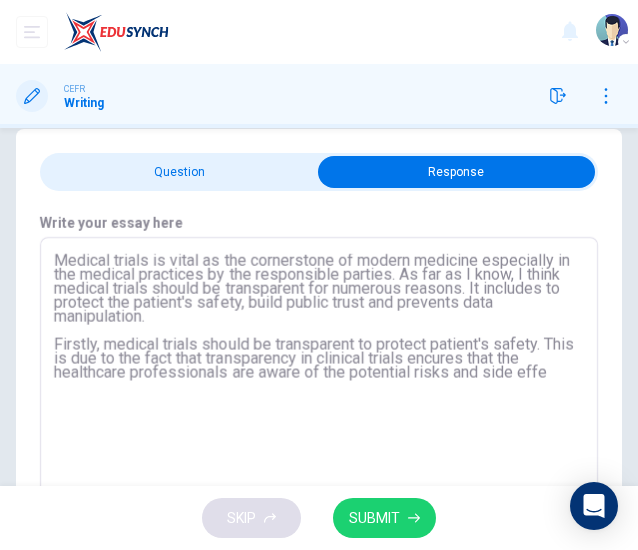 click on "Medical trials is vital as the cornerstone of modern medicine especially in the medical practices by the responsible parties. As far as I know, I think medical trials should be transparent for numerous reasons. It includes to protect the patient's safety, build public trust and prevents data manipulation.
Firstly, medical trials should be transparent to protect patient's safety. This is due to the fact that transparency in clinical trials encures that the healthcare professionals are aware of the potential risks and side effe" at bounding box center (319, 387) 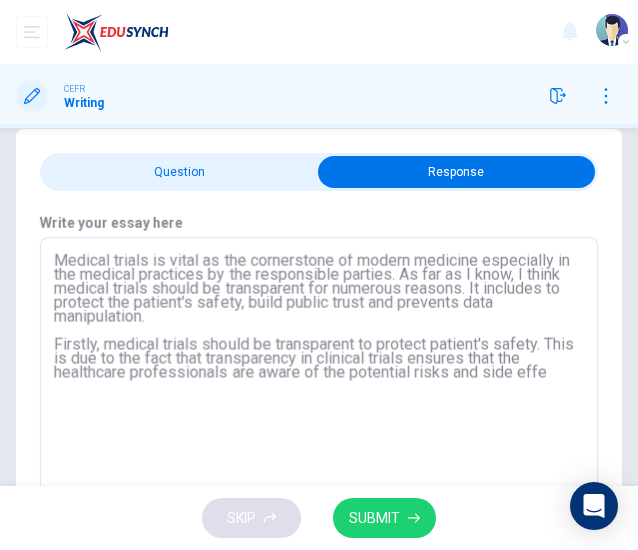 click on "Medical trials is vital as the cornerstone of modern medicine especially in the medical practices by the responsible parties. As far as I know, I think medical trials should be transparent for numerous reasons. It includes to protect the patient's safety, build public trust and prevents data manipulation.
Firstly, medical trials should be transparent to protect patient's safety. This is due to the fact that transparency in clinical trials ensures that the healthcare professionals are aware of the potential risks and side effe" at bounding box center [319, 387] 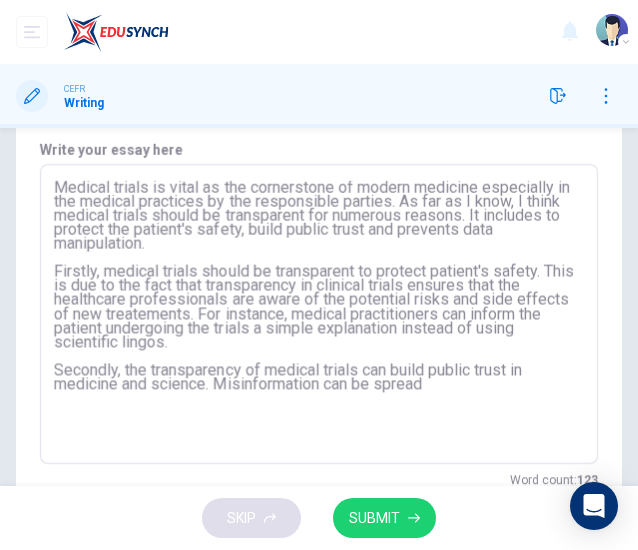 scroll, scrollTop: 146, scrollLeft: 0, axis: vertical 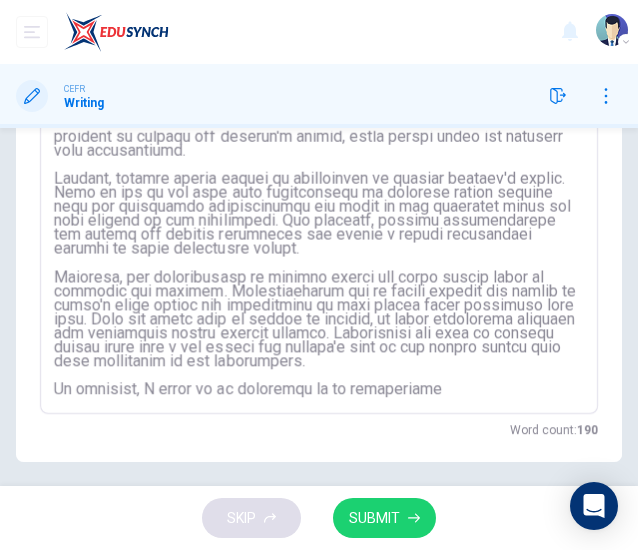 drag, startPoint x: 158, startPoint y: 364, endPoint x: 54, endPoint y: 365, distance: 104.00481 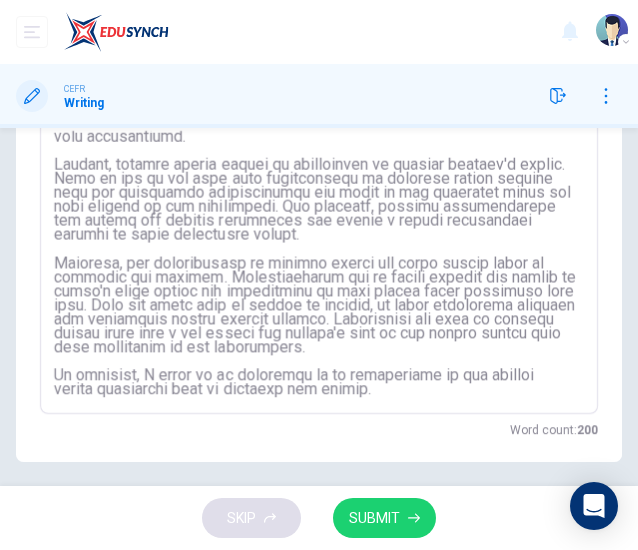 scroll, scrollTop: 0, scrollLeft: 0, axis: both 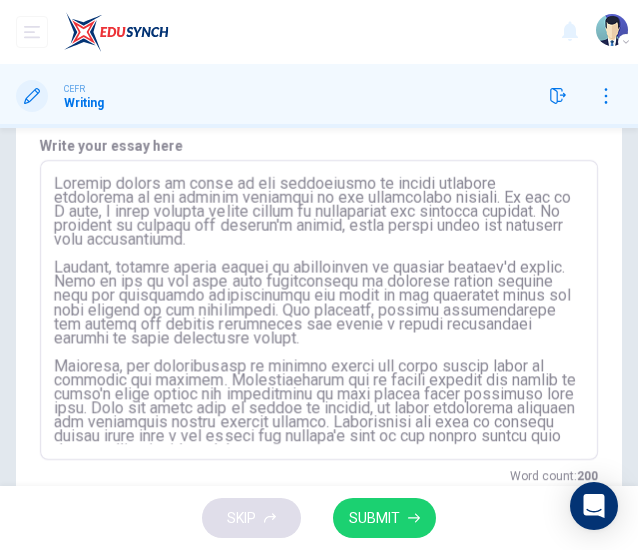 click at bounding box center [319, 310] 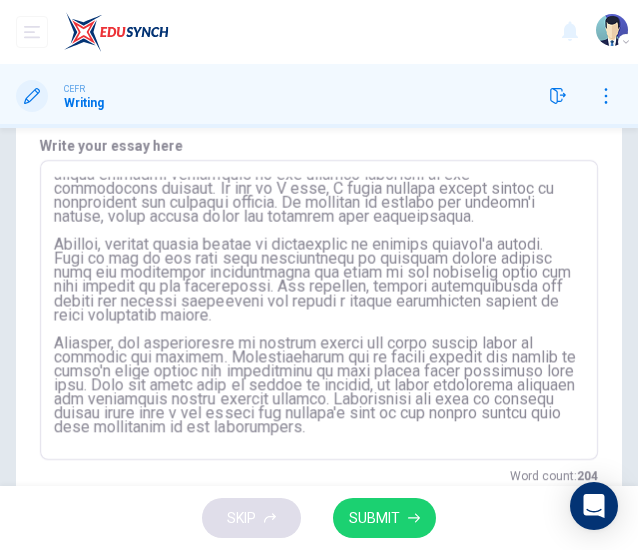 scroll, scrollTop: 0, scrollLeft: 0, axis: both 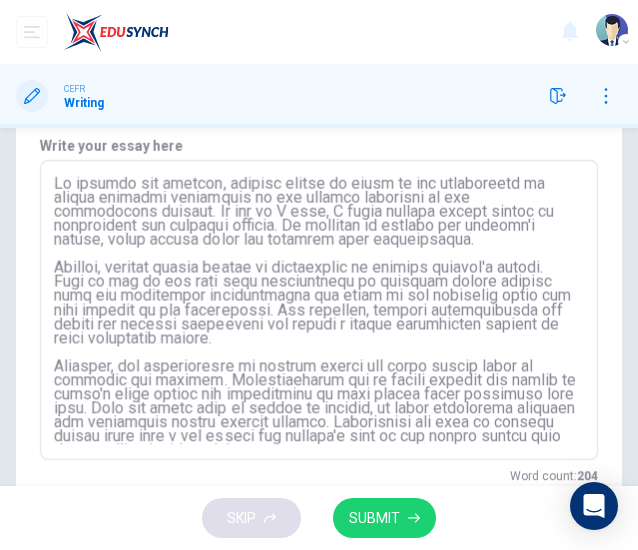 drag, startPoint x: 74, startPoint y: 209, endPoint x: 264, endPoint y: 261, distance: 196.9873 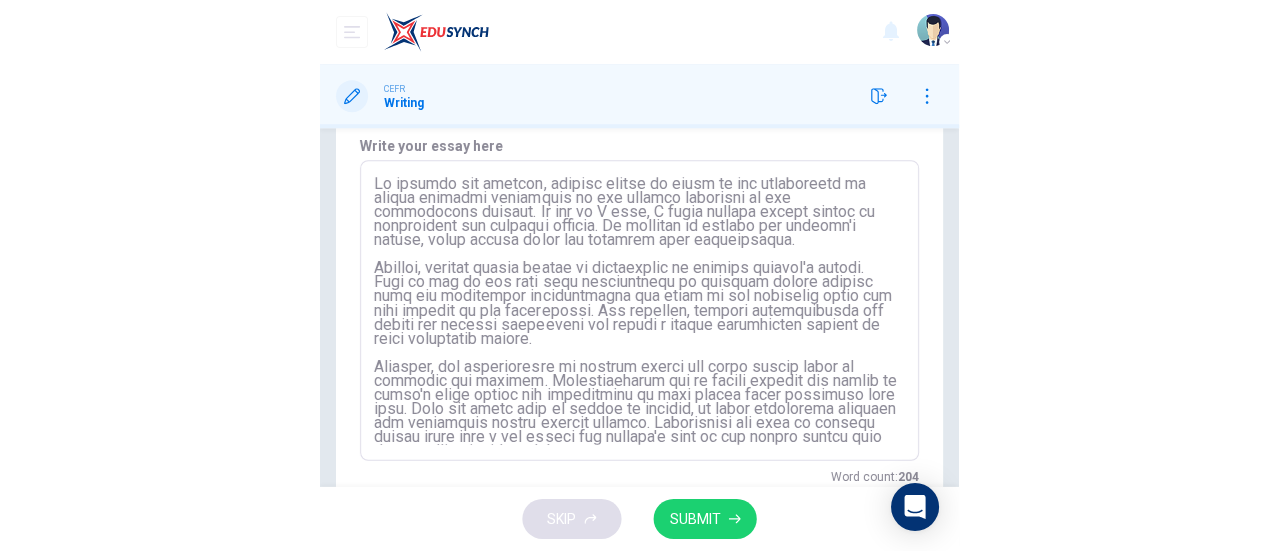 scroll, scrollTop: 71, scrollLeft: 0, axis: vertical 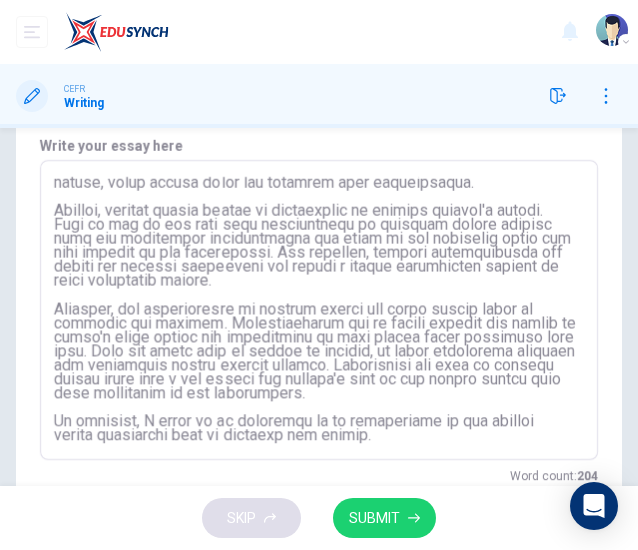 drag, startPoint x: 56, startPoint y: 185, endPoint x: 396, endPoint y: 437, distance: 423.20682 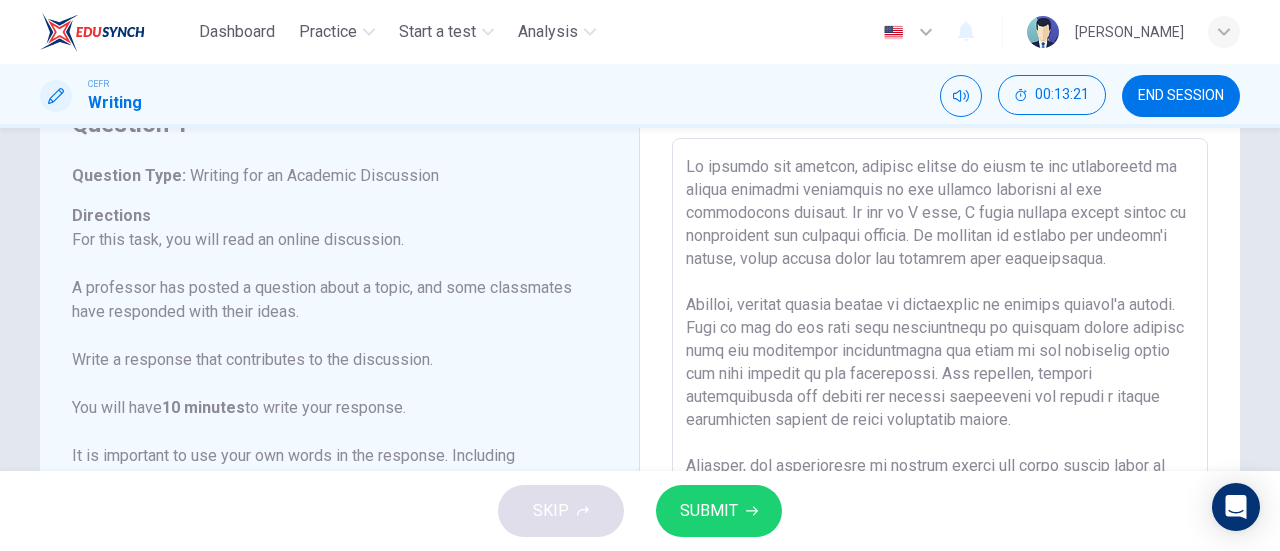 scroll, scrollTop: 198, scrollLeft: 0, axis: vertical 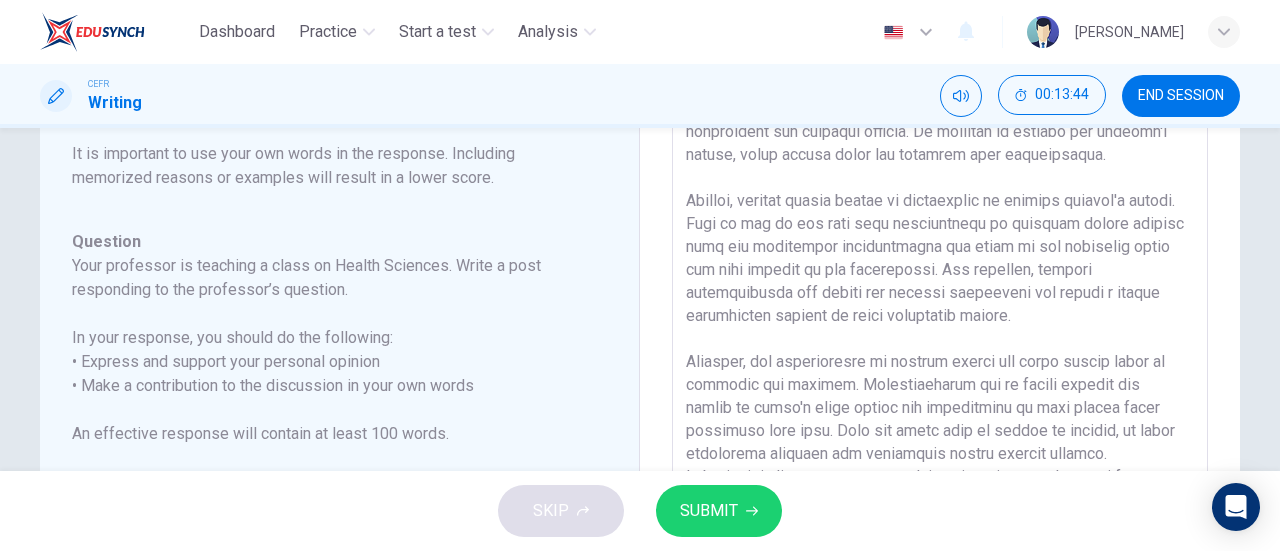 click on "SUBMIT" at bounding box center (709, 511) 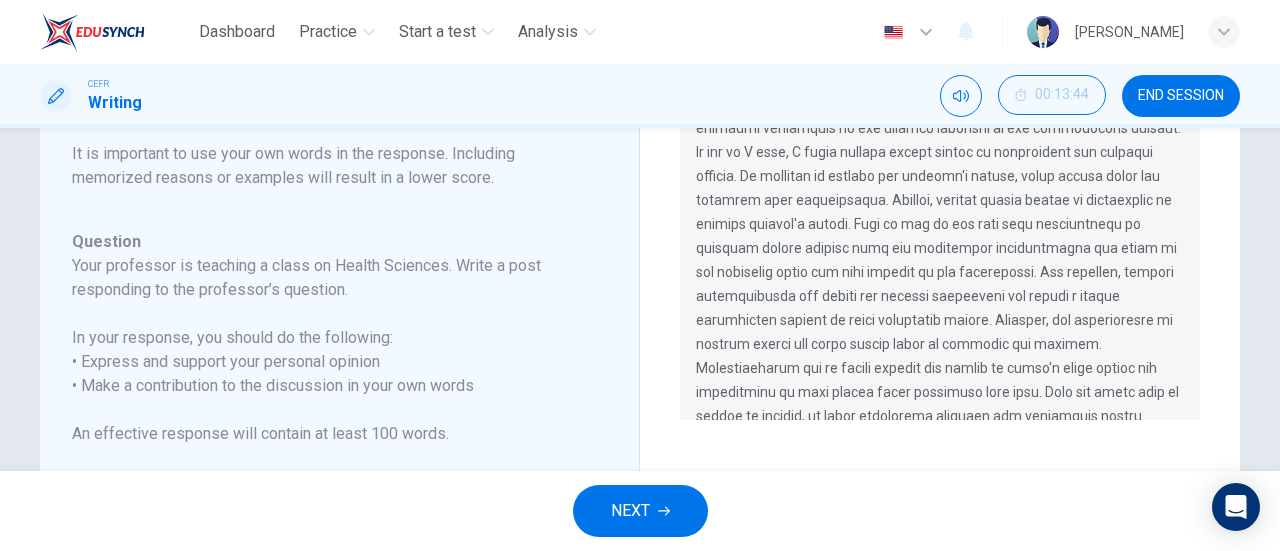 scroll, scrollTop: 120, scrollLeft: 0, axis: vertical 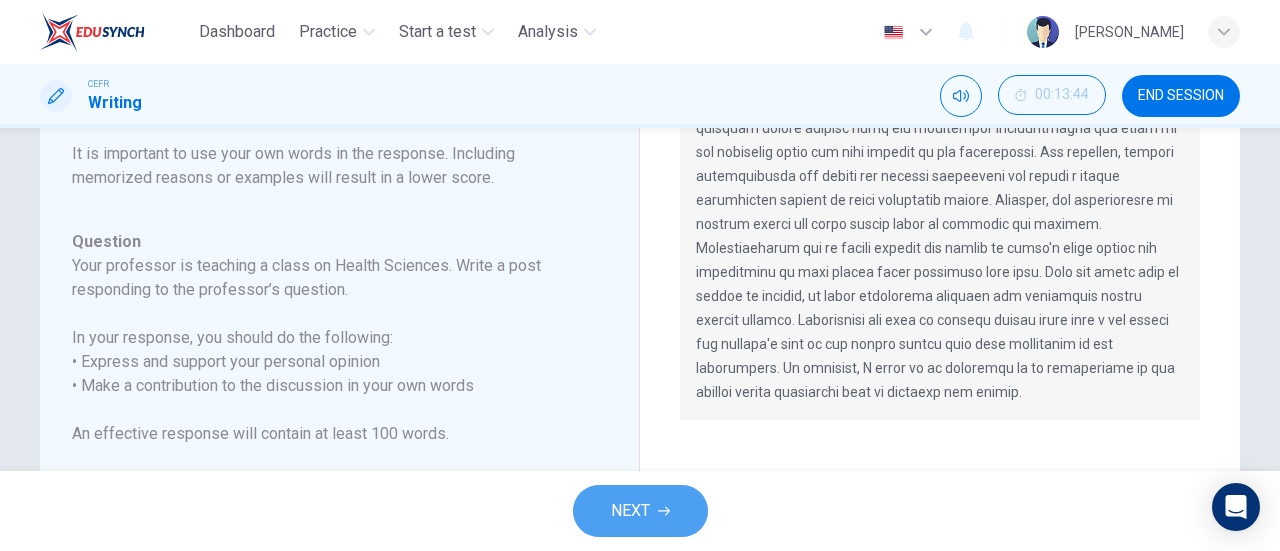 click on "NEXT" at bounding box center [630, 511] 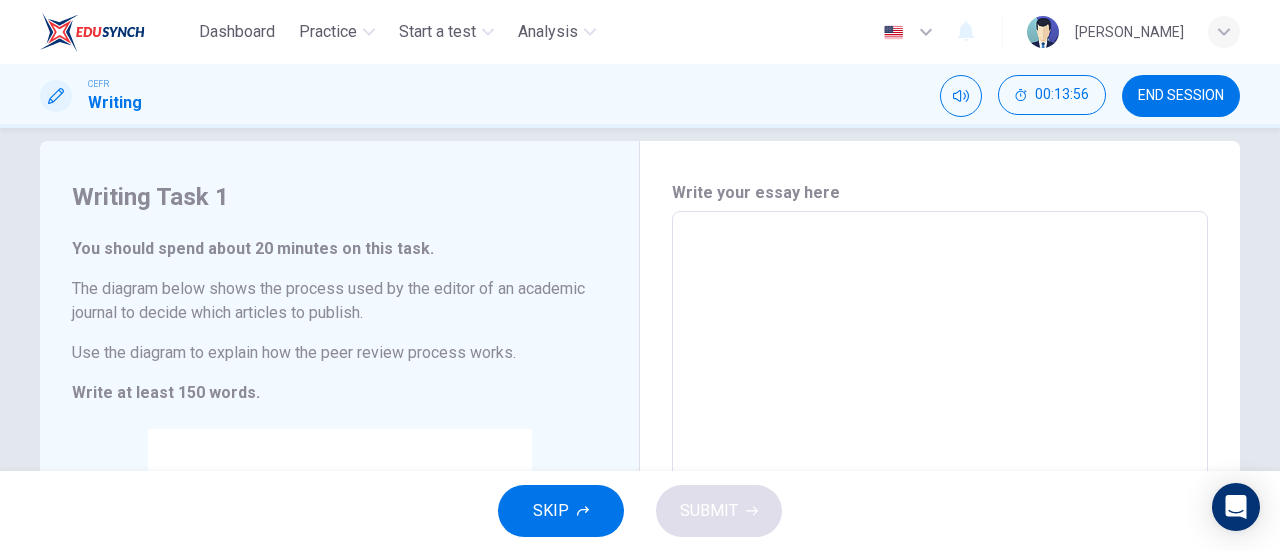 scroll, scrollTop: 39, scrollLeft: 0, axis: vertical 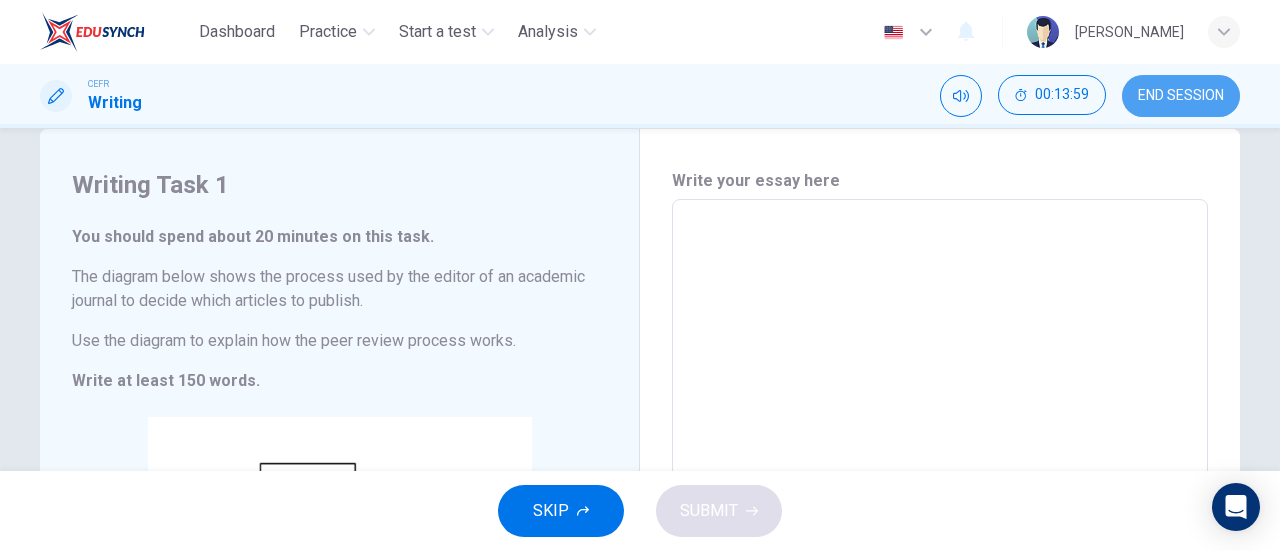 click on "END SESSION" at bounding box center [1181, 96] 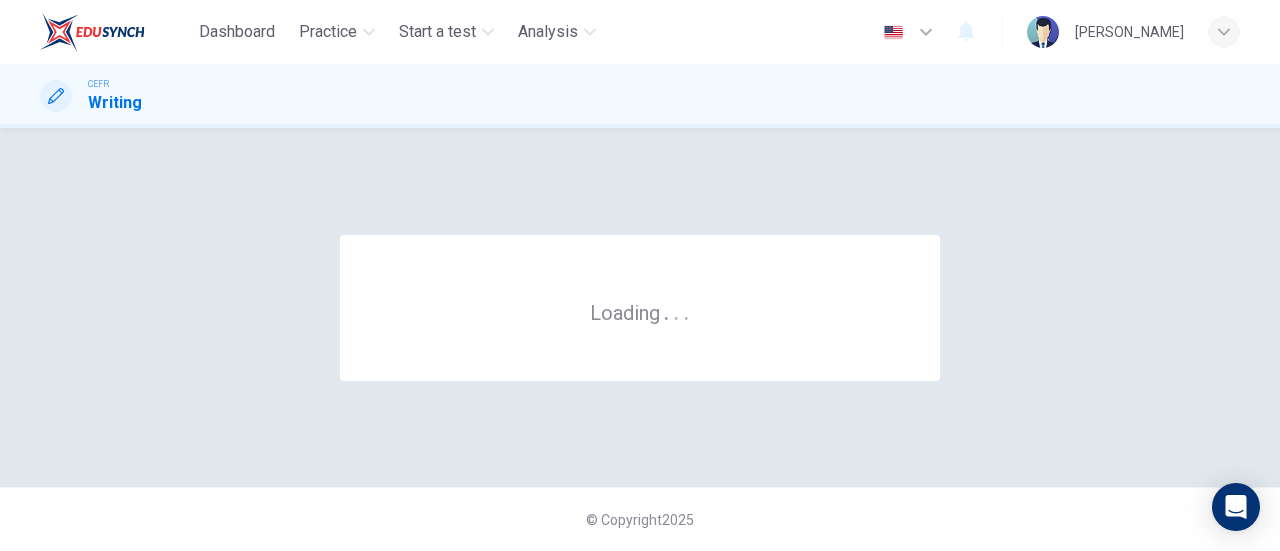 scroll, scrollTop: 0, scrollLeft: 0, axis: both 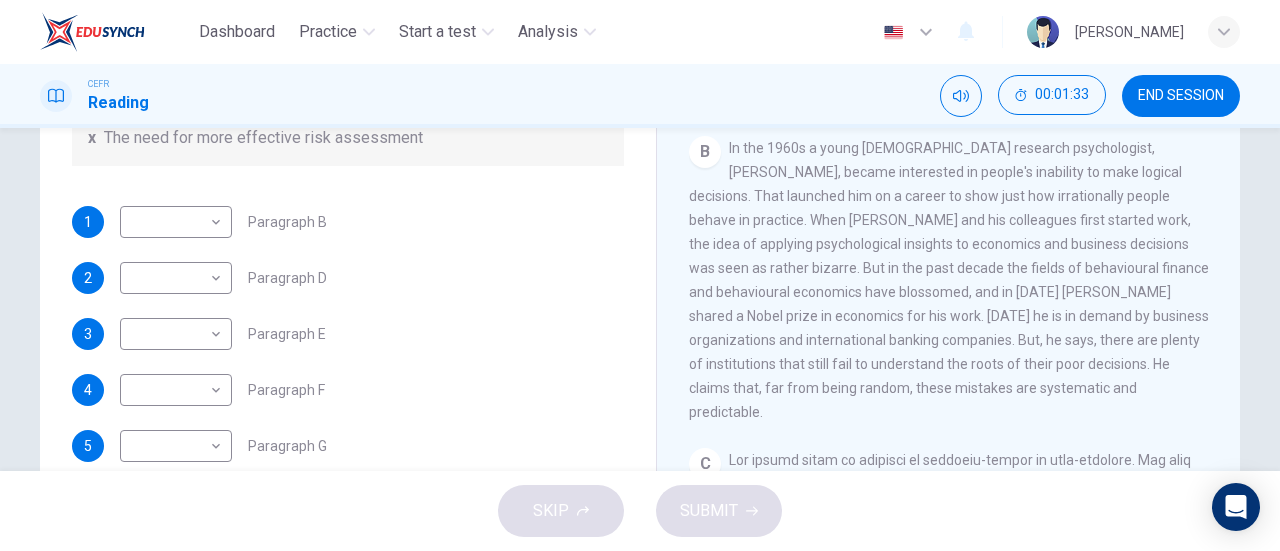 drag, startPoint x: 1079, startPoint y: 218, endPoint x: 1112, endPoint y: 284, distance: 73.790245 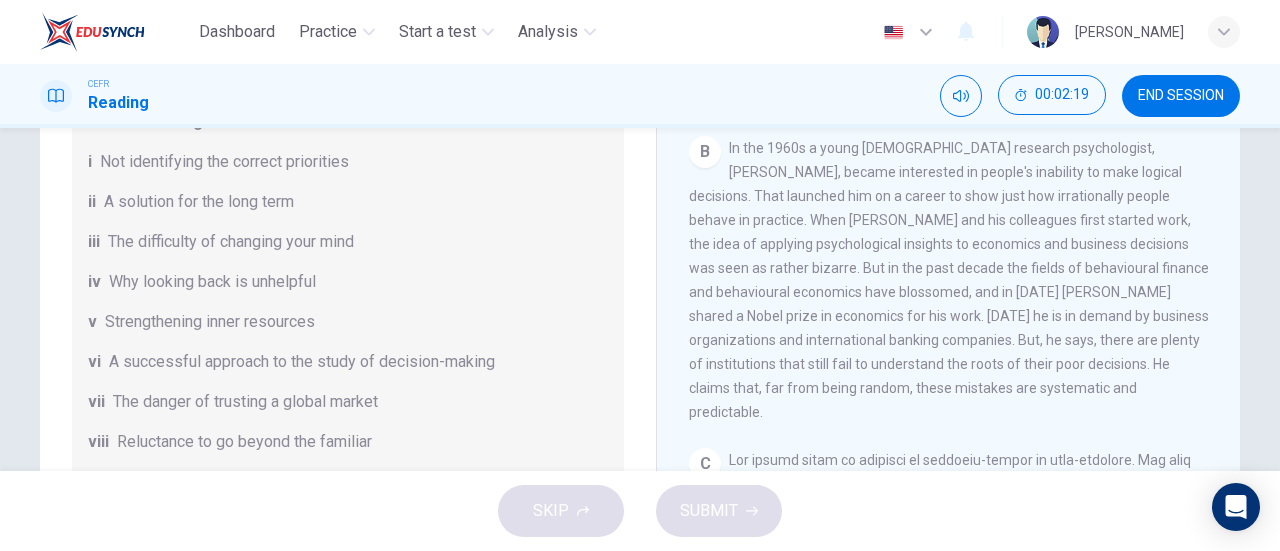 scroll, scrollTop: 0, scrollLeft: 0, axis: both 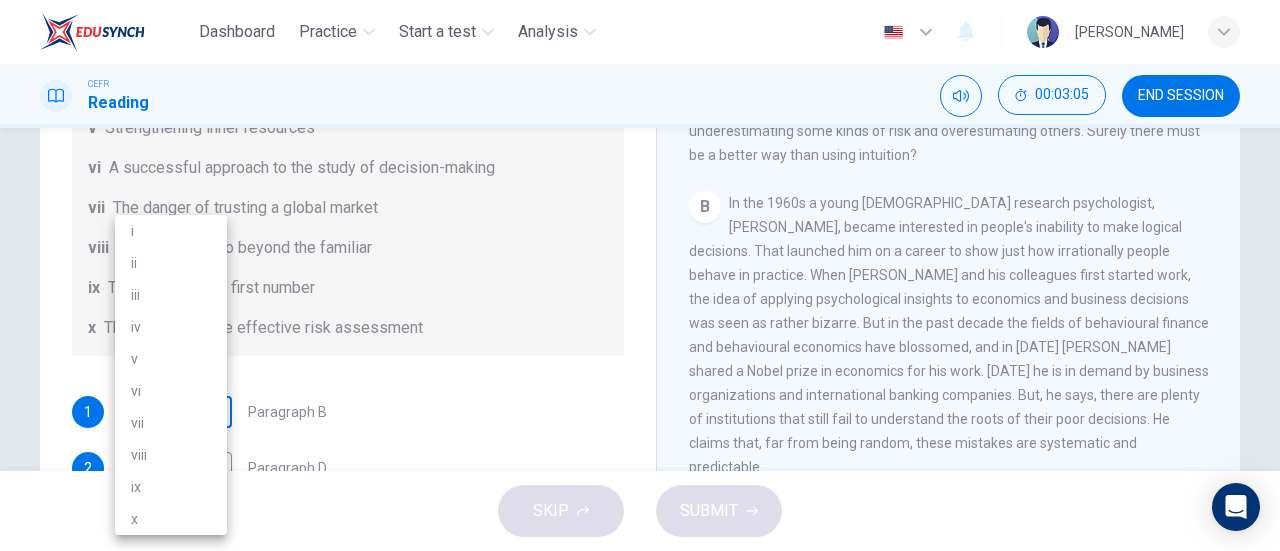 click on "Dashboard Practice Start a test Analysis English en ​ NURUL FATIHAH BINTI HAIRUL AZIRA CEFR Reading 00:03:05 END SESSION Questions 1 - 6 Reading Passage 1 has nine paragraphs  A-I
Choose the correct heading for Paragraphs  B  and  D-H  from the list of headings below.
Write the correct number  (i-xi)  in the boxes below. List of Headings i Not identifying the correct priorities ii A solution for the long term iii The difficulty of changing your mind iv Why looking back is unhelpful v Strengthening inner resources vi A successful approach to the study of decision-making vii The danger of trusting a global market viii Reluctance to go beyond the familiar ix The power of the first number x The need for more effective risk assessment 1 ​ ​ Paragraph B 2 ​ ​ Paragraph D 3 ​ ​ Paragraph E 4 ​ ​ Paragraph F 5 ​ ​ Paragraph G 6 ​ ​ Paragraph H Why Risks Can Go Wrong CLICK TO ZOOM Click to Zoom A B C D E F G H I SKIP SUBMIT EduSynch - Online Language Proficiency Testing
Dashboard i" at bounding box center [640, 275] 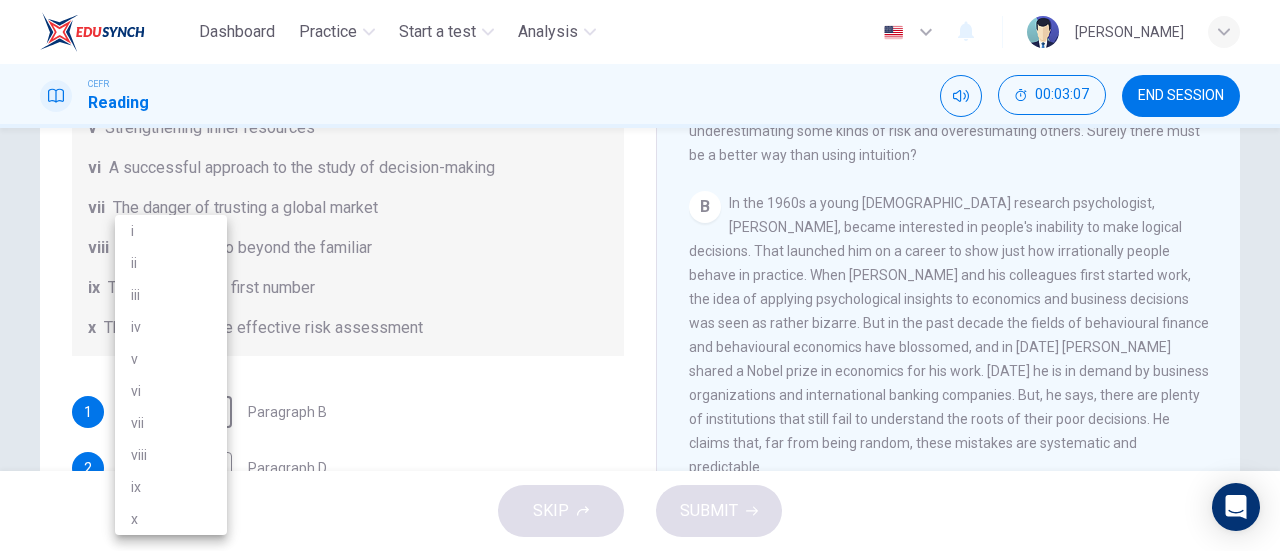 click on "x" at bounding box center [171, 519] 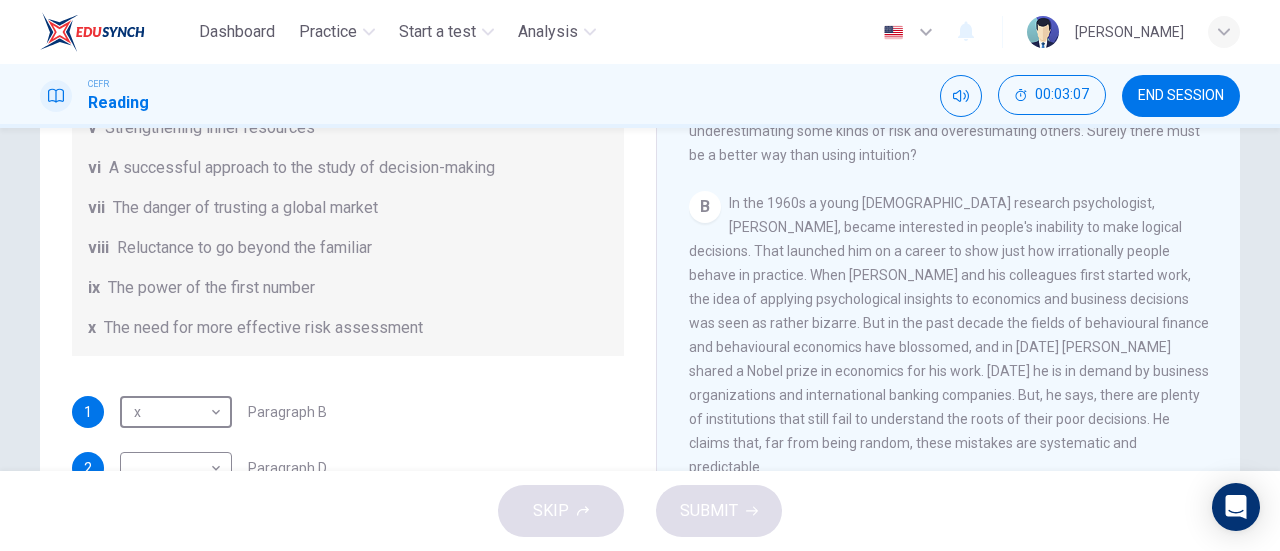 type on "x" 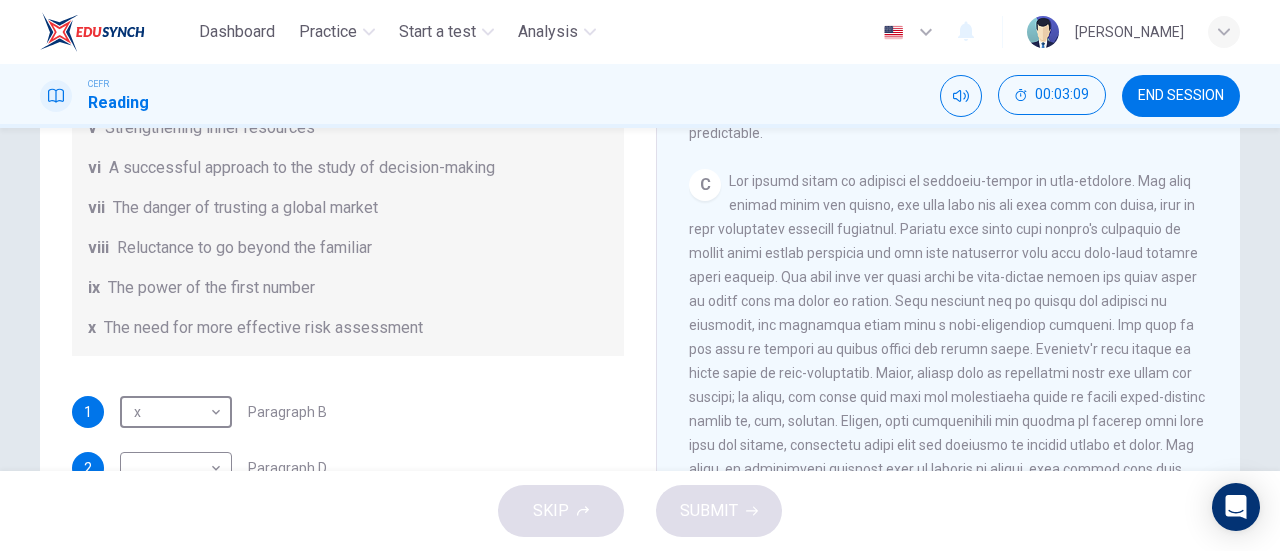 scroll, scrollTop: 715, scrollLeft: 0, axis: vertical 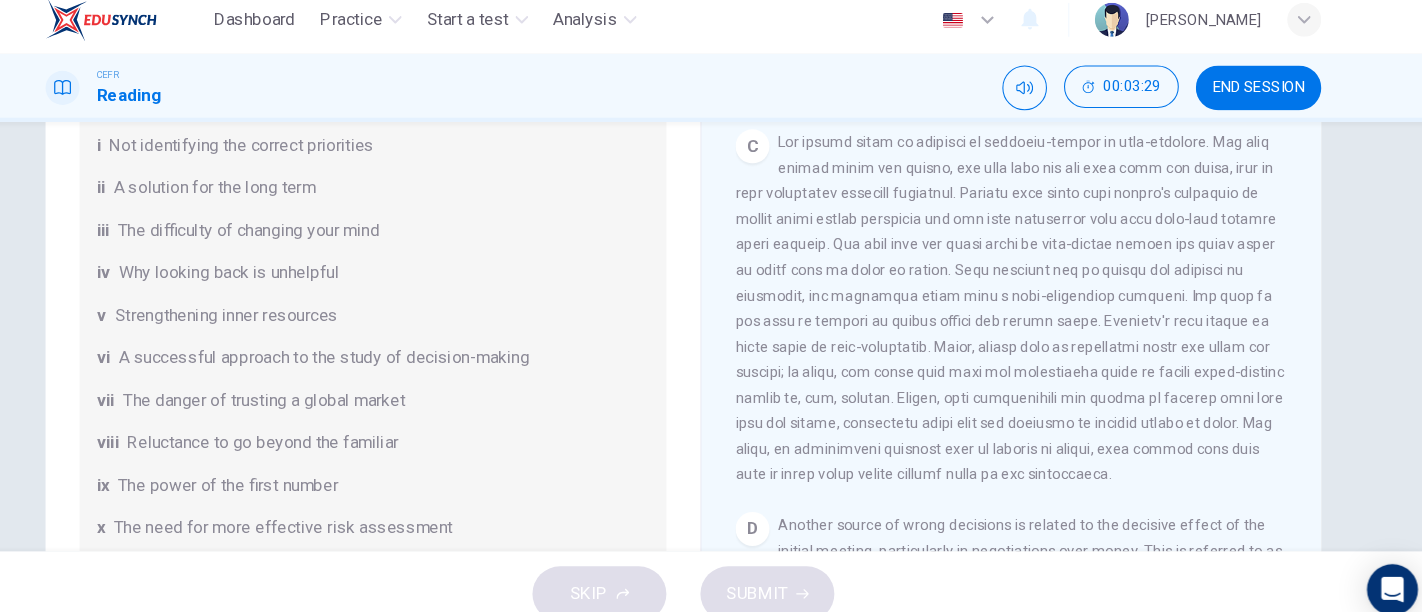 drag, startPoint x: 1095, startPoint y: 173, endPoint x: 1186, endPoint y: 172, distance: 91.00549 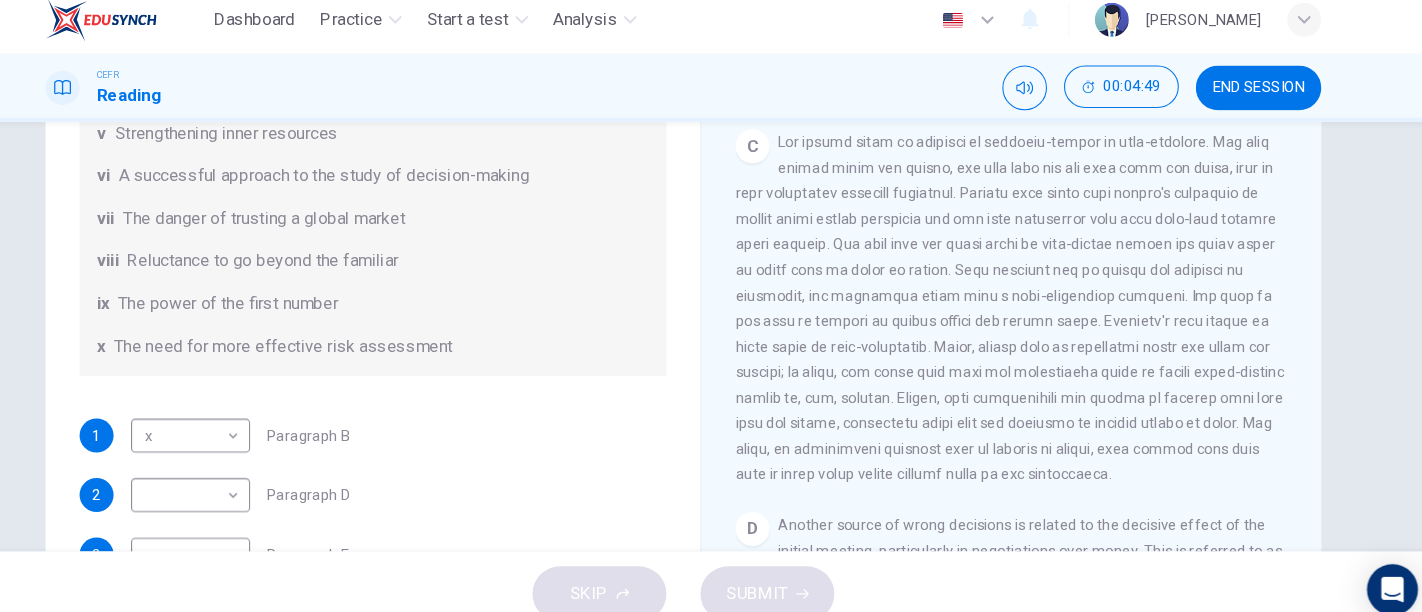 scroll, scrollTop: 250, scrollLeft: 0, axis: vertical 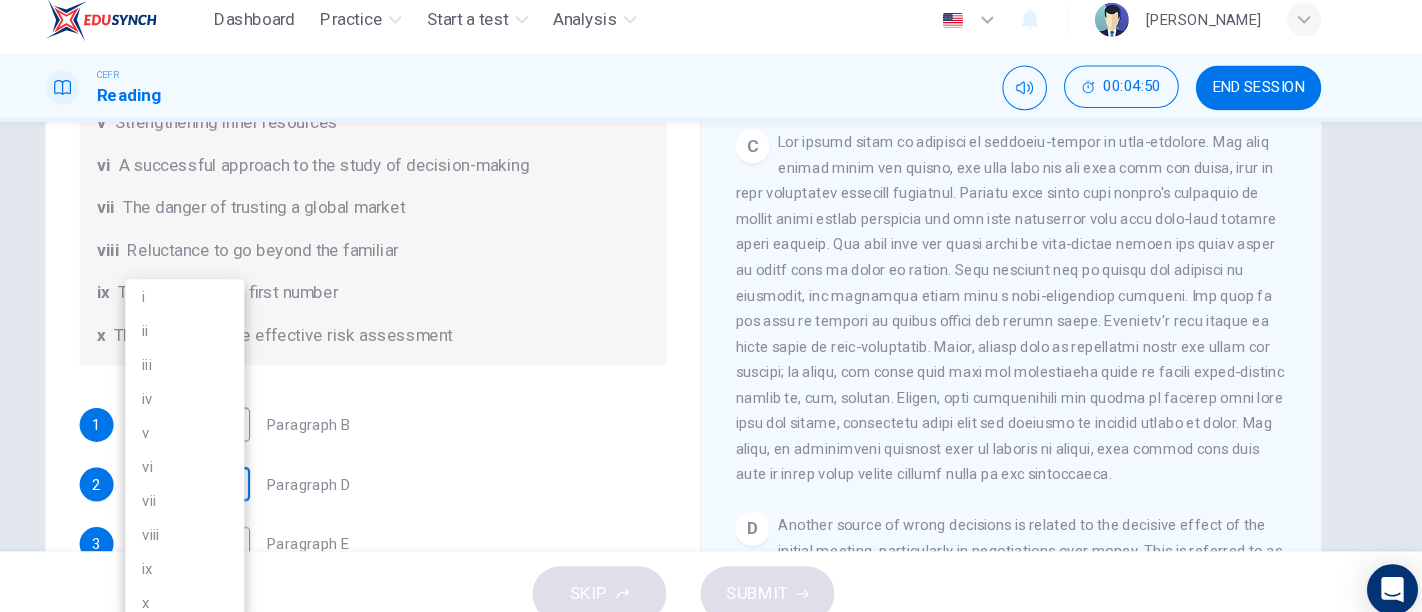 click on "Dashboard Practice Start a test Analysis English en ​ NURUL FATIHAH BINTI HAIRUL AZIRA CEFR Reading 00:04:50 END SESSION Questions 1 - 6 Reading Passage 1 has nine paragraphs  A-I
Choose the correct heading for Paragraphs  B  and  D-H  from the list of headings below.
Write the correct number  (i-xi)  in the boxes below. List of Headings i Not identifying the correct priorities ii A solution for the long term iii The difficulty of changing your mind iv Why looking back is unhelpful v Strengthening inner resources vi A successful approach to the study of decision-making vii The danger of trusting a global market viii Reluctance to go beyond the familiar ix The power of the first number x The need for more effective risk assessment 1 x x ​ Paragraph B 2 ​ ​ Paragraph D 3 ​ ​ Paragraph E 4 ​ ​ Paragraph F 5 ​ ​ Paragraph G 6 ​ ​ Paragraph H Why Risks Can Go Wrong CLICK TO ZOOM Click to Zoom A B C D E F G H I SKIP SUBMIT EduSynch - Online Language Proficiency Testing
Dashboard i" at bounding box center [711, 306] 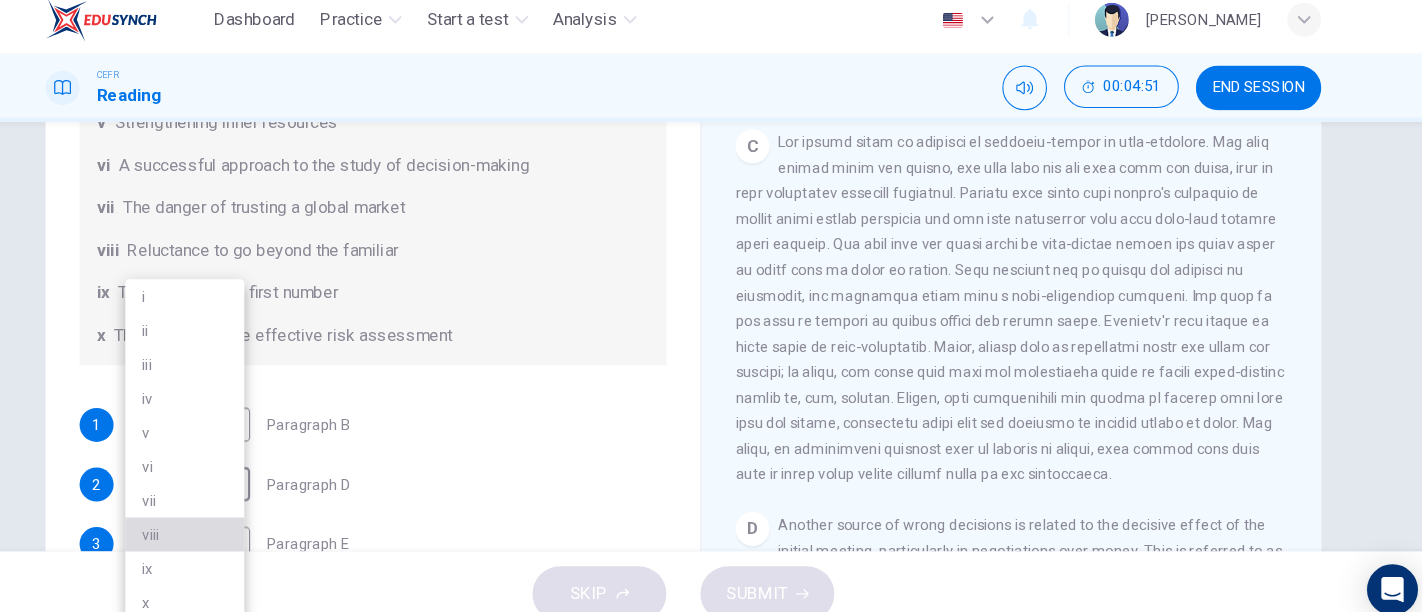 click on "viii" at bounding box center [242, 516] 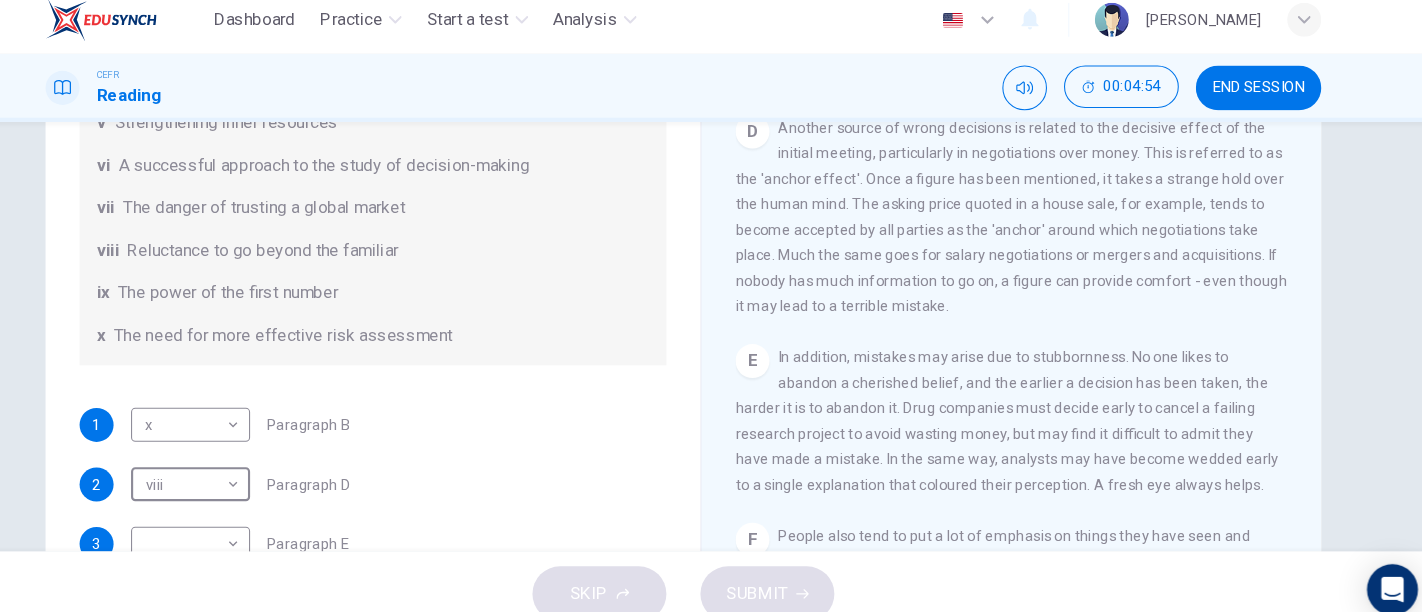 scroll, scrollTop: 1125, scrollLeft: 0, axis: vertical 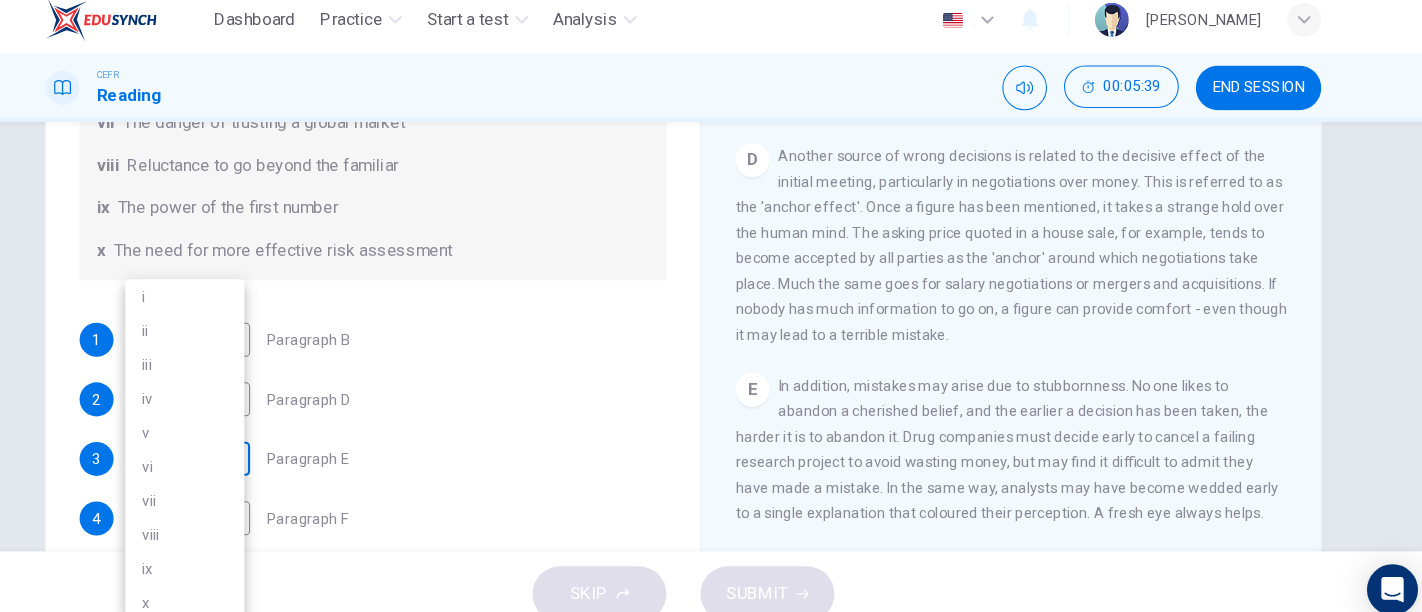 click on "Dashboard Practice Start a test Analysis English en ​ NURUL FATIHAH BINTI HAIRUL AZIRA CEFR Reading 00:05:39 END SESSION Questions 1 - 6 Reading Passage 1 has nine paragraphs  A-I
Choose the correct heading for Paragraphs  B  and  D-H  from the list of headings below.
Write the correct number  (i-xi)  in the boxes below. List of Headings i Not identifying the correct priorities ii A solution for the long term iii The difficulty of changing your mind iv Why looking back is unhelpful v Strengthening inner resources vi A successful approach to the study of decision-making vii The danger of trusting a global market viii Reluctance to go beyond the familiar ix The power of the first number x The need for more effective risk assessment 1 x x ​ Paragraph B 2 viii viii ​ Paragraph D 3 ​ ​ Paragraph E 4 ​ ​ Paragraph F 5 ​ ​ Paragraph G 6 ​ ​ Paragraph H Why Risks Can Go Wrong CLICK TO ZOOM Click to Zoom A B C D E F G H I SKIP SUBMIT EduSynch - Online Language Proficiency Testing
2025" at bounding box center (711, 306) 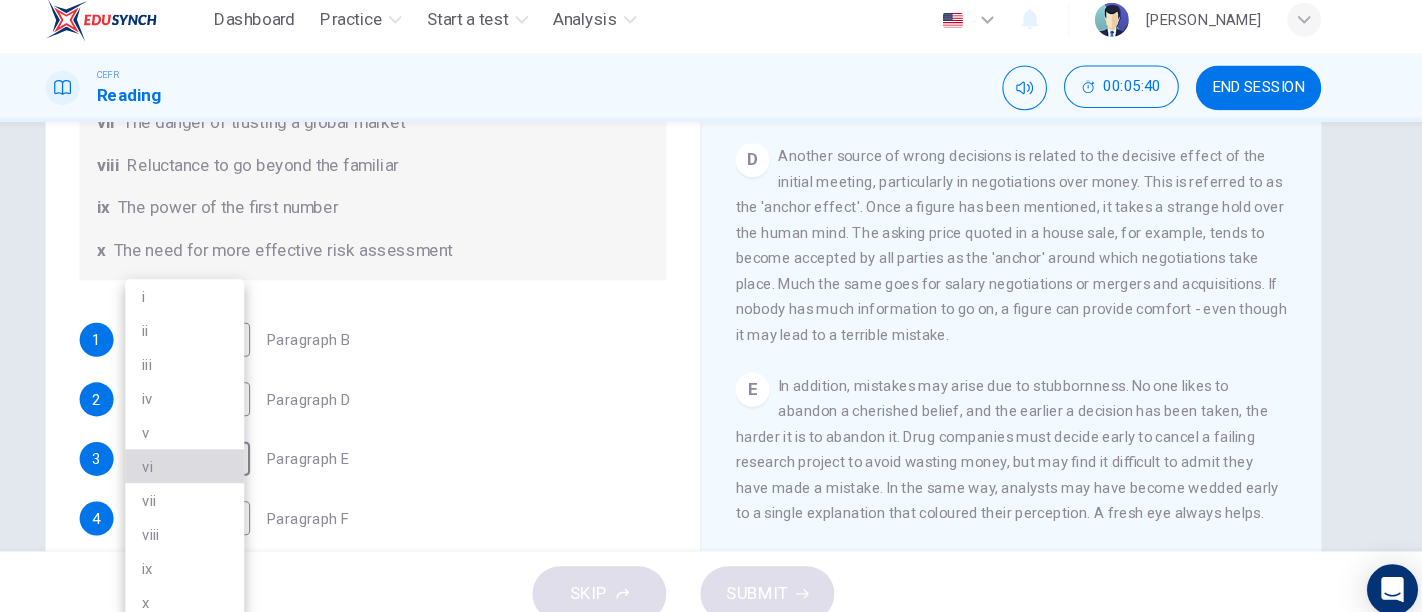 click on "vi" at bounding box center [242, 452] 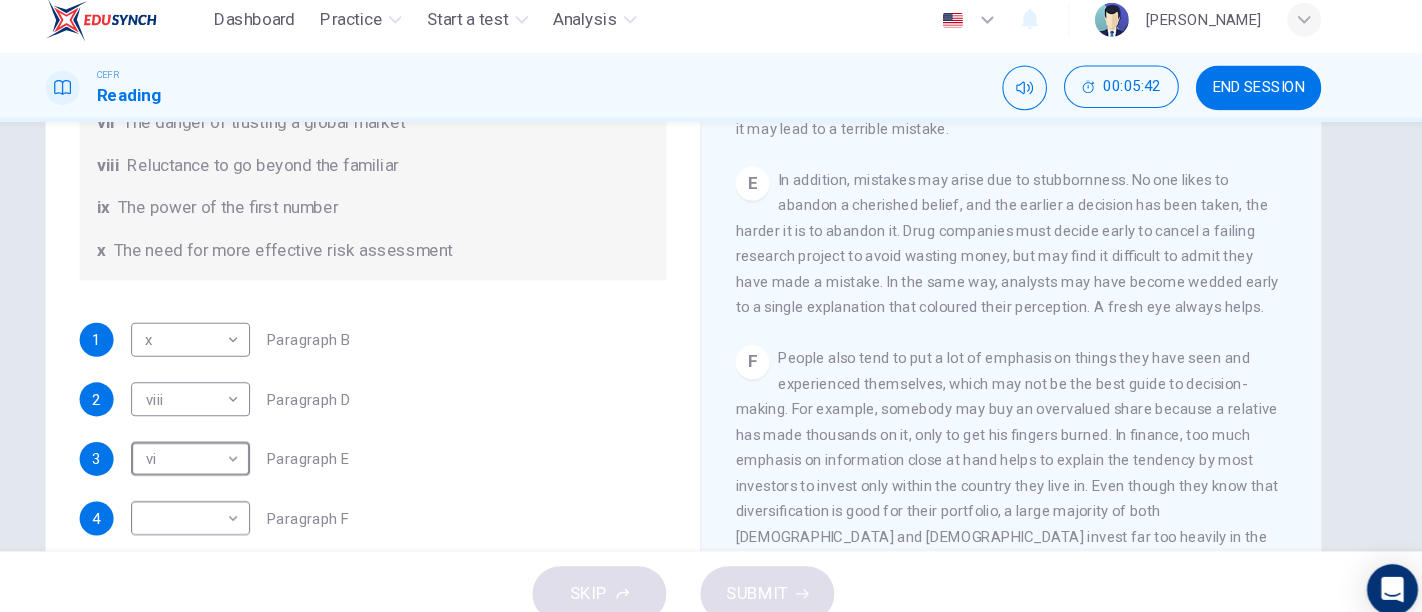 scroll, scrollTop: 1351, scrollLeft: 0, axis: vertical 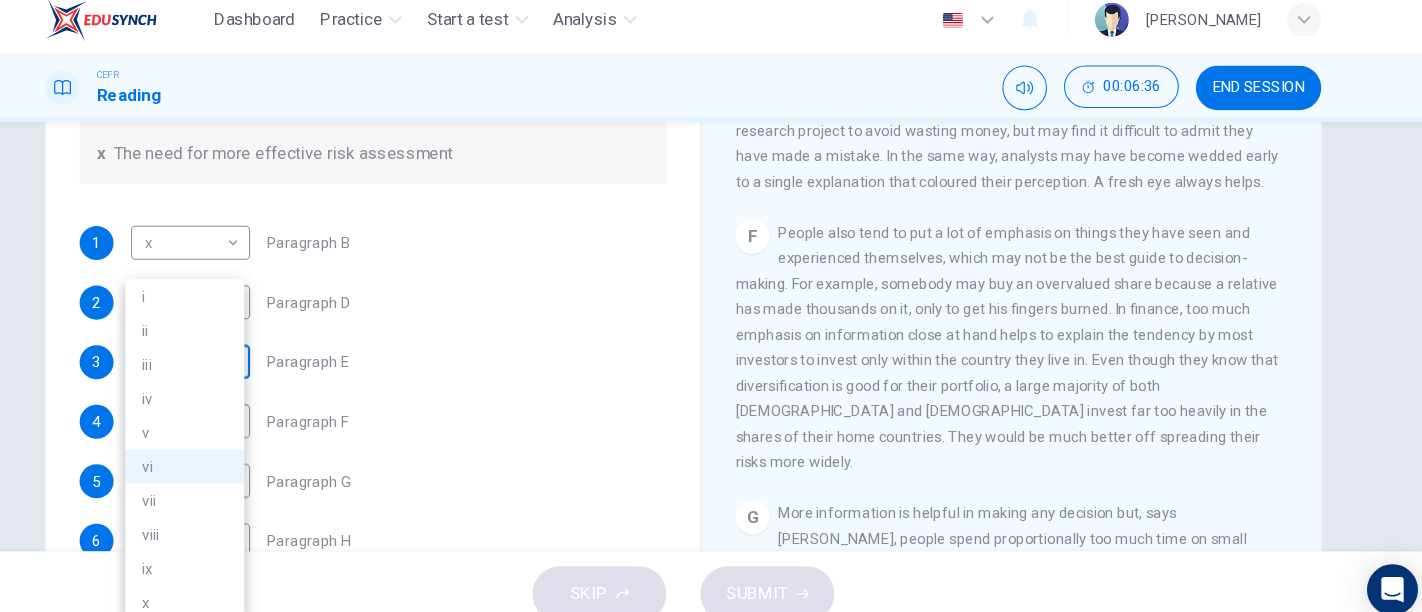 click on "Dashboard Practice Start a test Analysis English en ​ NURUL FATIHAH BINTI HAIRUL AZIRA CEFR Reading 00:06:36 END SESSION Questions 1 - 6 Reading Passage 1 has nine paragraphs  A-I
Choose the correct heading for Paragraphs  B  and  D-H  from the list of headings below.
Write the correct number  (i-xi)  in the boxes below. List of Headings i Not identifying the correct priorities ii A solution for the long term iii The difficulty of changing your mind iv Why looking back is unhelpful v Strengthening inner resources vi A successful approach to the study of decision-making vii The danger of trusting a global market viii Reluctance to go beyond the familiar ix The power of the first number x The need for more effective risk assessment 1 x x ​ Paragraph B 2 viii viii ​ Paragraph D 3 vi vi ​ Paragraph E 4 ​ ​ Paragraph F 5 ​ ​ Paragraph G 6 ​ ​ Paragraph H Why Risks Can Go Wrong CLICK TO ZOOM Click to Zoom A B C D E F G H I SKIP SUBMIT EduSynch - Online Language Proficiency Testing
i v" at bounding box center (711, 306) 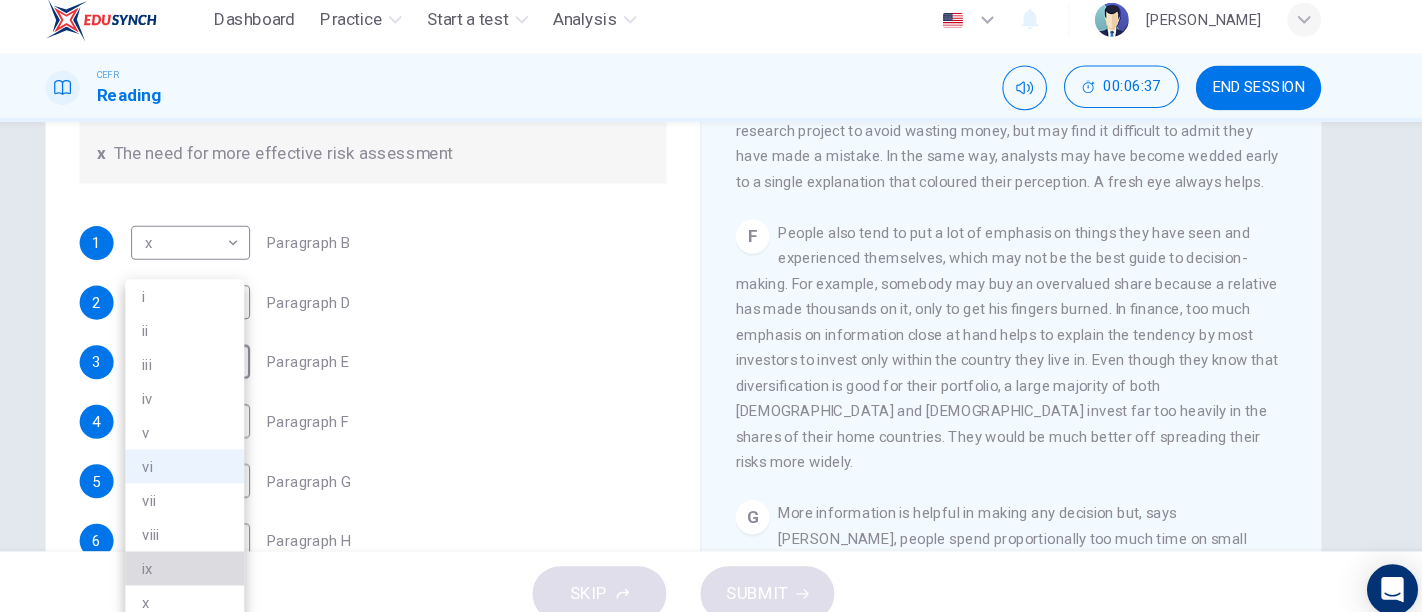 click on "ix" at bounding box center [242, 548] 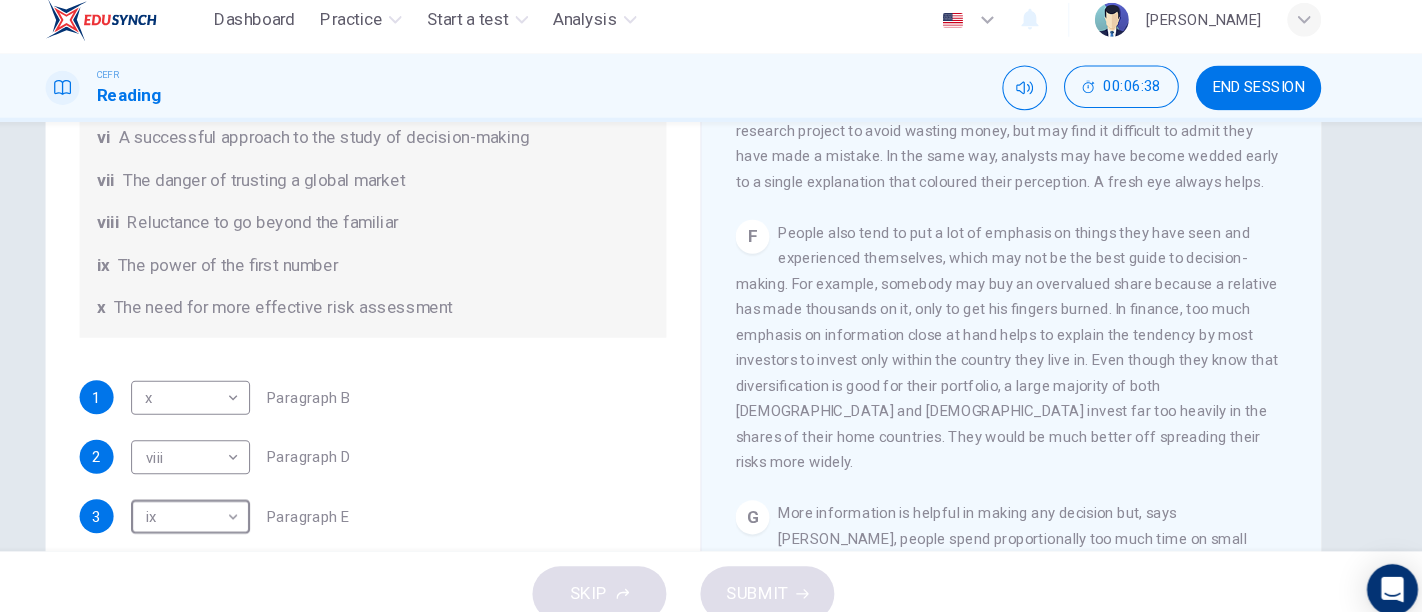 scroll, scrollTop: 237, scrollLeft: 0, axis: vertical 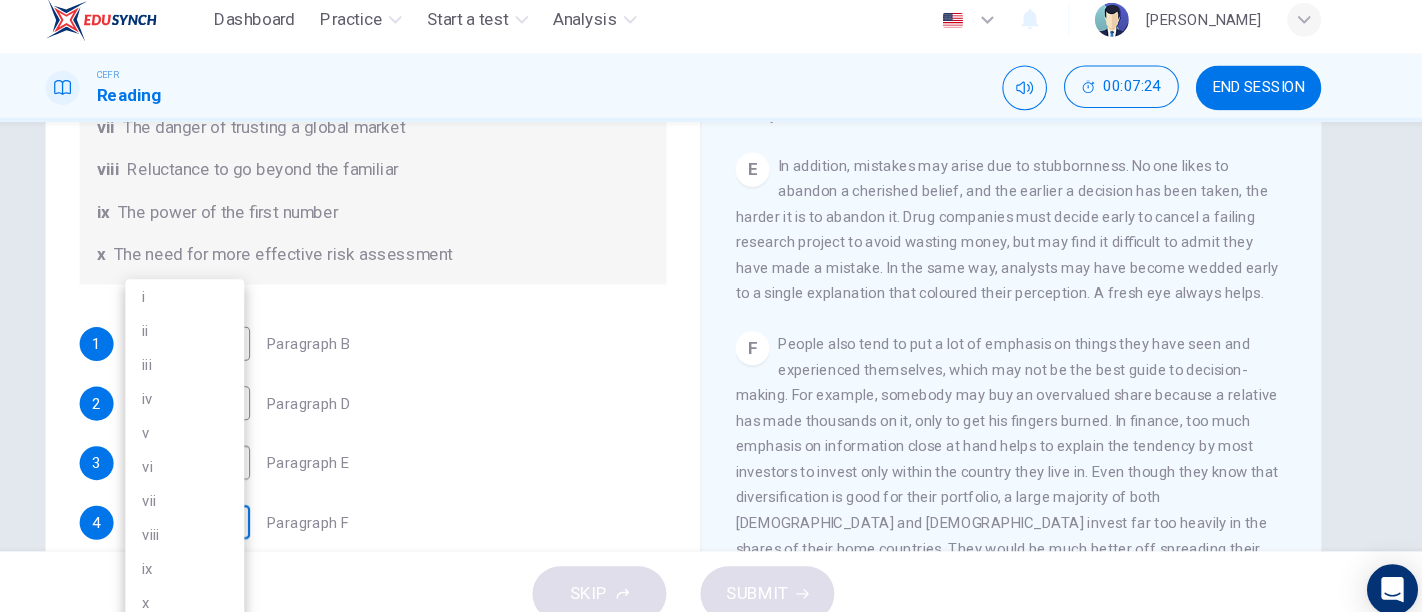 click on "Dashboard Practice Start a test Analysis English en ​ NURUL FATIHAH BINTI HAIRUL AZIRA CEFR Reading 00:07:24 END SESSION Questions 1 - 6 Reading Passage 1 has nine paragraphs  A-I
Choose the correct heading for Paragraphs  B  and  D-H  from the list of headings below.
Write the correct number  (i-xi)  in the boxes below. List of Headings i Not identifying the correct priorities ii A solution for the long term iii The difficulty of changing your mind iv Why looking back is unhelpful v Strengthening inner resources vi A successful approach to the study of decision-making vii The danger of trusting a global market viii Reluctance to go beyond the familiar ix The power of the first number x The need for more effective risk assessment 1 x x ​ Paragraph B 2 viii viii ​ Paragraph D 3 ix ix ​ Paragraph E 4 ​ ​ Paragraph F 5 ​ ​ Paragraph G 6 ​ ​ Paragraph H Why Risks Can Go Wrong CLICK TO ZOOM Click to Zoom A B C D E F G H I SKIP SUBMIT EduSynch - Online Language Proficiency Testing
i v" at bounding box center [711, 306] 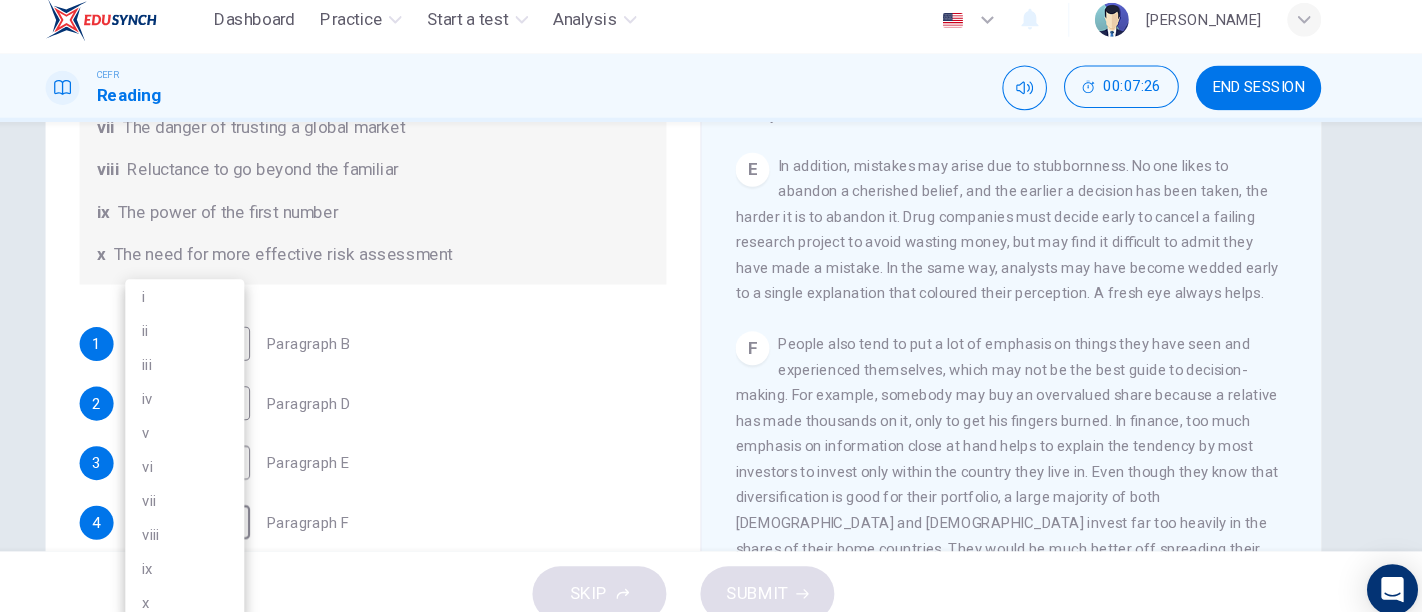 click on "x" at bounding box center (242, 580) 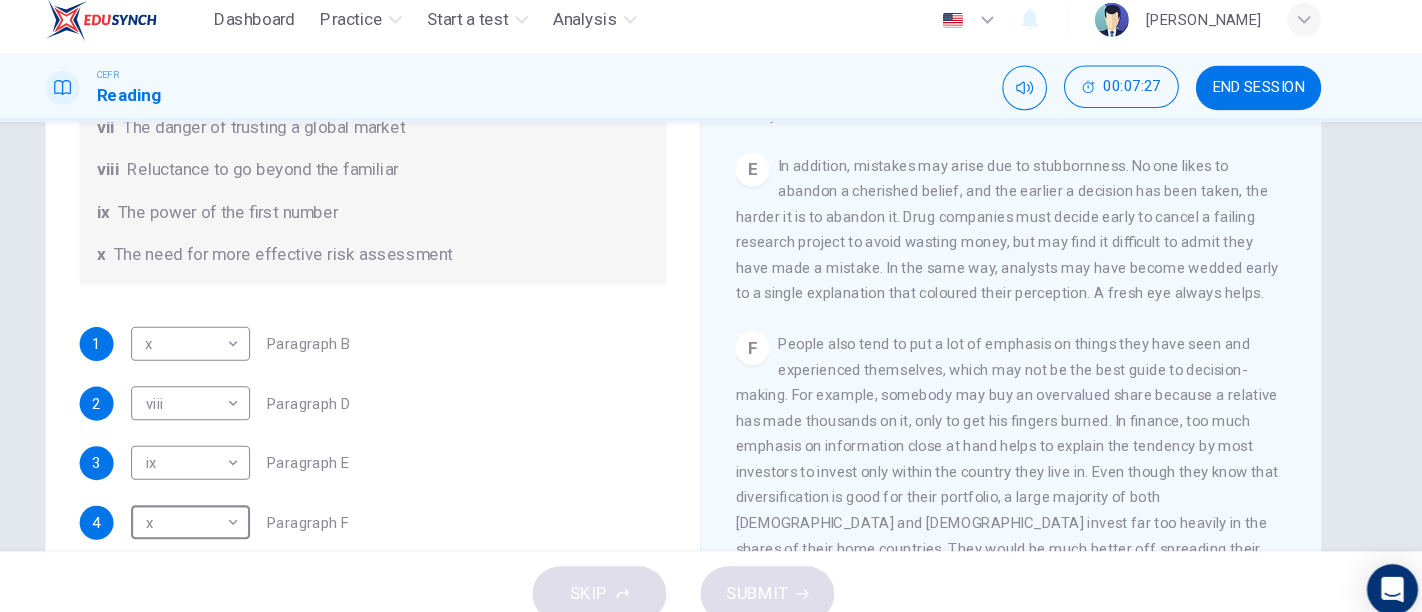 scroll, scrollTop: 370, scrollLeft: 0, axis: vertical 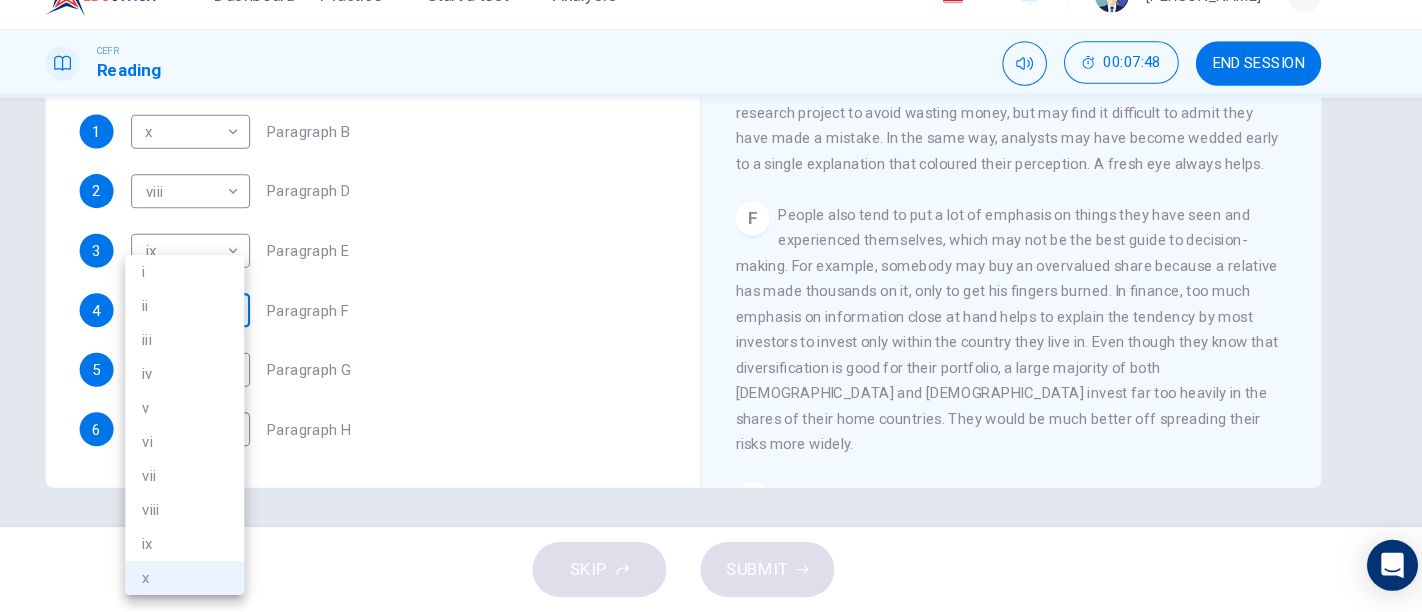 click on "Dashboard Practice Start a test Analysis English en ​ NURUL FATIHAH BINTI HAIRUL AZIRA CEFR Reading 00:07:48 END SESSION Questions 1 - 6 Reading Passage 1 has nine paragraphs  A-I
Choose the correct heading for Paragraphs  B  and  D-H  from the list of headings below.
Write the correct number  (i-xi)  in the boxes below. List of Headings i Not identifying the correct priorities ii A solution for the long term iii The difficulty of changing your mind iv Why looking back is unhelpful v Strengthening inner resources vi A successful approach to the study of decision-making vii The danger of trusting a global market viii Reluctance to go beyond the familiar ix The power of the first number x The need for more effective risk assessment 1 x x ​ Paragraph B 2 viii viii ​ Paragraph D 3 ix ix ​ Paragraph E 4 x x ​ Paragraph F 5 ​ ​ Paragraph G 6 ​ ​ Paragraph H Why Risks Can Go Wrong CLICK TO ZOOM Click to Zoom A B C D E F G H I SKIP SUBMIT EduSynch - Online Language Proficiency Testing
i v" at bounding box center (711, 306) 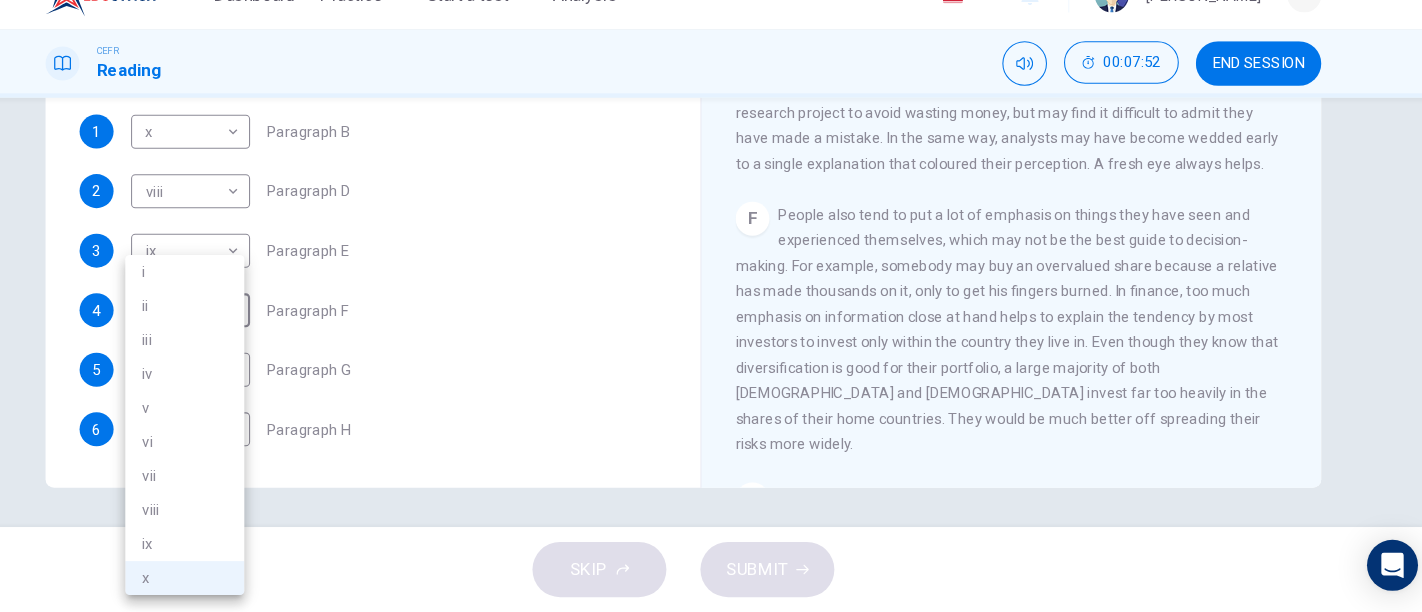 click at bounding box center (711, 306) 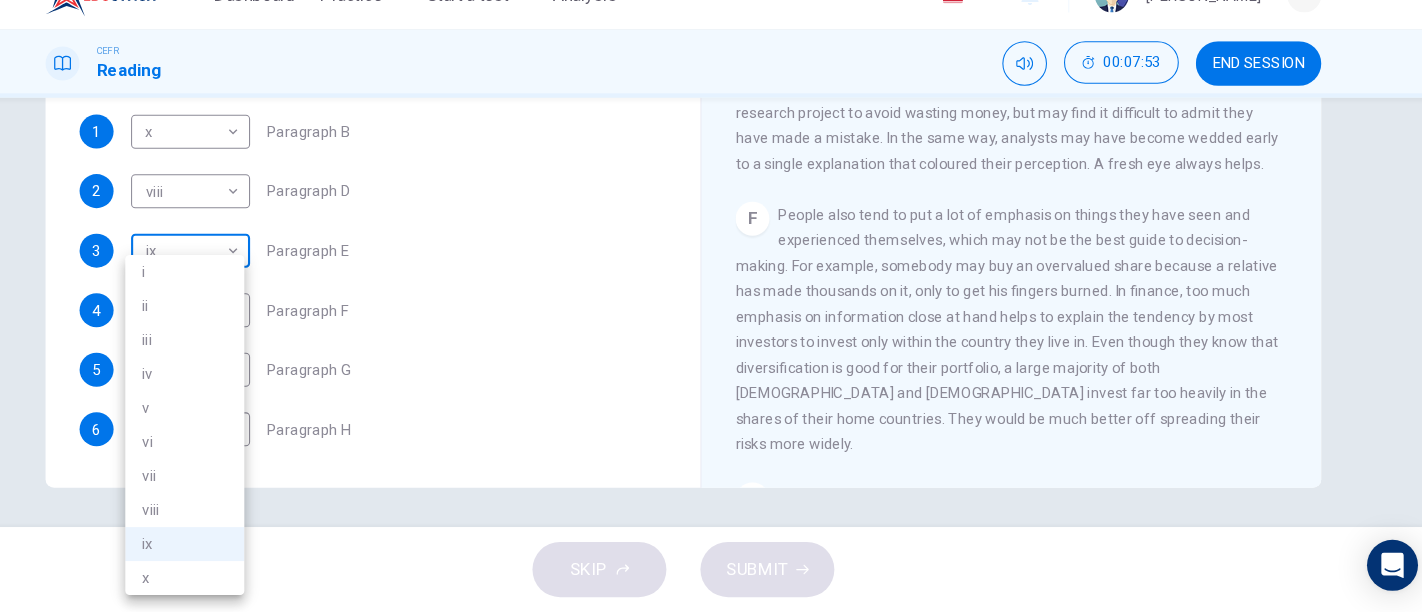 click on "Dashboard Practice Start a test Analysis English en ​ NURUL FATIHAH BINTI HAIRUL AZIRA CEFR Reading 00:07:53 END SESSION Questions 1 - 6 Reading Passage 1 has nine paragraphs  A-I
Choose the correct heading for Paragraphs  B  and  D-H  from the list of headings below.
Write the correct number  (i-xi)  in the boxes below. List of Headings i Not identifying the correct priorities ii A solution for the long term iii The difficulty of changing your mind iv Why looking back is unhelpful v Strengthening inner resources vi A successful approach to the study of decision-making vii The danger of trusting a global market viii Reluctance to go beyond the familiar ix The power of the first number x The need for more effective risk assessment 1 x x ​ Paragraph B 2 viii viii ​ Paragraph D 3 ix ix ​ Paragraph E 4 x x ​ Paragraph F 5 ​ ​ Paragraph G 6 ​ ​ Paragraph H Why Risks Can Go Wrong CLICK TO ZOOM Click to Zoom A B C D E F G H I SKIP SUBMIT EduSynch - Online Language Proficiency Testing
i v" at bounding box center [711, 306] 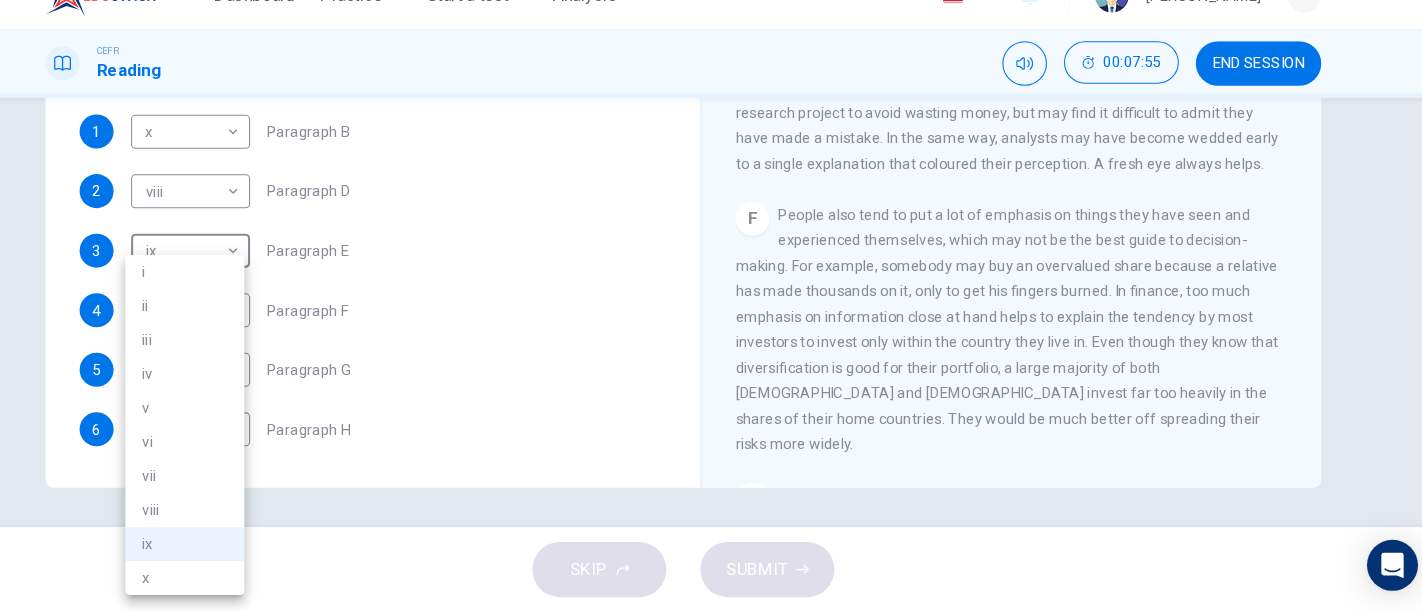 scroll, scrollTop: 0, scrollLeft: 0, axis: both 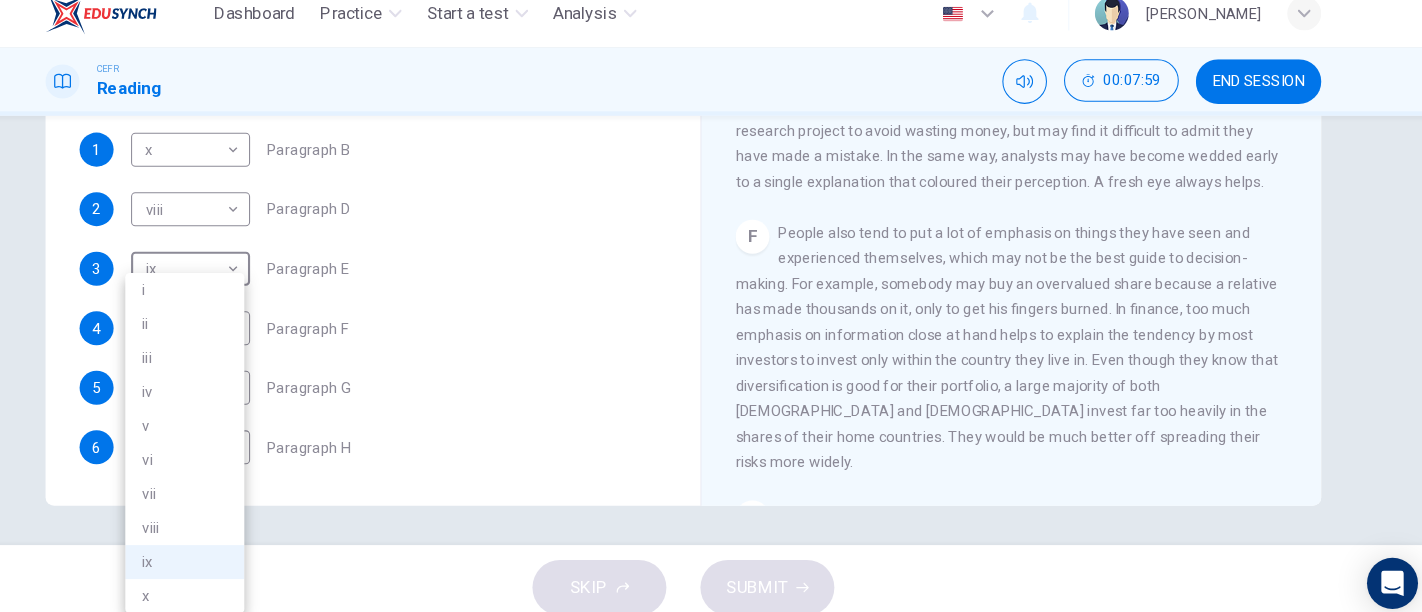 click at bounding box center [711, 306] 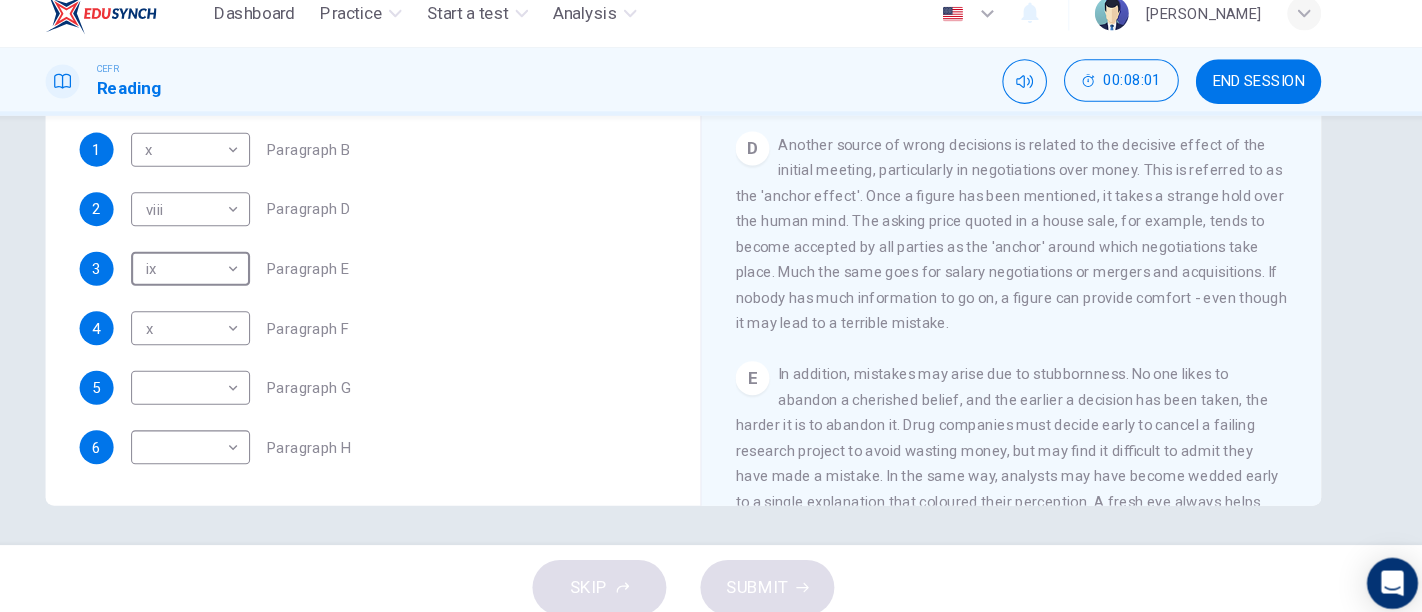 scroll, scrollTop: 976, scrollLeft: 0, axis: vertical 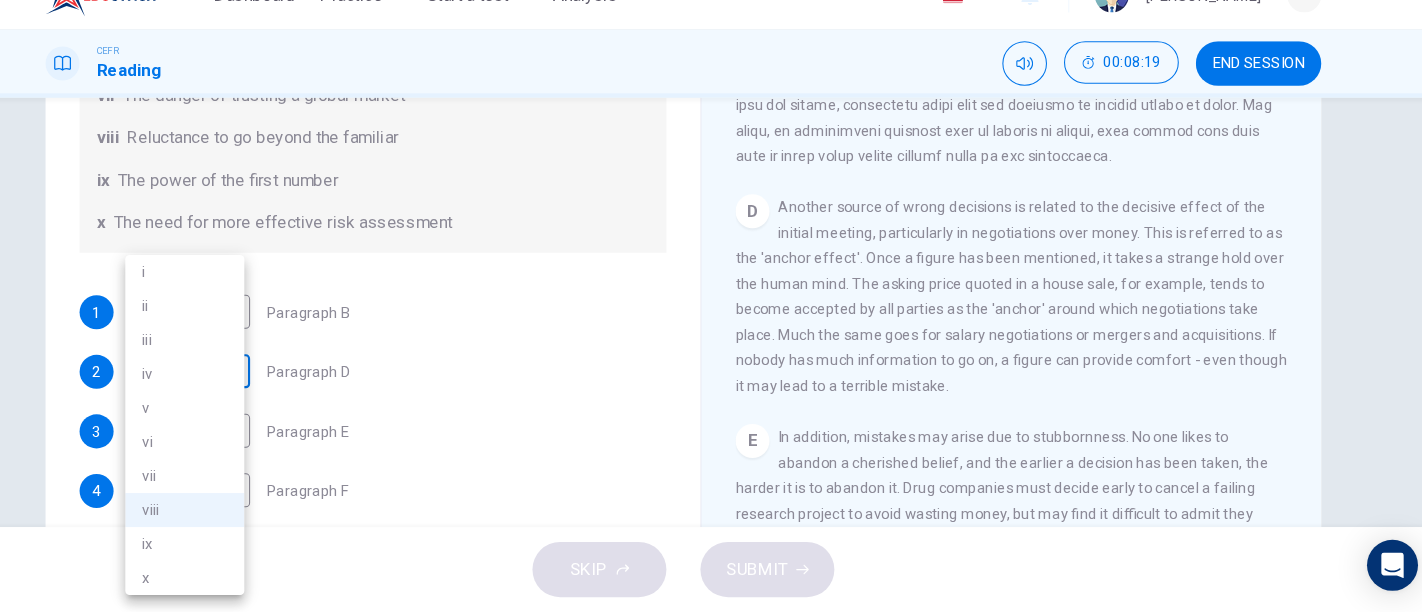click on "Dashboard Practice Start a test Analysis English en ​ NURUL FATIHAH BINTI HAIRUL AZIRA CEFR Reading 00:08:19 END SESSION Questions 1 - 6 Reading Passage 1 has nine paragraphs  A-I
Choose the correct heading for Paragraphs  B  and  D-H  from the list of headings below.
Write the correct number  (i-xi)  in the boxes below. List of Headings i Not identifying the correct priorities ii A solution for the long term iii The difficulty of changing your mind iv Why looking back is unhelpful v Strengthening inner resources vi A successful approach to the study of decision-making vii The danger of trusting a global market viii Reluctance to go beyond the familiar ix The power of the first number x The need for more effective risk assessment 1 x x ​ Paragraph B 2 viii viii ​ Paragraph D 3 ix ix ​ Paragraph E 4 x x ​ Paragraph F 5 ​ ​ Paragraph G 6 ​ ​ Paragraph H Why Risks Can Go Wrong CLICK TO ZOOM Click to Zoom A B C D E F G H I SKIP SUBMIT EduSynch - Online Language Proficiency Testing
i v" at bounding box center (711, 306) 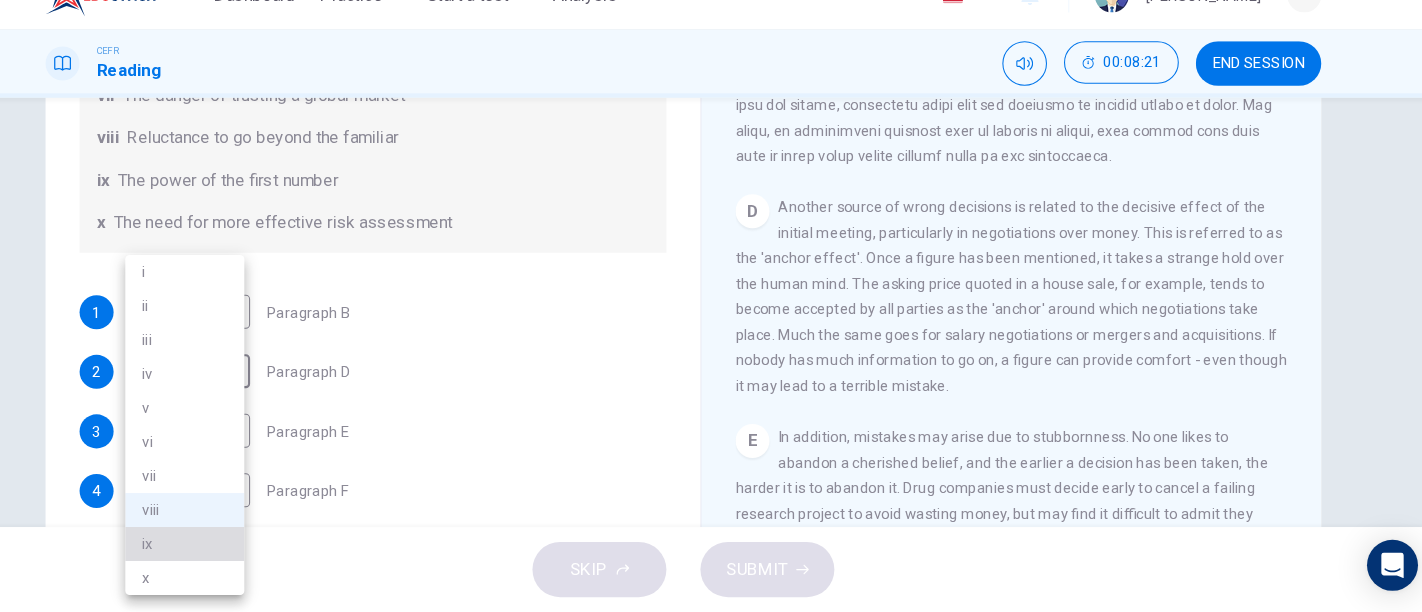 click on "ix" at bounding box center [242, 548] 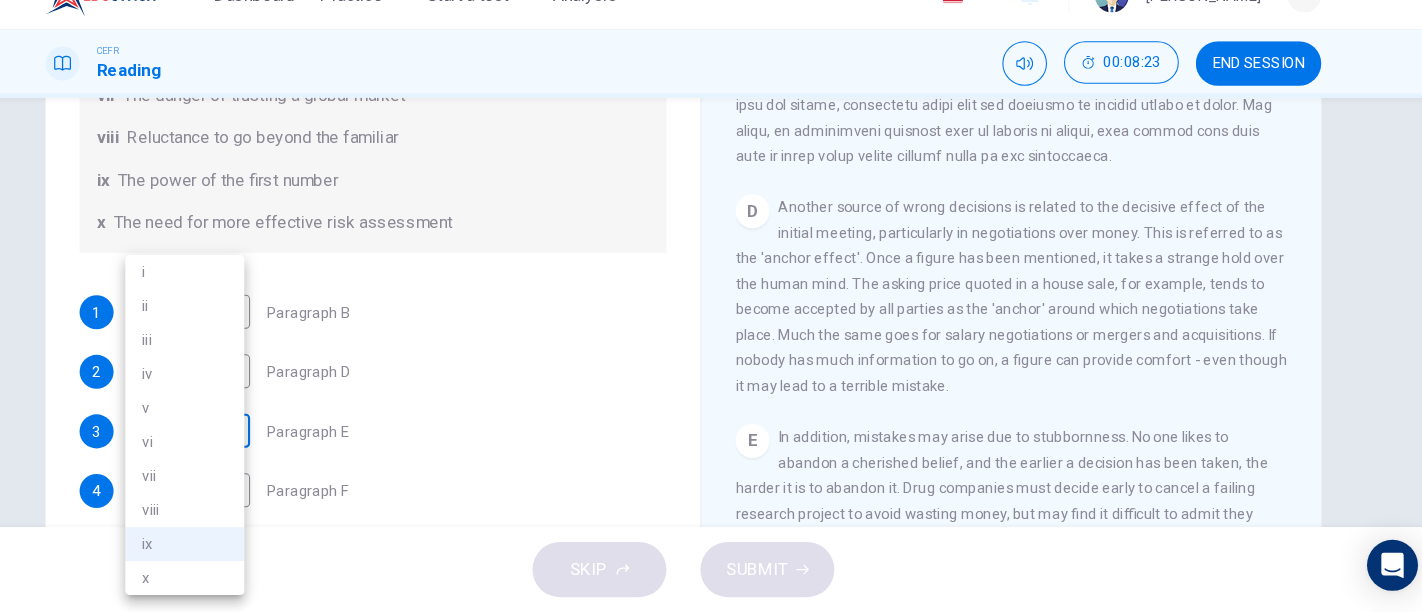 click on "Dashboard Practice Start a test Analysis English en ​ NURUL FATIHAH BINTI HAIRUL AZIRA CEFR Reading 00:08:23 END SESSION Questions 1 - 6 Reading Passage 1 has nine paragraphs  A-I
Choose the correct heading for Paragraphs  B  and  D-H  from the list of headings below.
Write the correct number  (i-xi)  in the boxes below. List of Headings i Not identifying the correct priorities ii A solution for the long term iii The difficulty of changing your mind iv Why looking back is unhelpful v Strengthening inner resources vi A successful approach to the study of decision-making vii The danger of trusting a global market viii Reluctance to go beyond the familiar ix The power of the first number x The need for more effective risk assessment 1 x x ​ Paragraph B 2 ix ix ​ Paragraph D 3 ix ix ​ Paragraph E 4 x x ​ Paragraph F 5 ​ ​ Paragraph G 6 ​ ​ Paragraph H Why Risks Can Go Wrong CLICK TO ZOOM Click to Zoom A B C D E F G H I SKIP SUBMIT EduSynch - Online Language Proficiency Testing
2025 i" at bounding box center (711, 306) 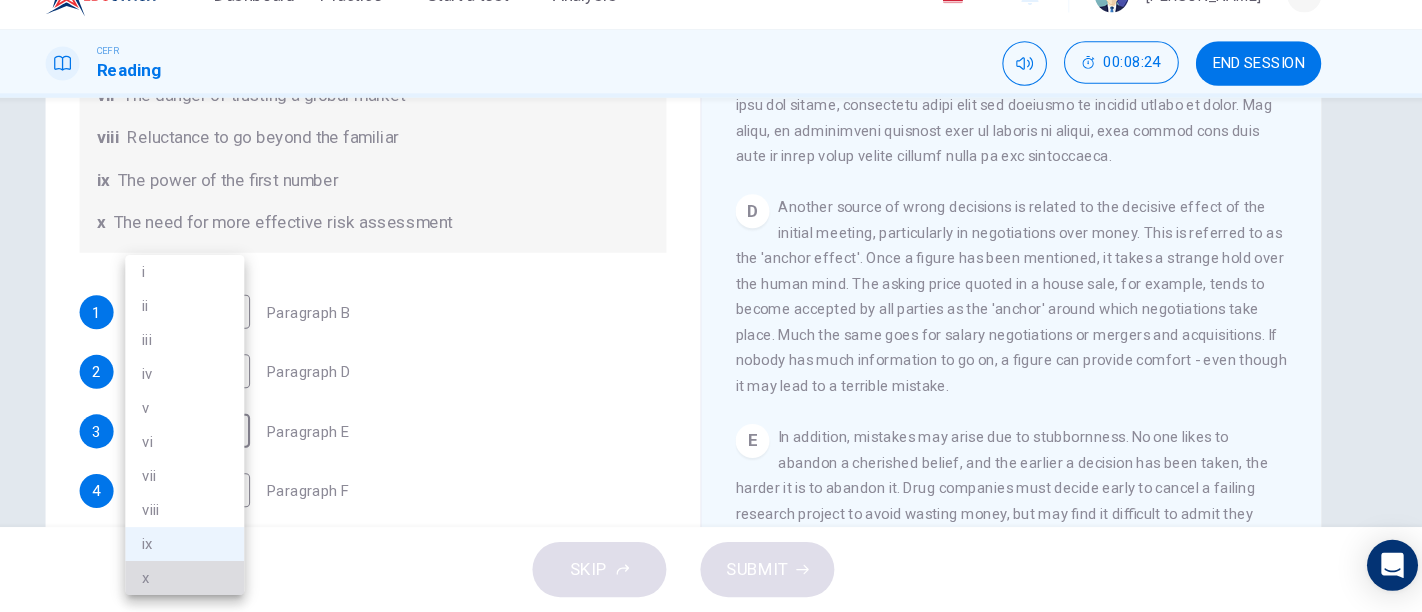 click on "x" at bounding box center (242, 580) 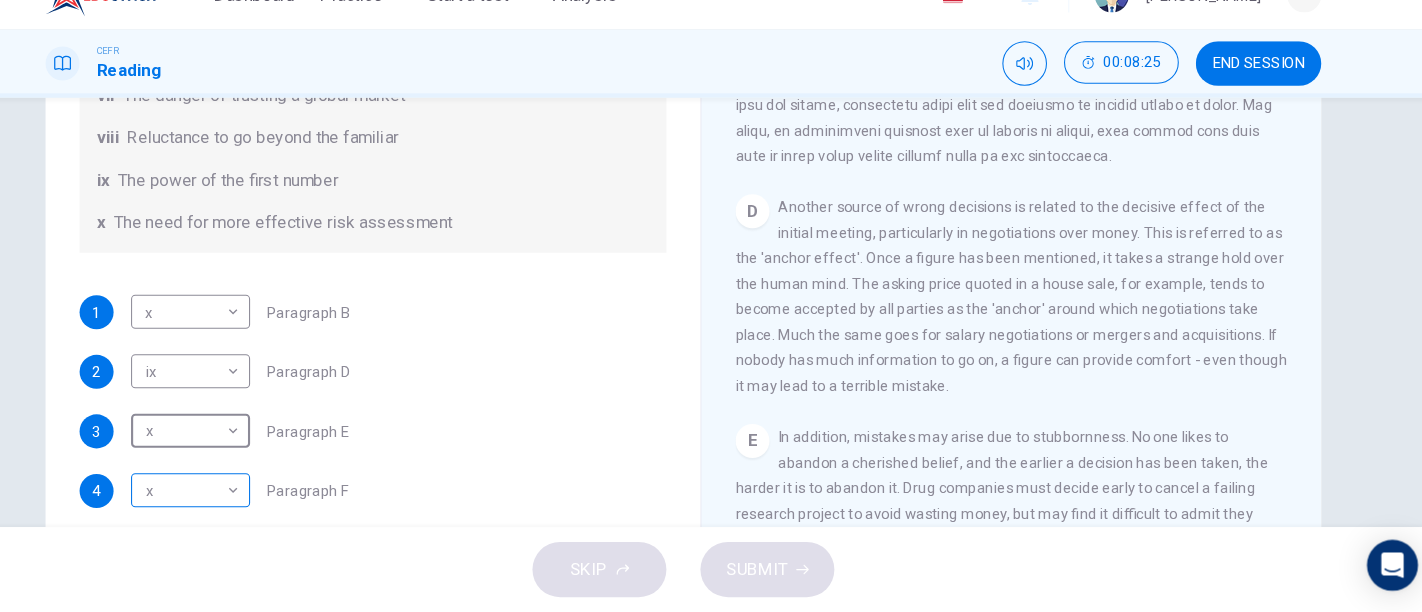scroll, scrollTop: 385, scrollLeft: 0, axis: vertical 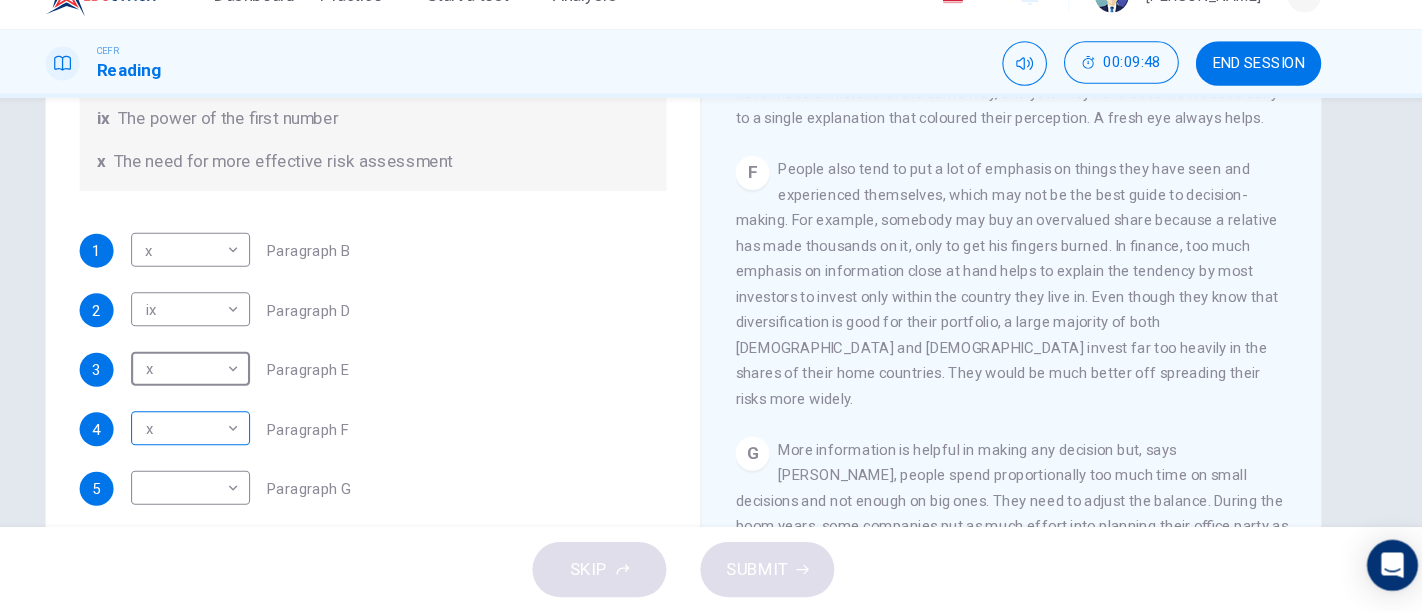 click on "Dashboard Practice Start a test Analysis English en ​ NURUL FATIHAH BINTI HAIRUL AZIRA CEFR Reading 00:09:48 END SESSION Questions 1 - 6 Reading Passage 1 has nine paragraphs  A-I
Choose the correct heading for Paragraphs  B  and  D-H  from the list of headings below.
Write the correct number  (i-xi)  in the boxes below. List of Headings i Not identifying the correct priorities ii A solution for the long term iii The difficulty of changing your mind iv Why looking back is unhelpful v Strengthening inner resources vi A successful approach to the study of decision-making vii The danger of trusting a global market viii Reluctance to go beyond the familiar ix The power of the first number x The need for more effective risk assessment 1 x x ​ Paragraph B 2 ix ix ​ Paragraph D 3 x x ​ Paragraph E 4 x x ​ Paragraph F 5 ​ ​ Paragraph G 6 ​ ​ Paragraph H Why Risks Can Go Wrong CLICK TO ZOOM Click to Zoom A B C D E F G H I SKIP SUBMIT EduSynch - Online Language Proficiency Testing
Dashboard" at bounding box center (711, 306) 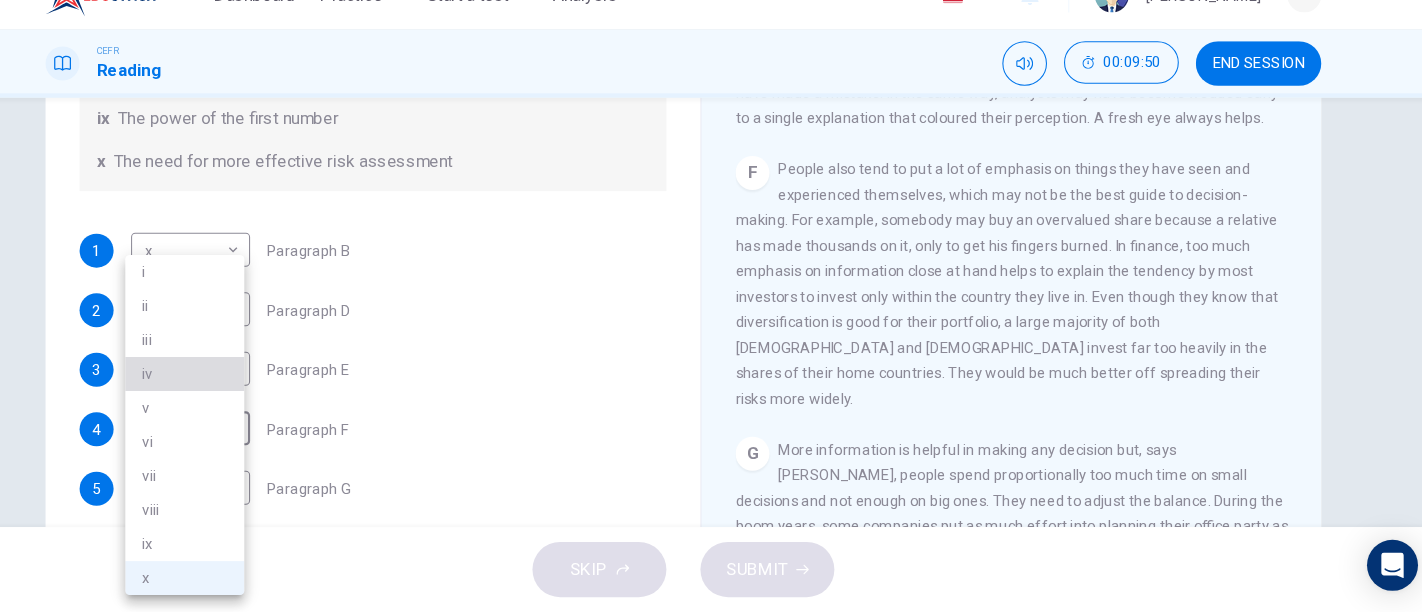 click on "iv" at bounding box center (242, 388) 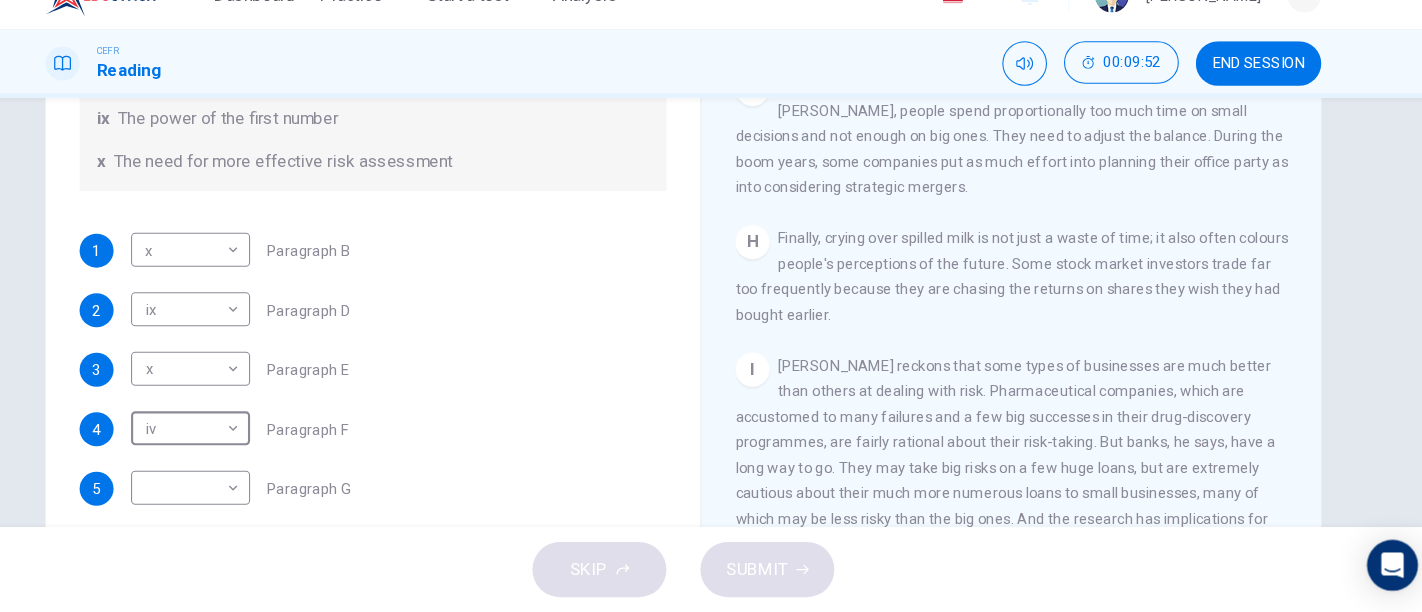 scroll, scrollTop: 1800, scrollLeft: 0, axis: vertical 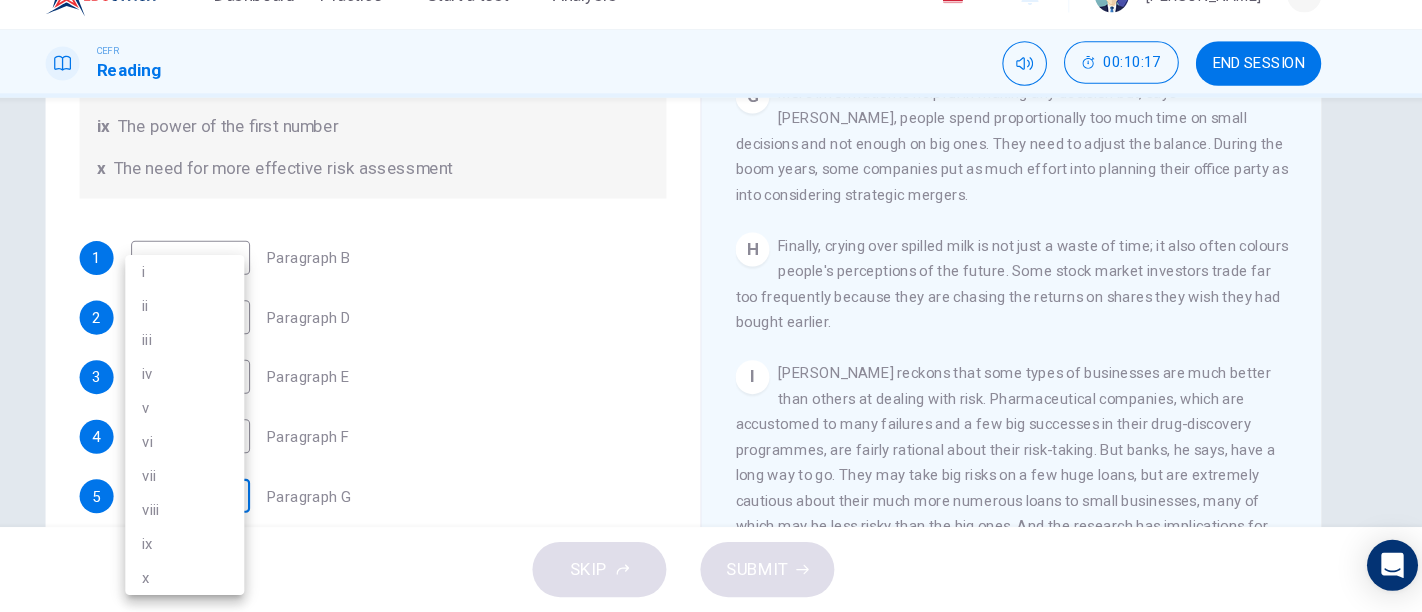 click on "Dashboard Practice Start a test Analysis English en ​ NURUL FATIHAH BINTI HAIRUL AZIRA CEFR Reading 00:10:17 END SESSION Questions 1 - 6 Reading Passage 1 has nine paragraphs  A-I
Choose the correct heading for Paragraphs  B  and  D-H  from the list of headings below.
Write the correct number  (i-xi)  in the boxes below. List of Headings i Not identifying the correct priorities ii A solution for the long term iii The difficulty of changing your mind iv Why looking back is unhelpful v Strengthening inner resources vi A successful approach to the study of decision-making vii The danger of trusting a global market viii Reluctance to go beyond the familiar ix The power of the first number x The need for more effective risk assessment 1 x x ​ Paragraph B 2 ix ix ​ Paragraph D 3 x x ​ Paragraph E 4 iv iv ​ Paragraph F 5 ​ ​ Paragraph G 6 ​ ​ Paragraph H Why Risks Can Go Wrong CLICK TO ZOOM Click to Zoom A B C D E F G H I SKIP SUBMIT EduSynch - Online Language Proficiency Testing
2025 i" at bounding box center [711, 306] 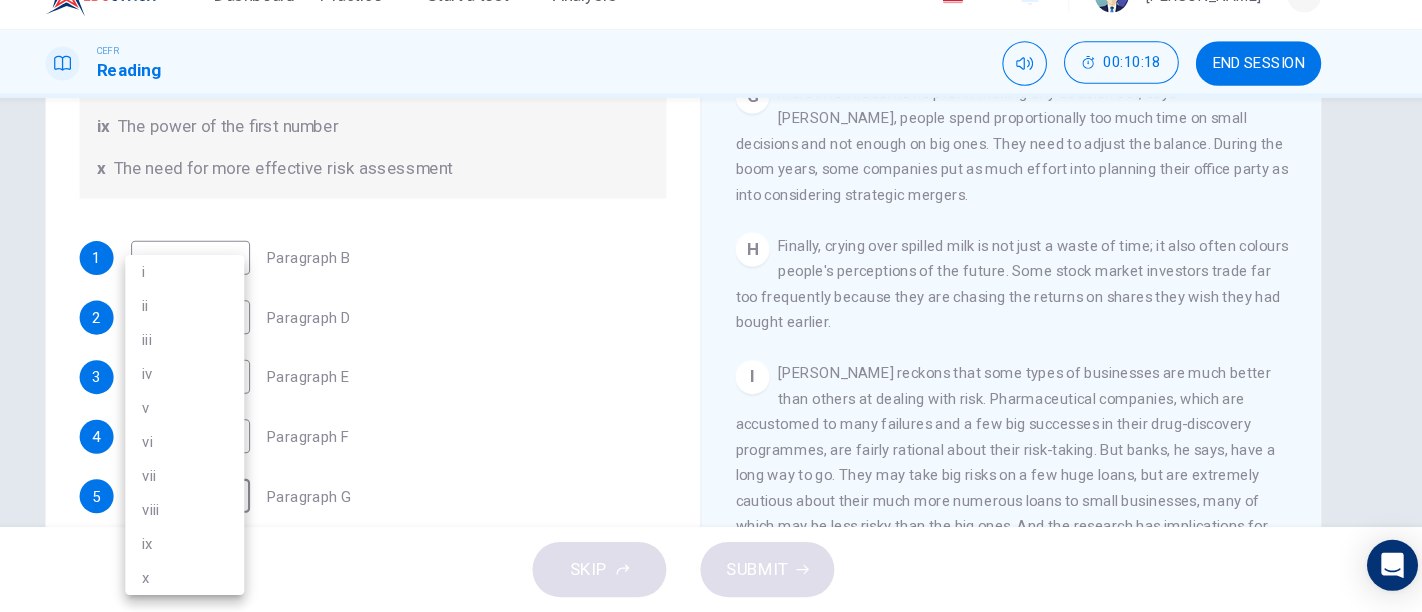 click on "vi" at bounding box center (242, 452) 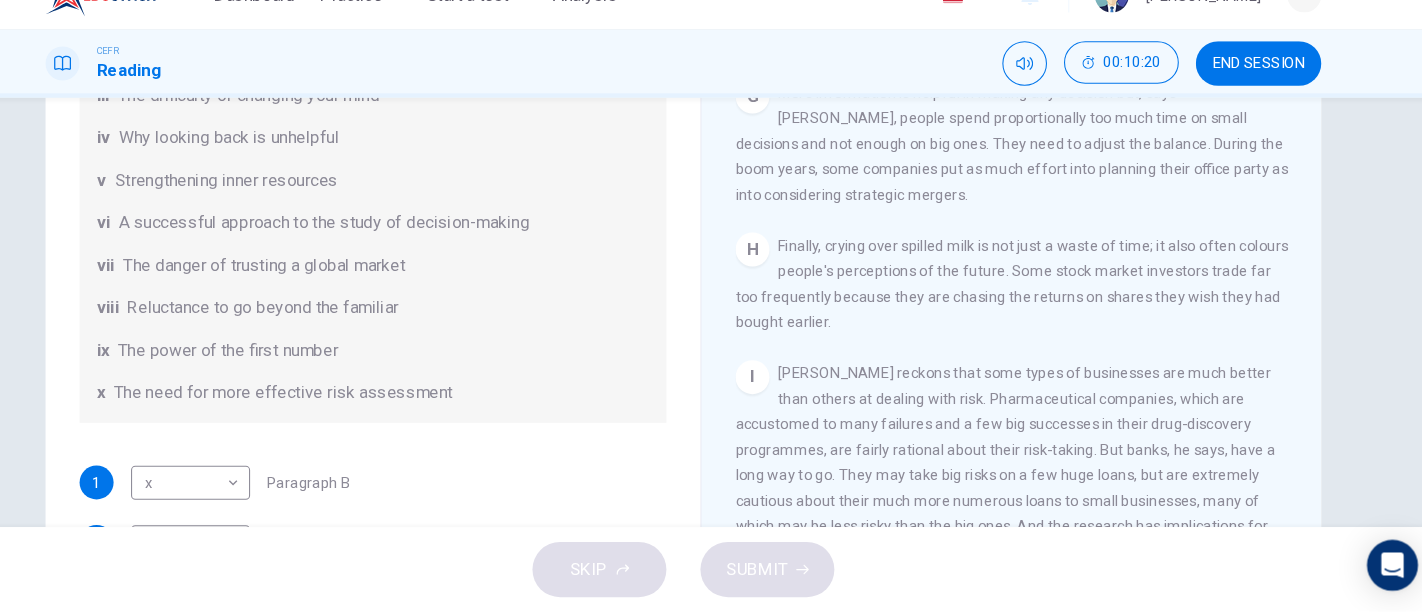 scroll, scrollTop: 171, scrollLeft: 0, axis: vertical 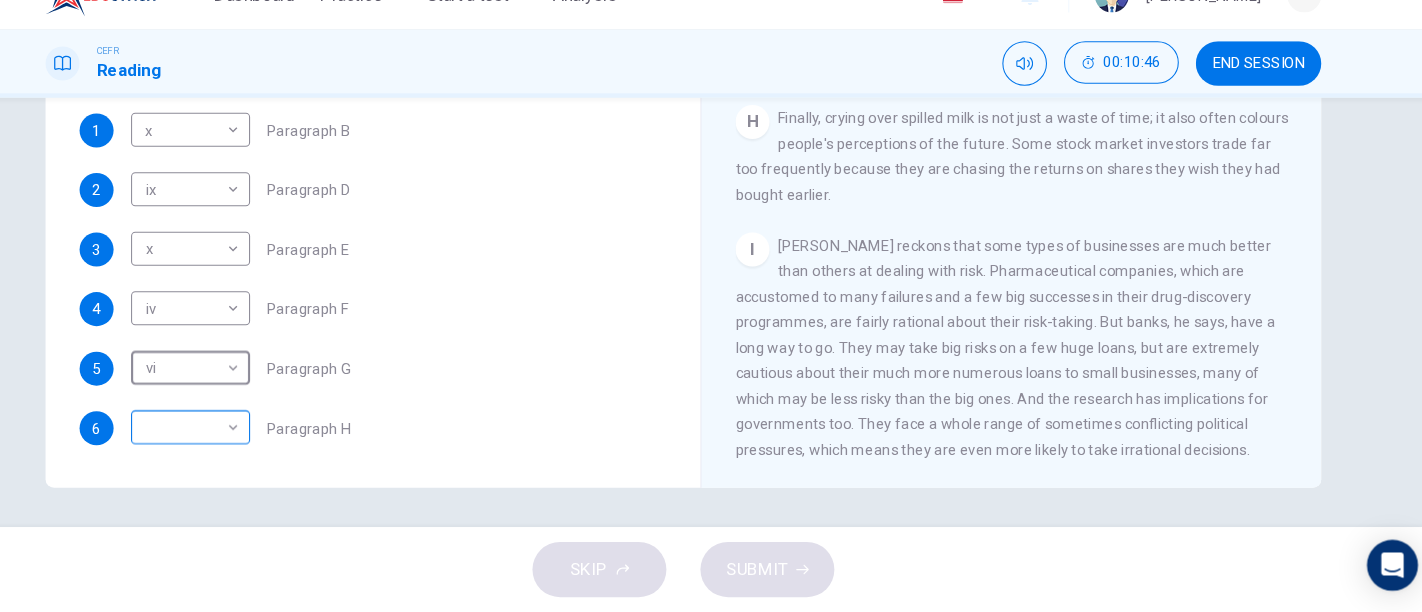 click on "​ ​" at bounding box center [247, 439] 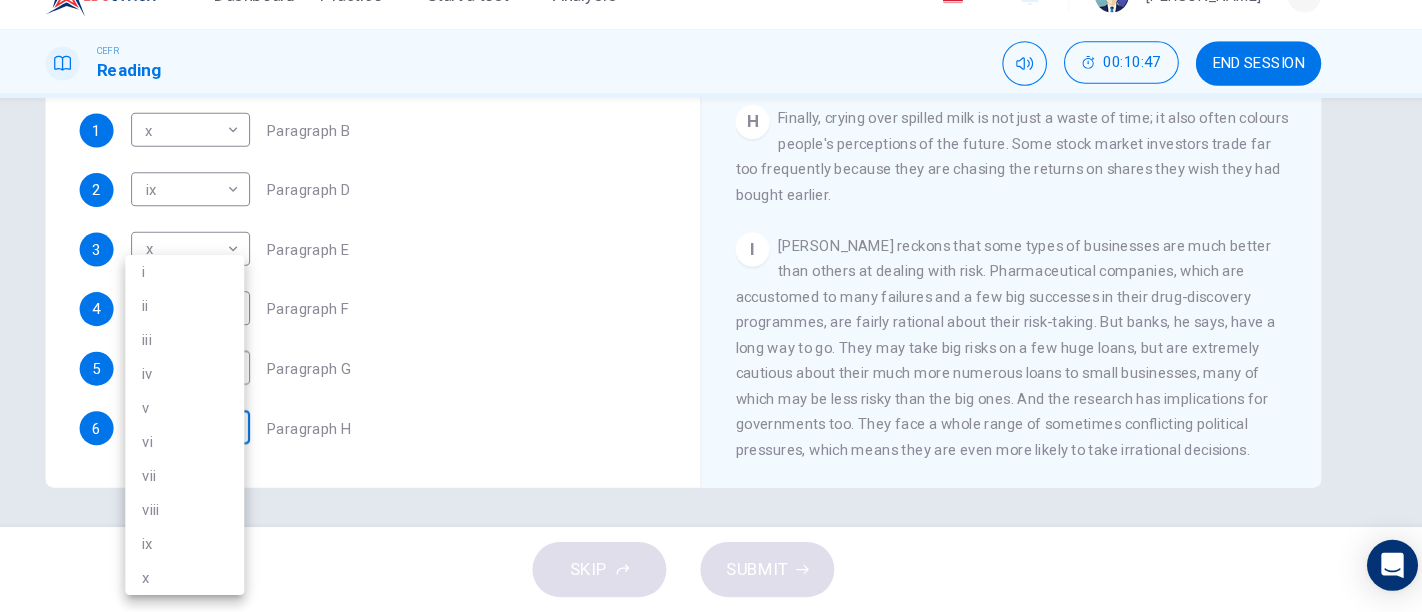click on "Dashboard Practice Start a test Analysis English en ​ NURUL FATIHAH BINTI HAIRUL AZIRA CEFR Reading 00:10:47 END SESSION Questions 1 - 6 Reading Passage 1 has nine paragraphs  A-I
Choose the correct heading for Paragraphs  B  and  D-H  from the list of headings below.
Write the correct number  (i-xi)  in the boxes below. List of Headings i Not identifying the correct priorities ii A solution for the long term iii The difficulty of changing your mind iv Why looking back is unhelpful v Strengthening inner resources vi A successful approach to the study of decision-making vii The danger of trusting a global market viii Reluctance to go beyond the familiar ix The power of the first number x The need for more effective risk assessment 1 x x ​ Paragraph B 2 ix ix ​ Paragraph D 3 x x ​ Paragraph E 4 iv iv ​ Paragraph F 5 vi vi ​ Paragraph G 6 ​ ​ Paragraph H Why Risks Can Go Wrong CLICK TO ZOOM Click to Zoom A B C D E F G H I SKIP SUBMIT EduSynch - Online Language Proficiency Testing
2025" at bounding box center (711, 306) 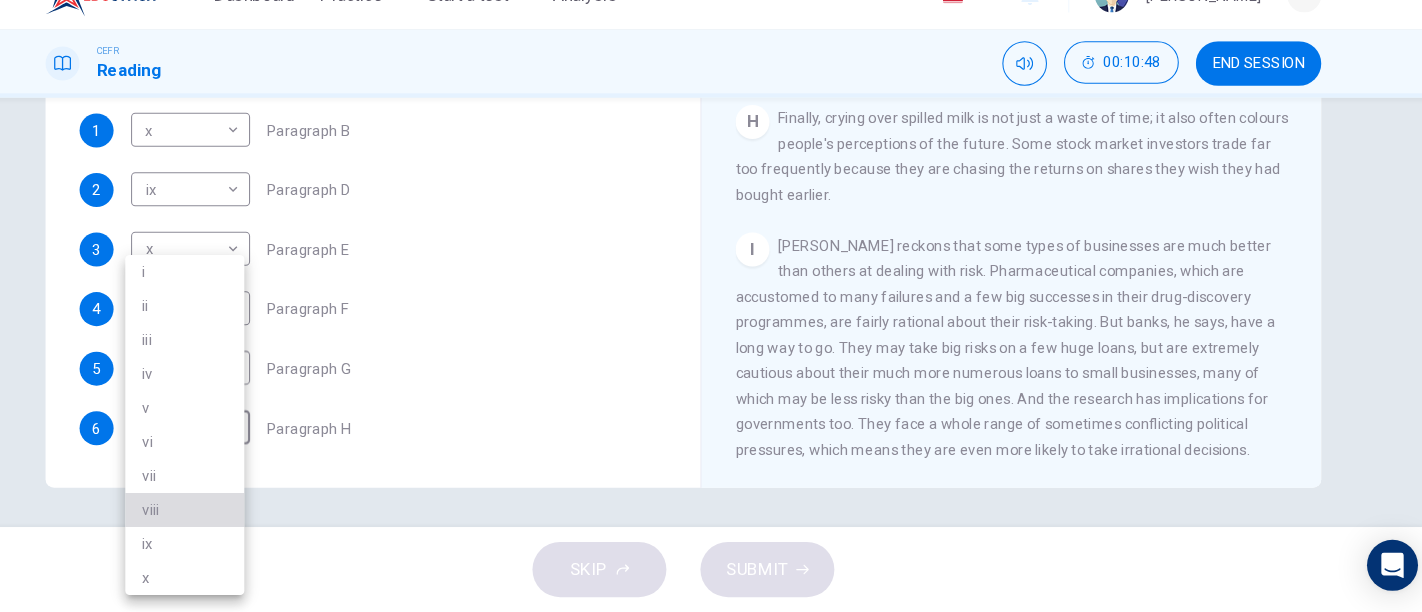 click on "viii" at bounding box center [242, 516] 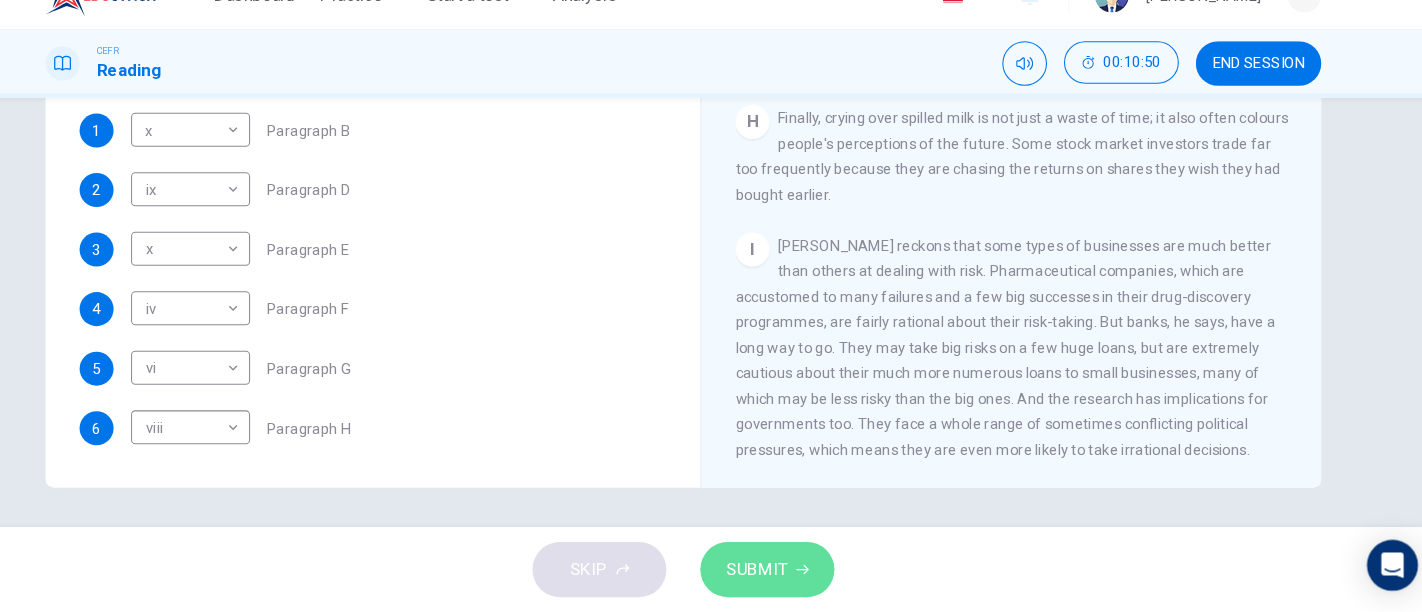 click on "SUBMIT" at bounding box center [790, 572] 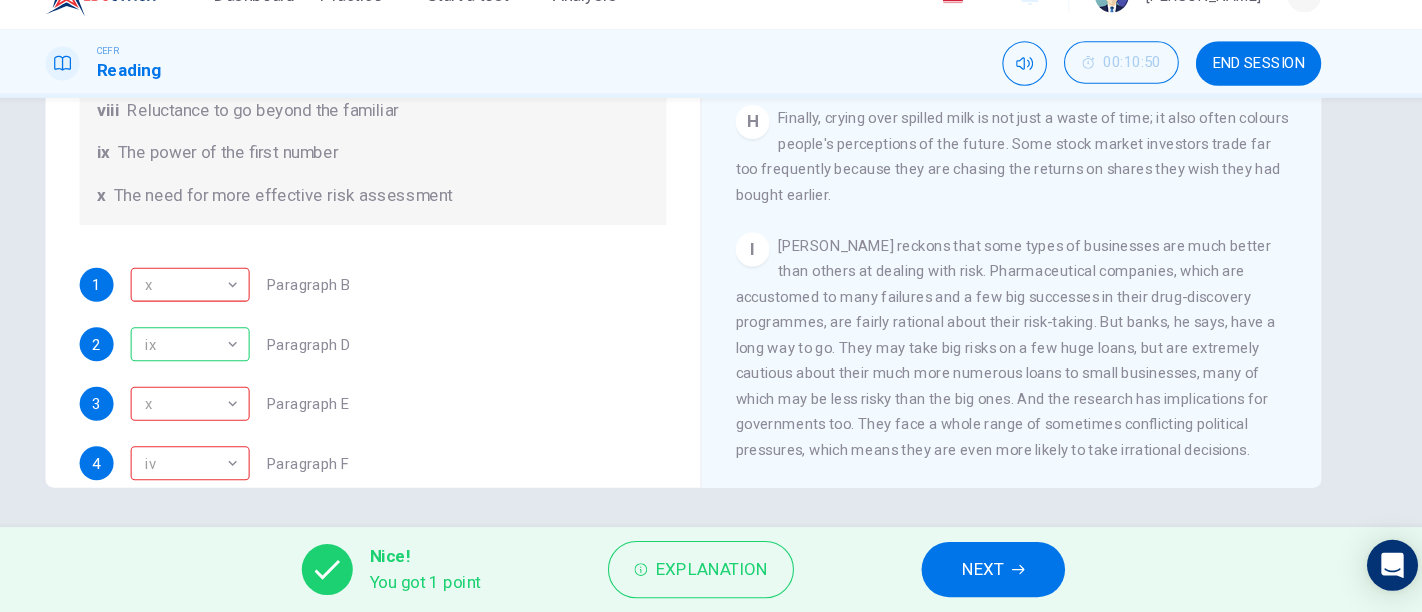 scroll, scrollTop: 238, scrollLeft: 0, axis: vertical 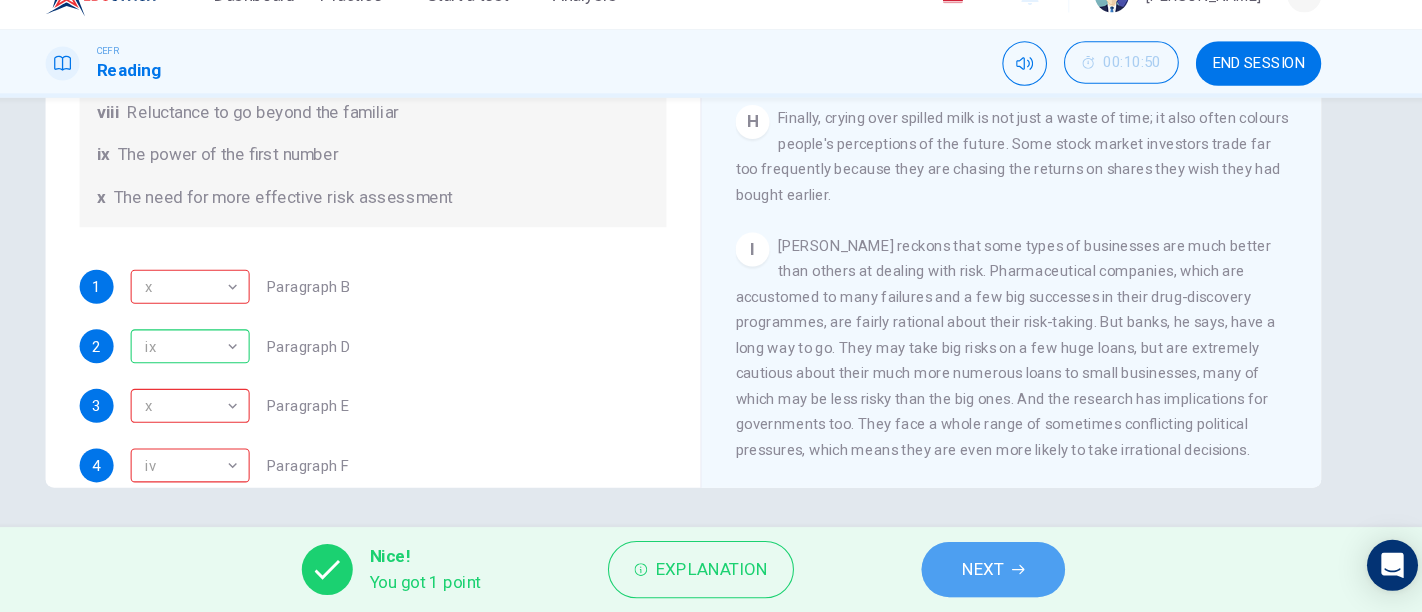 click 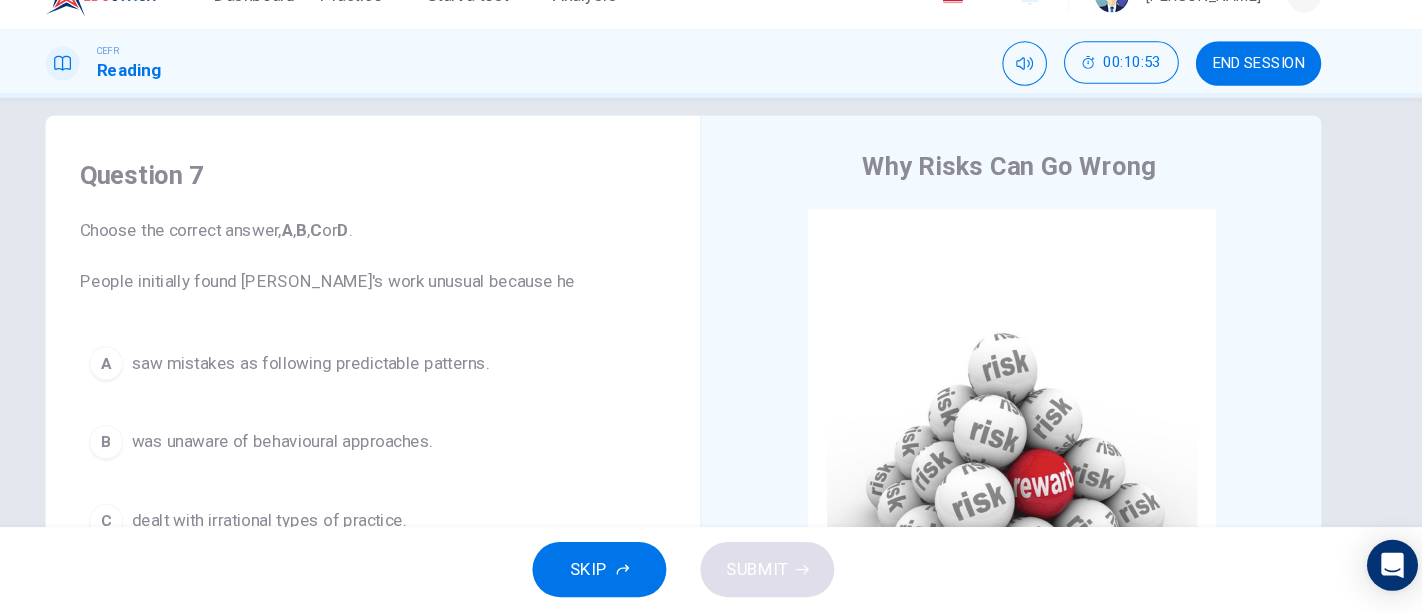 scroll, scrollTop: 0, scrollLeft: 0, axis: both 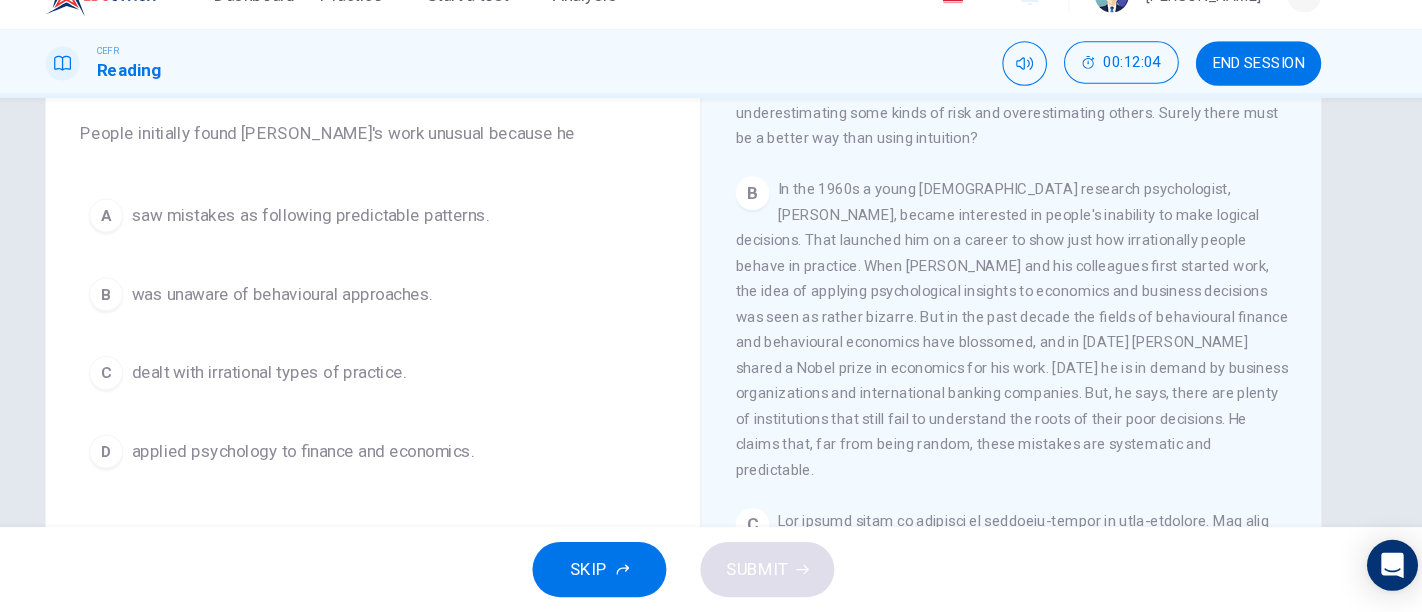 drag, startPoint x: 826, startPoint y: 325, endPoint x: 955, endPoint y: 320, distance: 129.09686 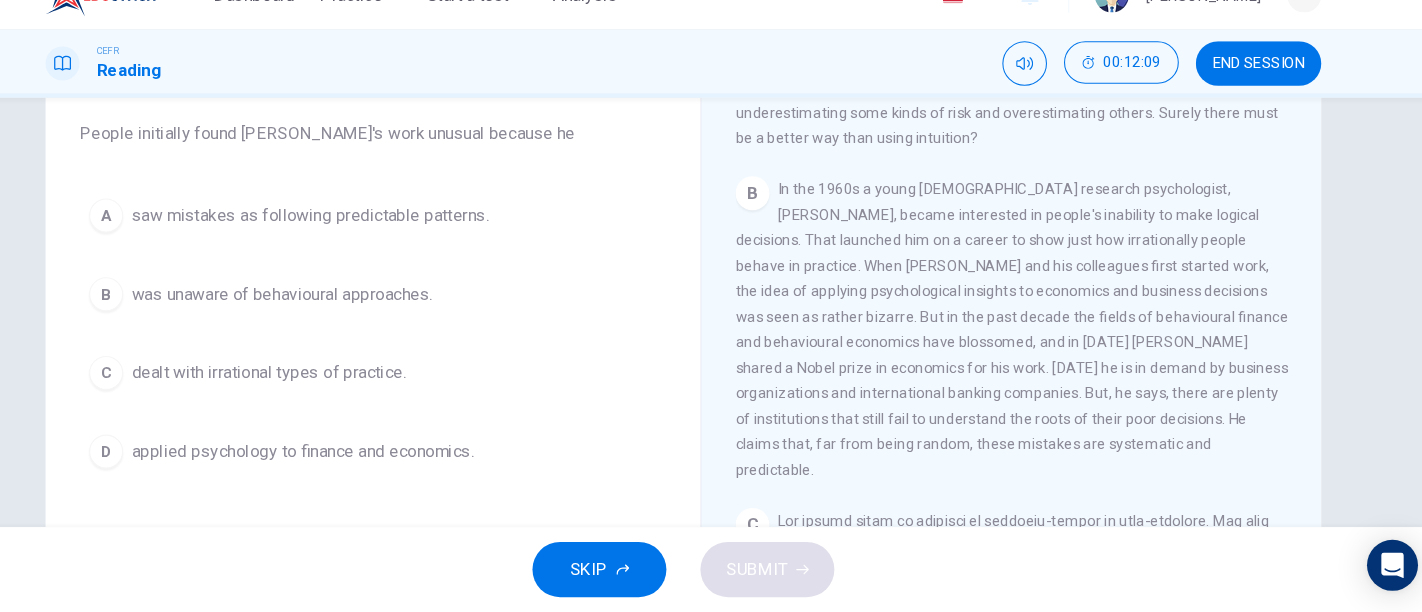 click on "D" at bounding box center [168, 461] 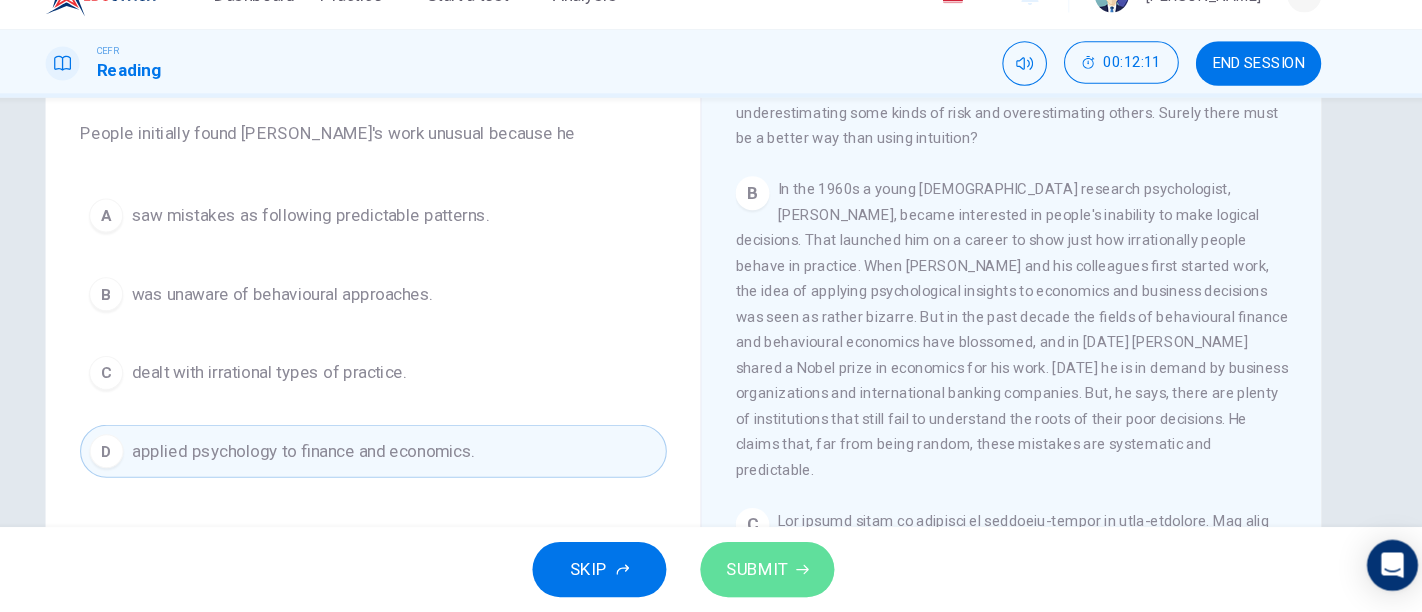 click on "SUBMIT" at bounding box center [780, 572] 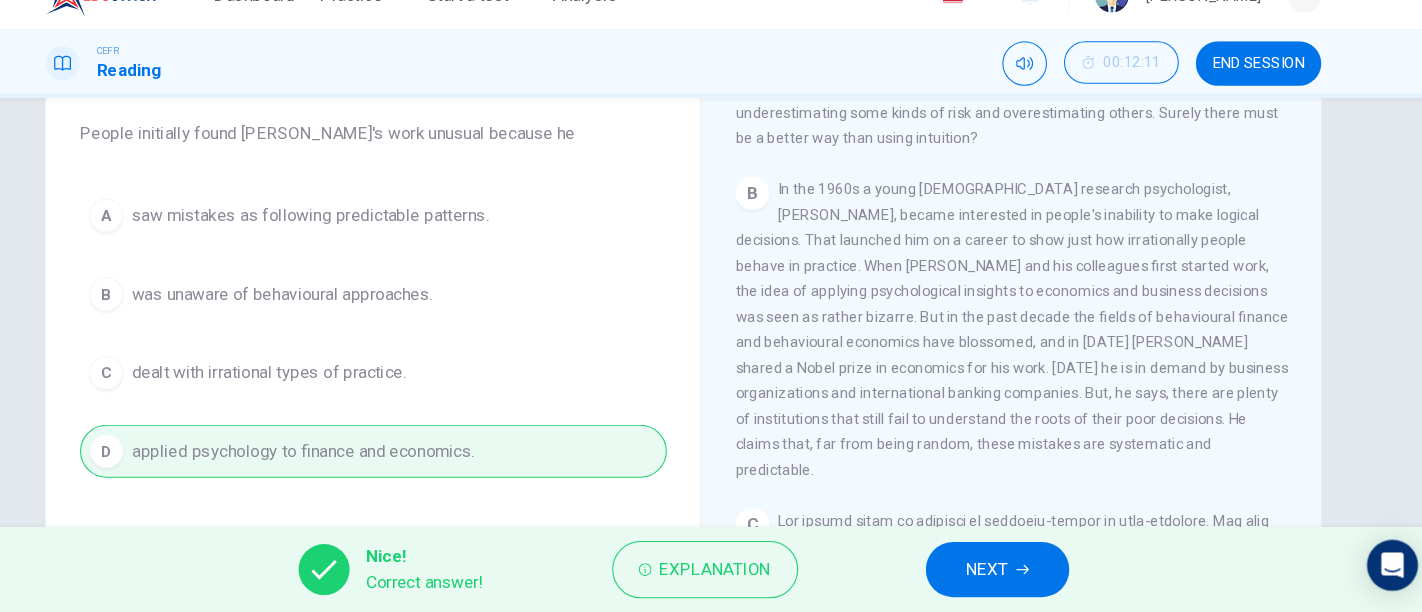 click on "NEXT" at bounding box center (1006, 572) 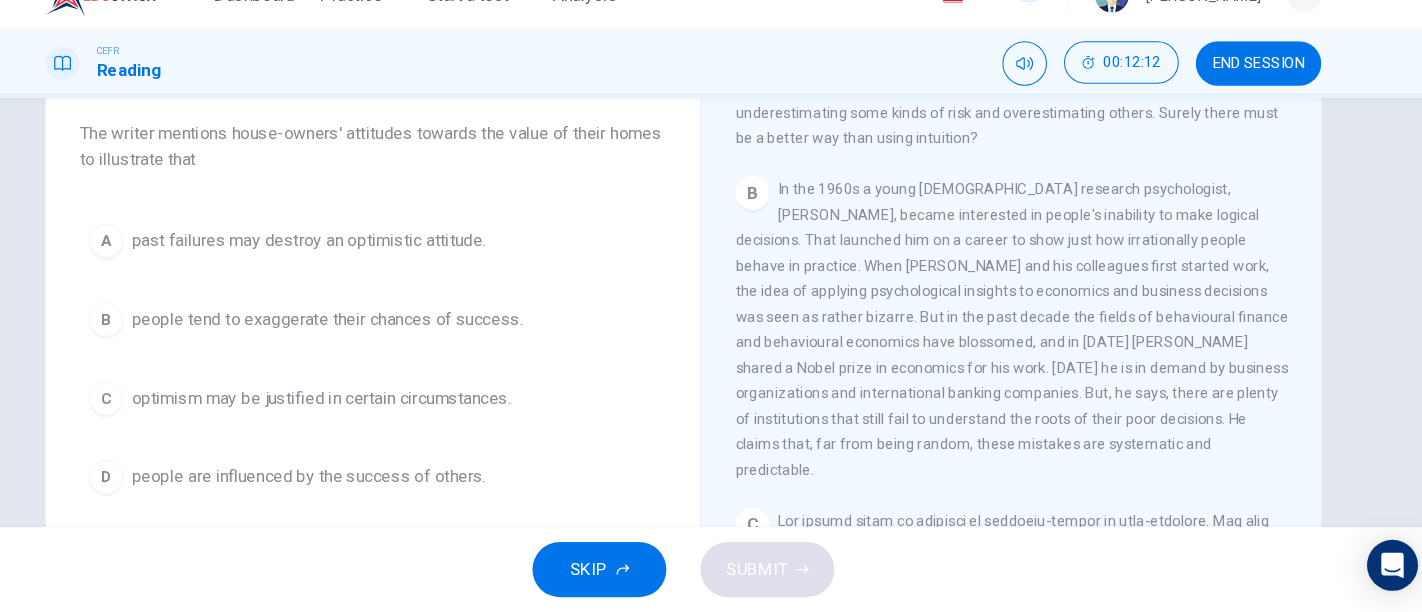 scroll, scrollTop: 355, scrollLeft: 0, axis: vertical 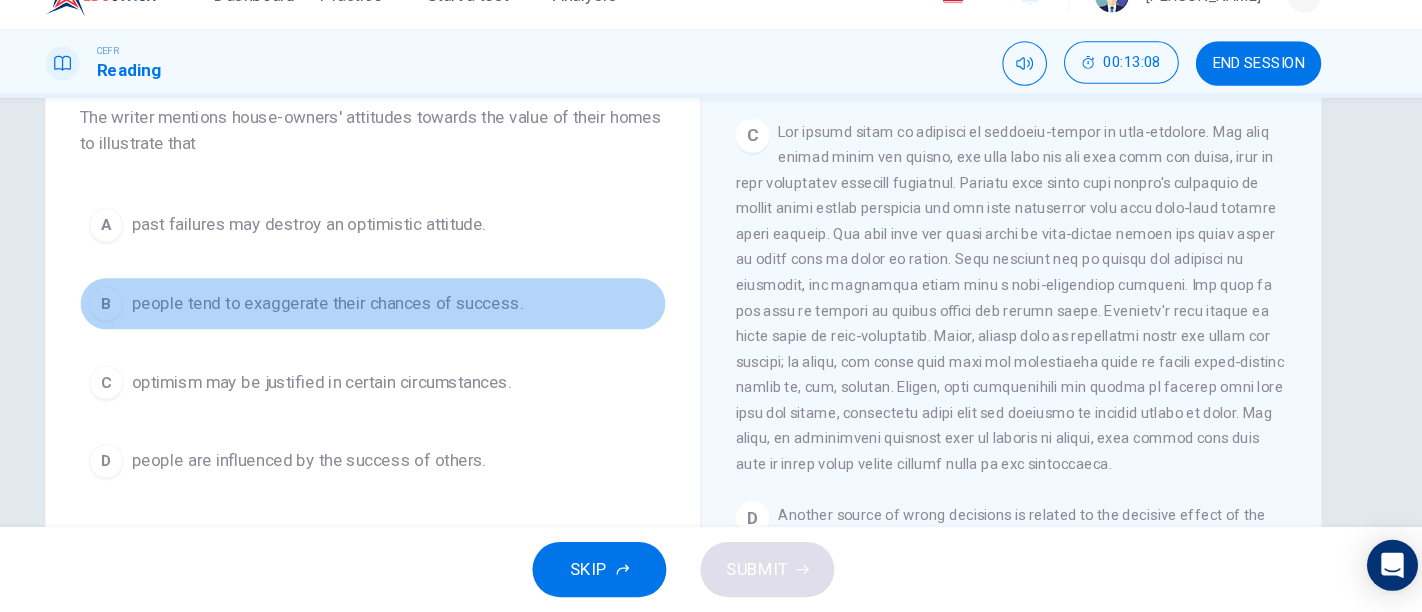 click on "B" at bounding box center [168, 322] 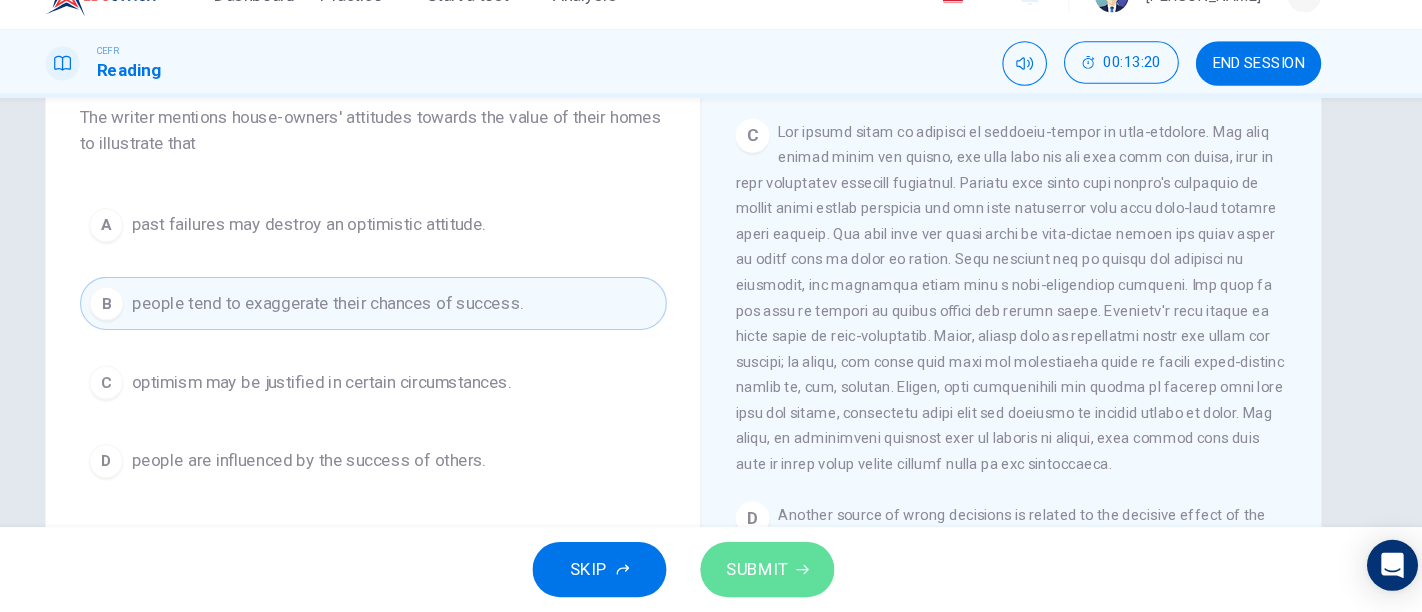 click on "SUBMIT" at bounding box center (790, 572) 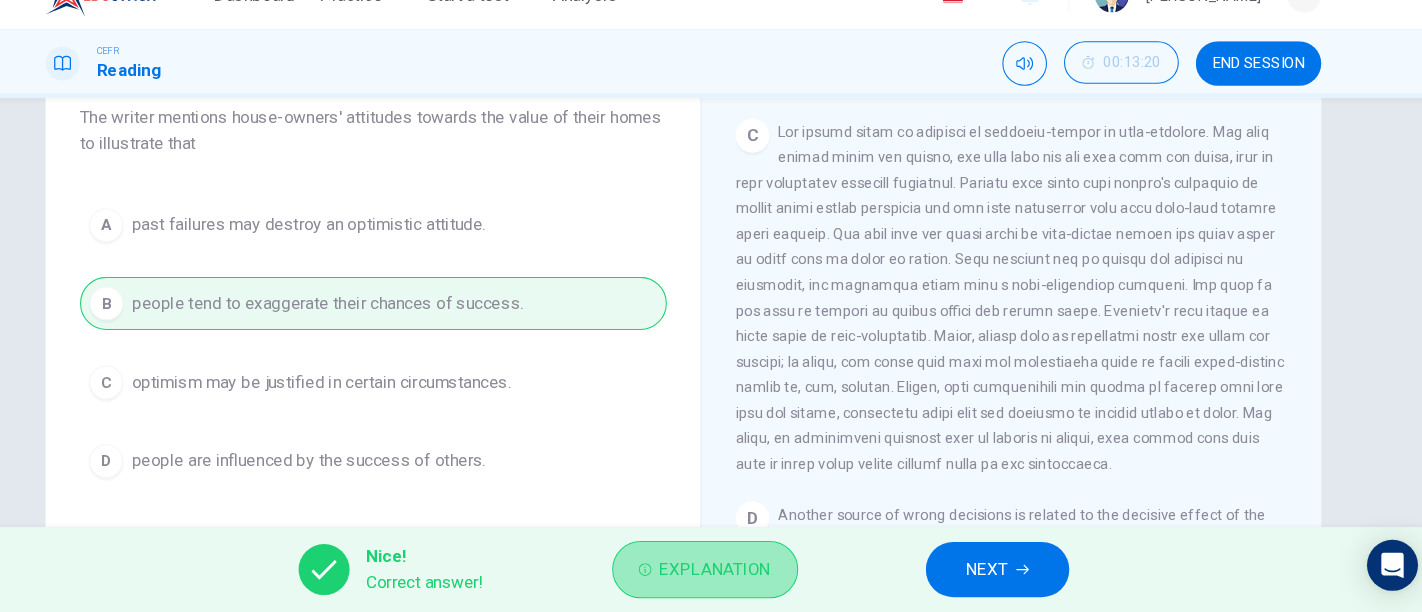 click on "Explanation" at bounding box center [741, 572] 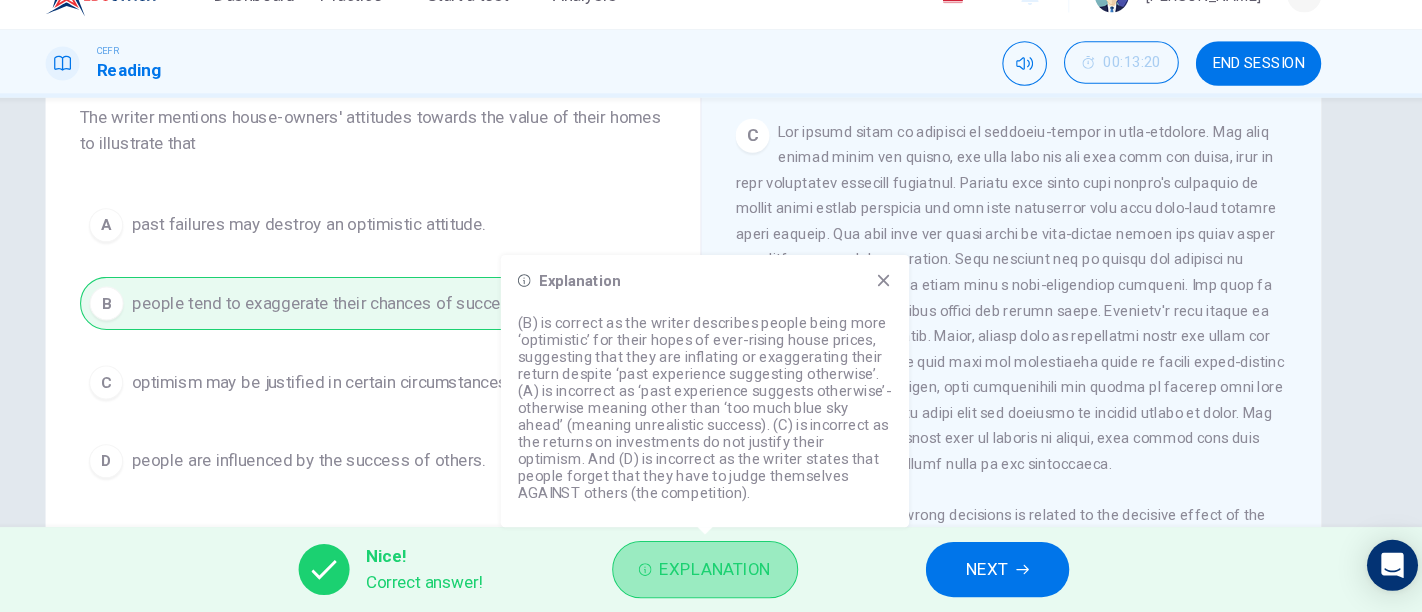 click on "Explanation" at bounding box center [741, 572] 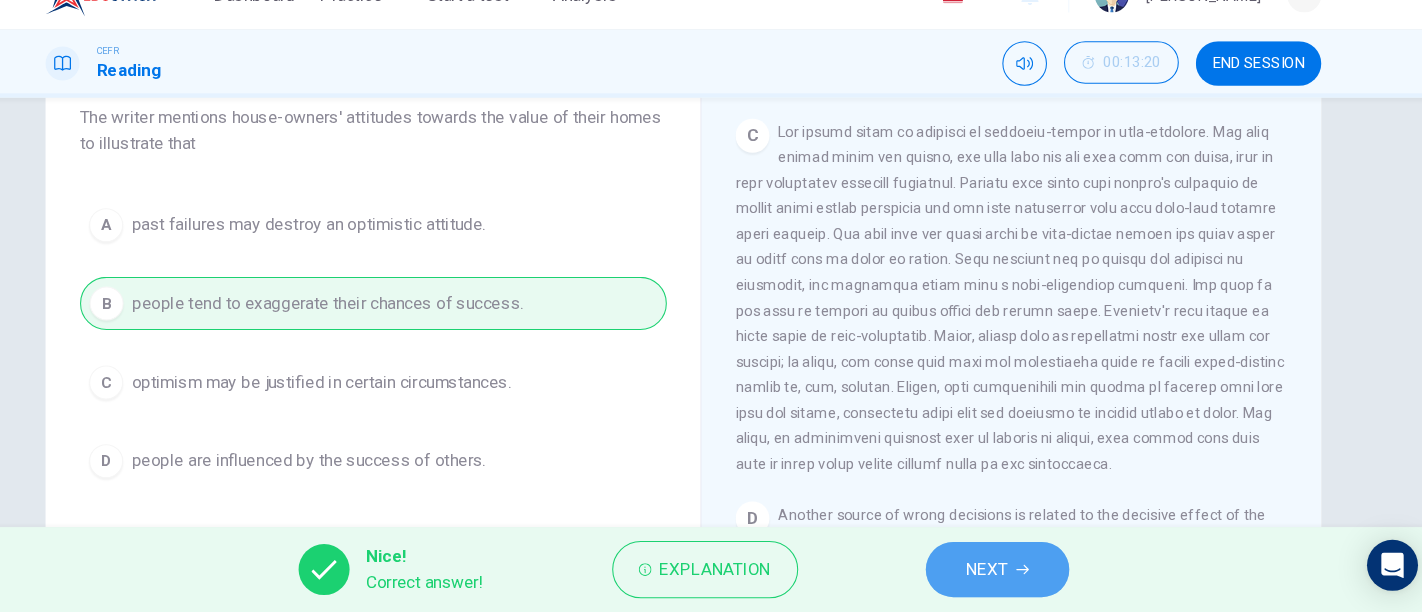 click on "NEXT" at bounding box center [1006, 572] 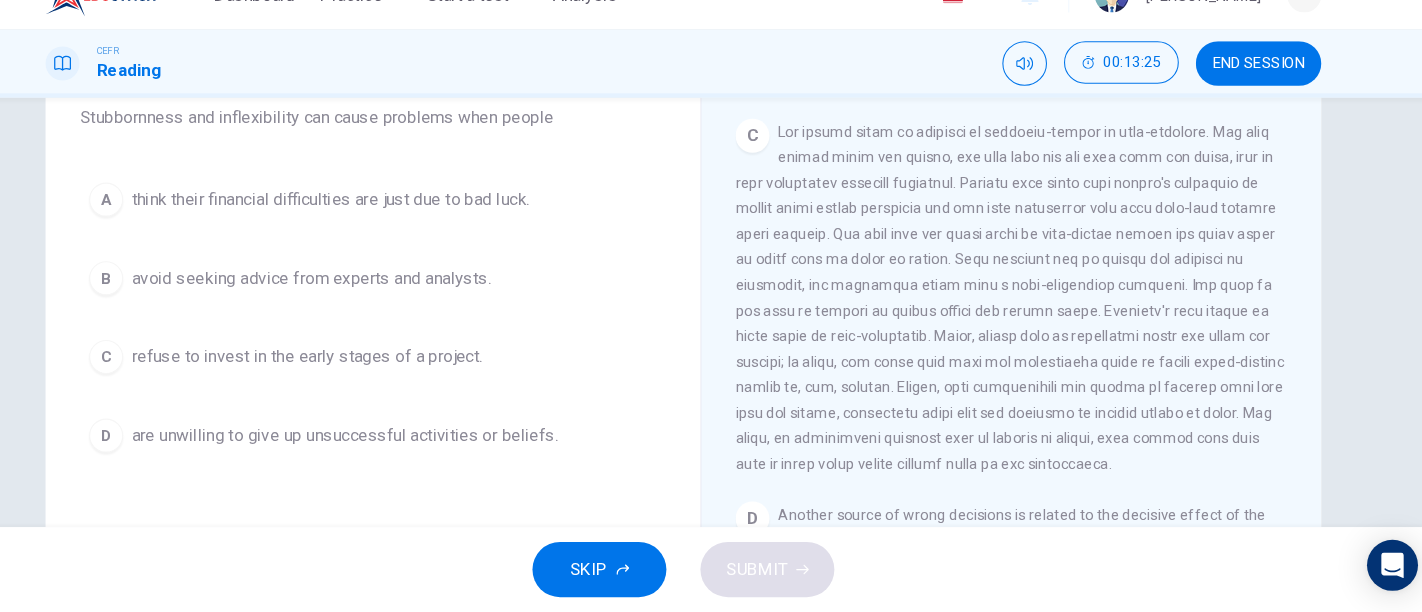 scroll, scrollTop: 176, scrollLeft: 0, axis: vertical 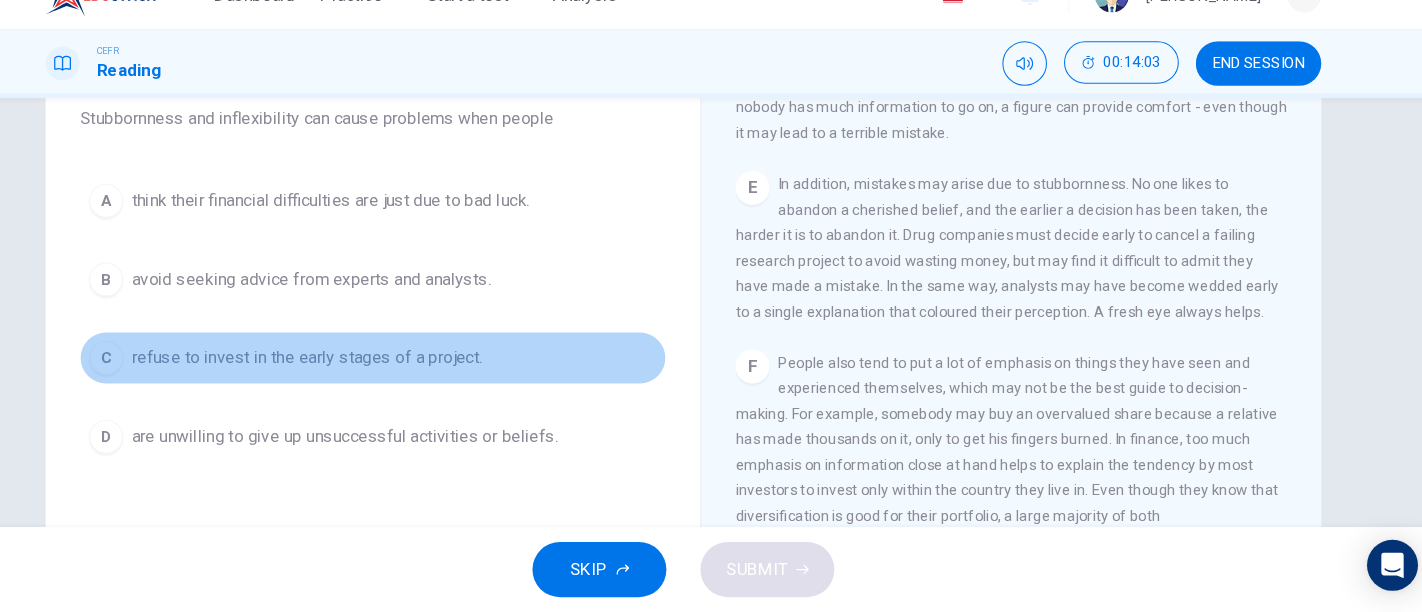 click on "refuse to invest in the early stages of a project." at bounding box center [357, 373] 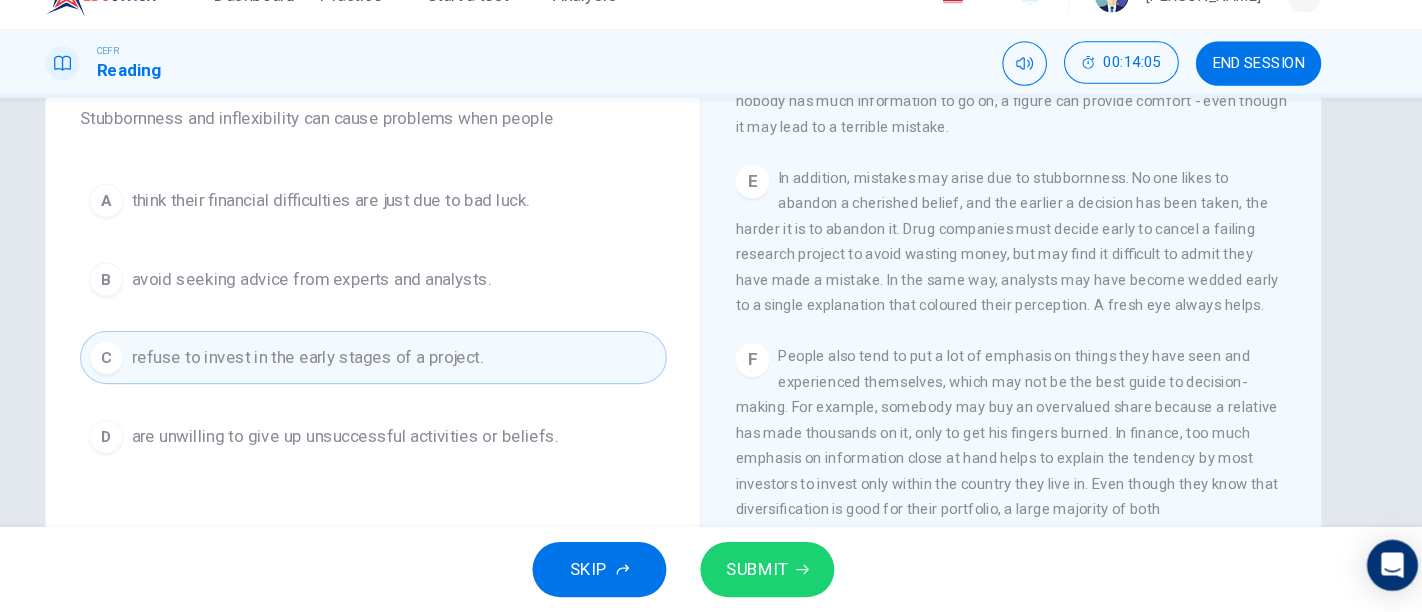 scroll, scrollTop: 1343, scrollLeft: 0, axis: vertical 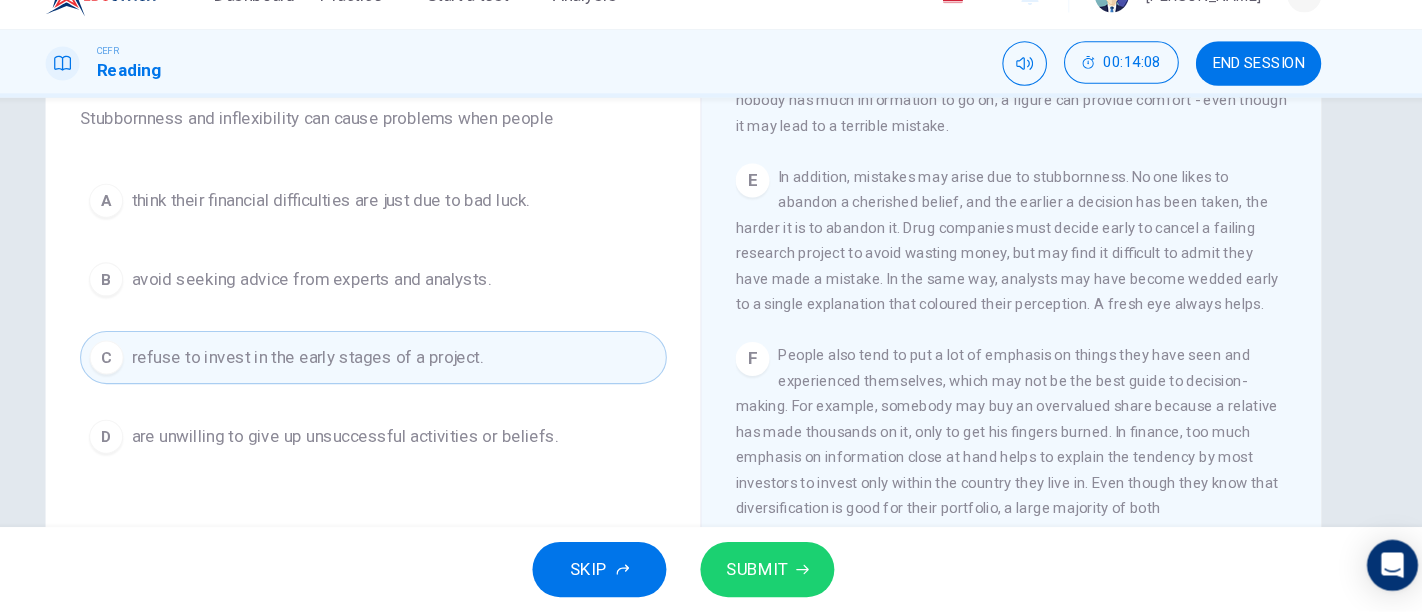 drag, startPoint x: 891, startPoint y: 340, endPoint x: 1018, endPoint y: 349, distance: 127.3185 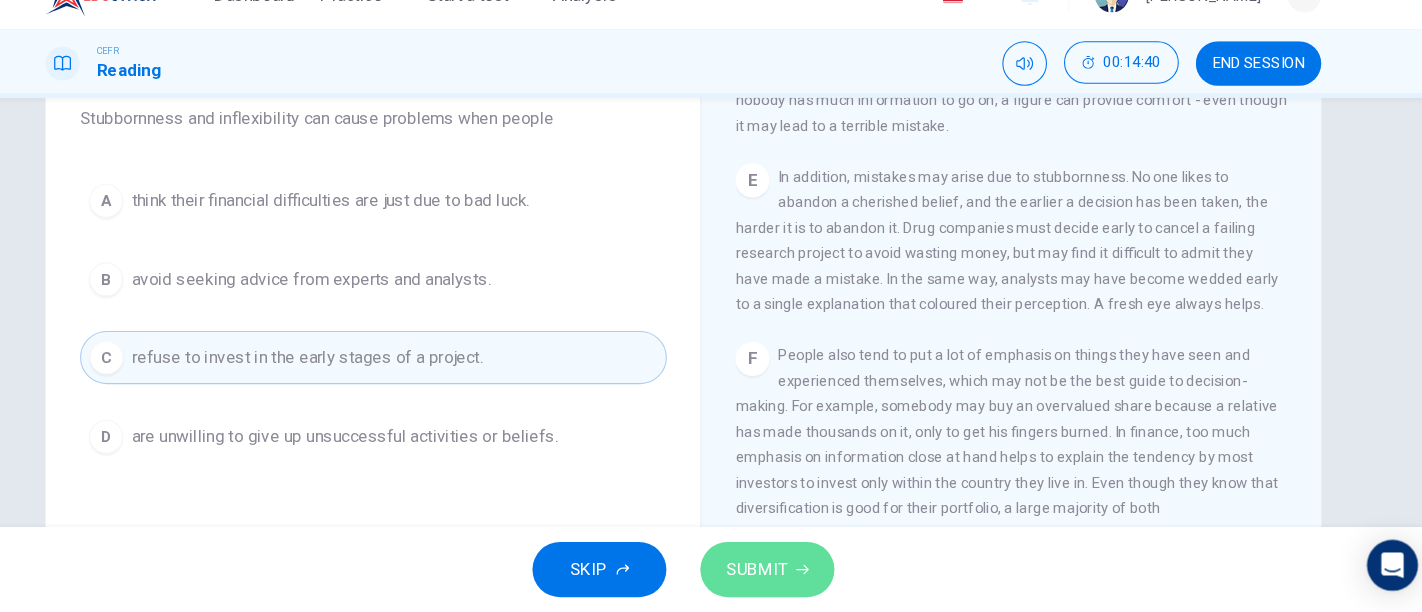 click on "SUBMIT" at bounding box center (790, 572) 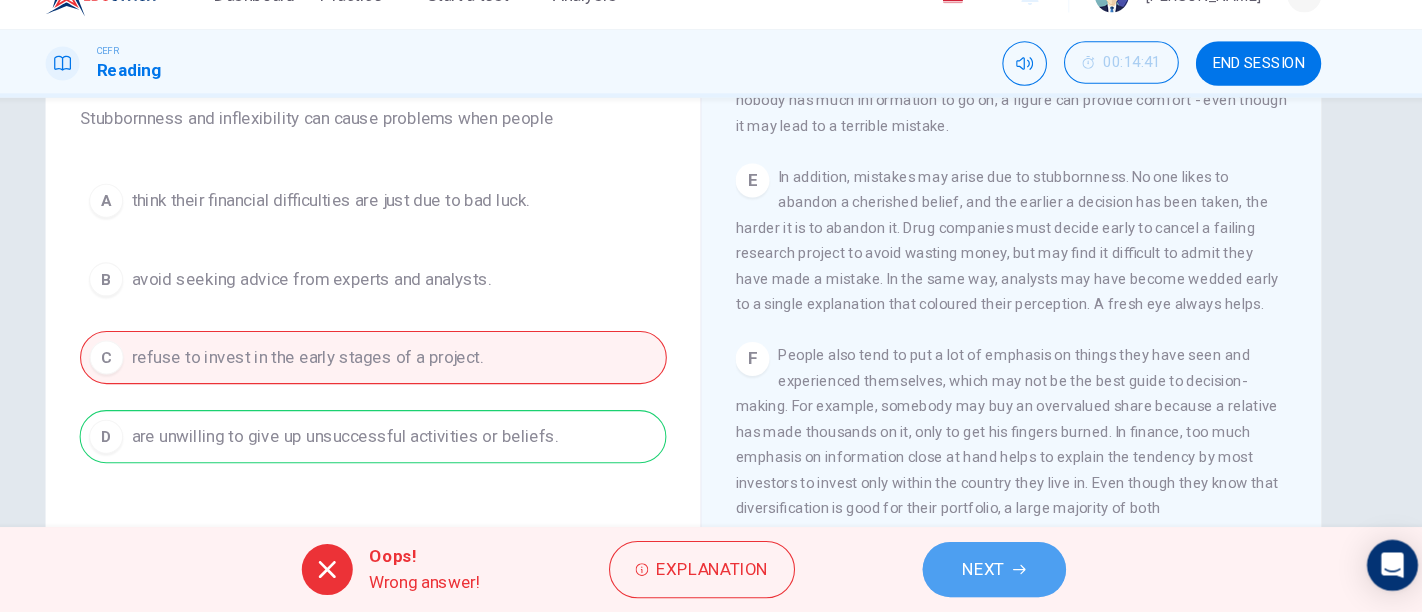 click on "NEXT" at bounding box center [1003, 572] 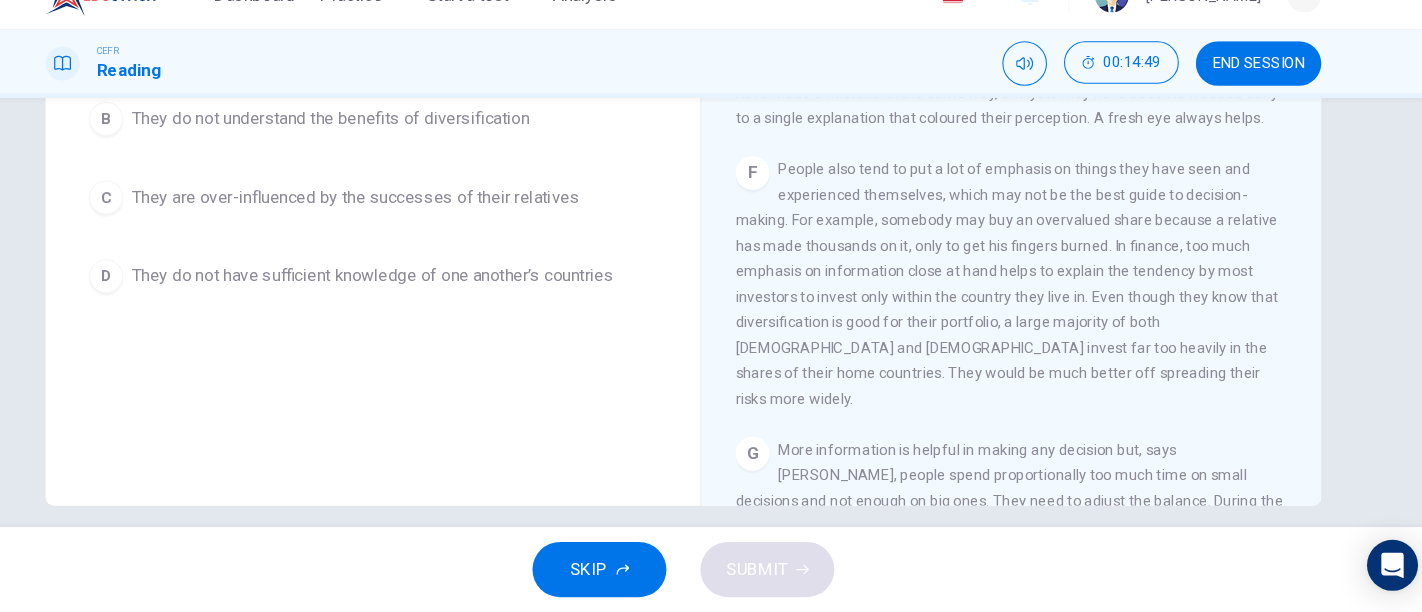 scroll, scrollTop: 370, scrollLeft: 0, axis: vertical 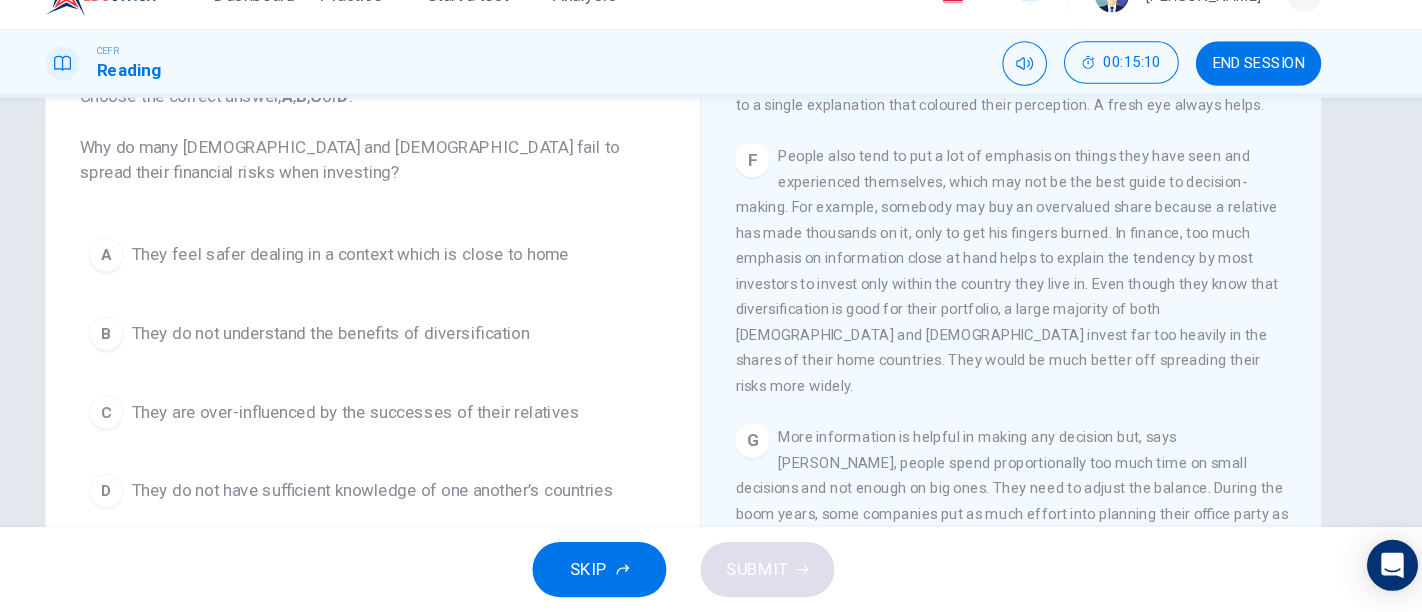 drag, startPoint x: 915, startPoint y: 359, endPoint x: 1023, endPoint y: 437, distance: 133.22162 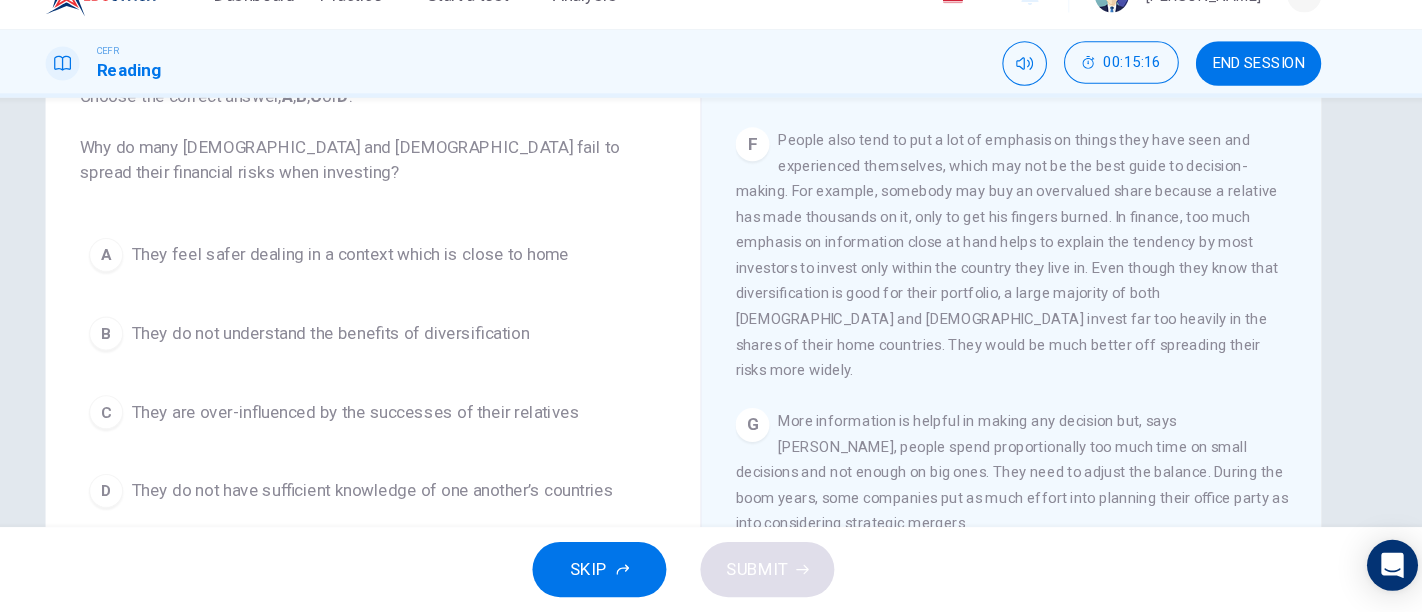 scroll, scrollTop: 1574, scrollLeft: 0, axis: vertical 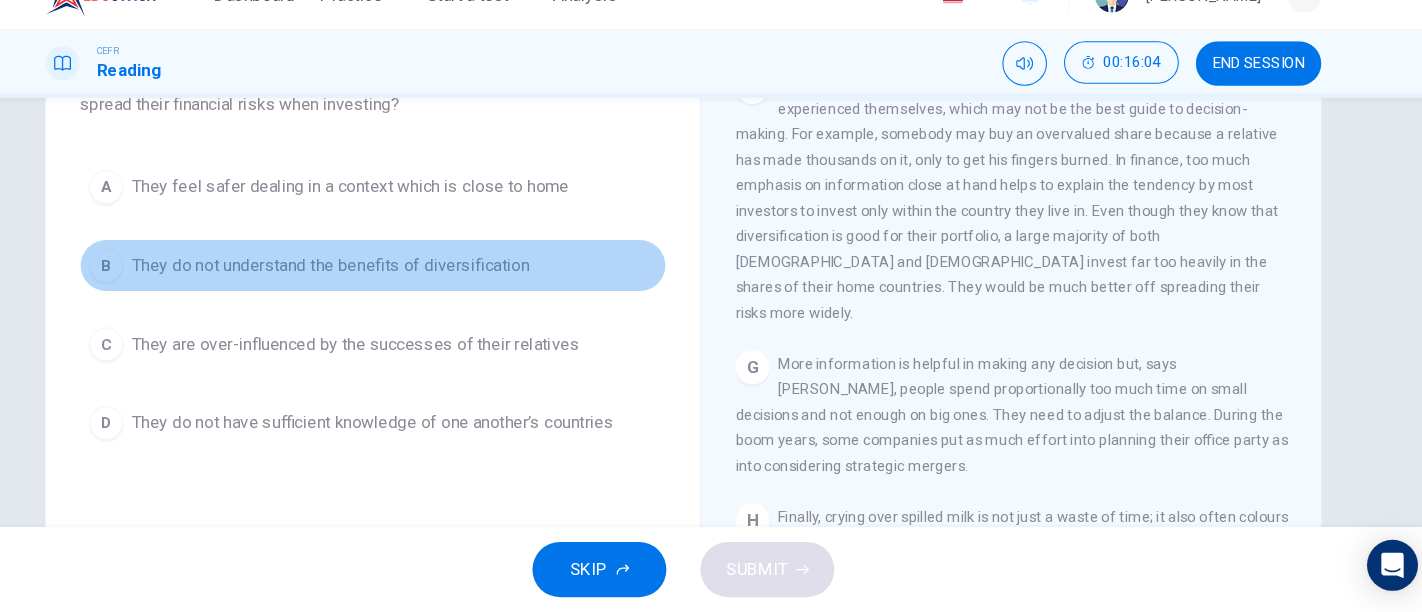 click on "B They do not understand the benefits of diversification" at bounding box center [419, 286] 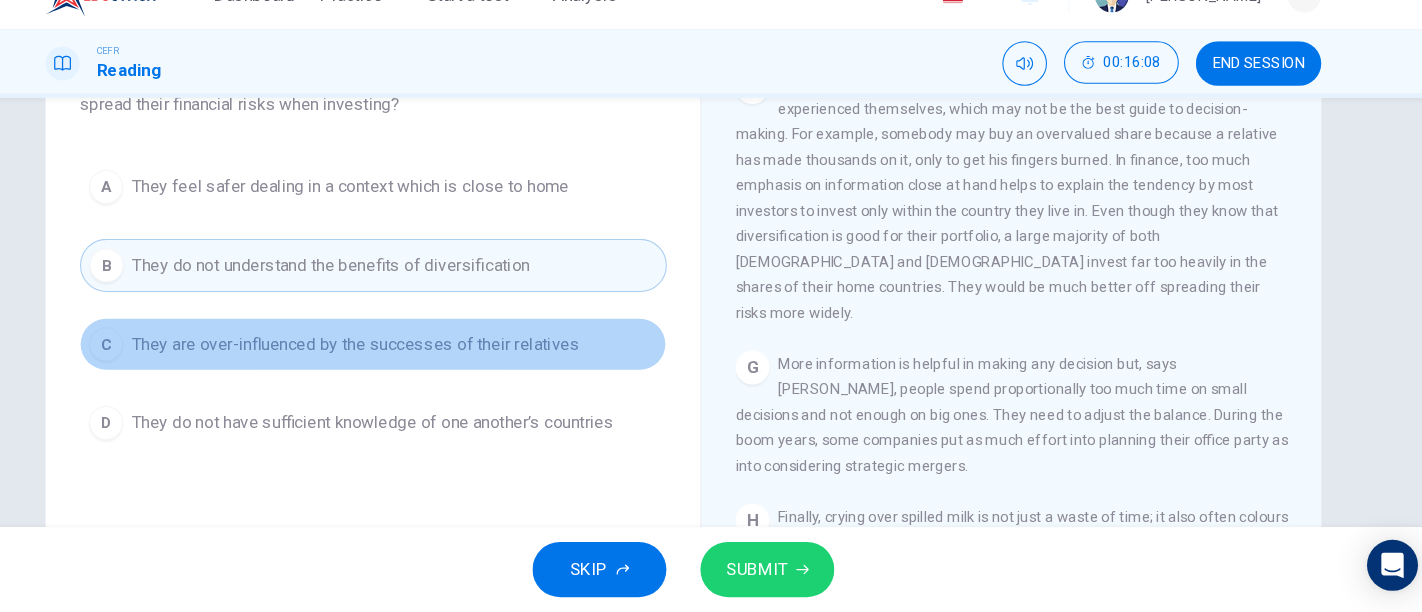 click on "C They are over-influenced by the successes of their relatives" at bounding box center (419, 360) 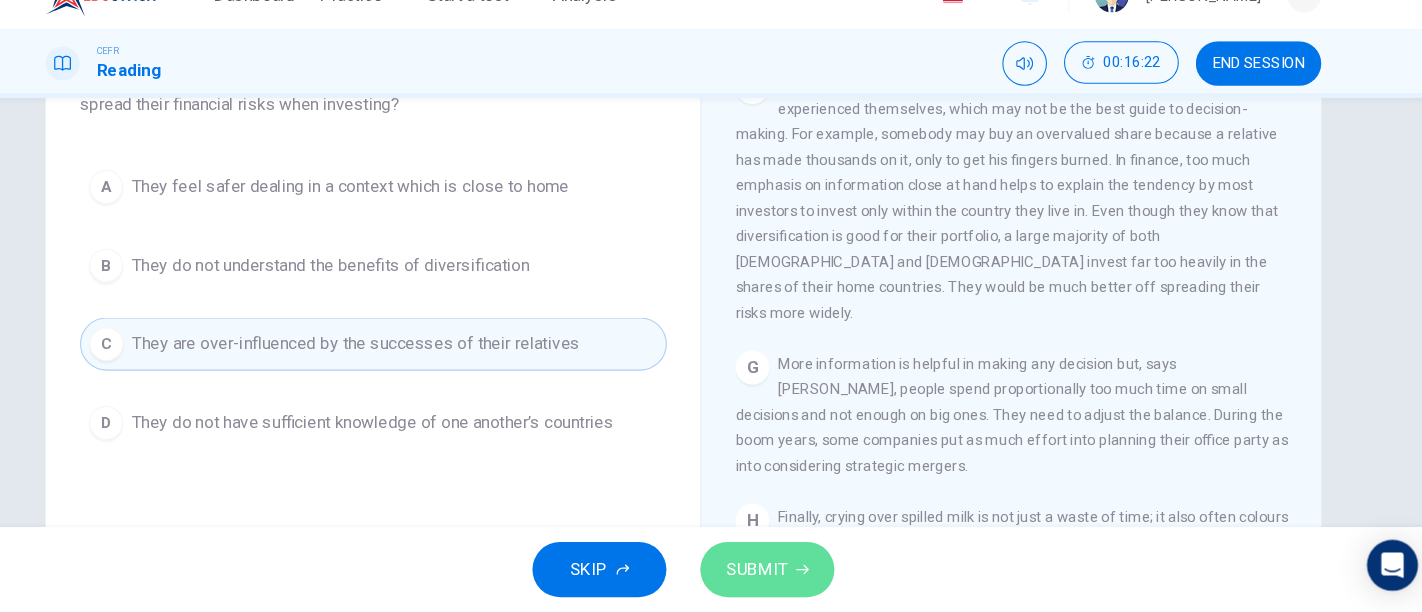 click on "SUBMIT" at bounding box center [790, 572] 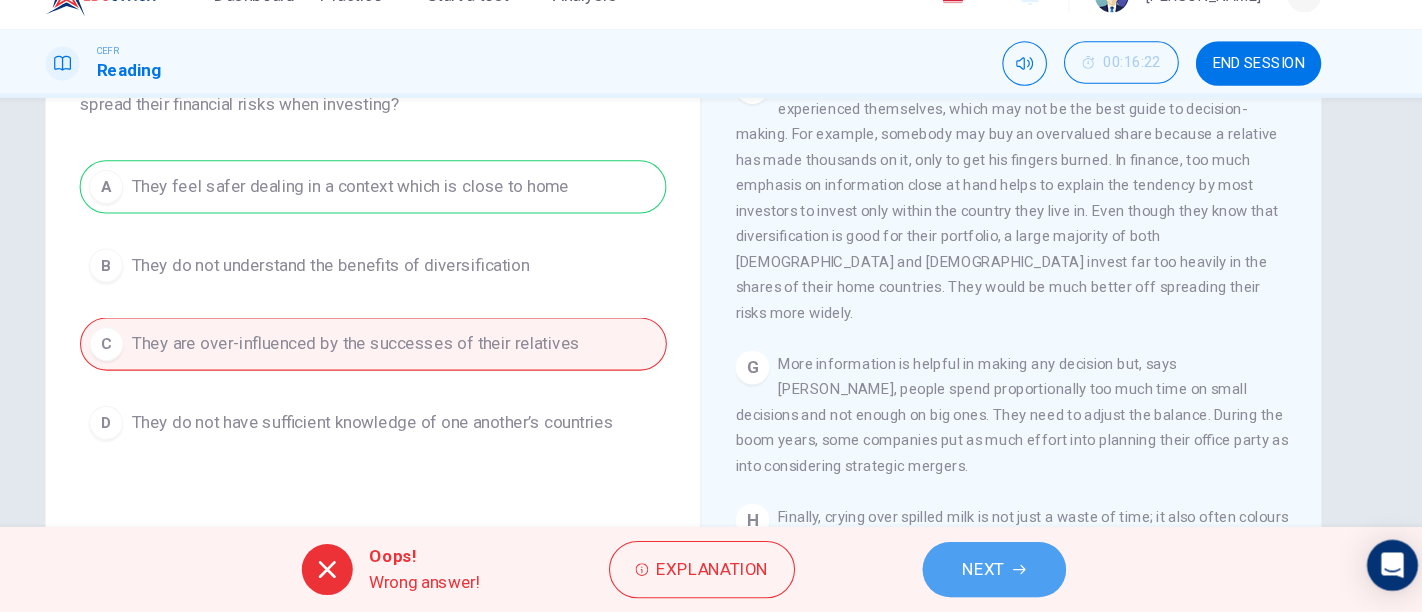 click 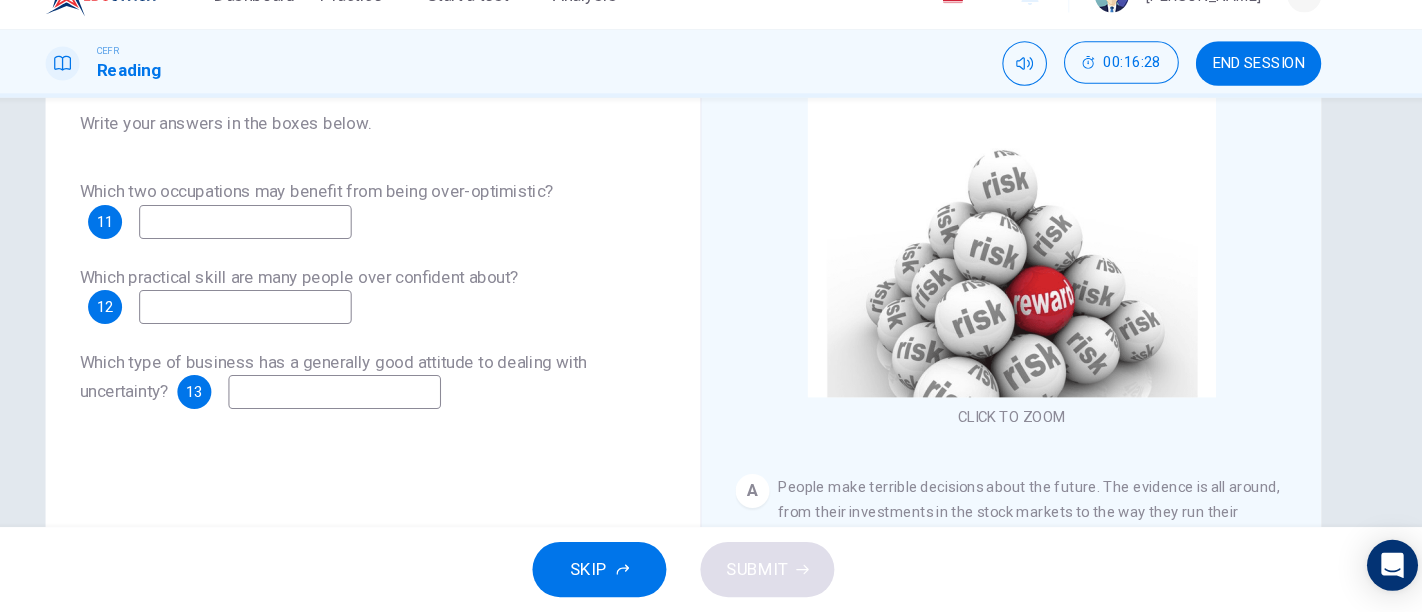 scroll, scrollTop: 196, scrollLeft: 0, axis: vertical 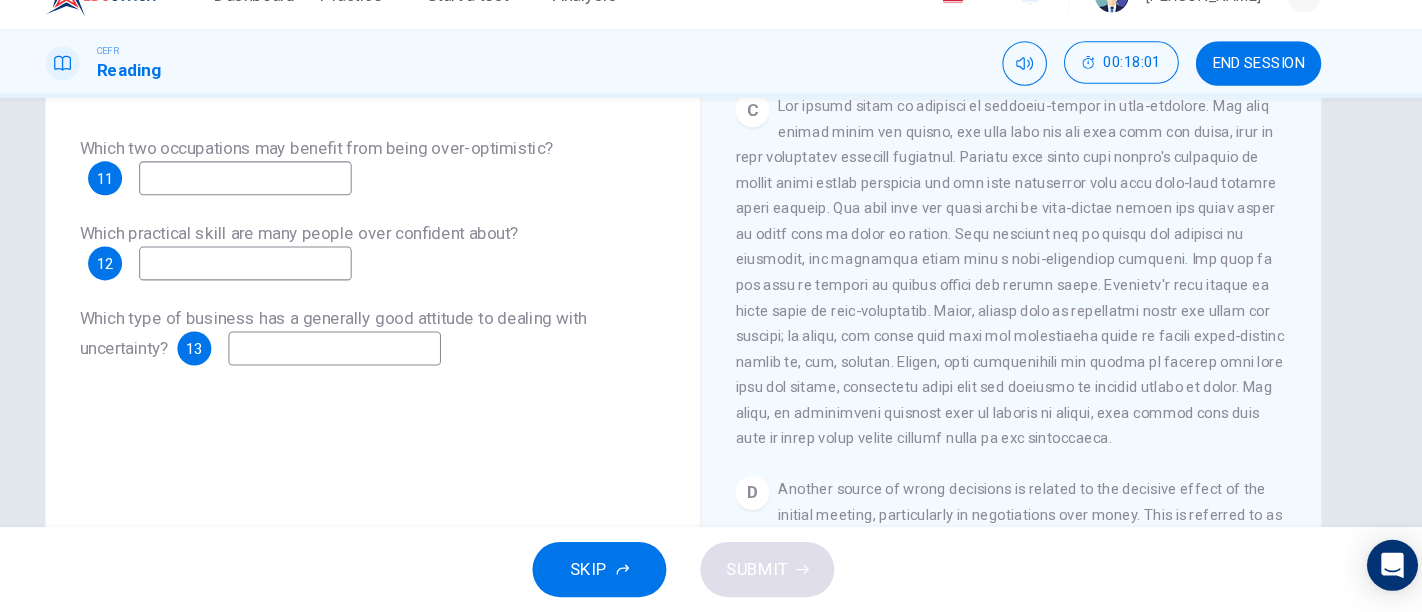 click at bounding box center (299, 204) 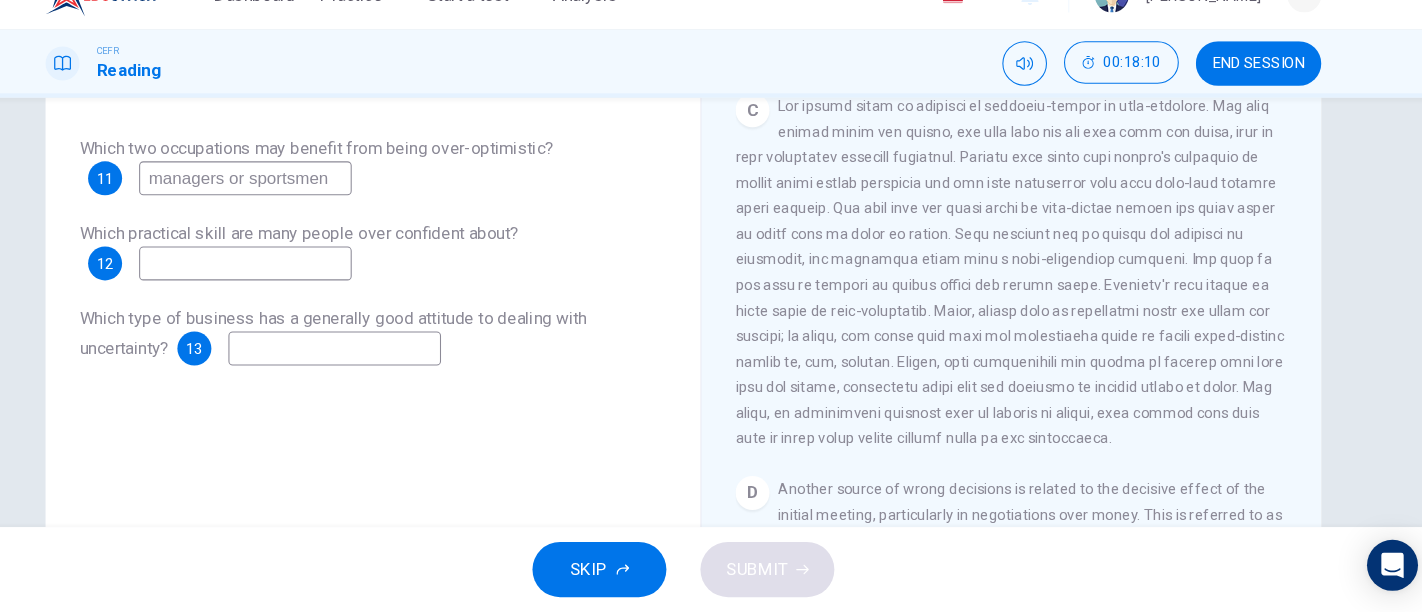 type on "managers or sportsmen" 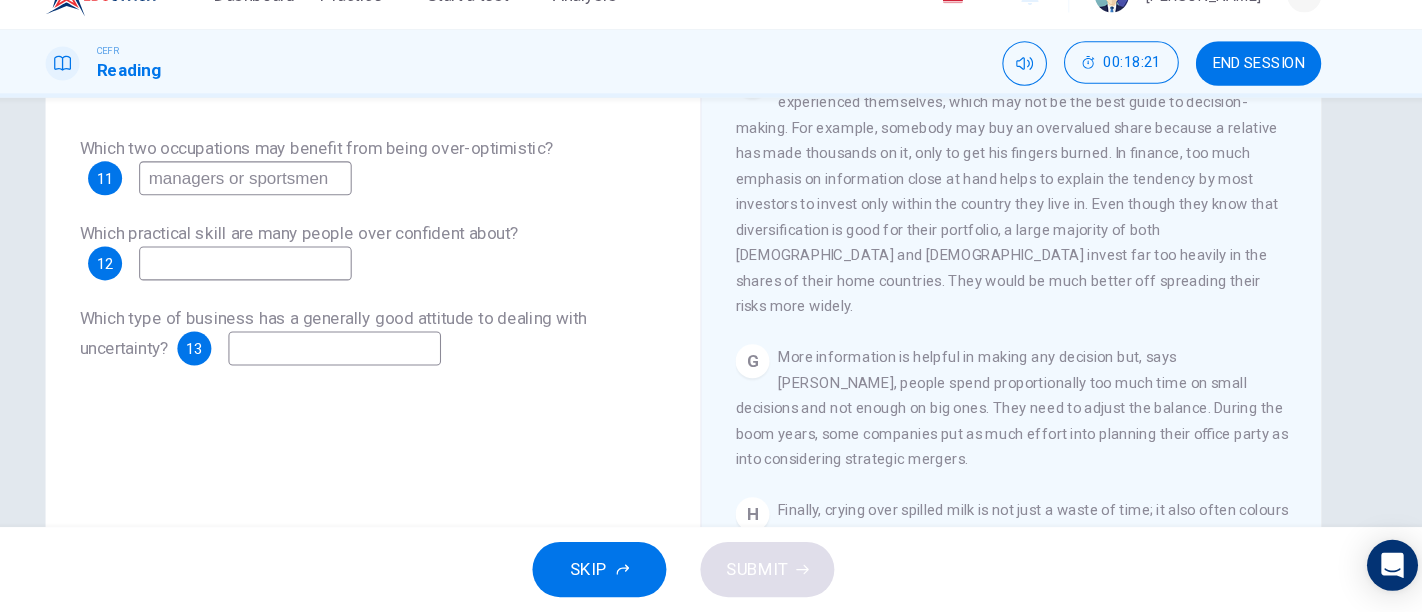 scroll, scrollTop: 1865, scrollLeft: 0, axis: vertical 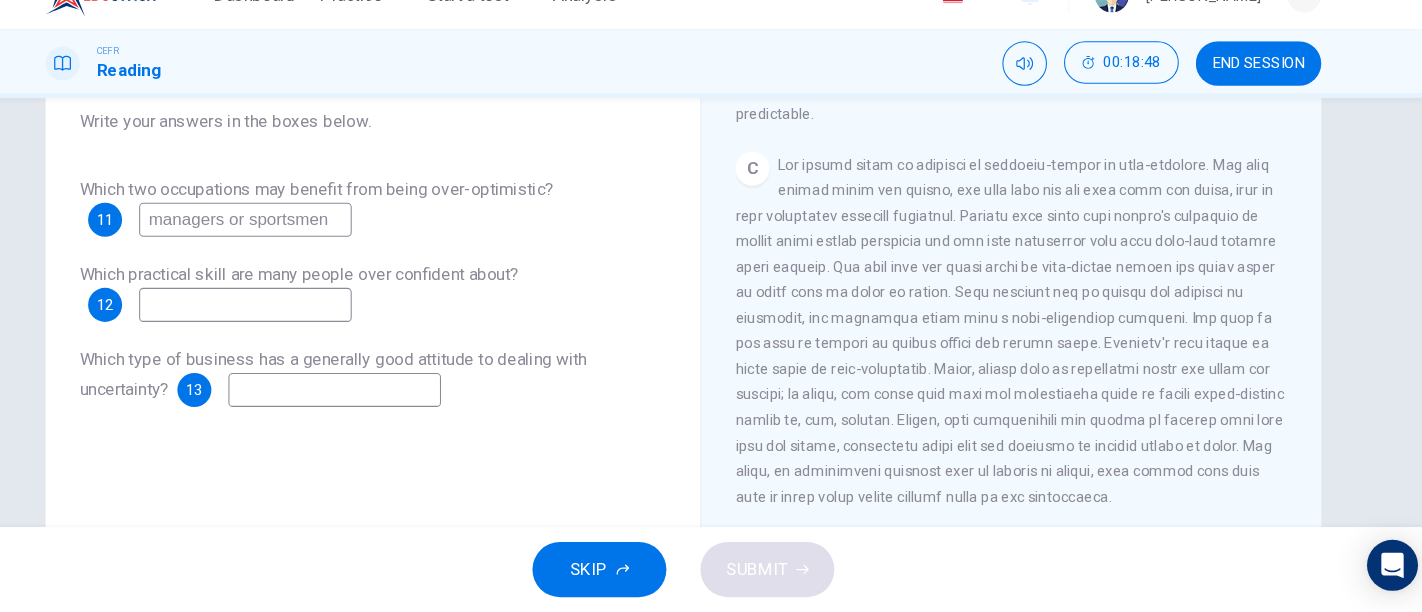 click at bounding box center (299, 323) 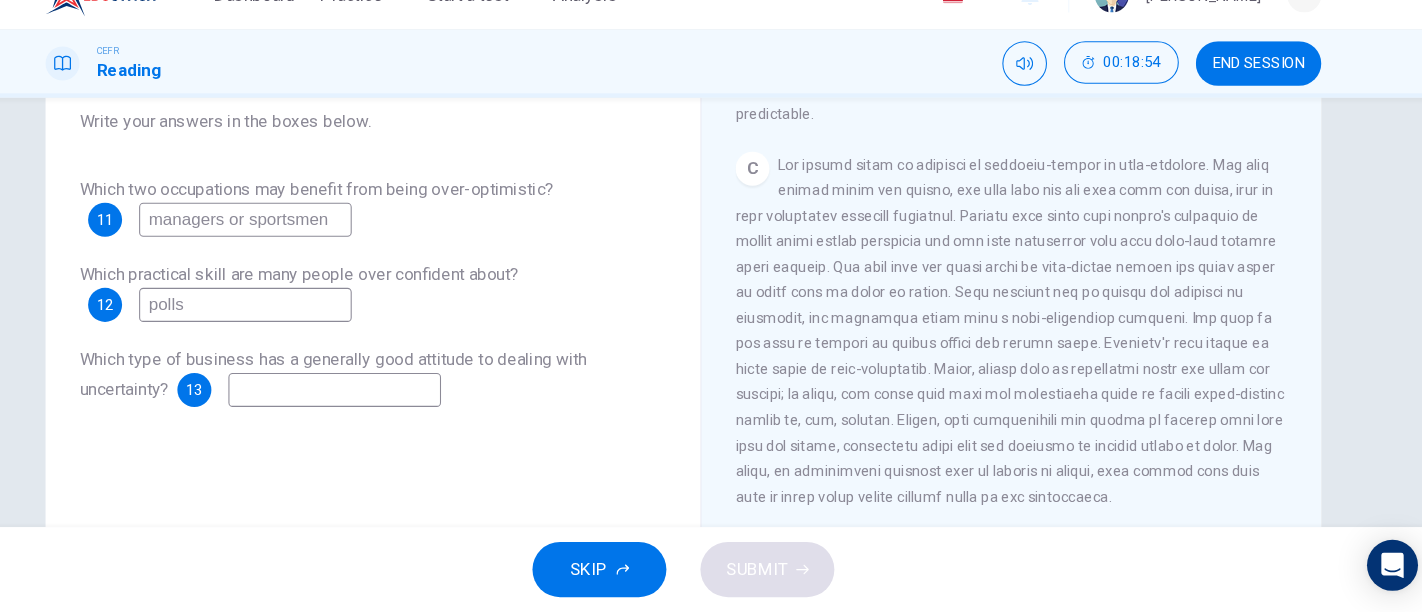 type on "polls" 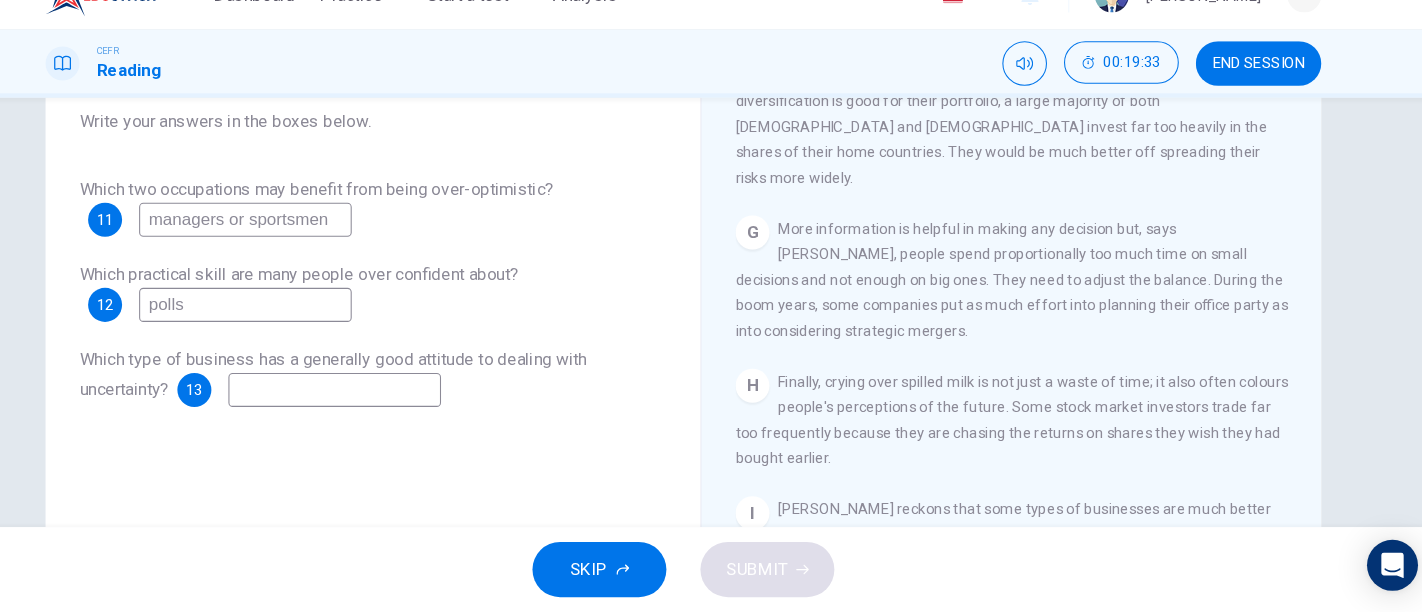 scroll, scrollTop: 1865, scrollLeft: 0, axis: vertical 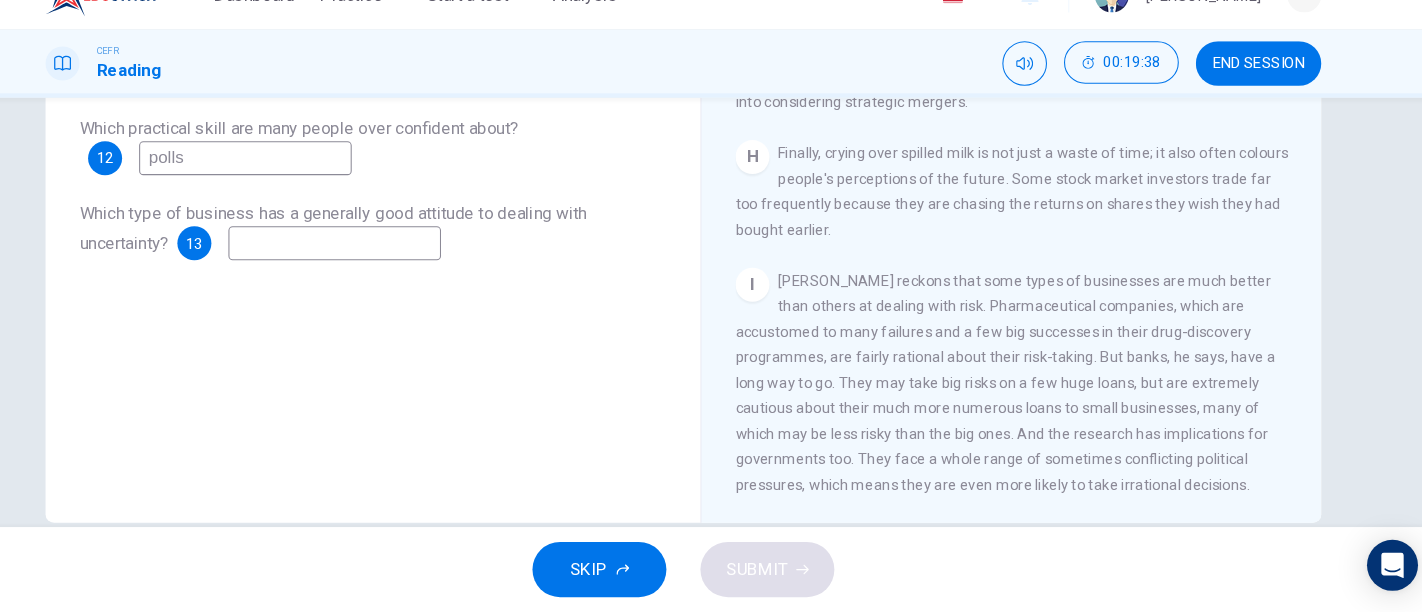 click at bounding box center [383, 265] 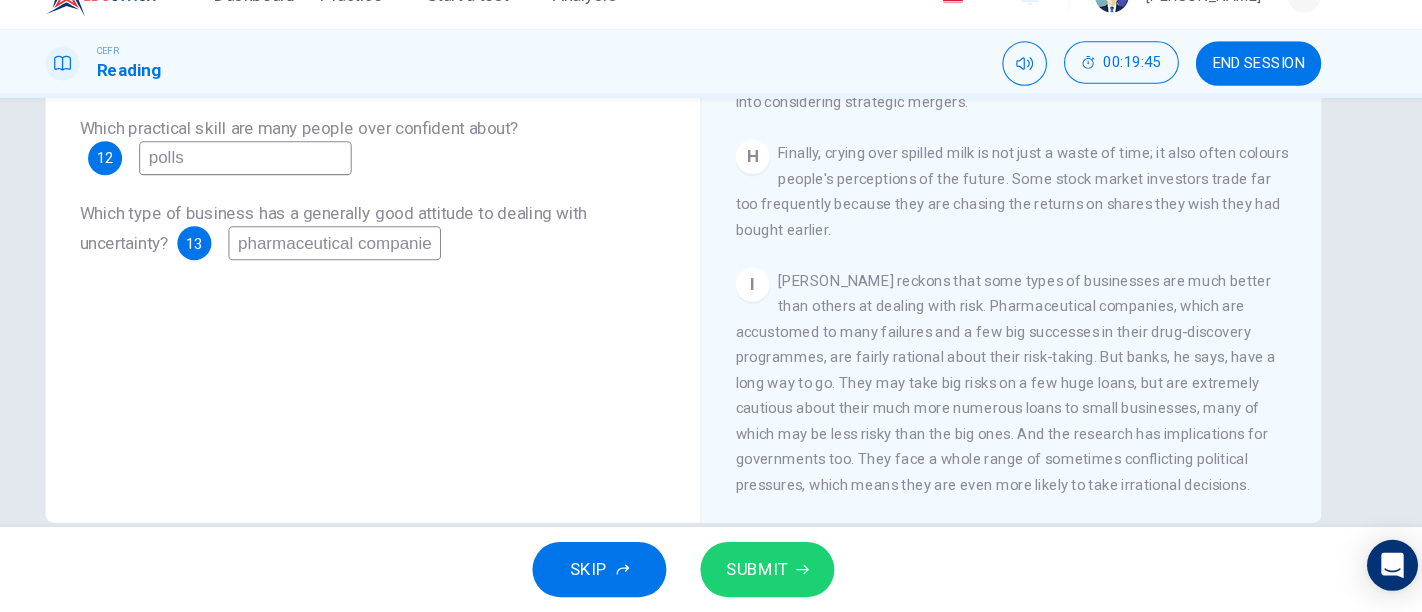 scroll, scrollTop: 0, scrollLeft: 7, axis: horizontal 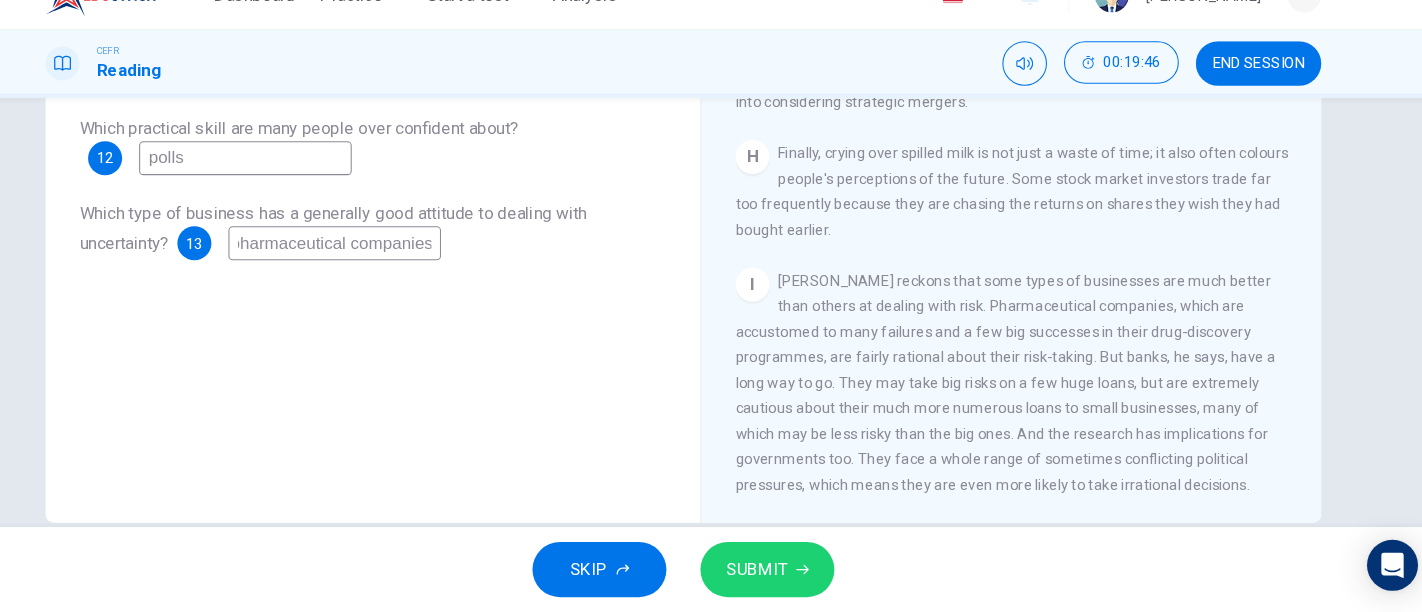 type on "pharmaceutical companies" 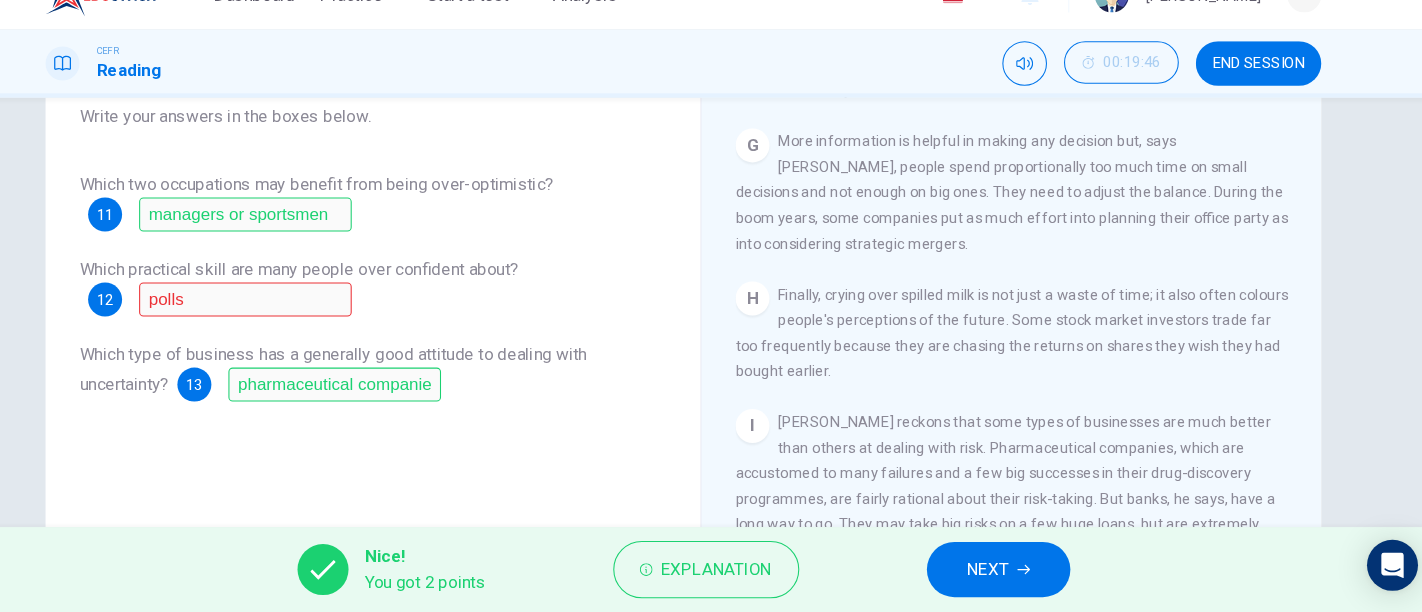 scroll, scrollTop: 202, scrollLeft: 0, axis: vertical 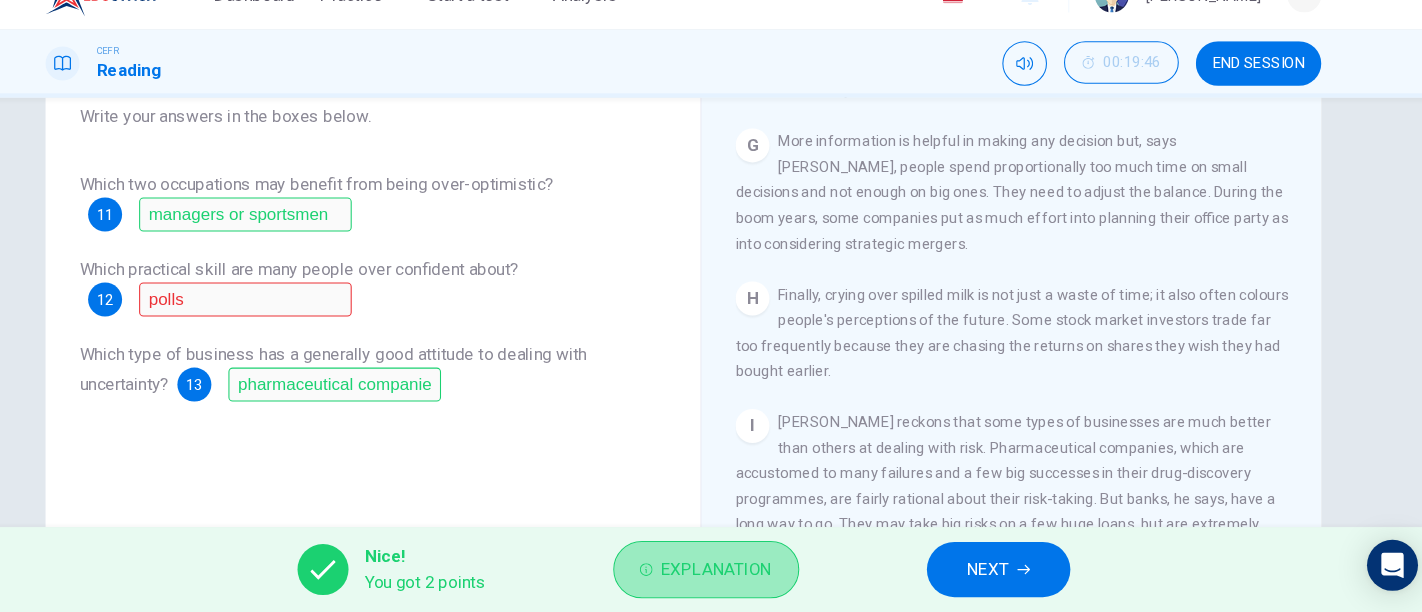 click on "Explanation" at bounding box center [742, 572] 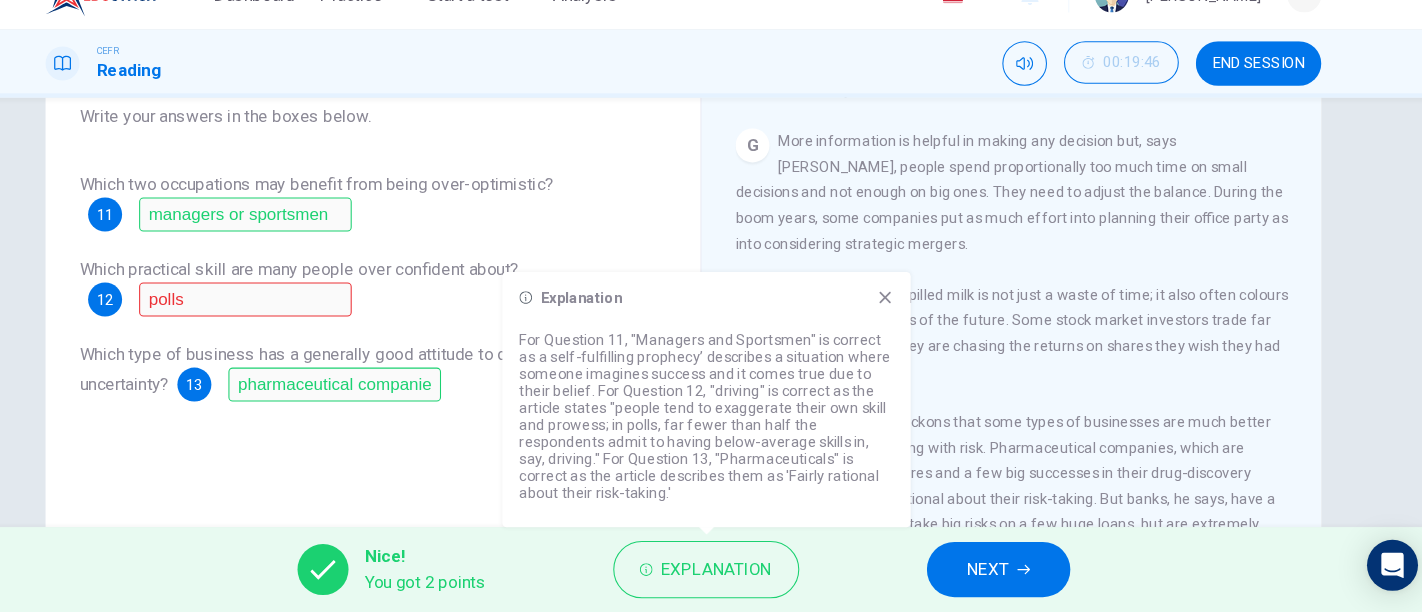 click on "Explanation" at bounding box center (733, 316) 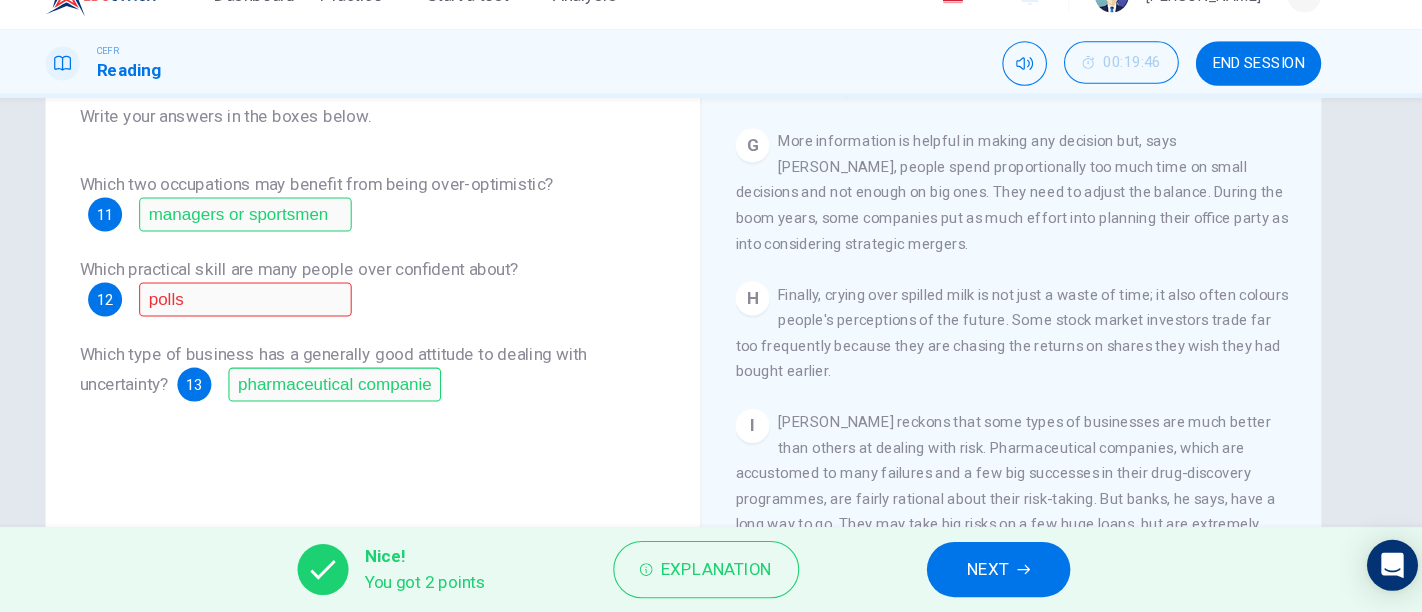 click on "NEXT" at bounding box center (1007, 572) 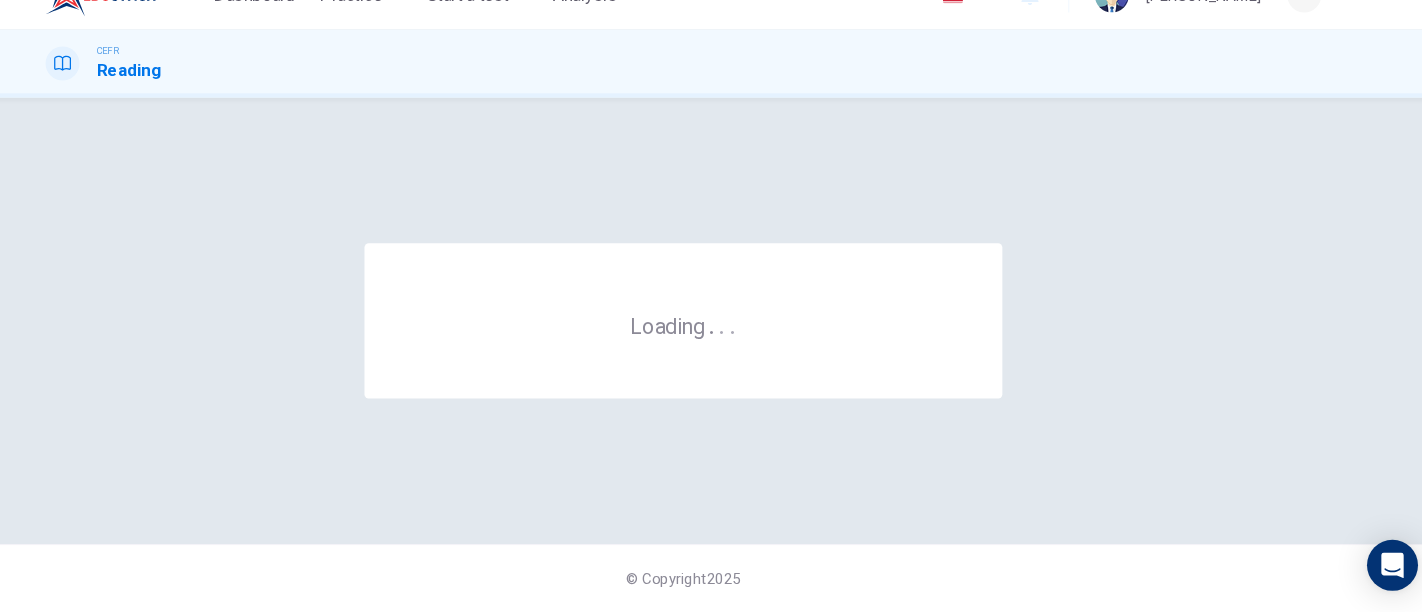scroll, scrollTop: 0, scrollLeft: 0, axis: both 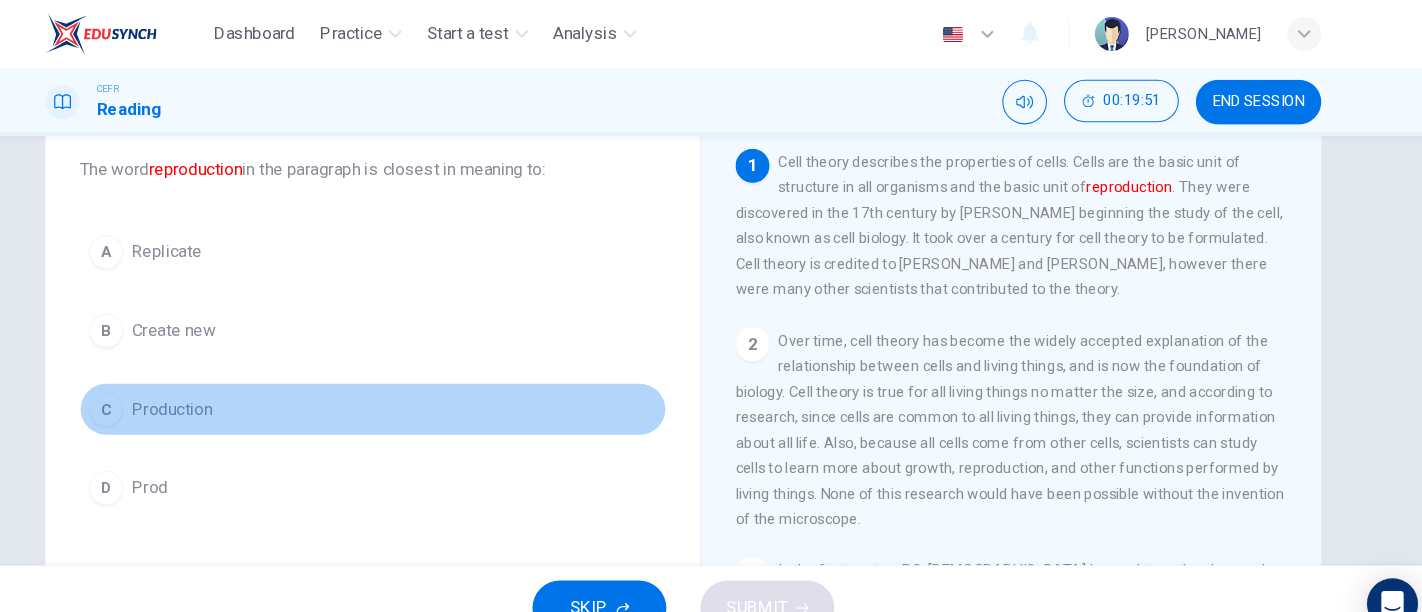 click on "C" at bounding box center [168, 385] 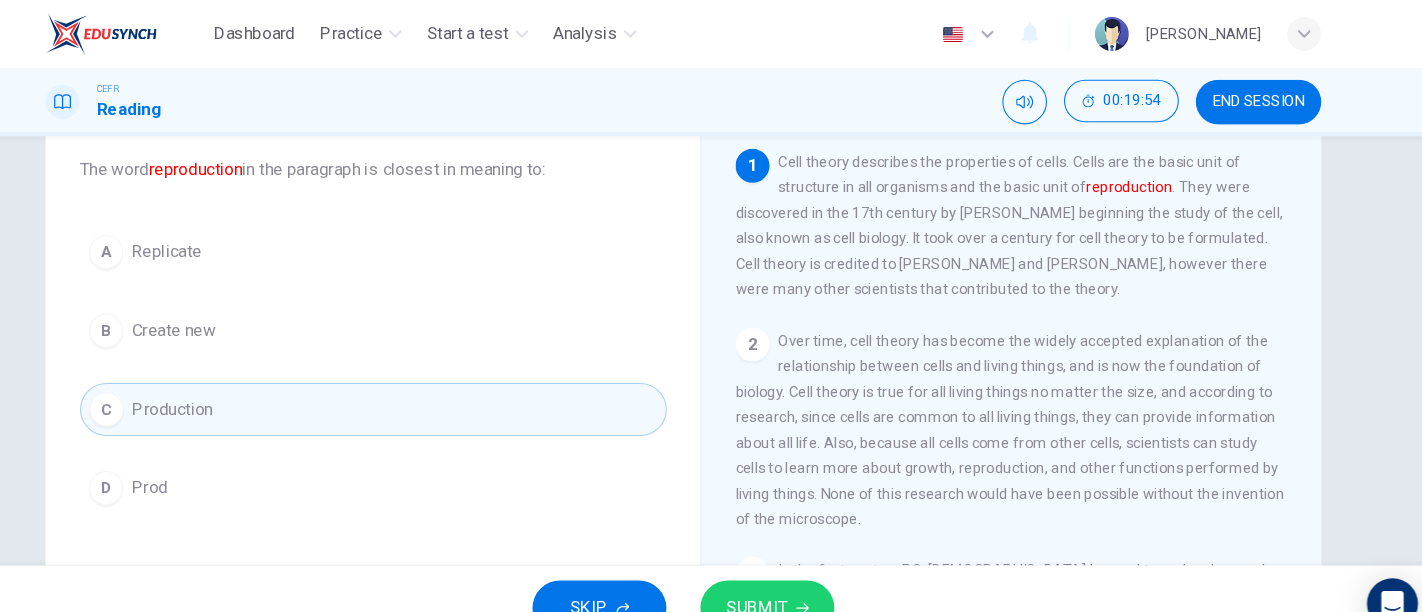 click on "A Replicate" at bounding box center (419, 237) 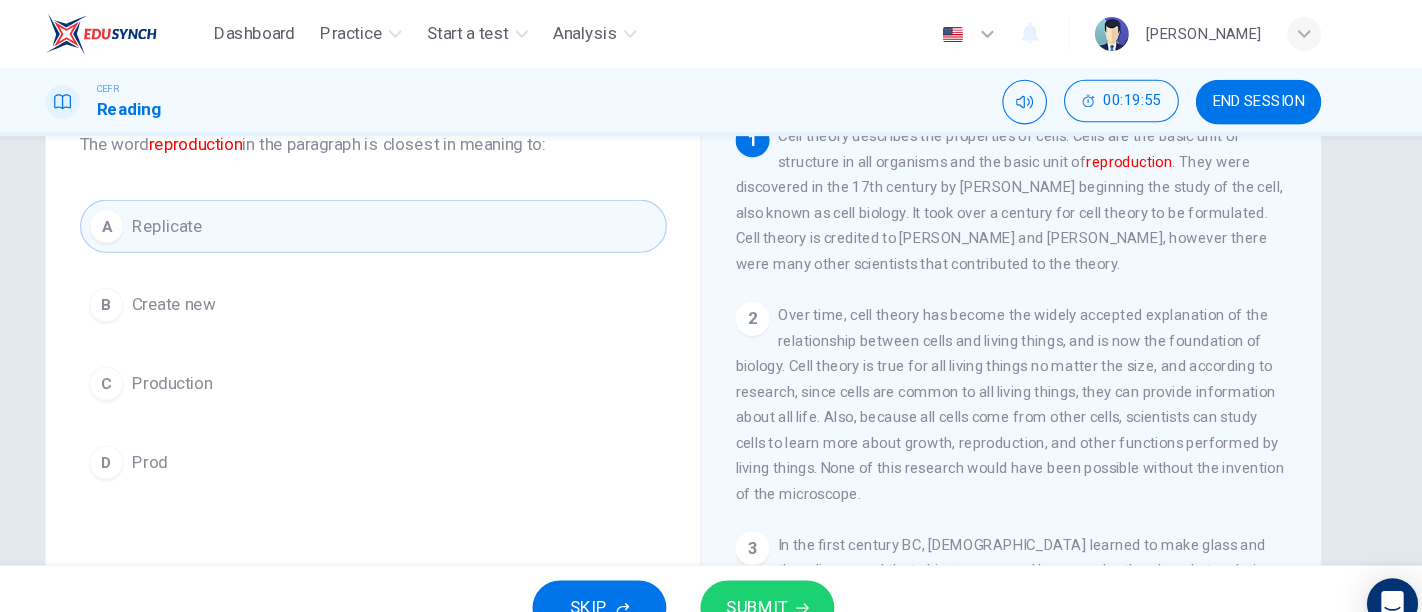 scroll, scrollTop: 142, scrollLeft: 0, axis: vertical 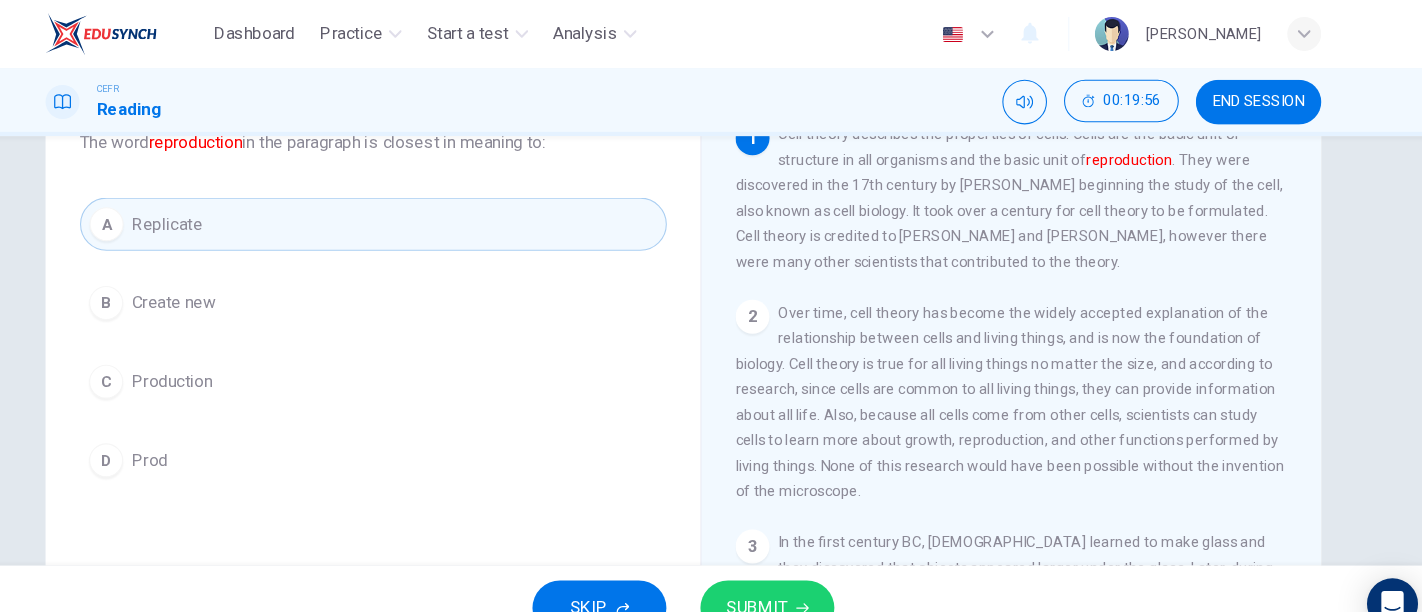 click on "SUBMIT" at bounding box center (790, 572) 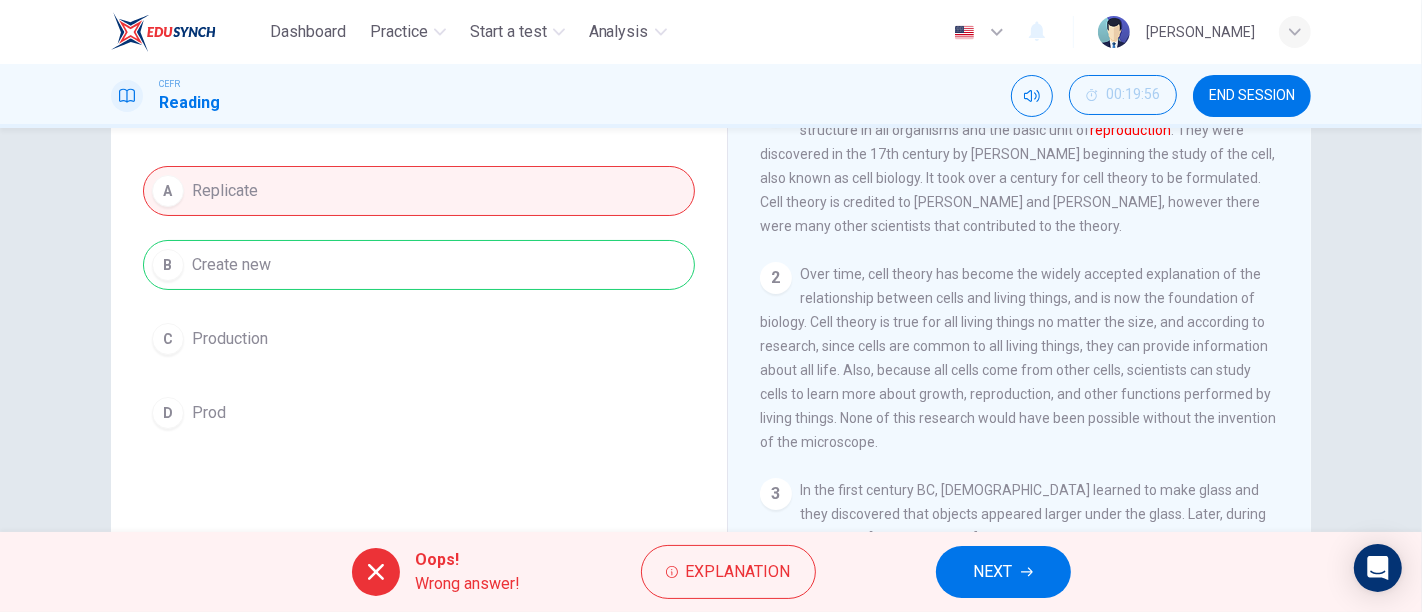 scroll, scrollTop: 161, scrollLeft: 0, axis: vertical 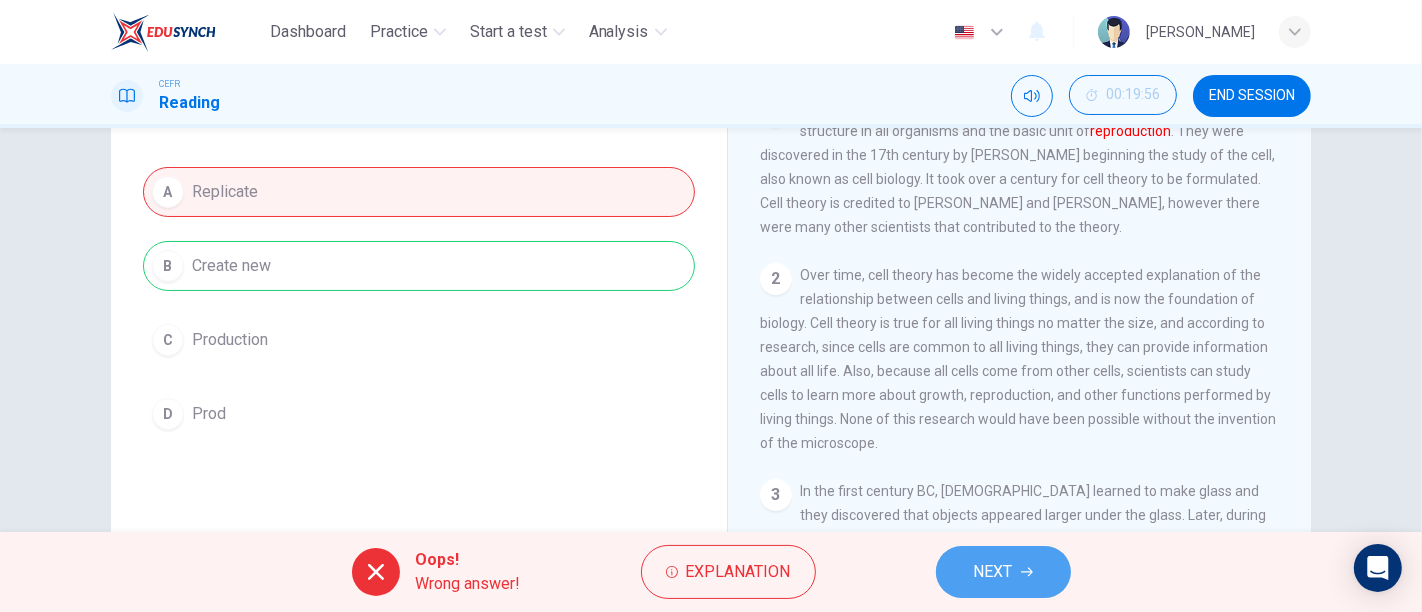 click on "NEXT" at bounding box center (993, 572) 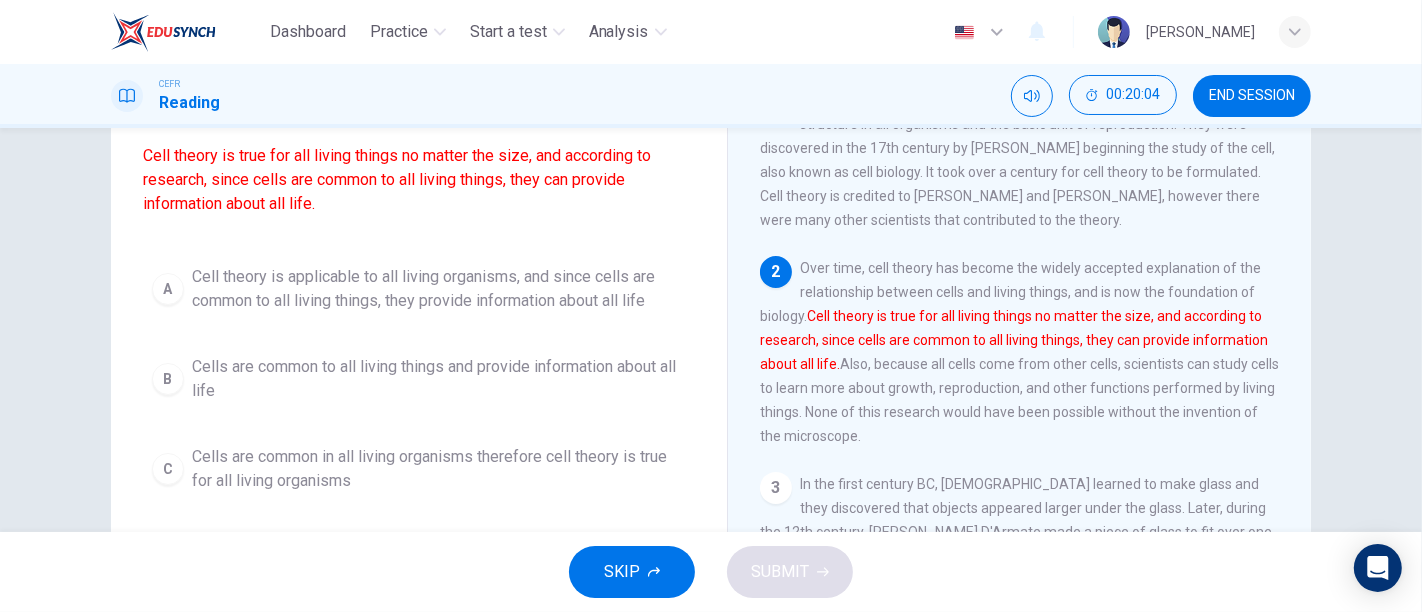 scroll, scrollTop: 170, scrollLeft: 0, axis: vertical 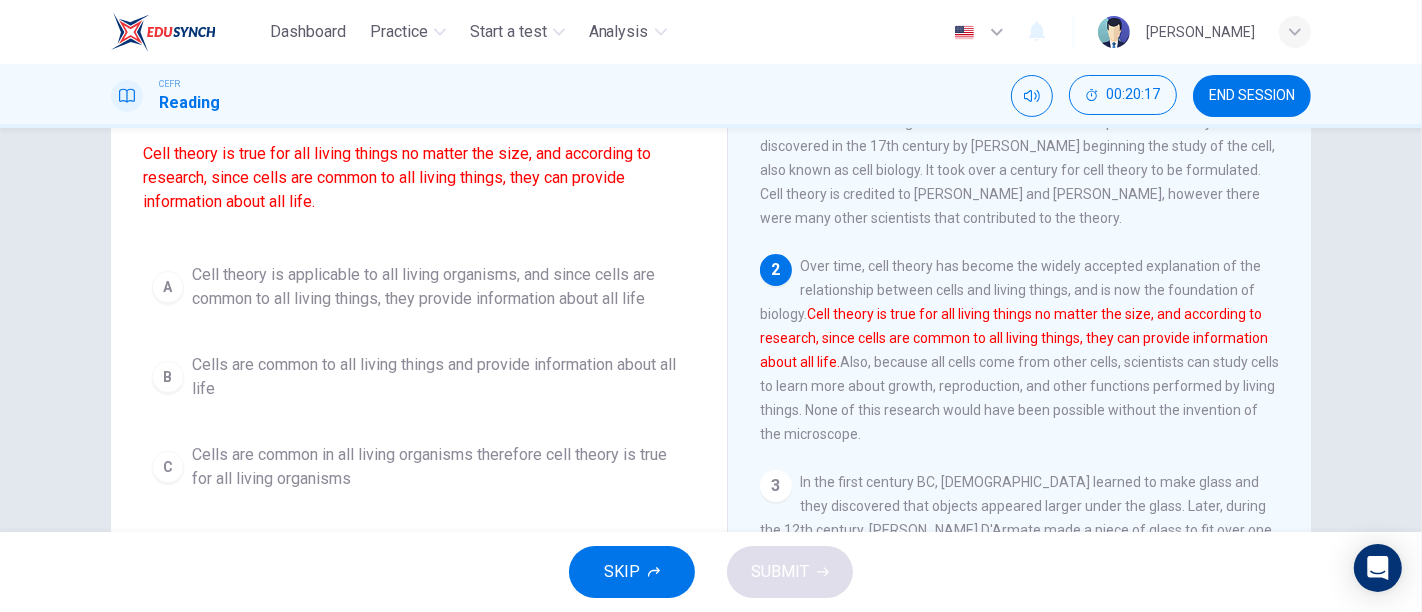 drag, startPoint x: 810, startPoint y: 326, endPoint x: 971, endPoint y: 363, distance: 165.19685 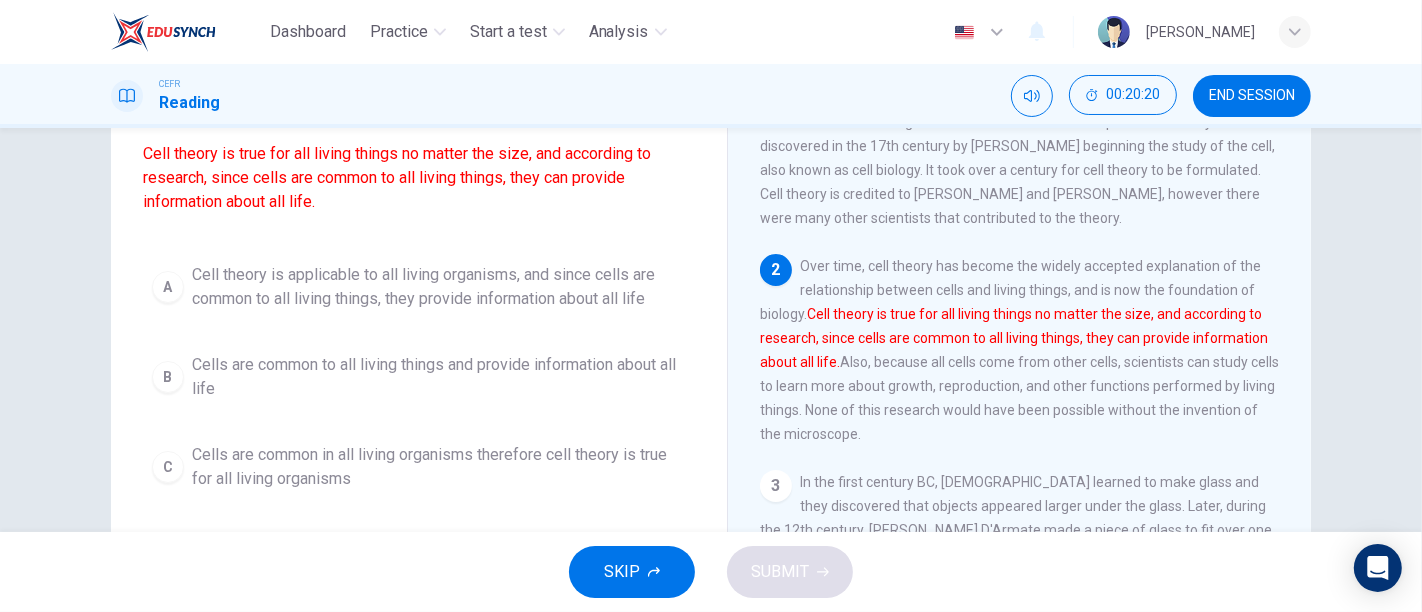 scroll, scrollTop: 0, scrollLeft: 0, axis: both 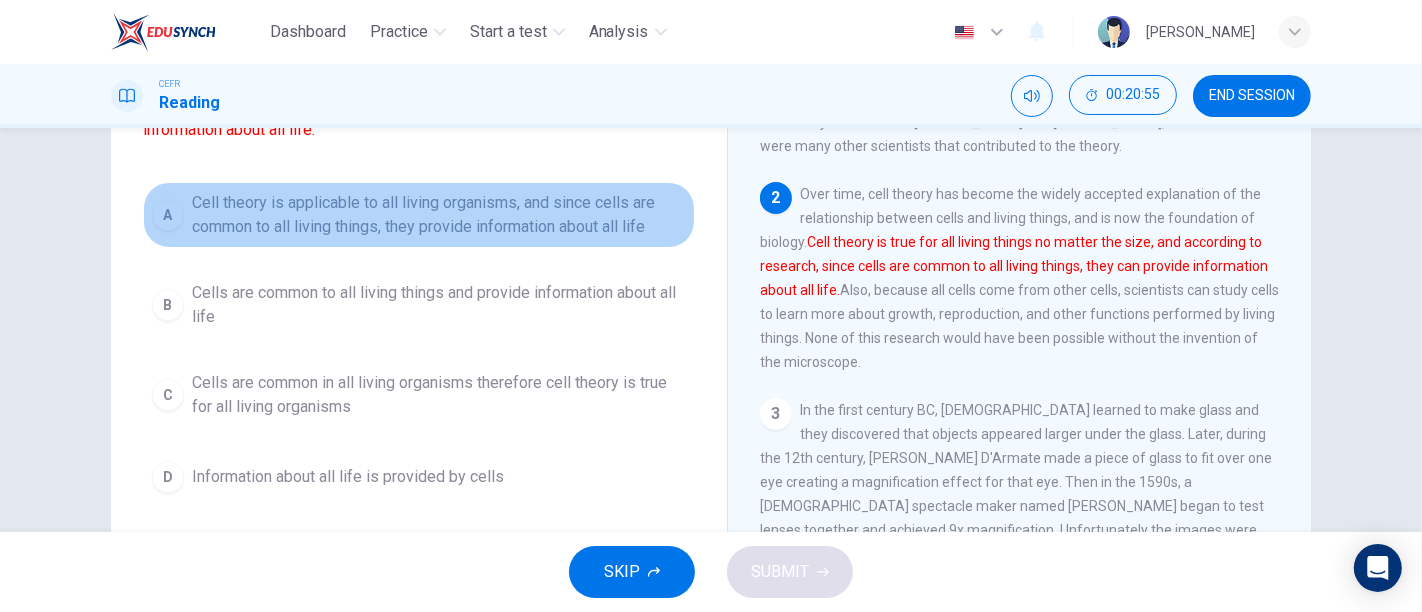 click on "A Cell theory is applicable to all living organisms, and since cells are common to all living things, they provide information about all life" at bounding box center [419, 215] 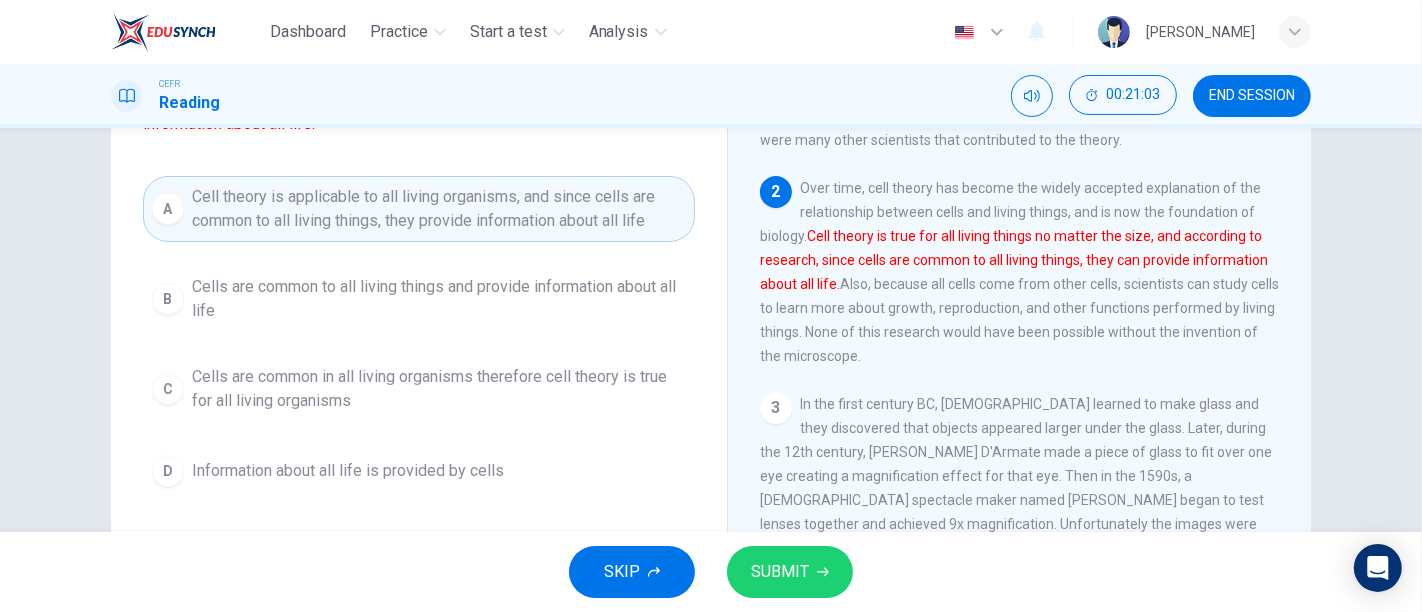 scroll, scrollTop: 248, scrollLeft: 0, axis: vertical 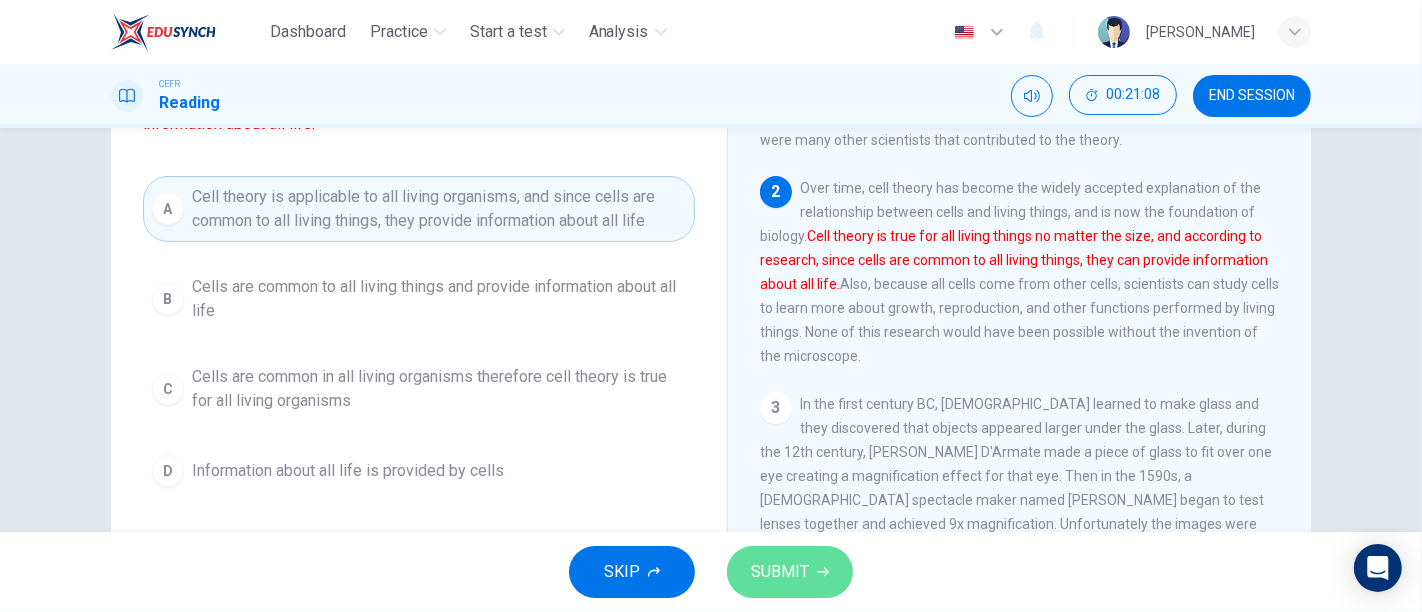 click on "SUBMIT" at bounding box center [780, 572] 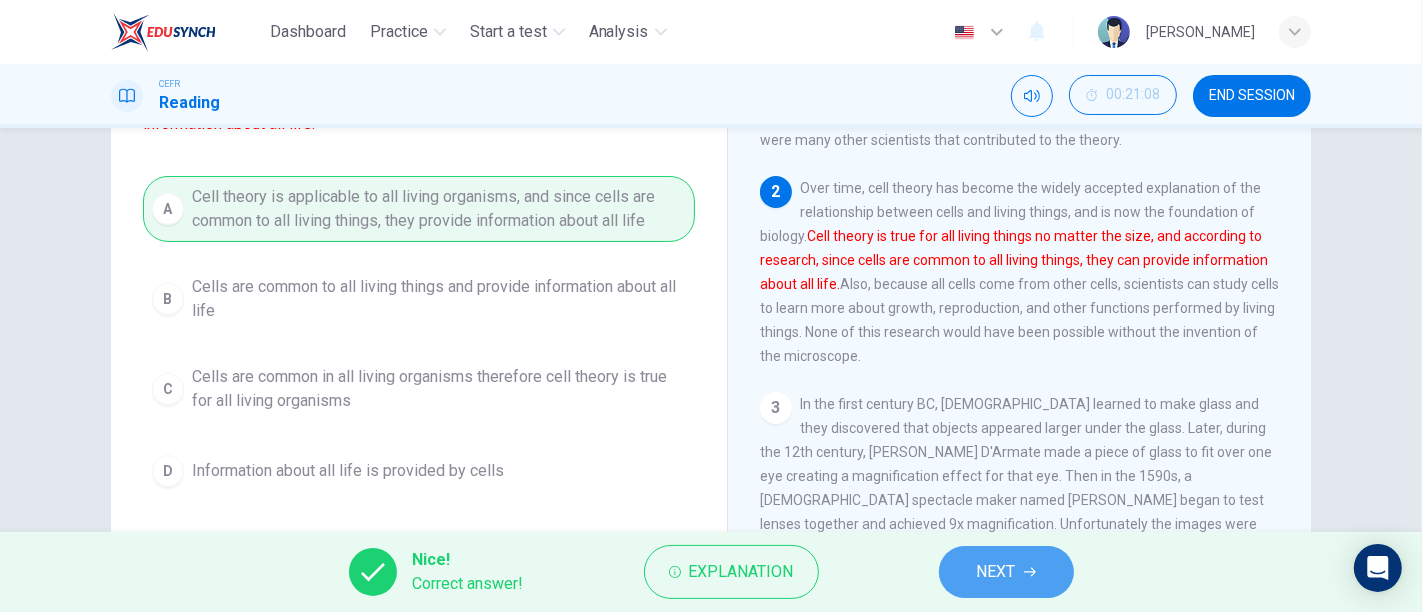 click on "NEXT" at bounding box center (996, 572) 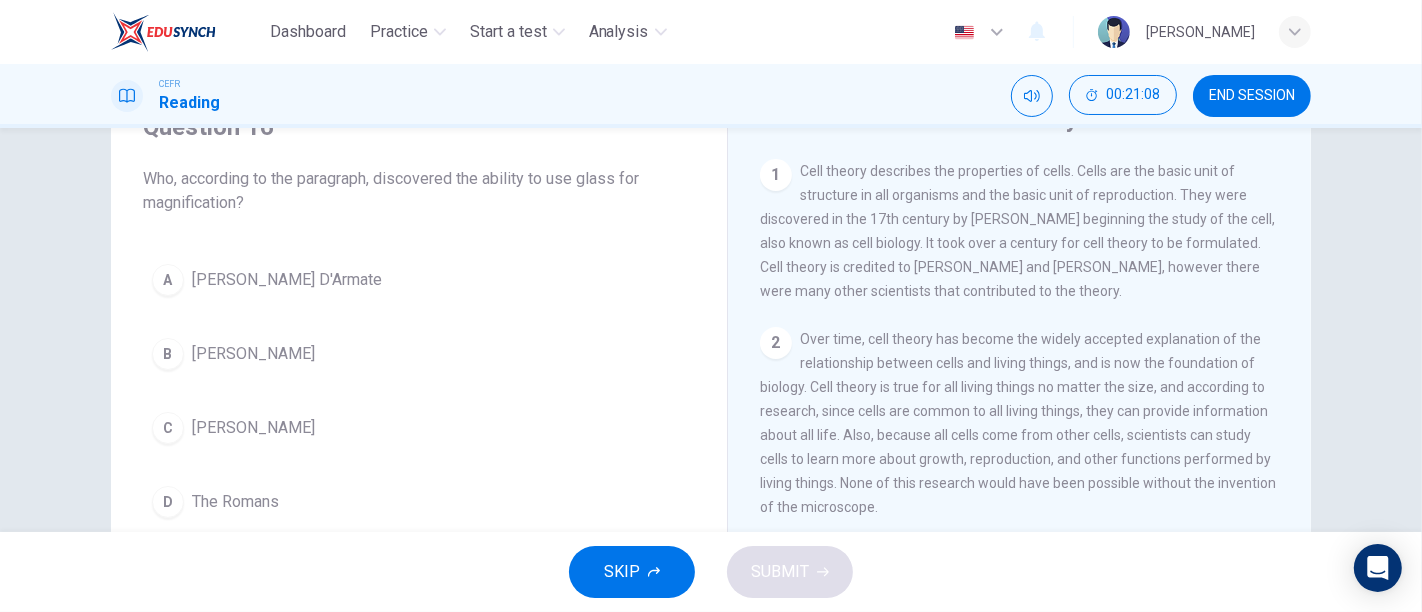 scroll, scrollTop: 68, scrollLeft: 0, axis: vertical 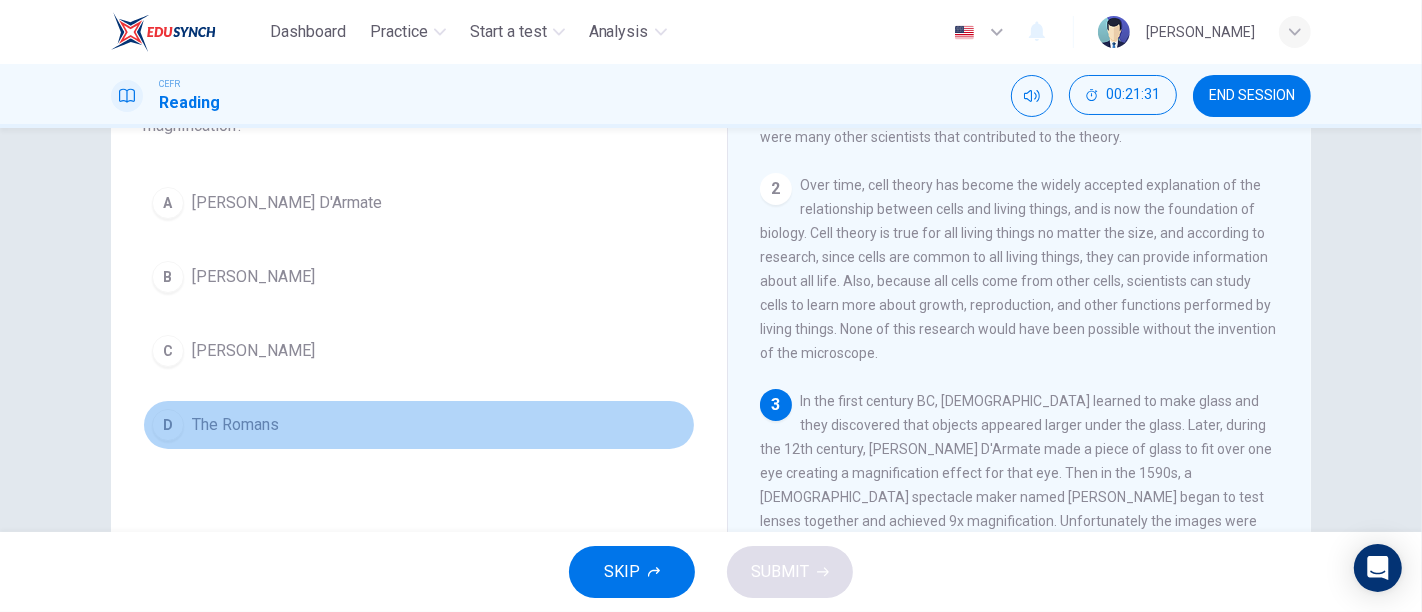 click on "D" at bounding box center [168, 425] 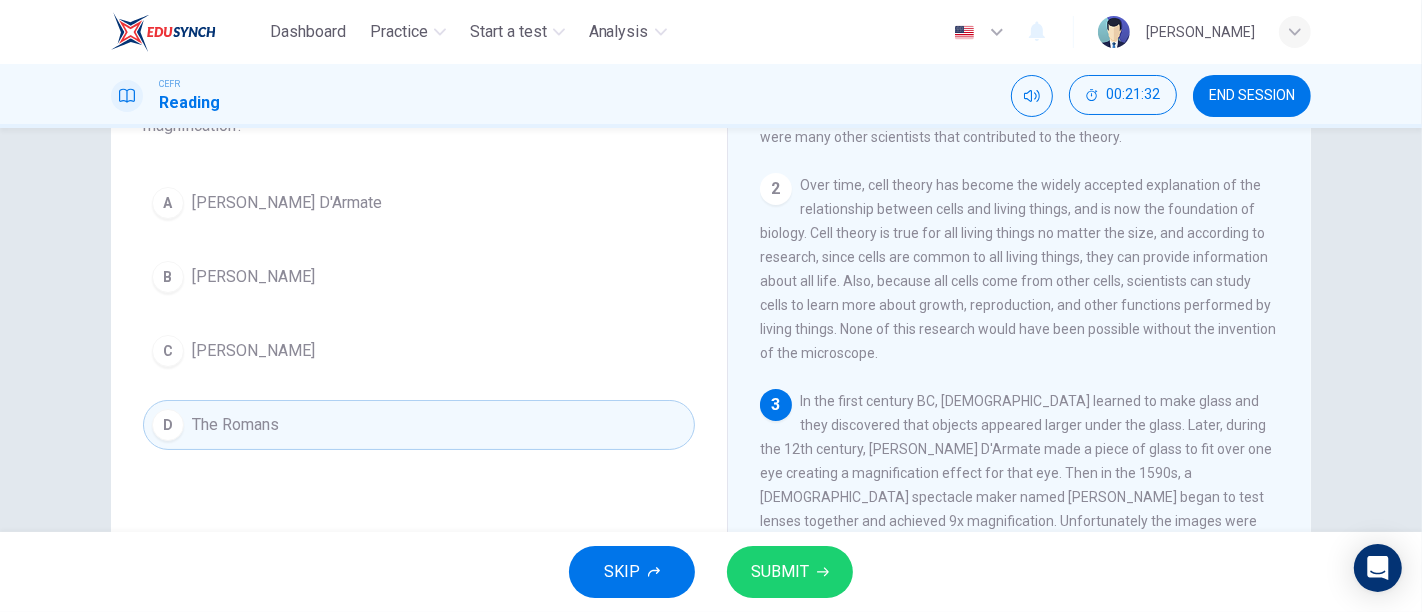 click on "SUBMIT" at bounding box center [790, 572] 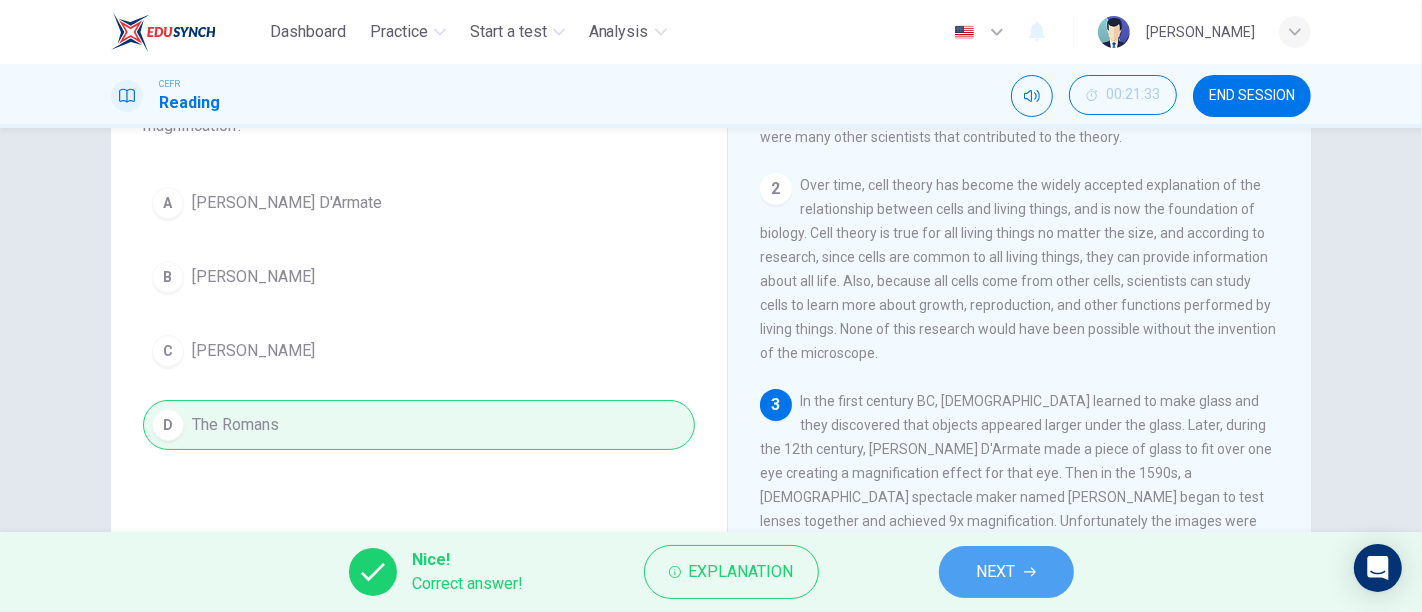 click on "NEXT" at bounding box center [996, 572] 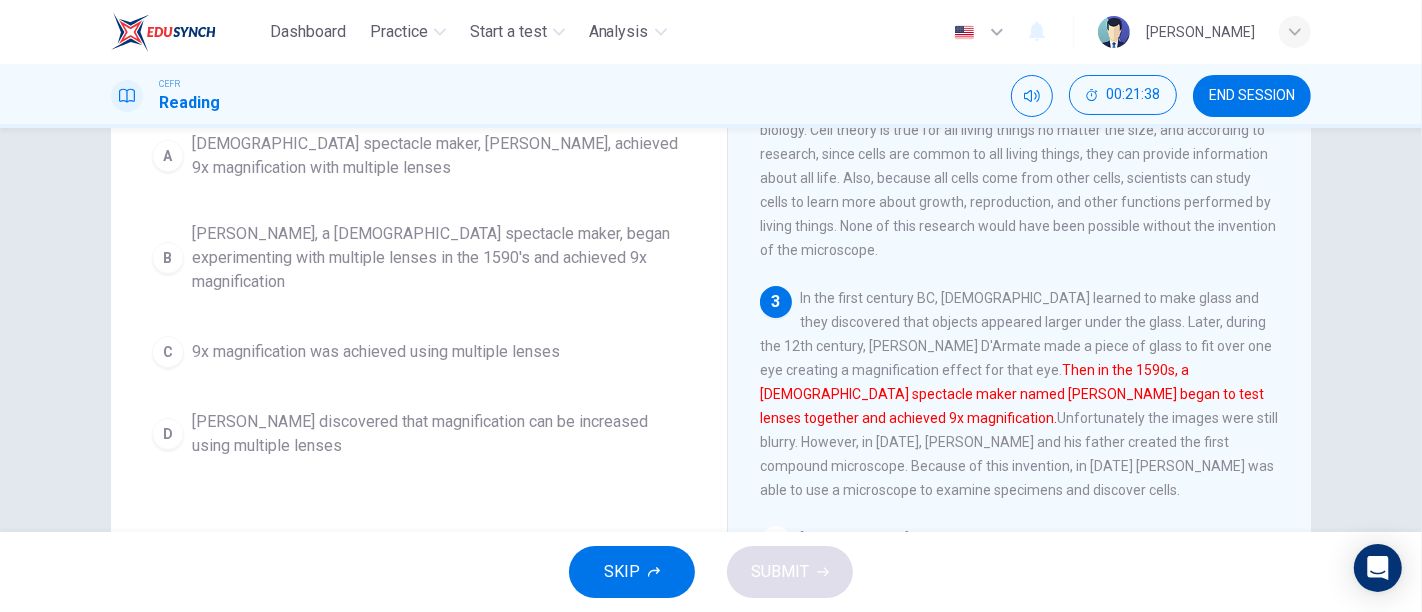 scroll, scrollTop: 275, scrollLeft: 0, axis: vertical 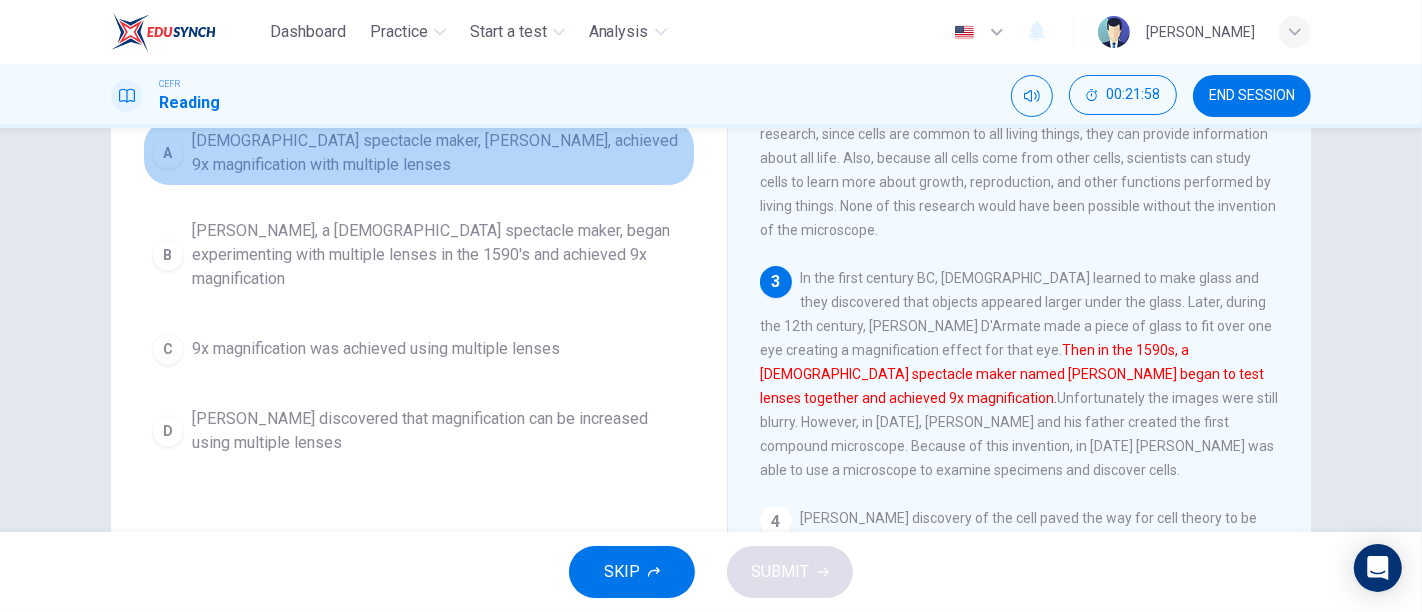 click on "Dutch spectacle maker, Zacharias Jansen, achieved 9x magnification with multiple lenses" at bounding box center [439, 153] 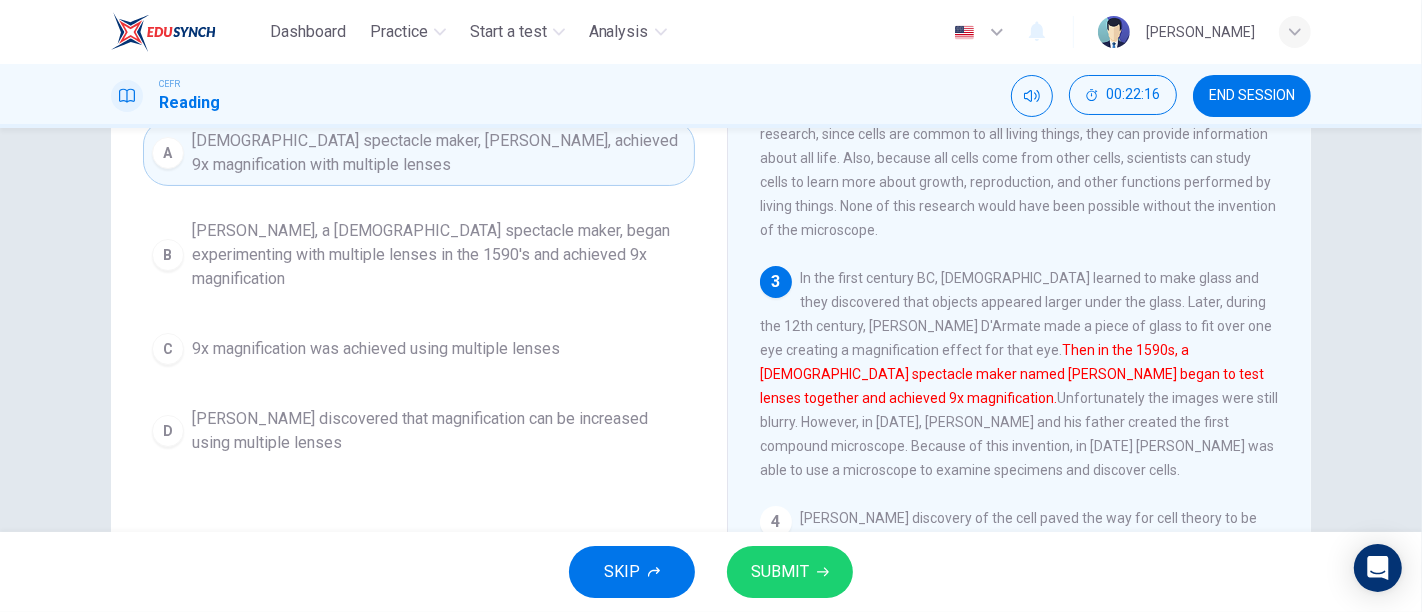 click on "Zacharias Jansen, a Dutch spectacle maker, began experimenting with multiple lenses in the 1590's and achieved 9x magnification" at bounding box center (439, 255) 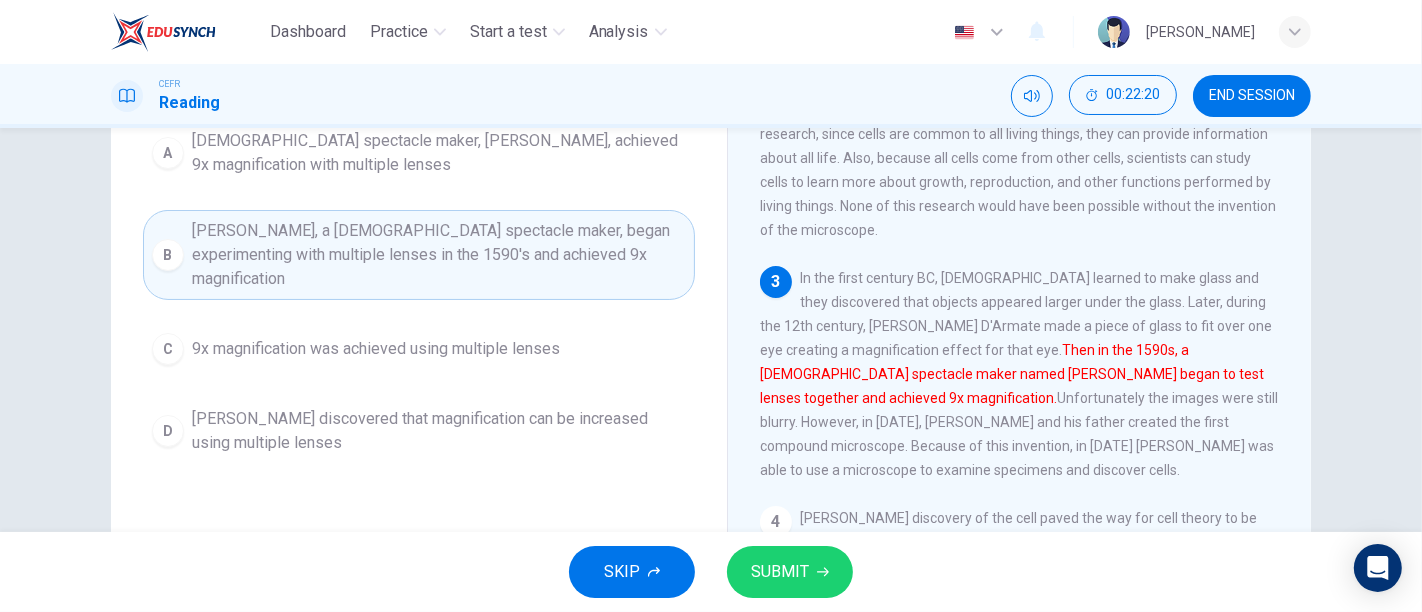 click on "SUBMIT" at bounding box center [780, 572] 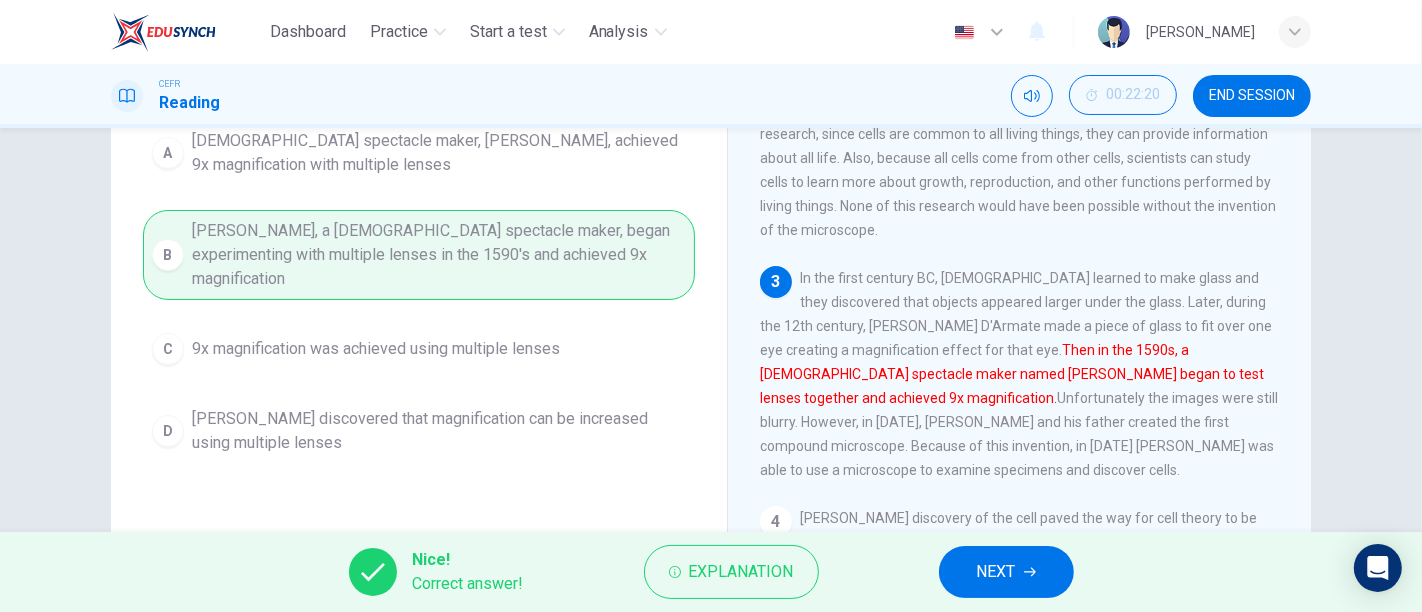 click on "NEXT" at bounding box center [996, 572] 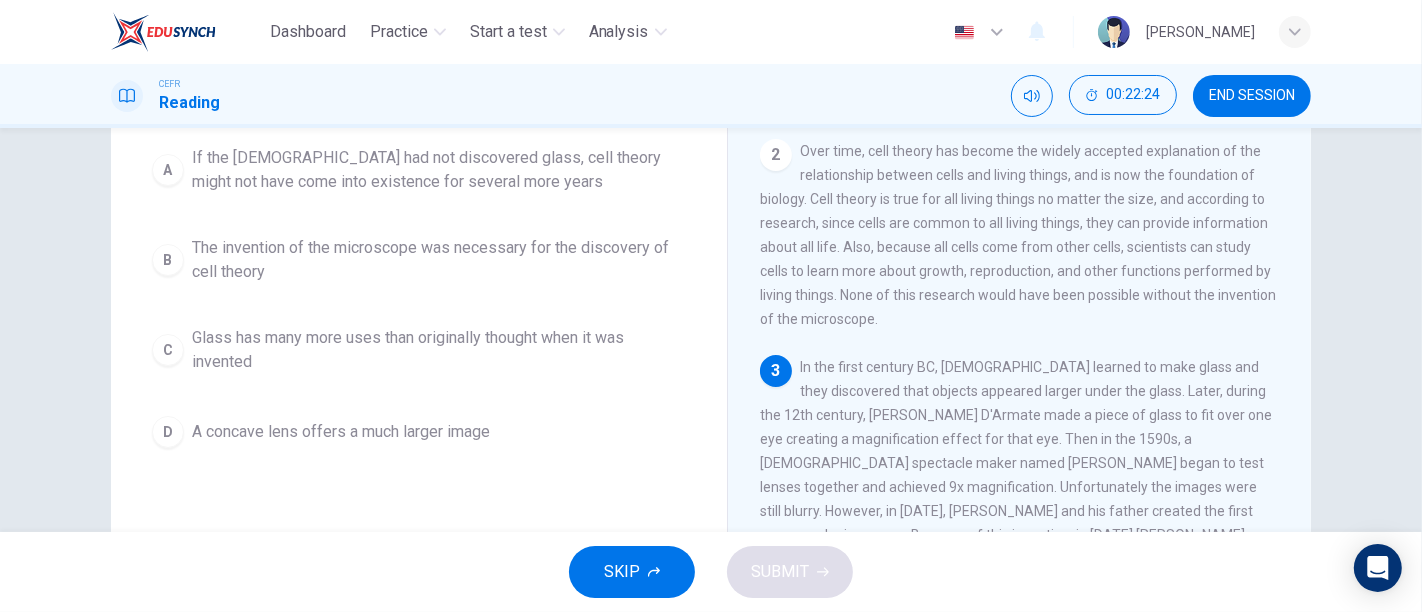 scroll, scrollTop: 193, scrollLeft: 0, axis: vertical 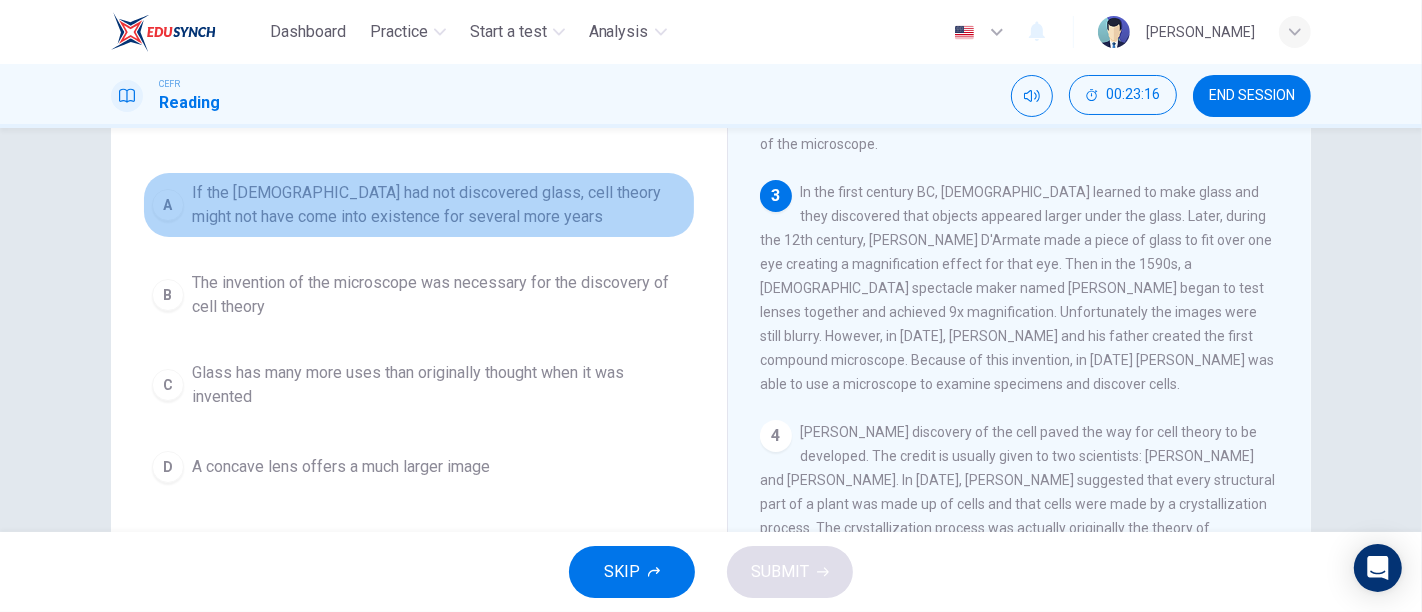 click on "If the Romans had not discovered glass, cell theory might not have come into existence for several more years" at bounding box center [439, 205] 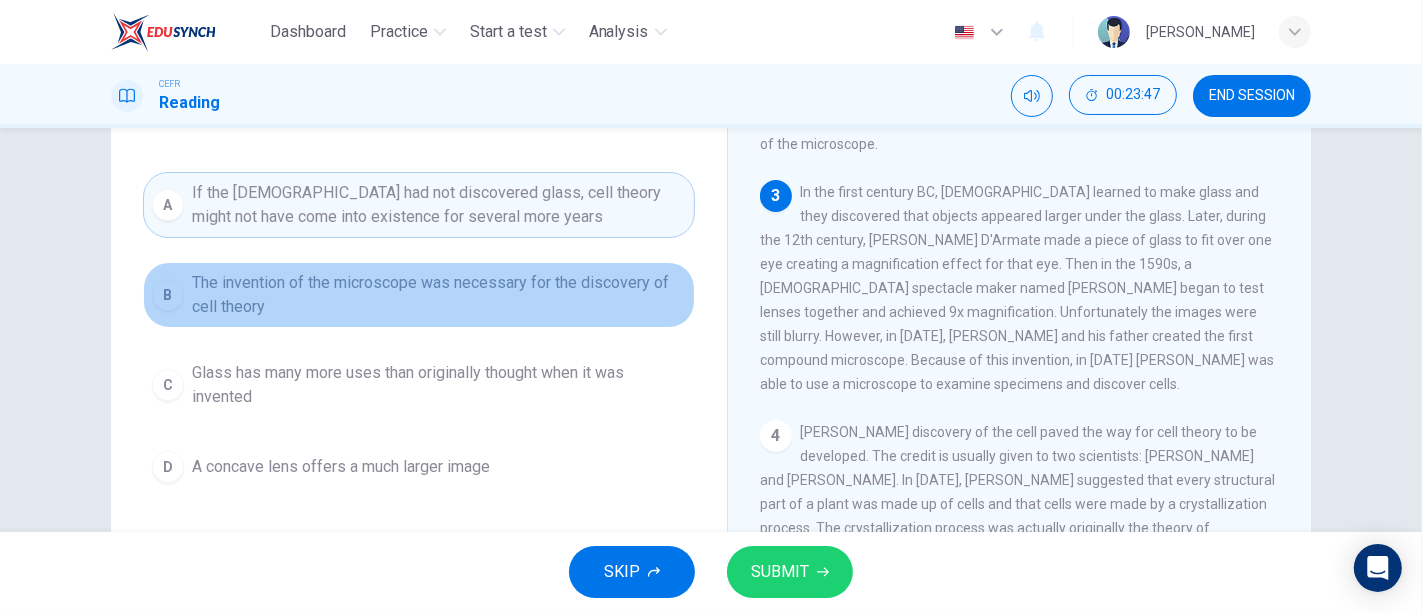 click on "The invention of the microscope was necessary for the discovery of cell theory" at bounding box center (439, 295) 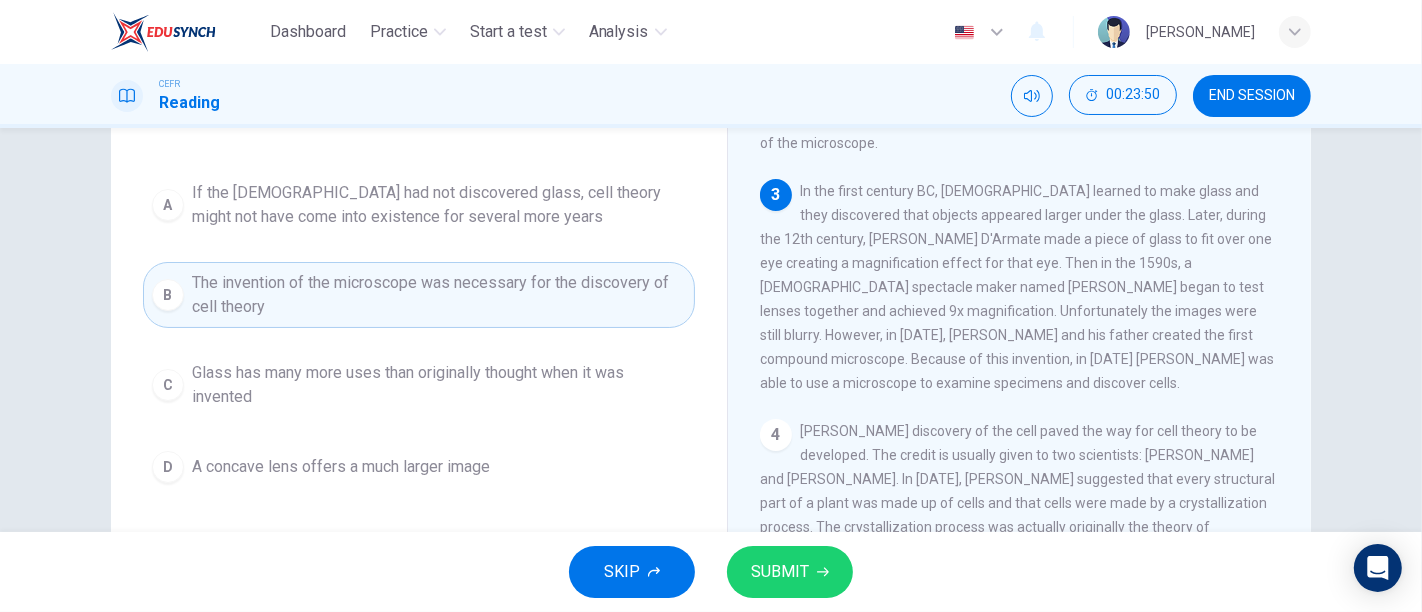 scroll, scrollTop: 319, scrollLeft: 0, axis: vertical 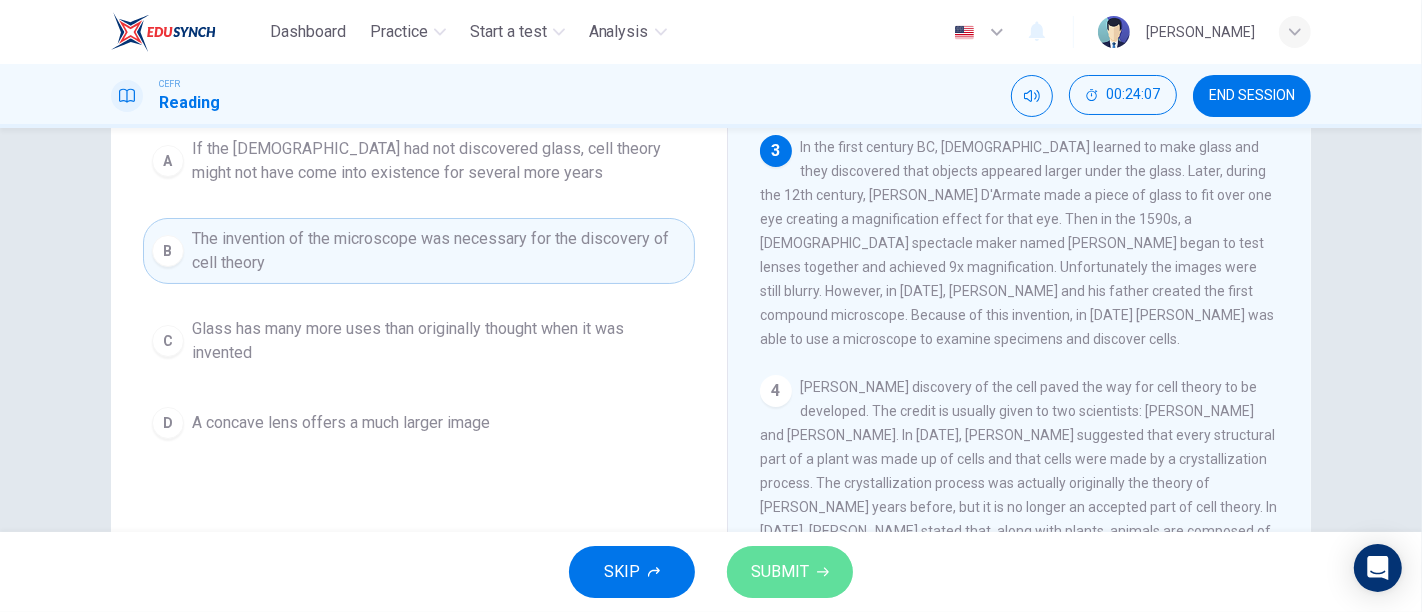 click on "SUBMIT" at bounding box center [790, 572] 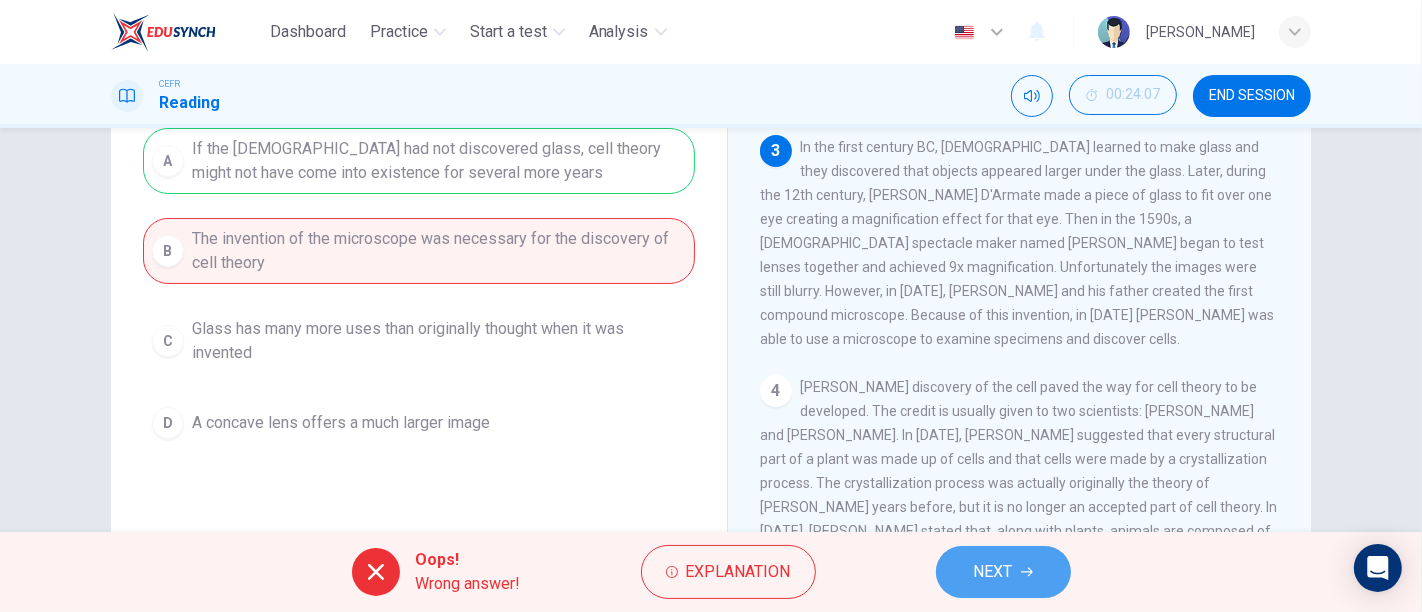 click on "NEXT" at bounding box center [993, 572] 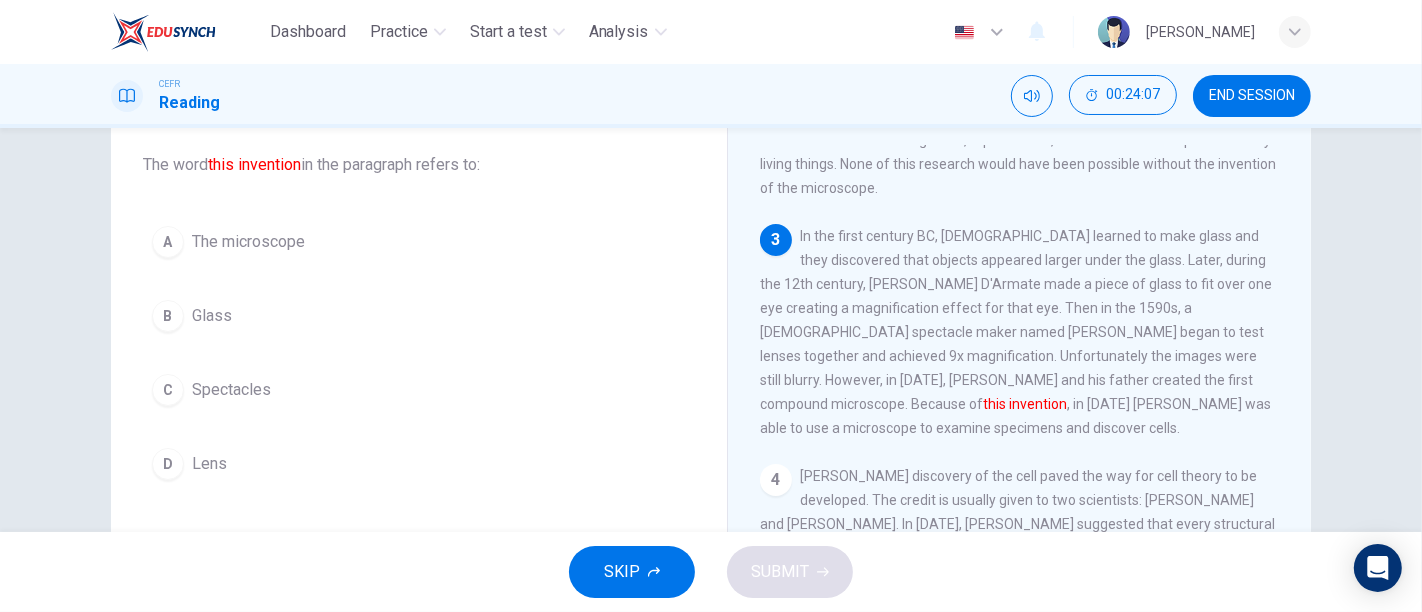 scroll, scrollTop: 107, scrollLeft: 0, axis: vertical 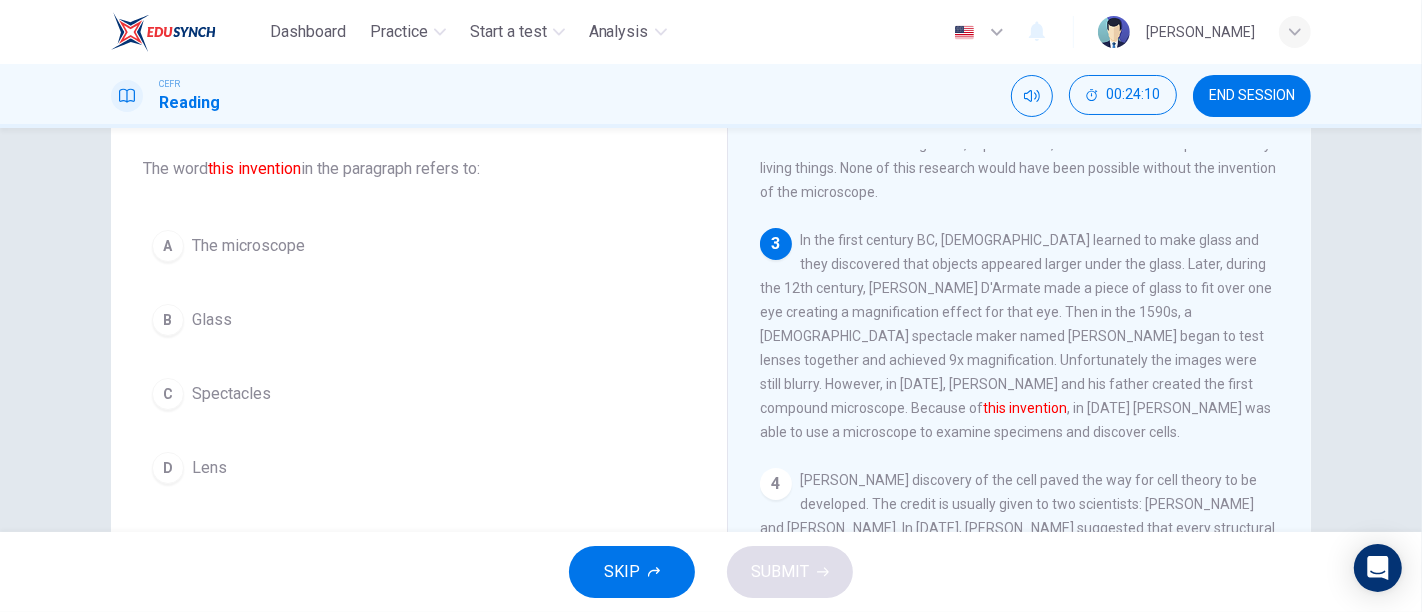 click on "B" at bounding box center [168, 320] 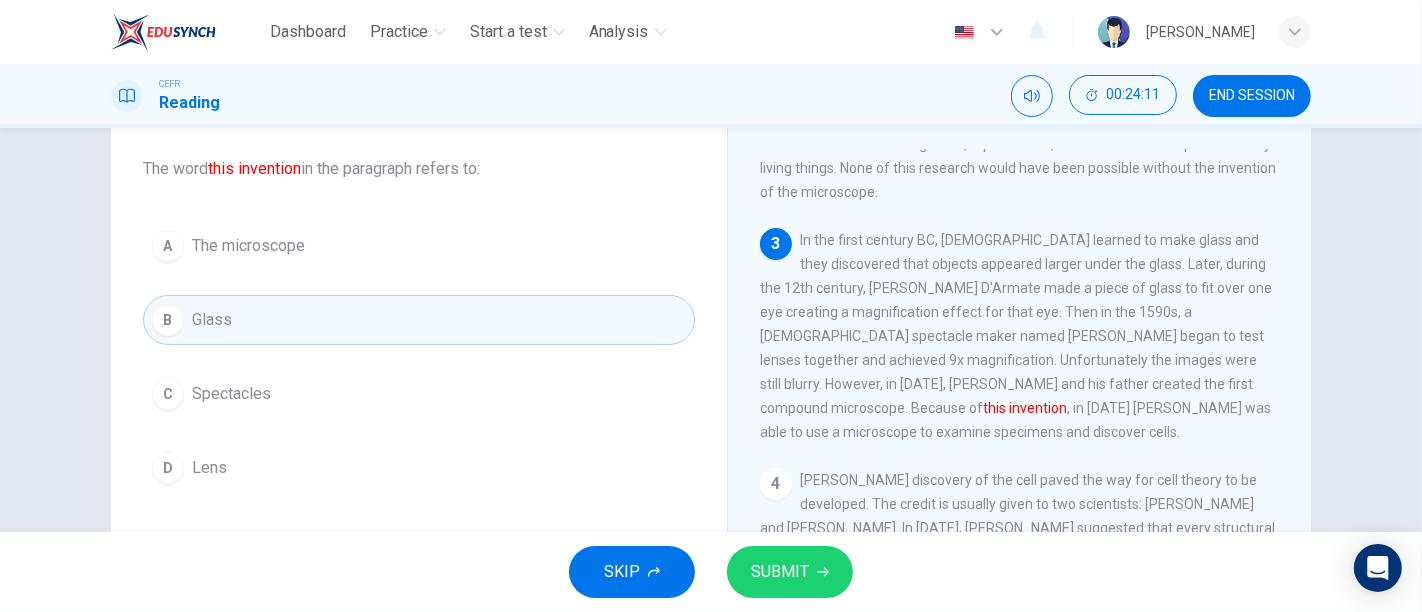 click on "SUBMIT" at bounding box center (790, 572) 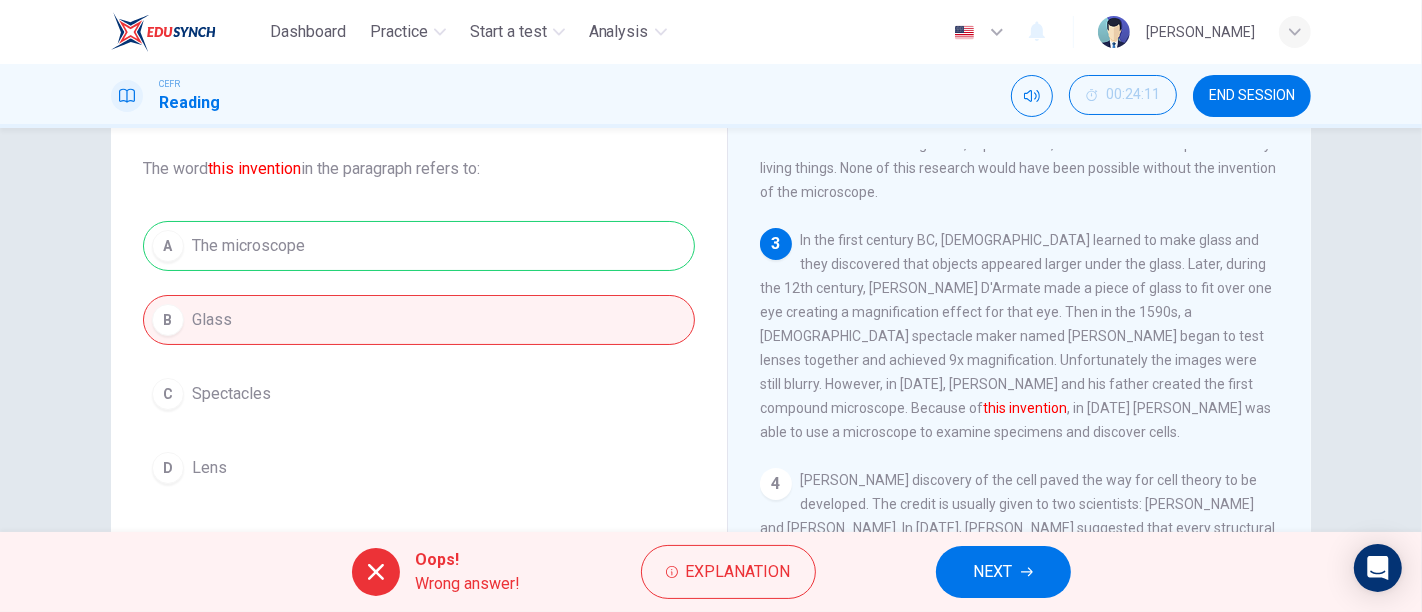 click on "NEXT" at bounding box center [993, 572] 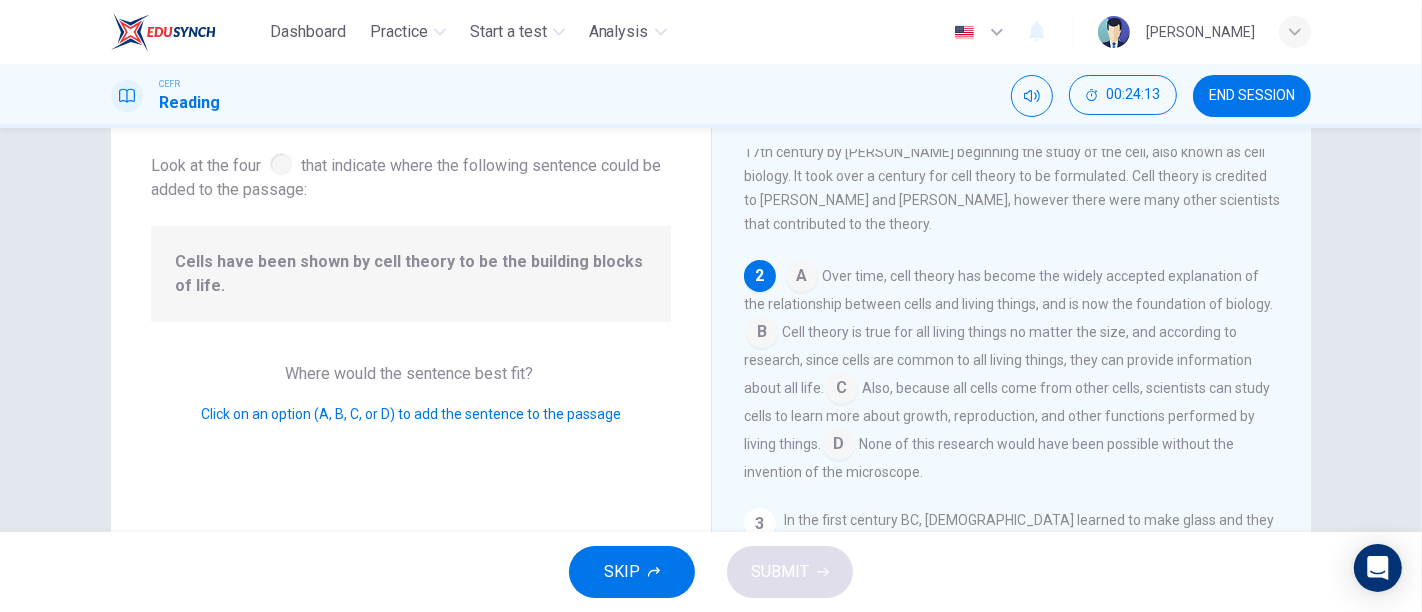 scroll, scrollTop: 59, scrollLeft: 0, axis: vertical 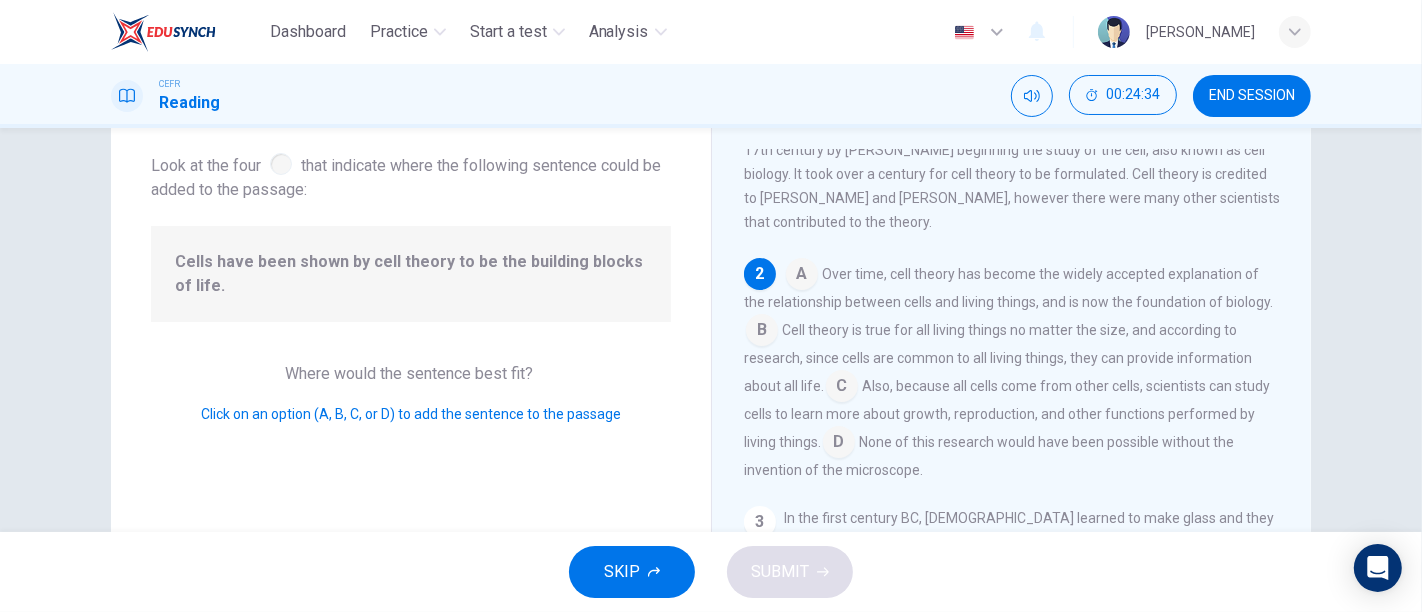 click at bounding box center [802, 276] 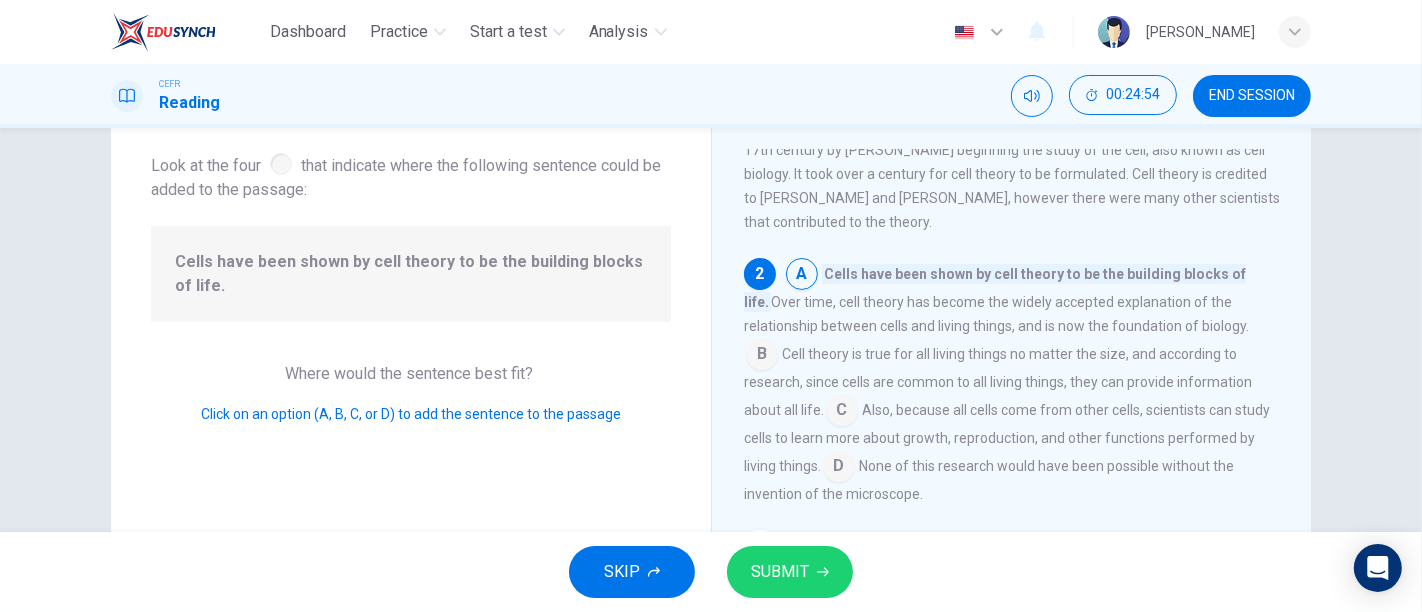 click at bounding box center (762, 356) 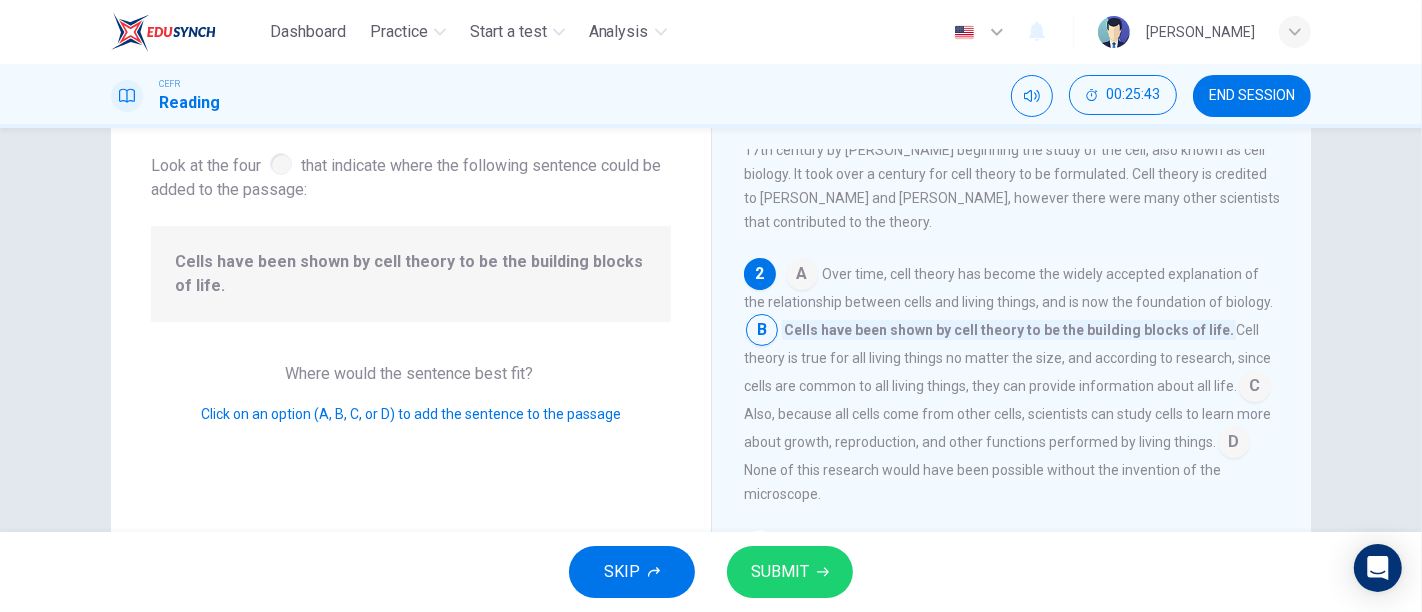 click at bounding box center (802, 276) 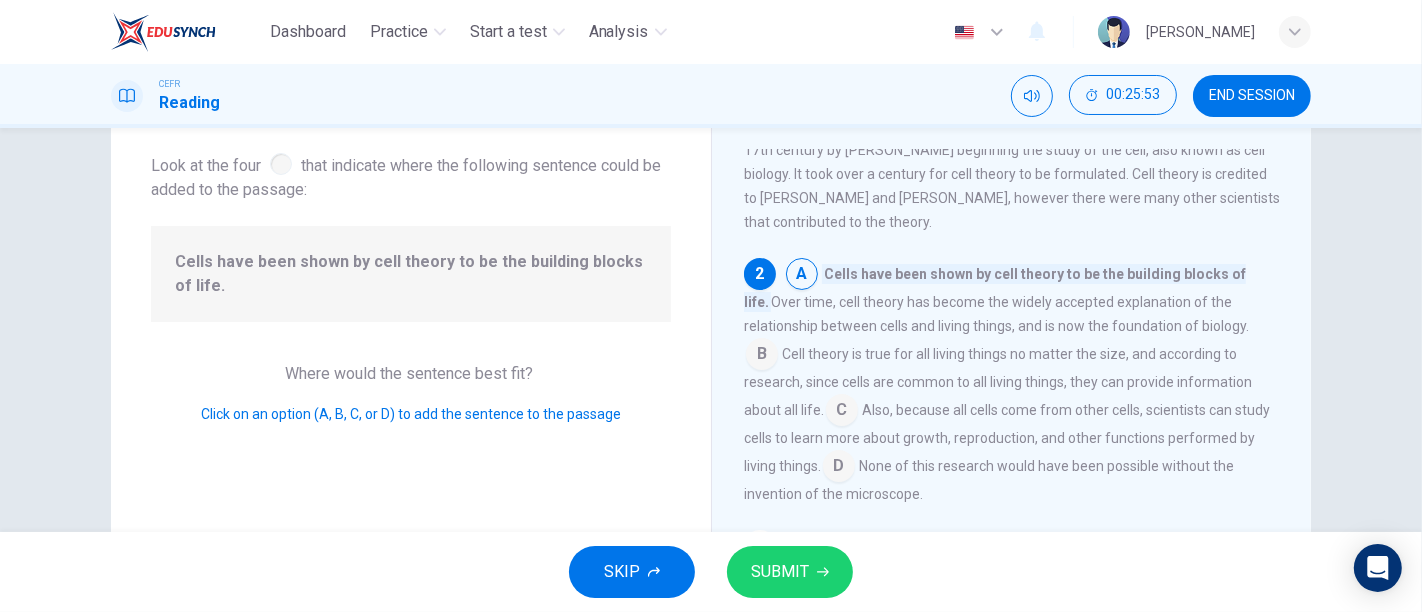 click on "SUBMIT" at bounding box center [790, 572] 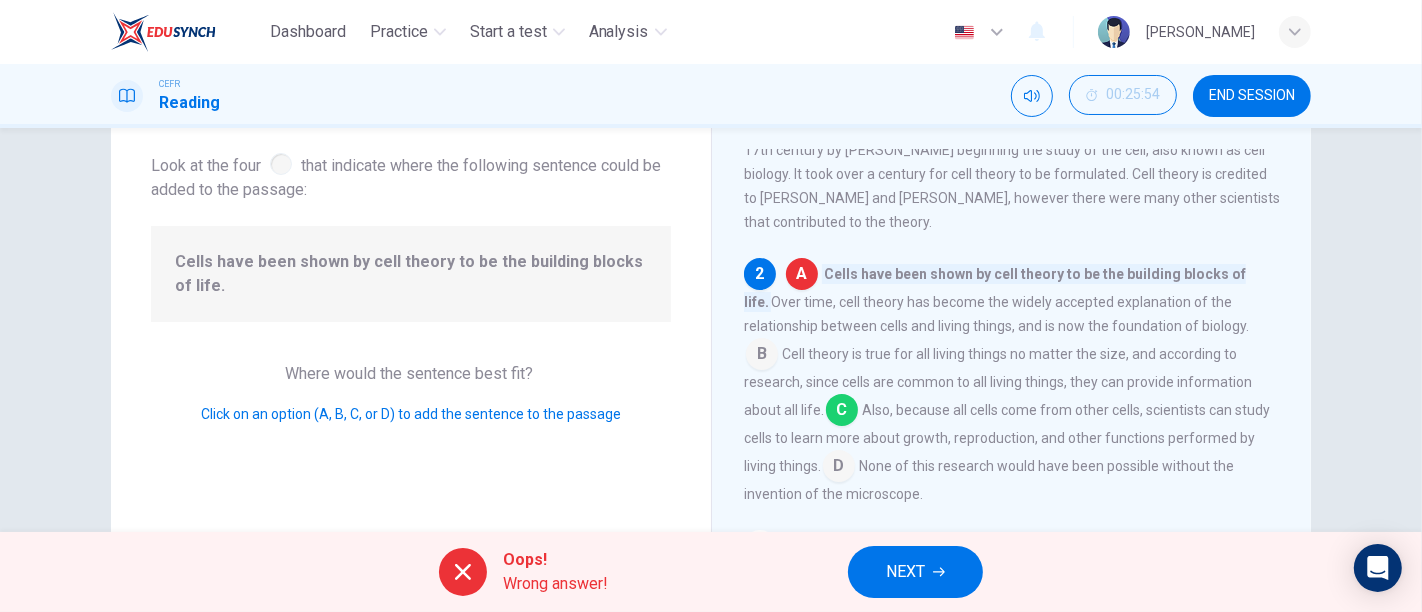 click on "NEXT" at bounding box center (905, 572) 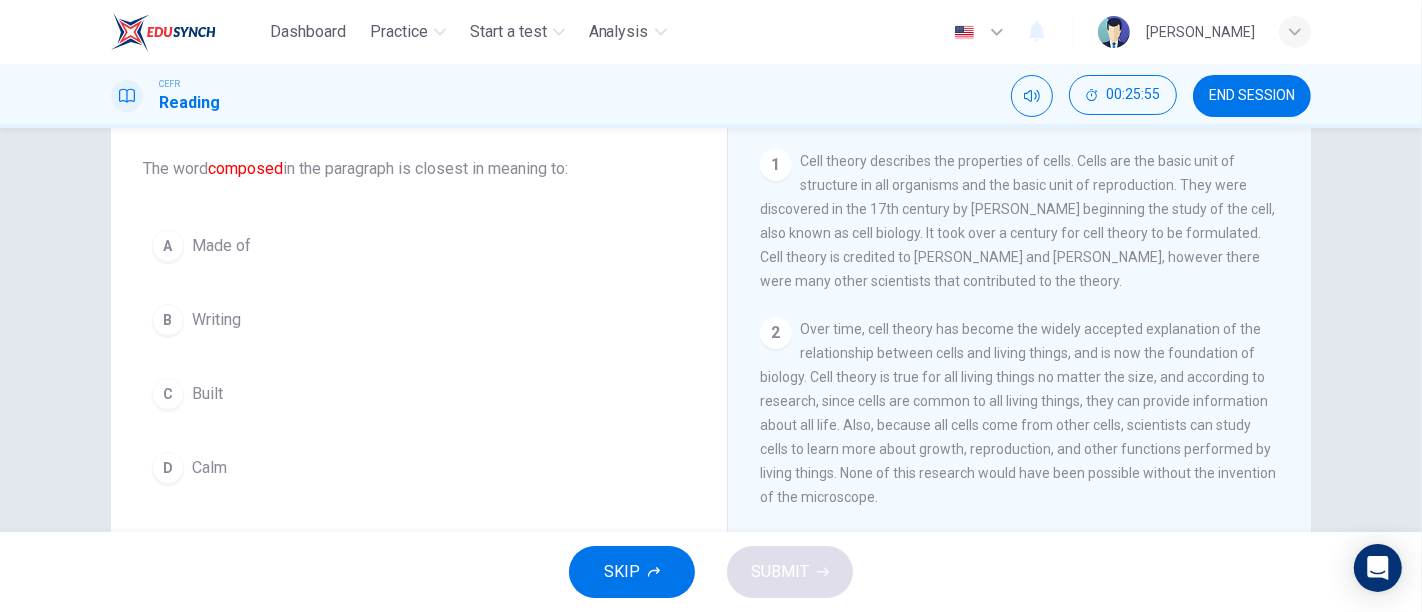 scroll, scrollTop: 0, scrollLeft: 0, axis: both 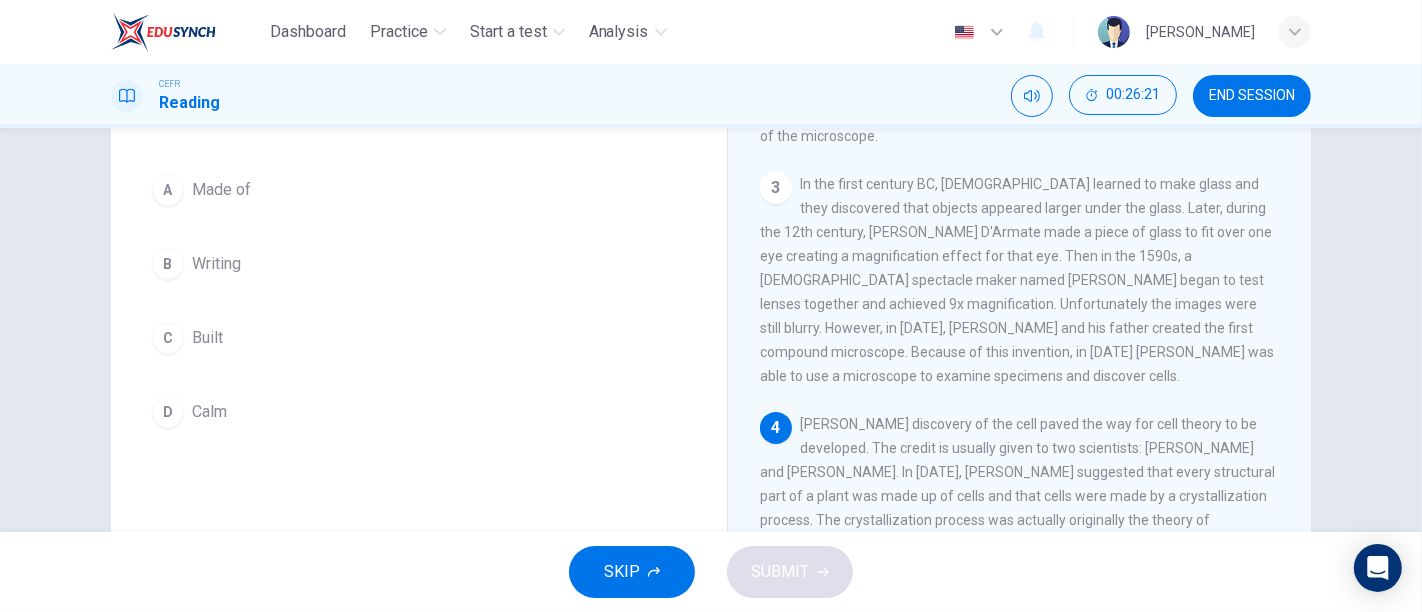 click on "Built" at bounding box center (207, 338) 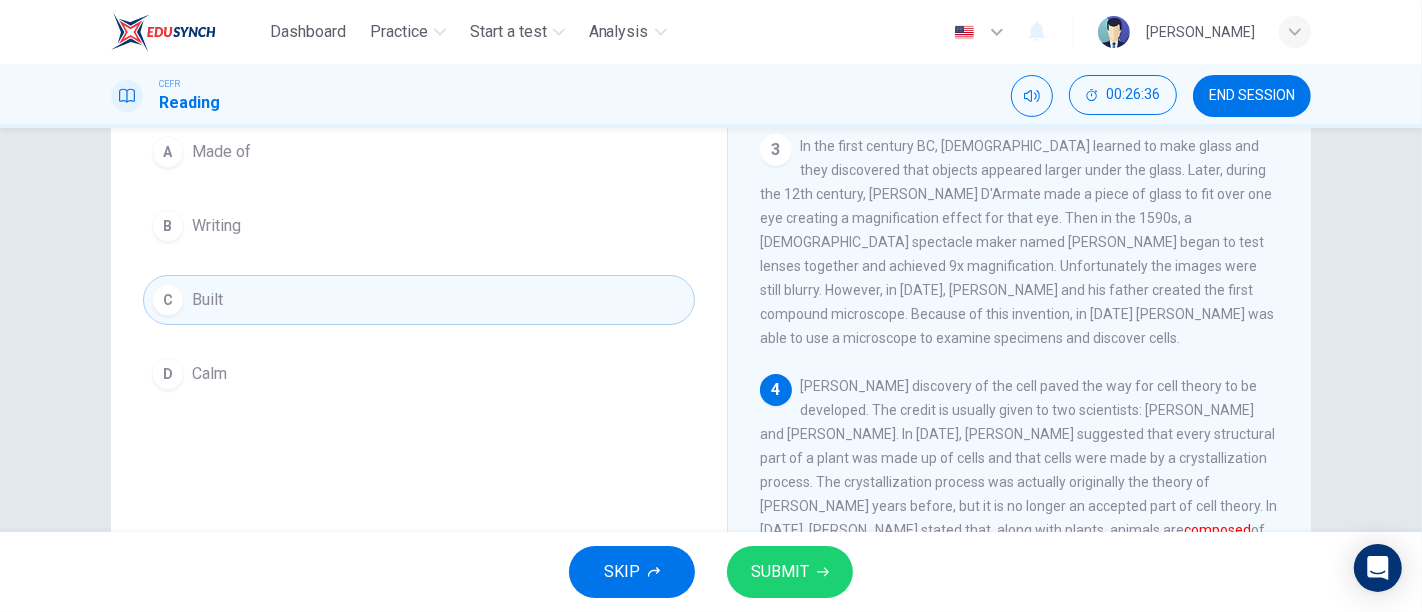 scroll, scrollTop: 200, scrollLeft: 0, axis: vertical 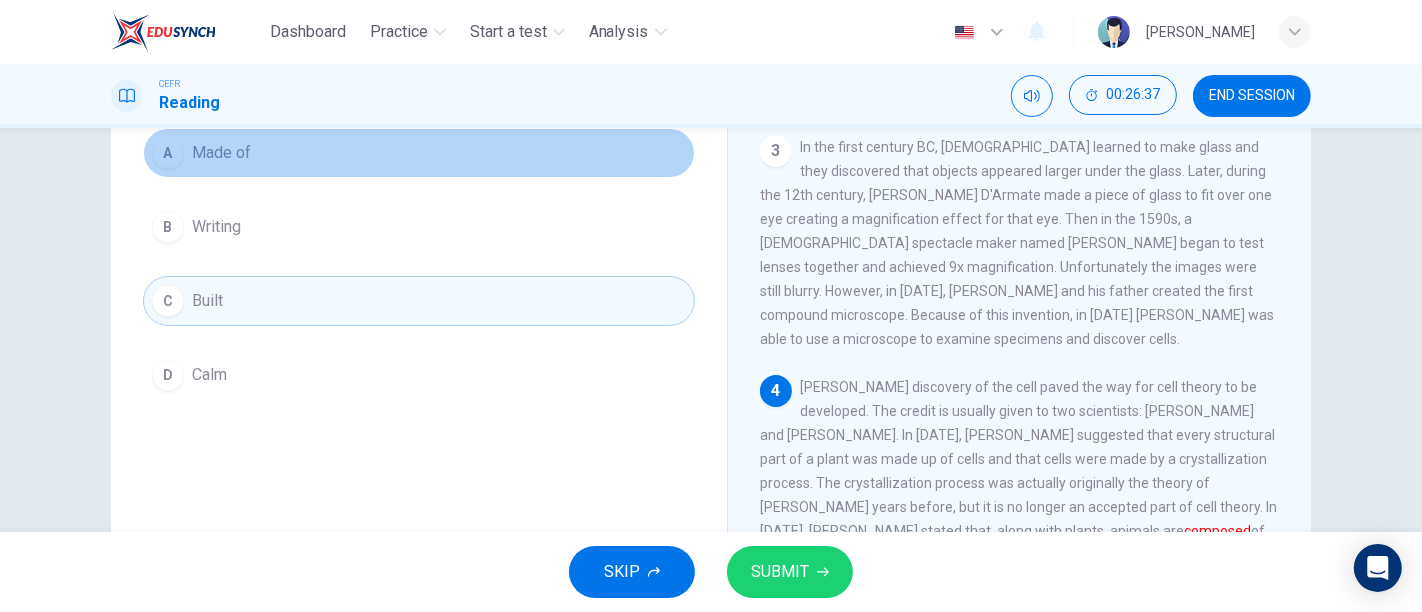 click on "A Made of" at bounding box center (419, 153) 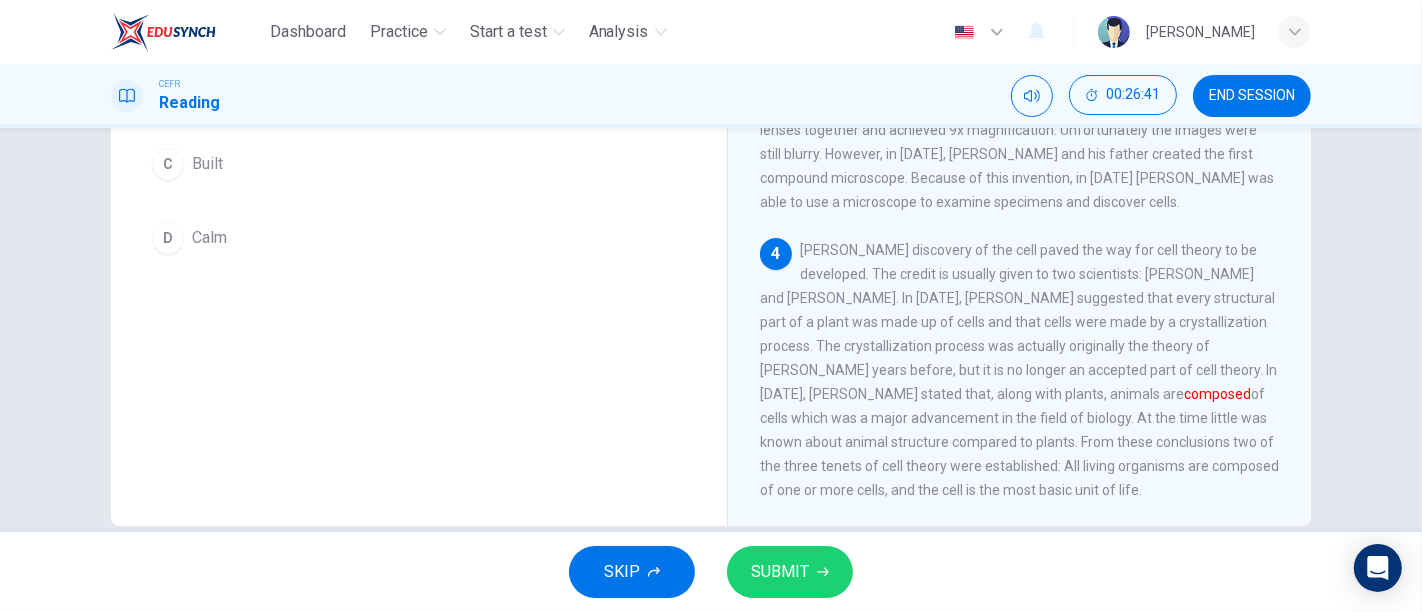 scroll, scrollTop: 339, scrollLeft: 0, axis: vertical 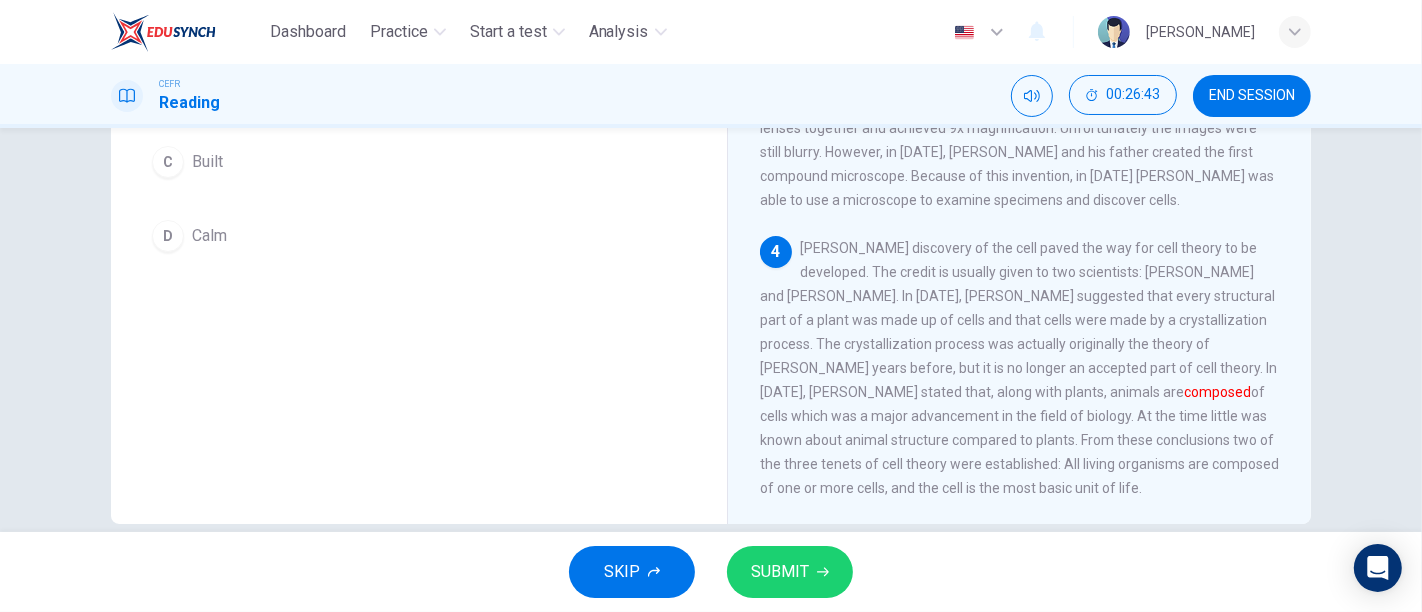 drag, startPoint x: 978, startPoint y: 412, endPoint x: 1151, endPoint y: 445, distance: 176.11928 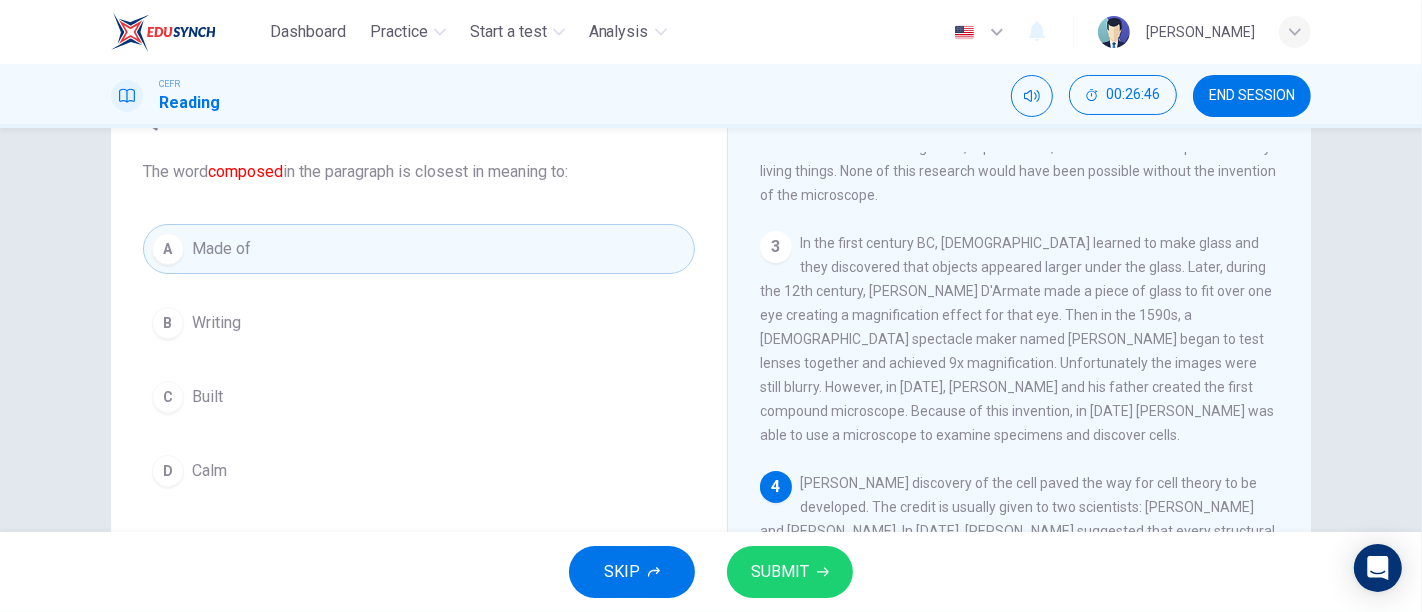 scroll, scrollTop: 105, scrollLeft: 0, axis: vertical 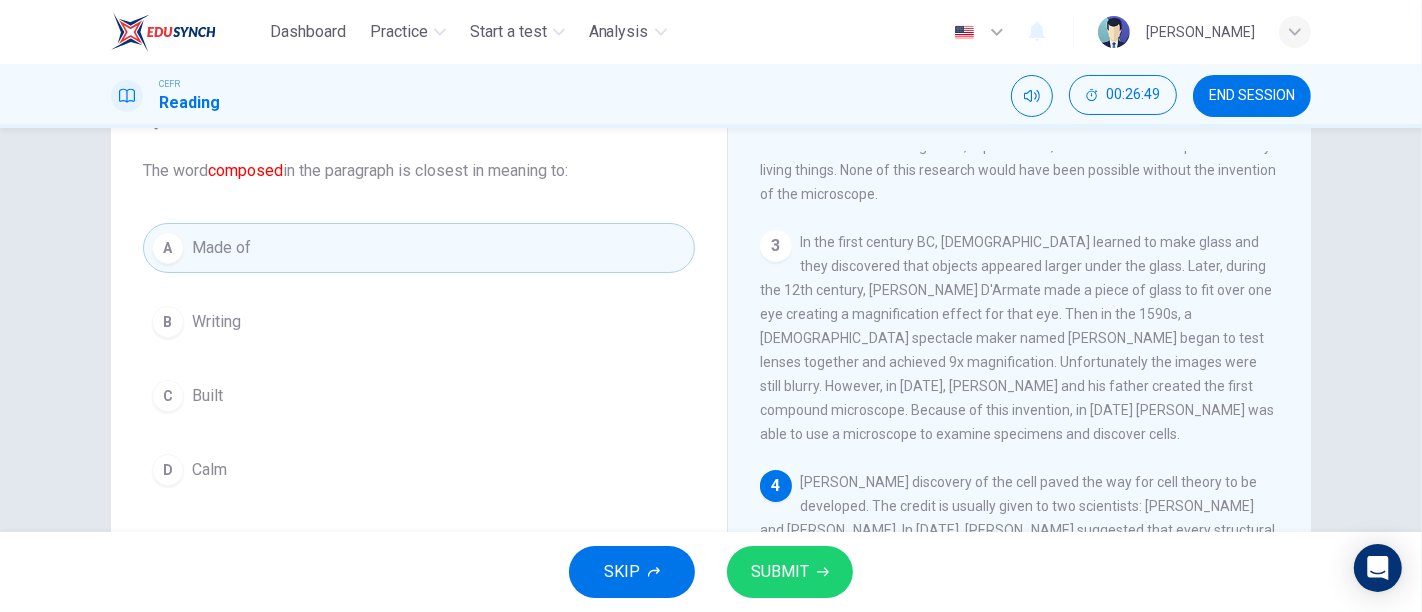 click on "SUBMIT" at bounding box center [780, 572] 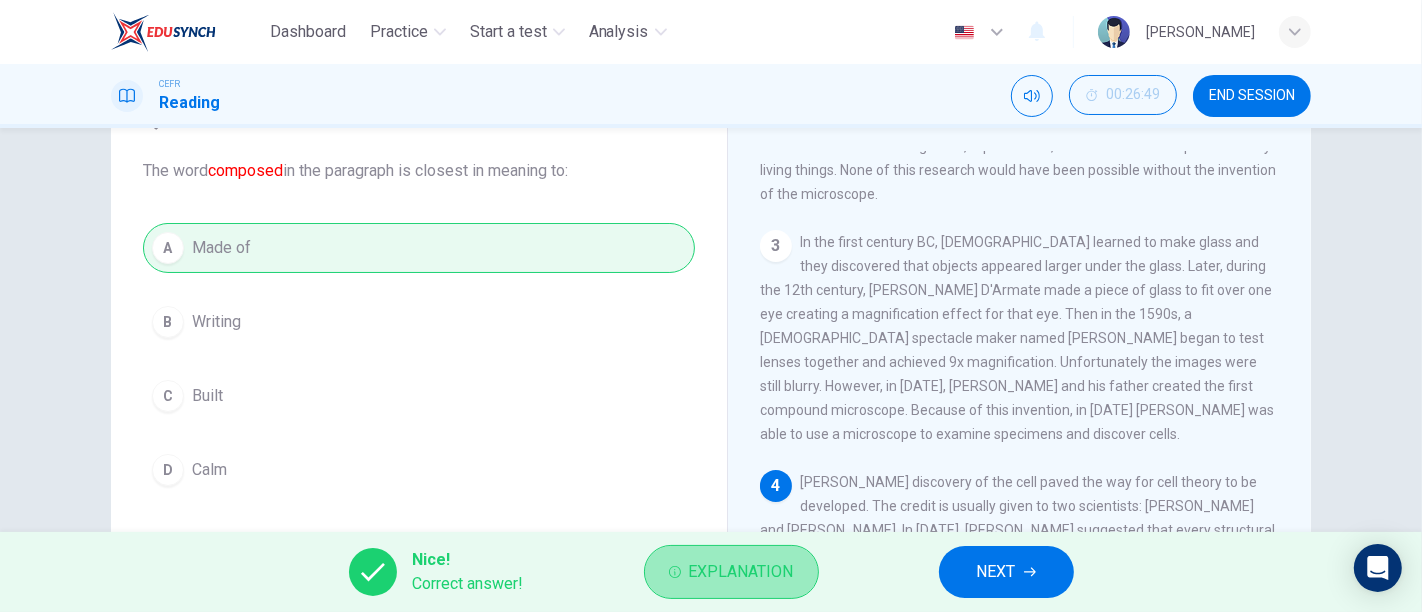 click on "Explanation" at bounding box center [731, 572] 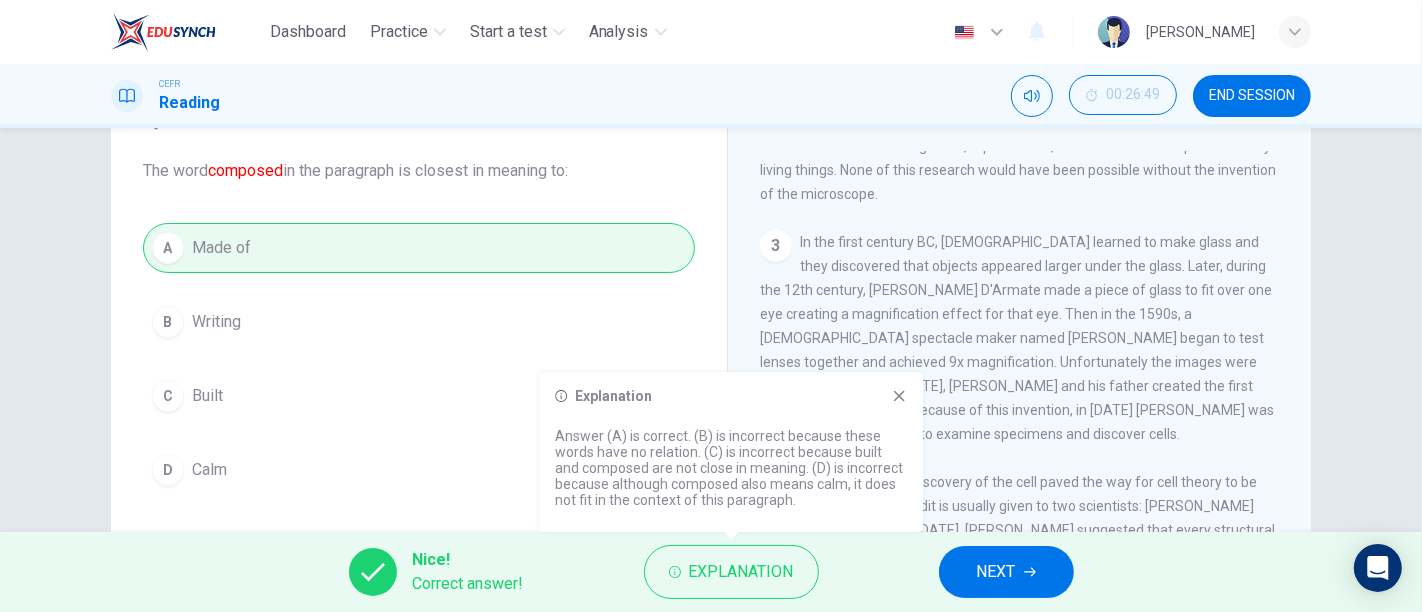 click 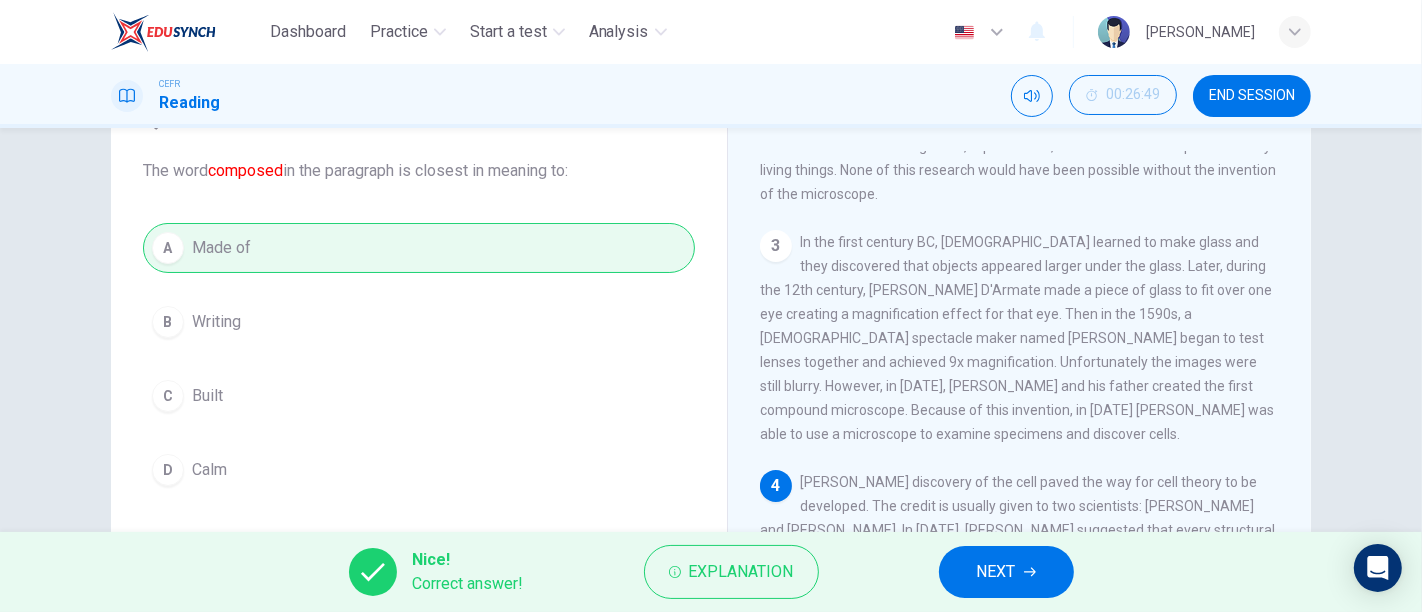 click on "NEXT" at bounding box center (996, 572) 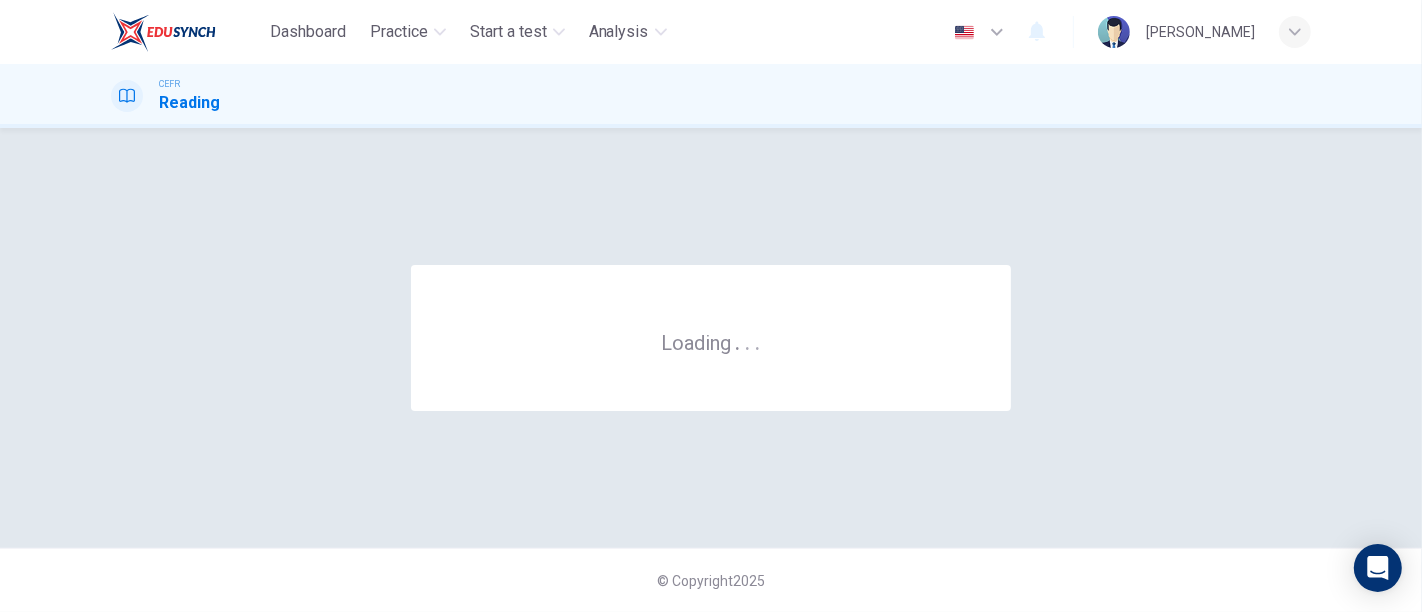 scroll, scrollTop: 0, scrollLeft: 0, axis: both 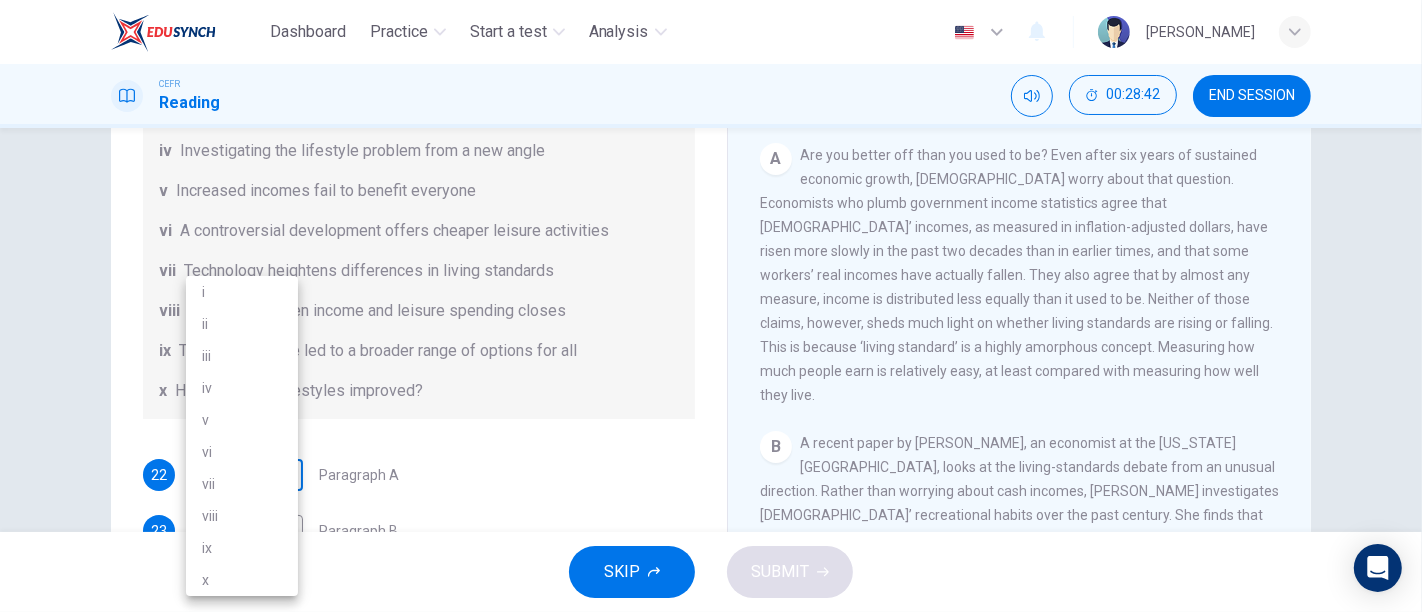 click on "Dashboard Practice Start a test Analysis English en ​ NURUL FATIHAH BINTI HAIRUL AZIRA CEFR Reading 00:28:42 END SESSION Questions 22 - 28 The Reading Passage has nine paragraphs A-I.
From the list of headings below choose the most suitable heading for each paragraph.
Write the appropriate numbers (i-x) in the boxes below. List of Headings i Wide differences in leisure activities according to income ii Possible inconsistencies in Ms Costa’s data iii More personal income and time influence leisure activities iv Investigating the lifestyle problem from a new angle v Increased incomes fail to benefit everyone vi A controversial development offers cheaper leisure activities vii Technology heightens differences in living standards viii The gap between income and leisure spending closes ix Two factors have led to a broader range of options for all x Have people’s lifestyles improved? 22 ​ ​ Paragraph A 23 ​ ​ Paragraph B 24 ​ ​ Paragraph C 25 ​ ​ Paragraph D 26 ​ ​ Paragraph F 27 ​ 28" at bounding box center (711, 306) 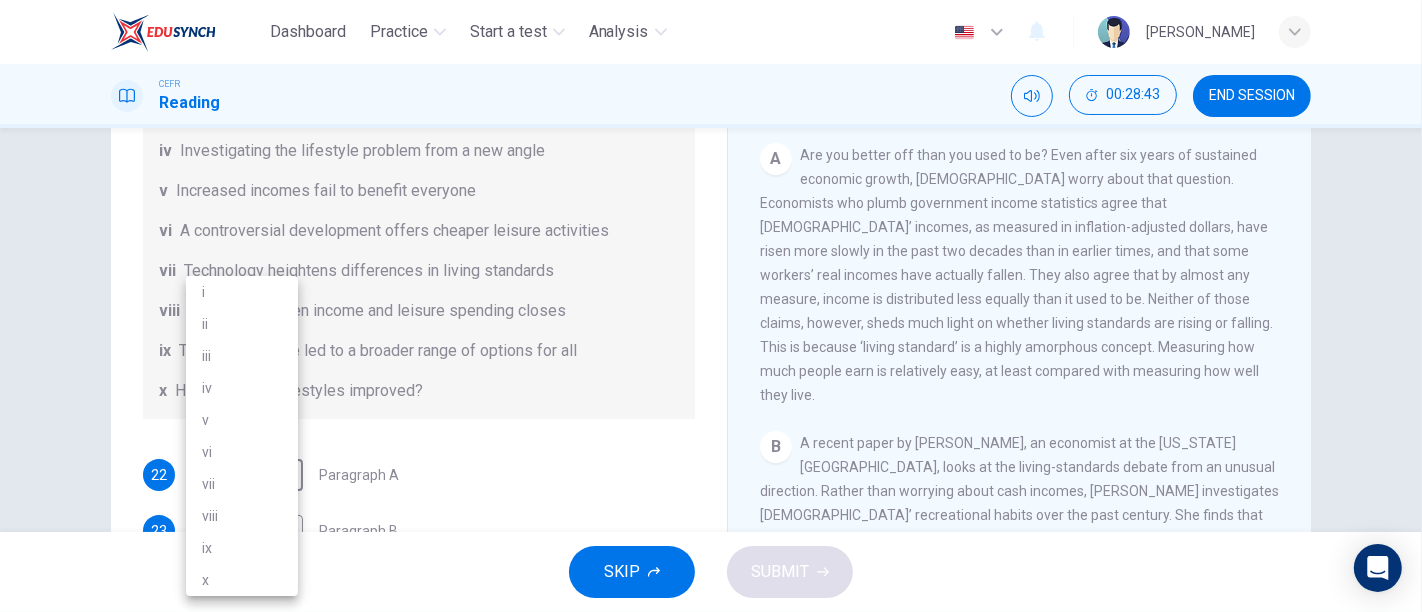 click on "x" at bounding box center (242, 580) 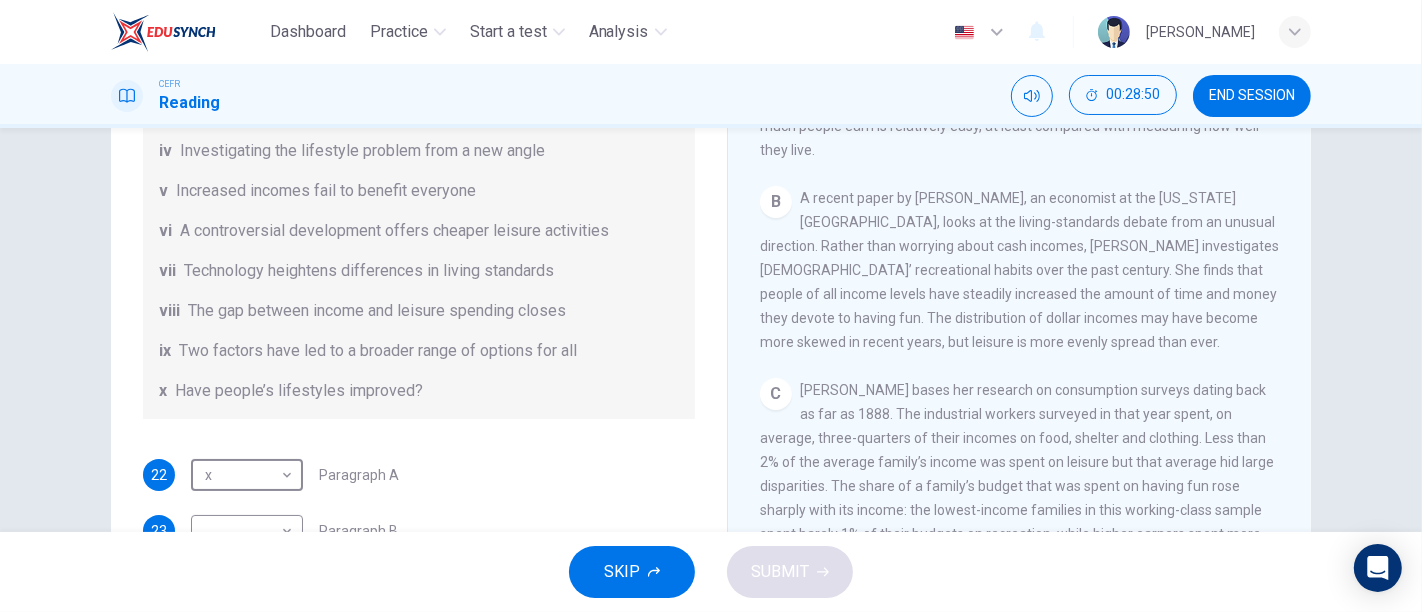 scroll, scrollTop: 668, scrollLeft: 0, axis: vertical 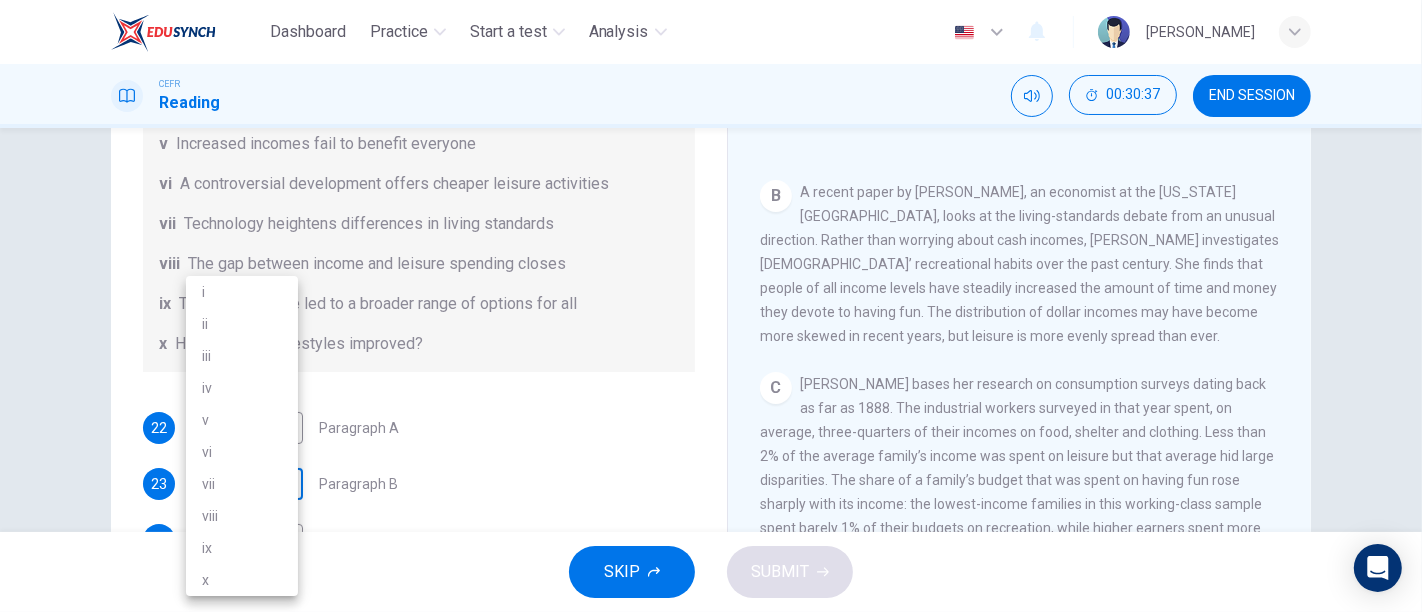 click on "Dashboard Practice Start a test Analysis English en ​ NURUL FATIHAH BINTI HAIRUL AZIRA CEFR Reading 00:30:37 END SESSION Questions 22 - 28 The Reading Passage has nine paragraphs A-I.
From the list of headings below choose the most suitable heading for each paragraph.
Write the appropriate numbers (i-x) in the boxes below. List of Headings i Wide differences in leisure activities according to income ii Possible inconsistencies in Ms Costa’s data iii More personal income and time influence leisure activities iv Investigating the lifestyle problem from a new angle v Increased incomes fail to benefit everyone vi A controversial development offers cheaper leisure activities vii Technology heightens differences in living standards viii The gap between income and leisure spending closes ix Two factors have led to a broader range of options for all x Have people’s lifestyles improved? 22 x x ​ Paragraph A 23 ​ ​ Paragraph B 24 ​ ​ Paragraph C 25 ​ ​ Paragraph D 26 ​ ​ Paragraph F 27 ​ 28" at bounding box center [711, 306] 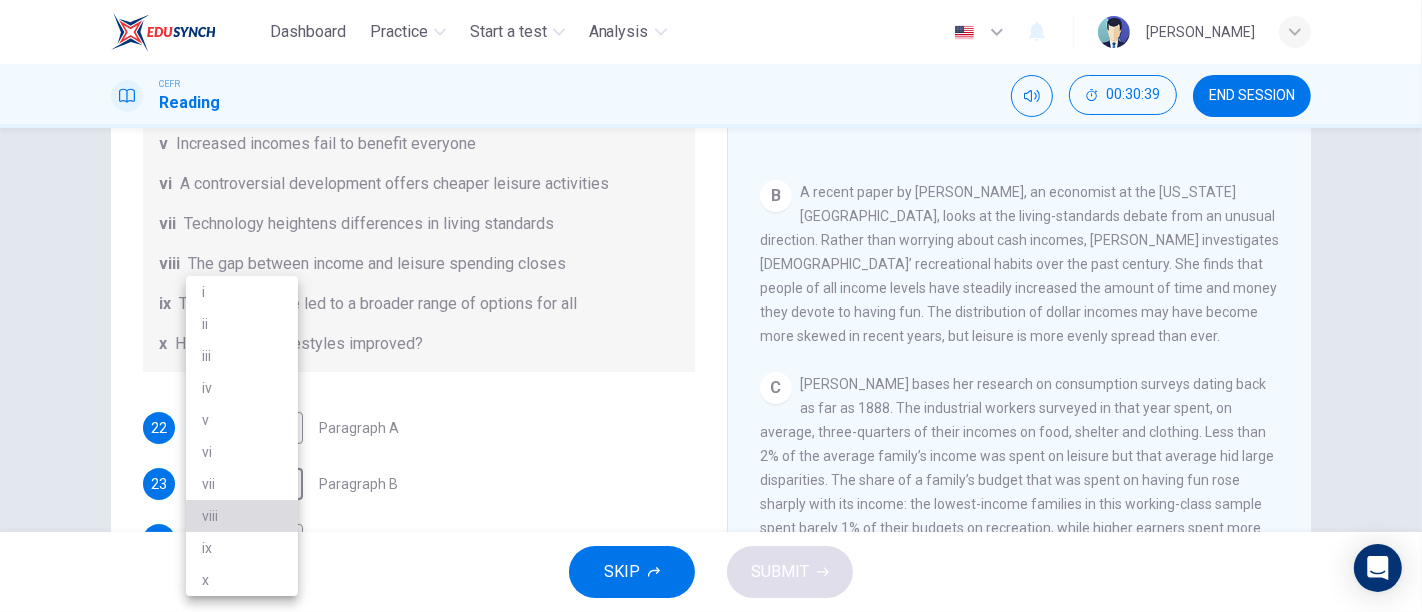 click on "viii" at bounding box center (242, 516) 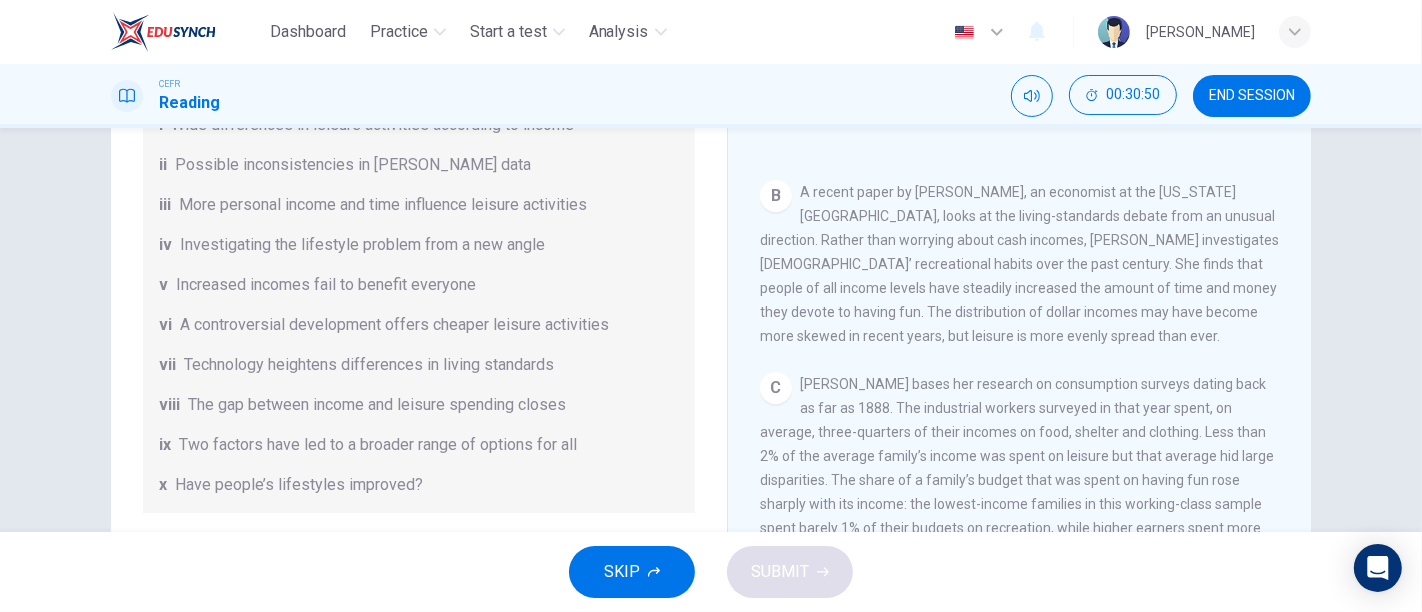 scroll, scrollTop: 220, scrollLeft: 0, axis: vertical 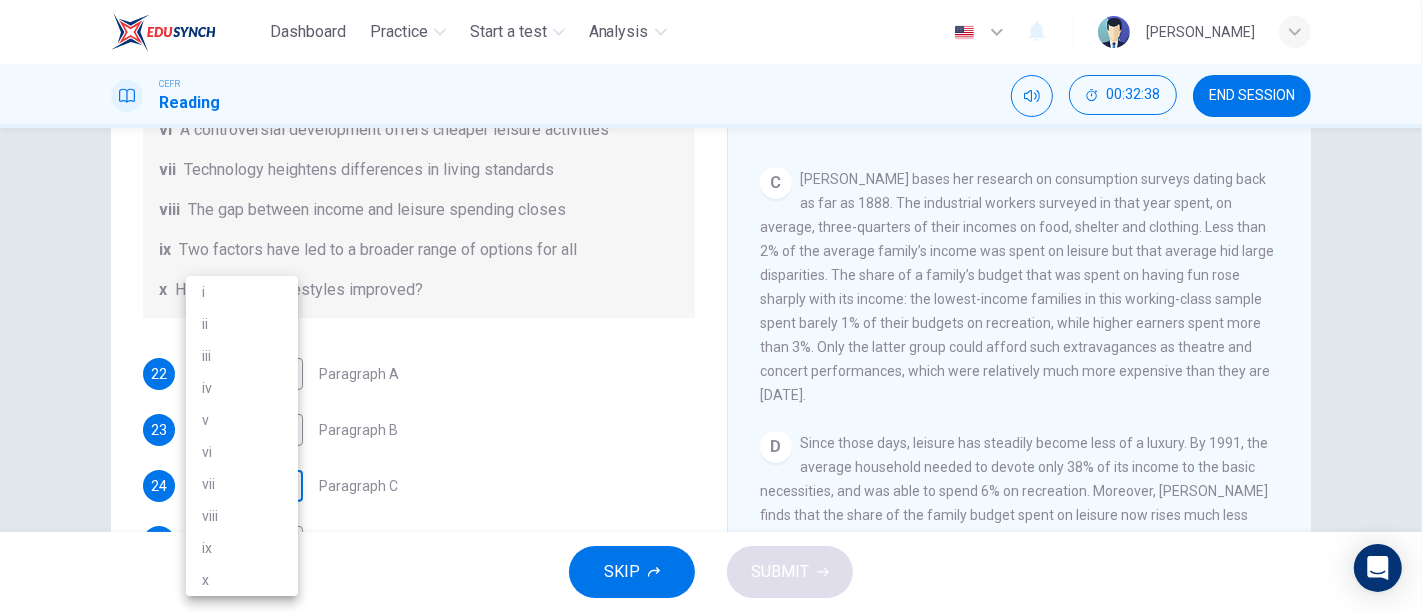 click on "Dashboard Practice Start a test Analysis English en ​ NURUL FATIHAH BINTI HAIRUL AZIRA CEFR Reading 00:32:38 END SESSION Questions 22 - 28 The Reading Passage has nine paragraphs A-I.
From the list of headings below choose the most suitable heading for each paragraph.
Write the appropriate numbers (i-x) in the boxes below. List of Headings i Wide differences in leisure activities according to income ii Possible inconsistencies in Ms Costa’s data iii More personal income and time influence leisure activities iv Investigating the lifestyle problem from a new angle v Increased incomes fail to benefit everyone vi A controversial development offers cheaper leisure activities vii Technology heightens differences in living standards viii The gap between income and leisure spending closes ix Two factors have led to a broader range of options for all x Have people’s lifestyles improved? 22 x x ​ Paragraph A 23 viii viii ​ Paragraph B 24 ​ ​ Paragraph C 25 ​ ​ Paragraph D 26 ​ ​ Paragraph F 27" at bounding box center [711, 306] 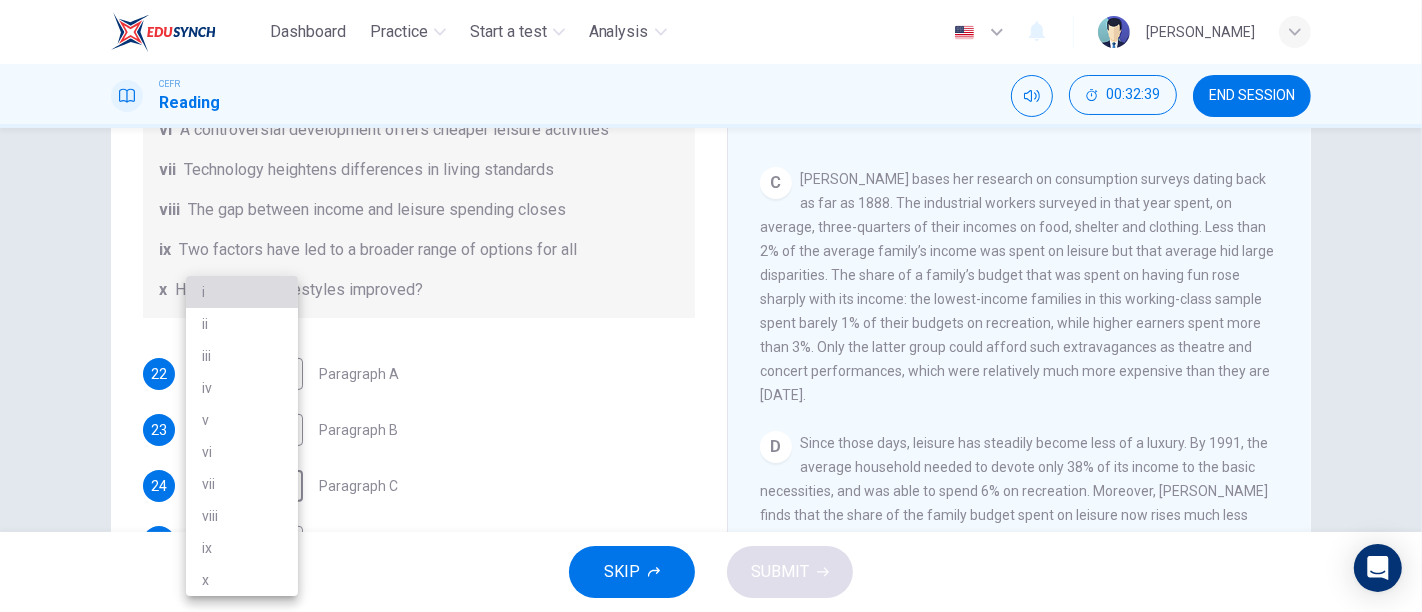 click on "i" at bounding box center [242, 292] 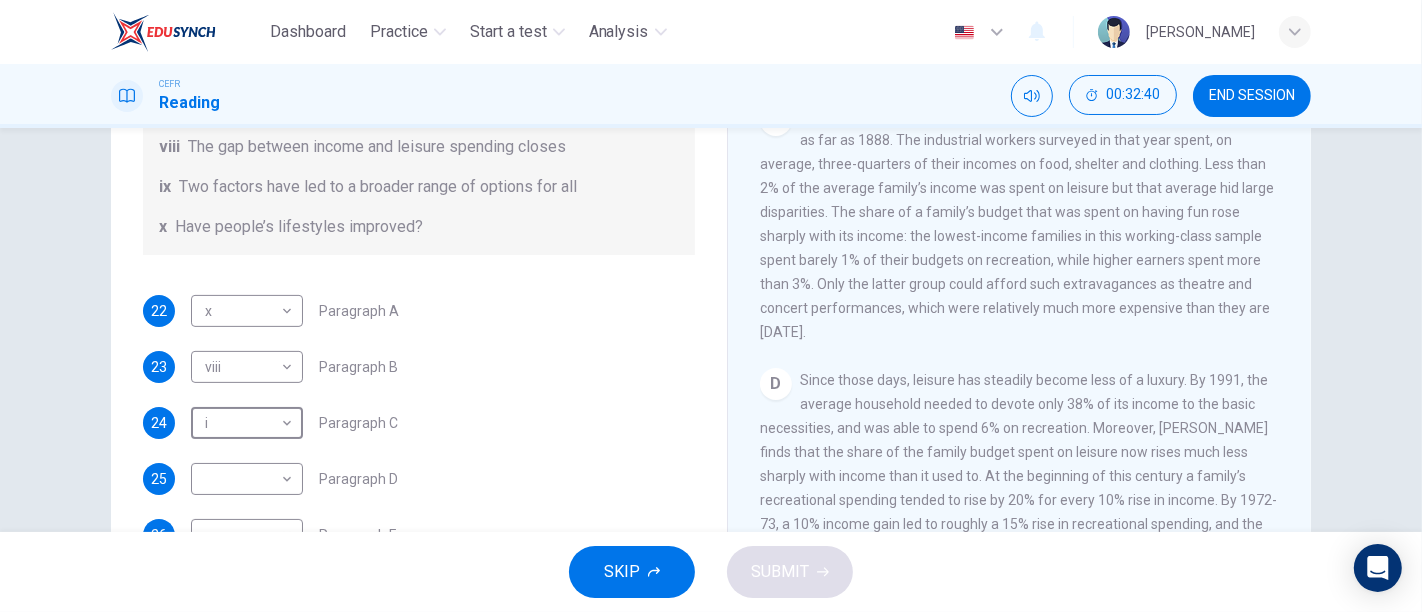 scroll, scrollTop: 168, scrollLeft: 0, axis: vertical 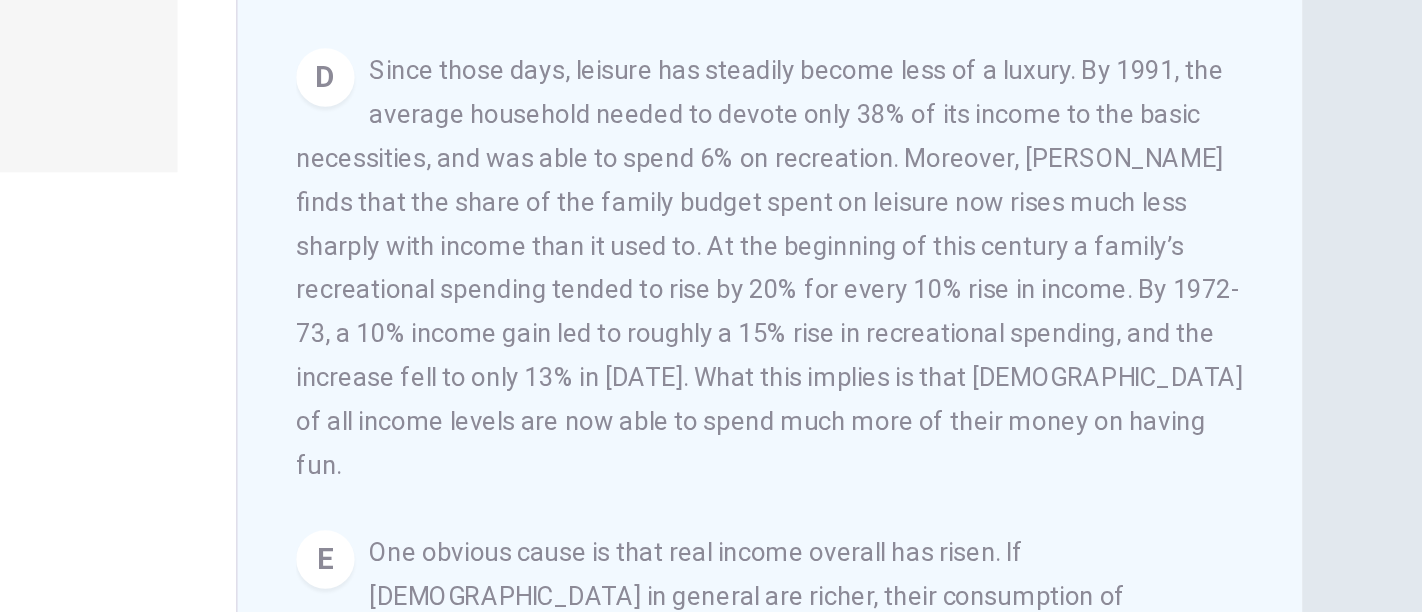 drag, startPoint x: 1027, startPoint y: 237, endPoint x: 1127, endPoint y: 332, distance: 137.93114 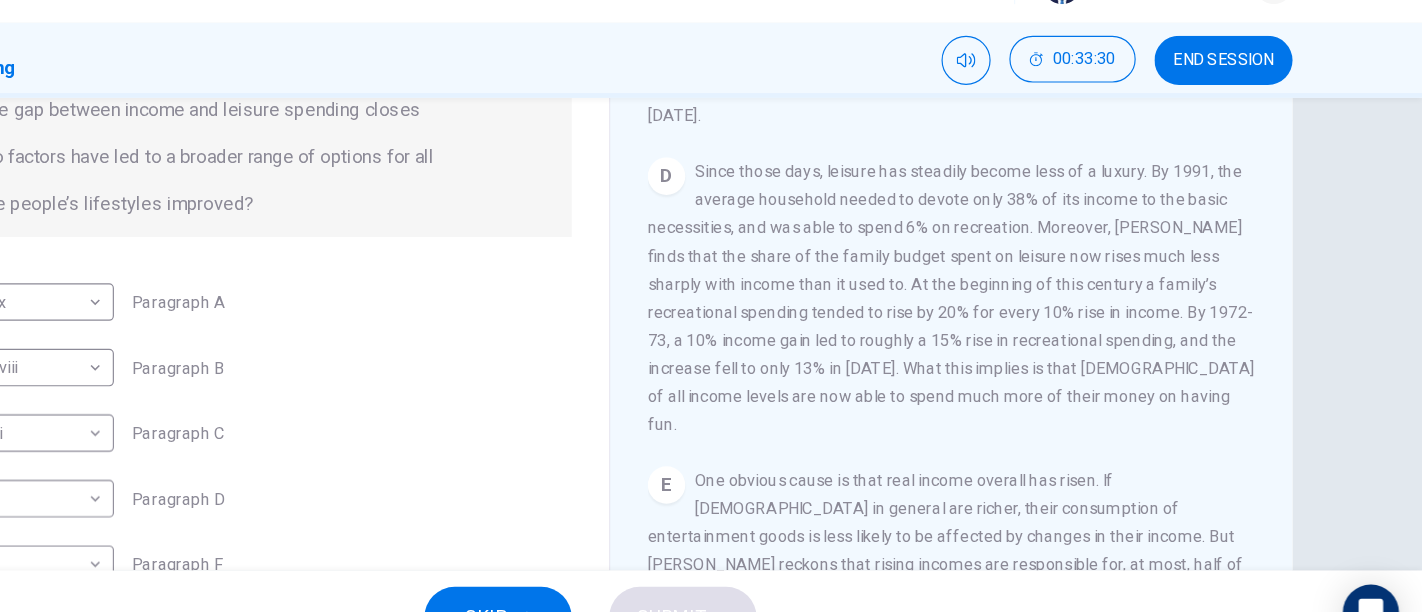 scroll, scrollTop: 0, scrollLeft: 0, axis: both 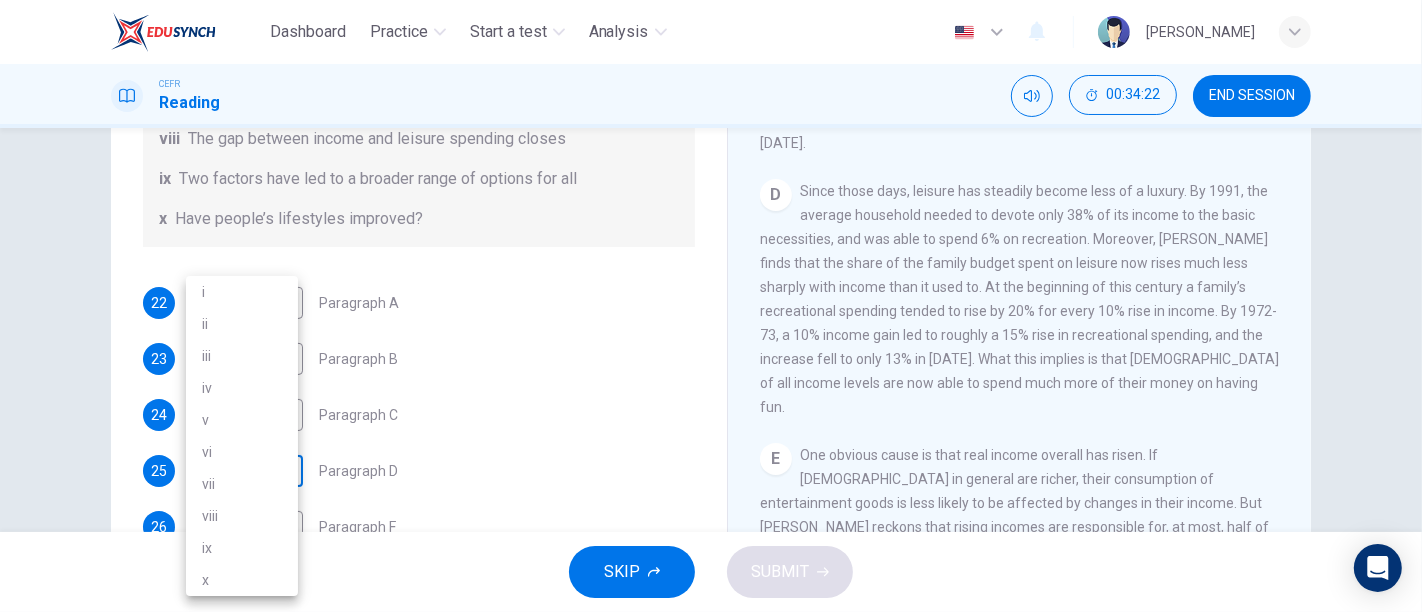 click on "Dashboard Practice Start a test Analysis English en ​ NURUL FATIHAH BINTI HAIRUL AZIRA CEFR Reading 00:34:22 END SESSION Questions 22 - 28 The Reading Passage has nine paragraphs A-I.
From the list of headings below choose the most suitable heading for each paragraph.
Write the appropriate numbers (i-x) in the boxes below. List of Headings i Wide differences in leisure activities according to income ii Possible inconsistencies in Ms Costa’s data iii More personal income and time influence leisure activities iv Investigating the lifestyle problem from a new angle v Increased incomes fail to benefit everyone vi A controversial development offers cheaper leisure activities vii Technology heightens differences in living standards viii The gap between income and leisure spending closes ix Two factors have led to a broader range of options for all x Have people’s lifestyles improved? 22 x x ​ Paragraph A 23 viii viii ​ Paragraph B 24 i i ​ Paragraph C 25 ​ ​ Paragraph D 26 ​ ​ Paragraph F 27" at bounding box center (711, 306) 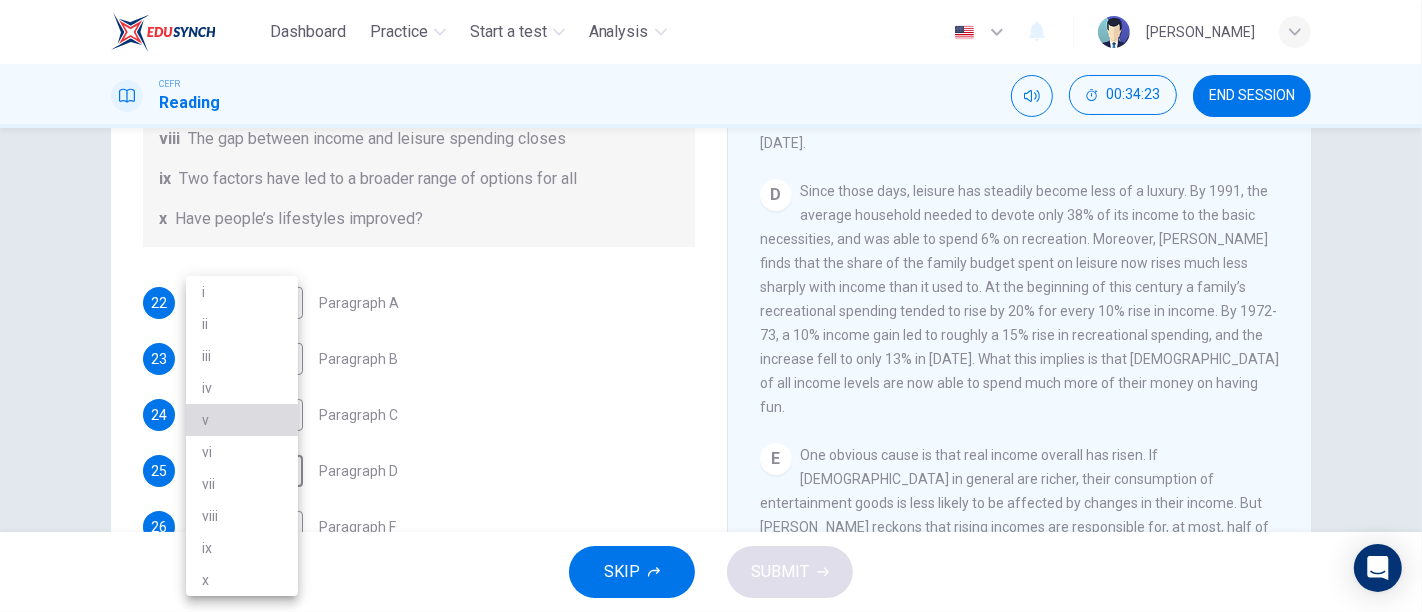 click on "v" at bounding box center (242, 420) 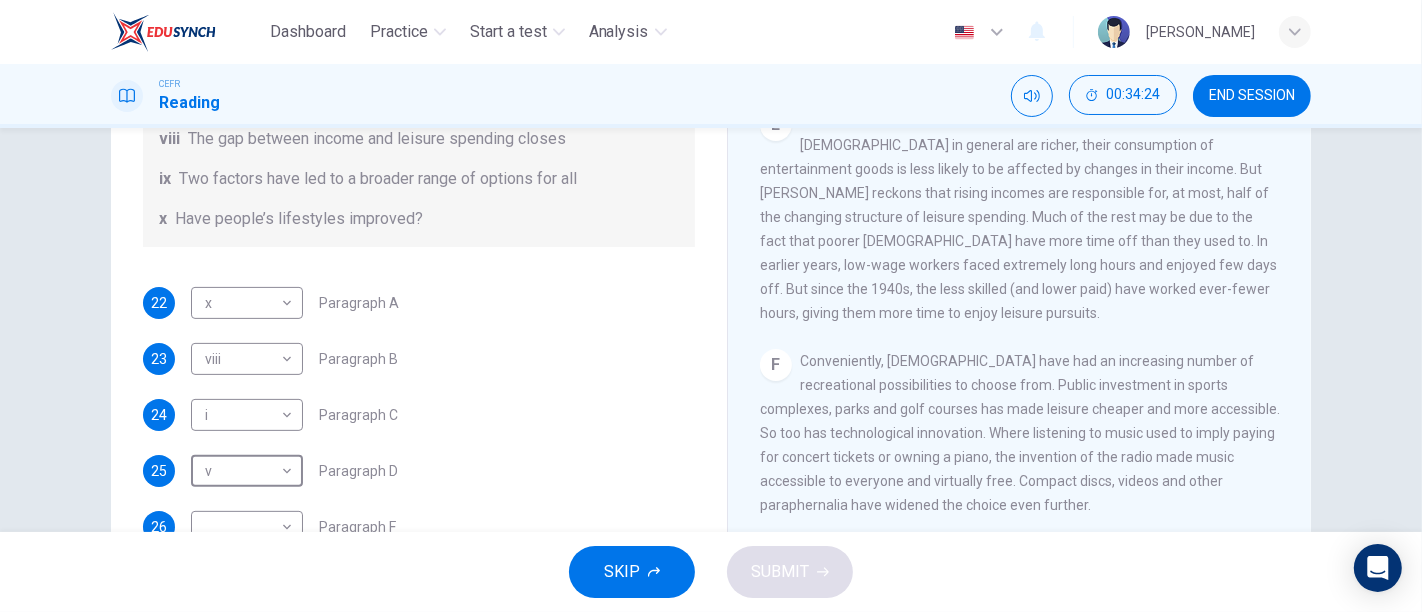 scroll, scrollTop: 1504, scrollLeft: 0, axis: vertical 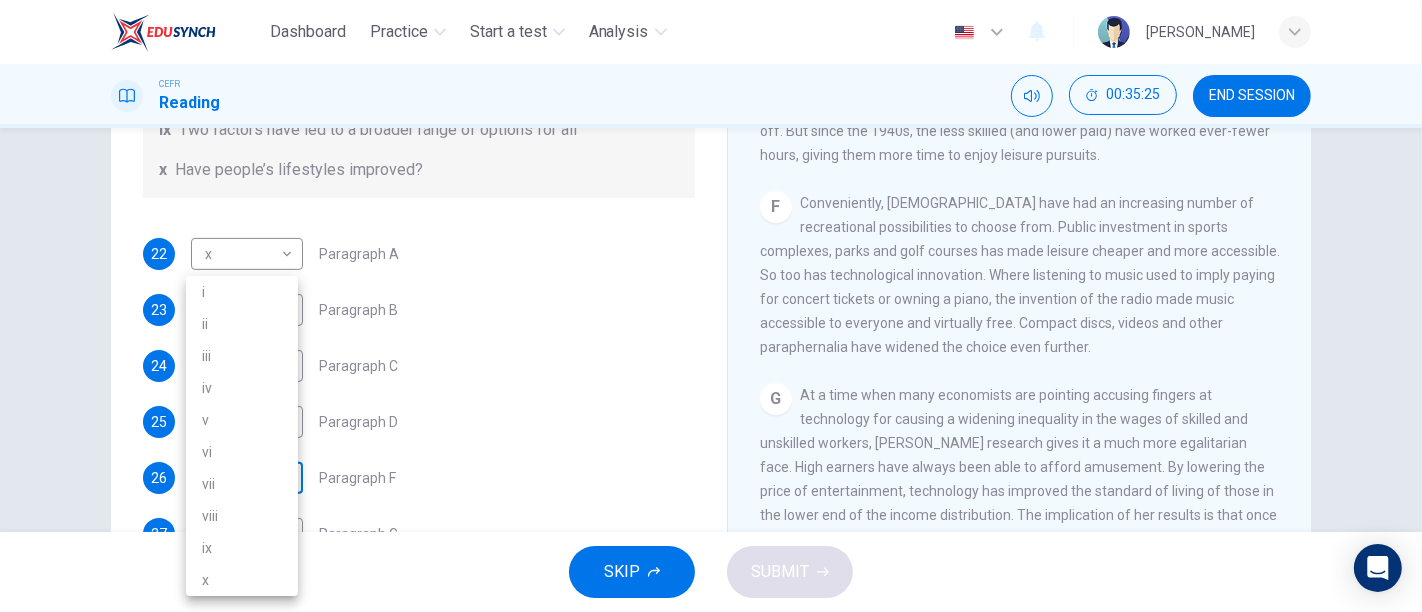 click on "Dashboard Practice Start a test Analysis English en ​ NURUL FATIHAH BINTI HAIRUL AZIRA CEFR Reading 00:35:25 END SESSION Questions 22 - 28 The Reading Passage has nine paragraphs A-I.
From the list of headings below choose the most suitable heading for each paragraph.
Write the appropriate numbers (i-x) in the boxes below. List of Headings i Wide differences in leisure activities according to income ii Possible inconsistencies in Ms Costa’s data iii More personal income and time influence leisure activities iv Investigating the lifestyle problem from a new angle v Increased incomes fail to benefit everyone vi A controversial development offers cheaper leisure activities vii Technology heightens differences in living standards viii The gap between income and leisure spending closes ix Two factors have led to a broader range of options for all x Have people’s lifestyles improved? 22 x x ​ Paragraph A 23 viii viii ​ Paragraph B 24 i i ​ Paragraph C 25 v v ​ Paragraph D 26 ​ ​ Paragraph F 27" at bounding box center (711, 306) 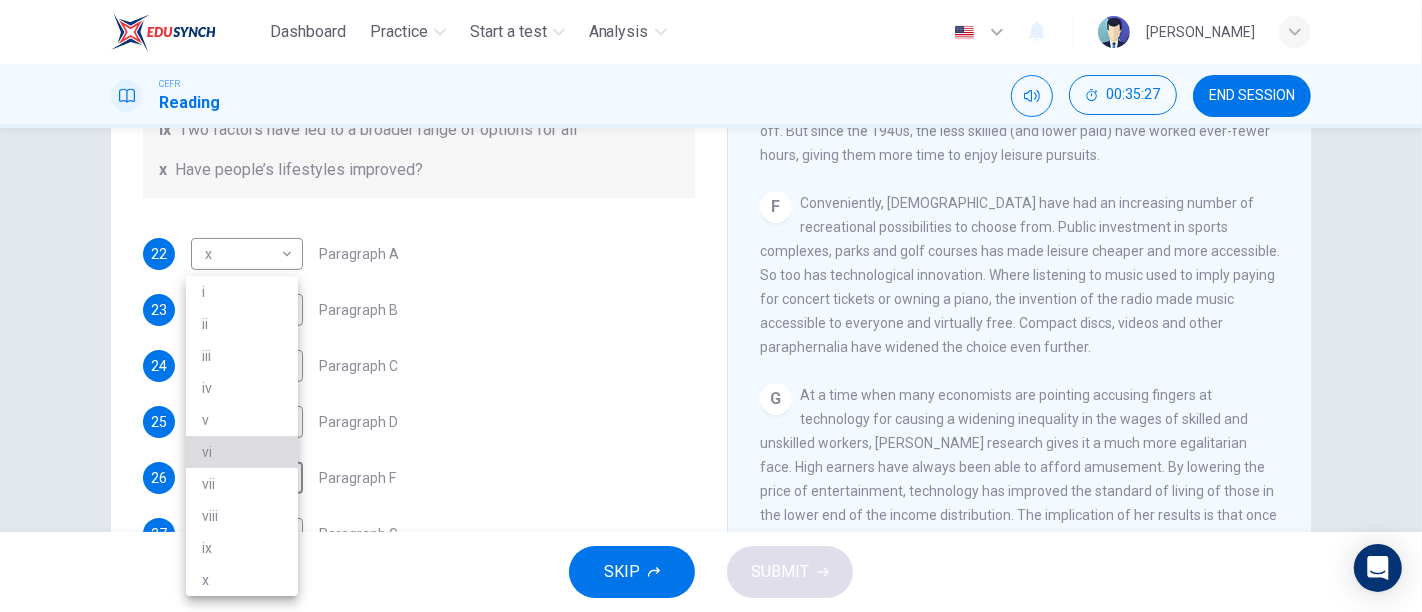 click on "vi" at bounding box center (242, 452) 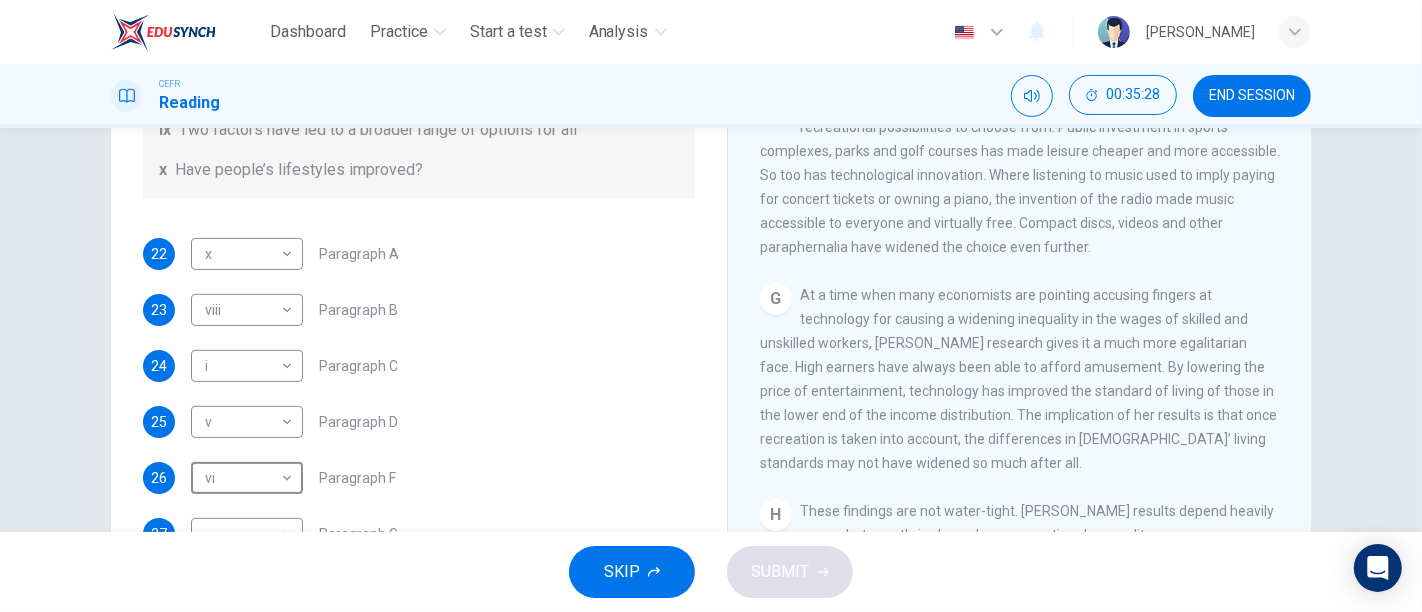scroll, scrollTop: 1625, scrollLeft: 0, axis: vertical 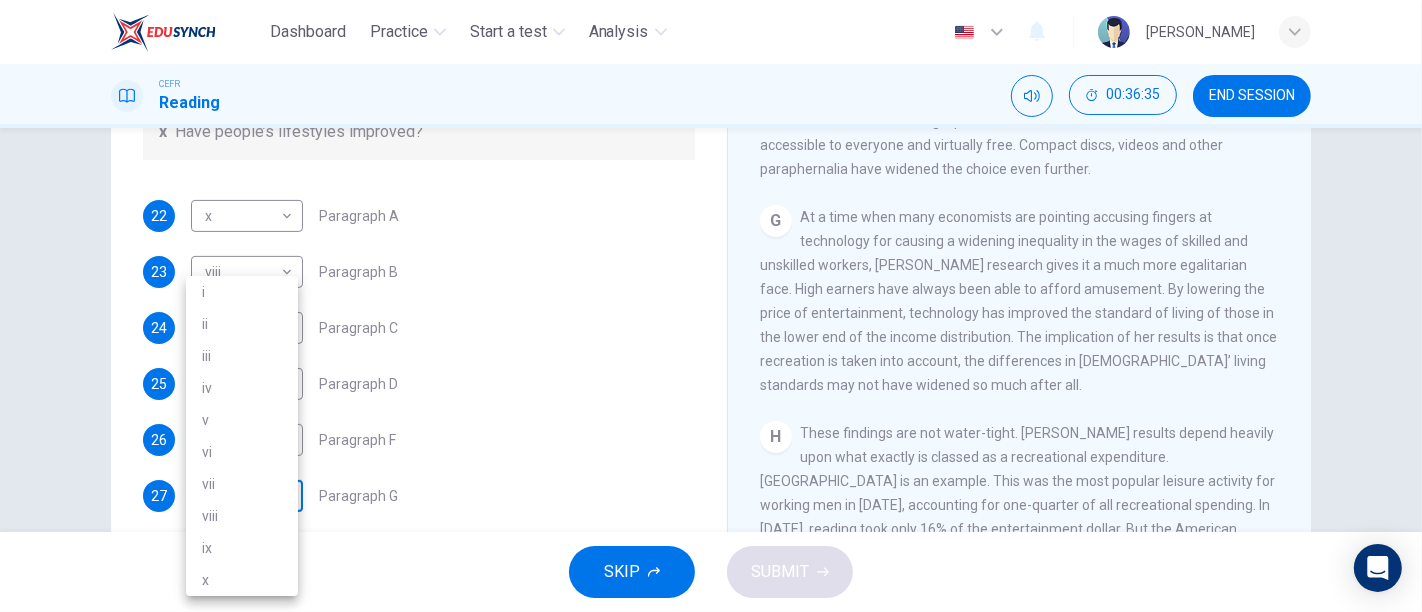 click on "Dashboard Practice Start a test Analysis English en ​ NURUL FATIHAH BINTI HAIRUL AZIRA CEFR Reading 00:36:35 END SESSION Questions 22 - 28 The Reading Passage has nine paragraphs A-I.
From the list of headings below choose the most suitable heading for each paragraph.
Write the appropriate numbers (i-x) in the boxes below. List of Headings i Wide differences in leisure activities according to income ii Possible inconsistencies in Ms Costa’s data iii More personal income and time influence leisure activities iv Investigating the lifestyle problem from a new angle v Increased incomes fail to benefit everyone vi A controversial development offers cheaper leisure activities vii Technology heightens differences in living standards viii The gap between income and leisure spending closes ix Two factors have led to a broader range of options for all x Have people’s lifestyles improved? 22 x x ​ Paragraph A 23 viii viii ​ Paragraph B 24 i i ​ Paragraph C 25 v v ​ Paragraph D 26 vi vi ​ Paragraph F A" at bounding box center [711, 306] 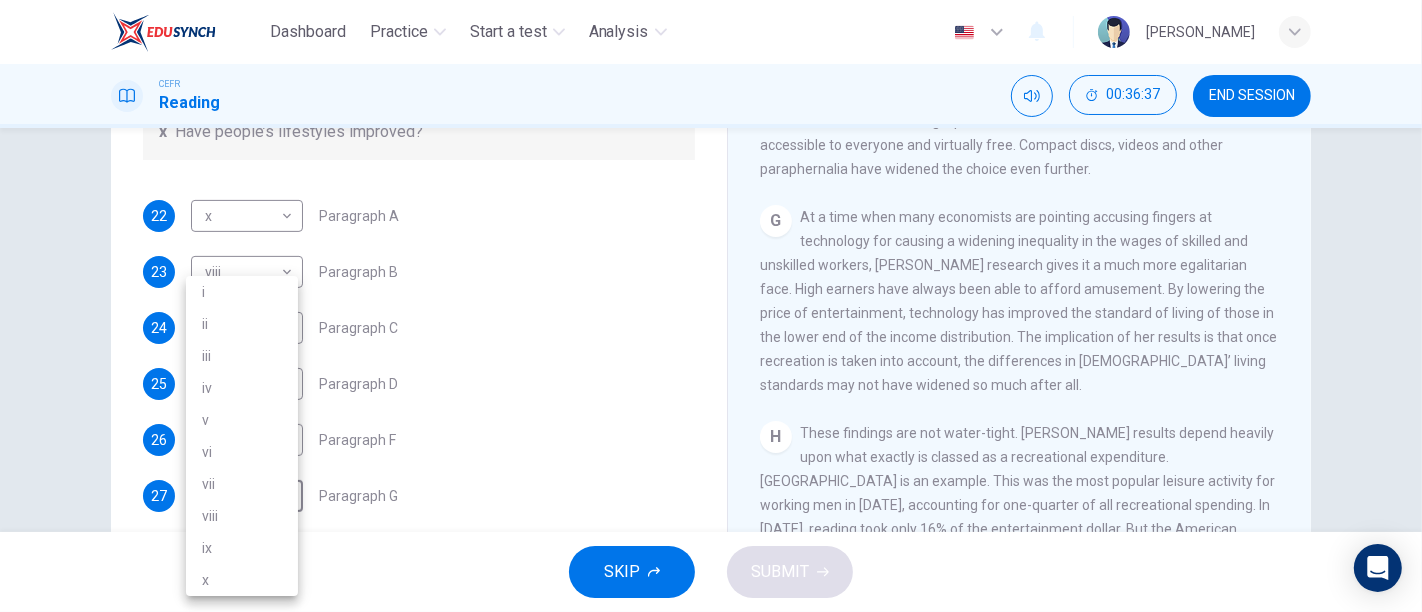 click at bounding box center (711, 306) 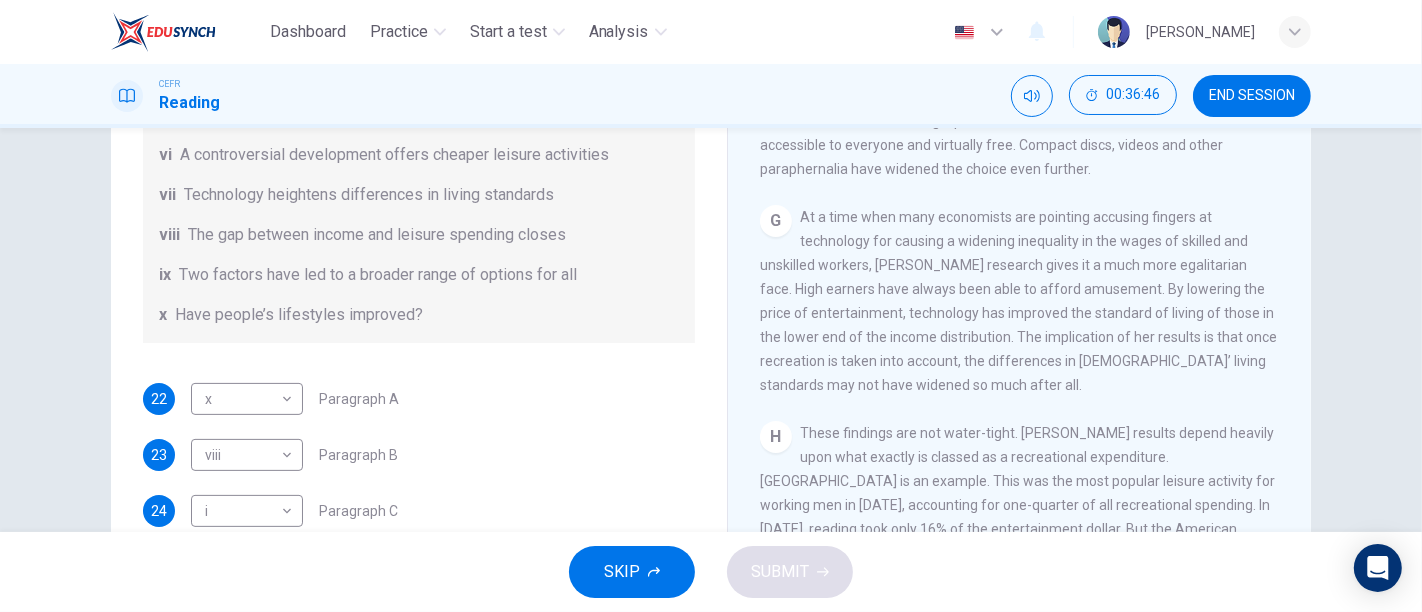scroll, scrollTop: 417, scrollLeft: 0, axis: vertical 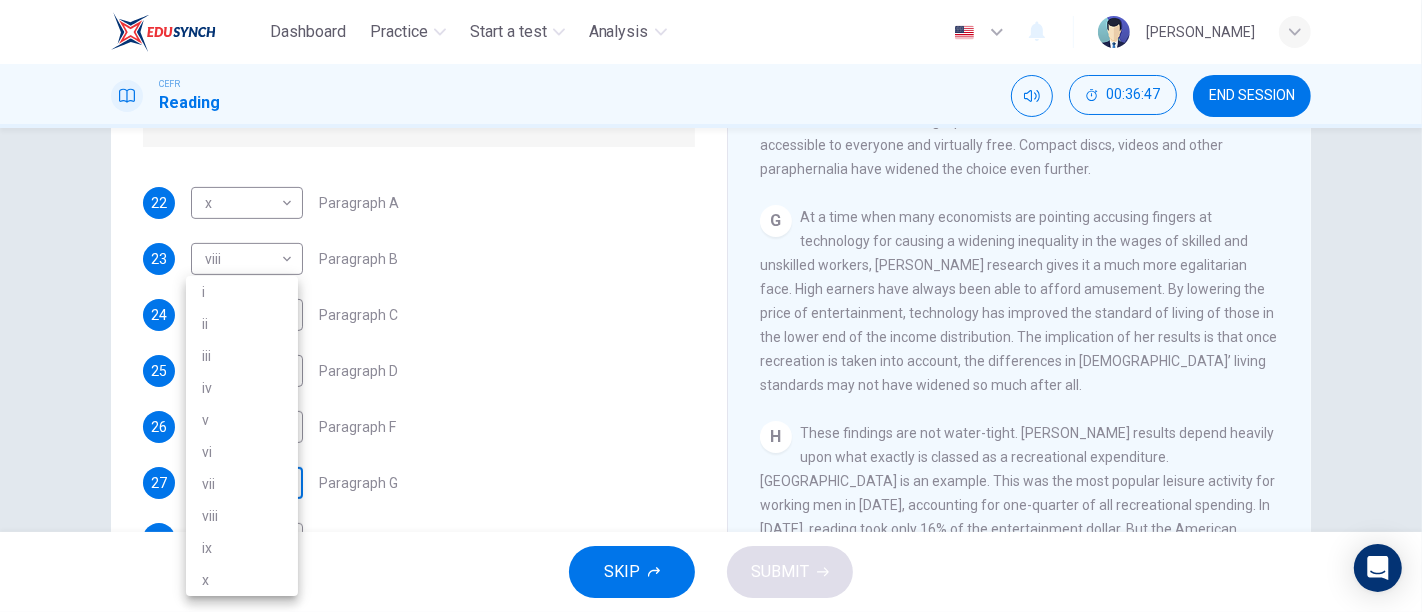click on "Dashboard Practice Start a test Analysis English en ​ NURUL FATIHAH BINTI HAIRUL AZIRA CEFR Reading 00:36:47 END SESSION Questions 22 - 28 The Reading Passage has nine paragraphs A-I.
From the list of headings below choose the most suitable heading for each paragraph.
Write the appropriate numbers (i-x) in the boxes below. List of Headings i Wide differences in leisure activities according to income ii Possible inconsistencies in Ms Costa’s data iii More personal income and time influence leisure activities iv Investigating the lifestyle problem from a new angle v Increased incomes fail to benefit everyone vi A controversial development offers cheaper leisure activities vii Technology heightens differences in living standards viii The gap between income and leisure spending closes ix Two factors have led to a broader range of options for all x Have people’s lifestyles improved? 22 x x ​ Paragraph A 23 viii viii ​ Paragraph B 24 i i ​ Paragraph C 25 v v ​ Paragraph D 26 vi vi ​ Paragraph F A" at bounding box center [711, 306] 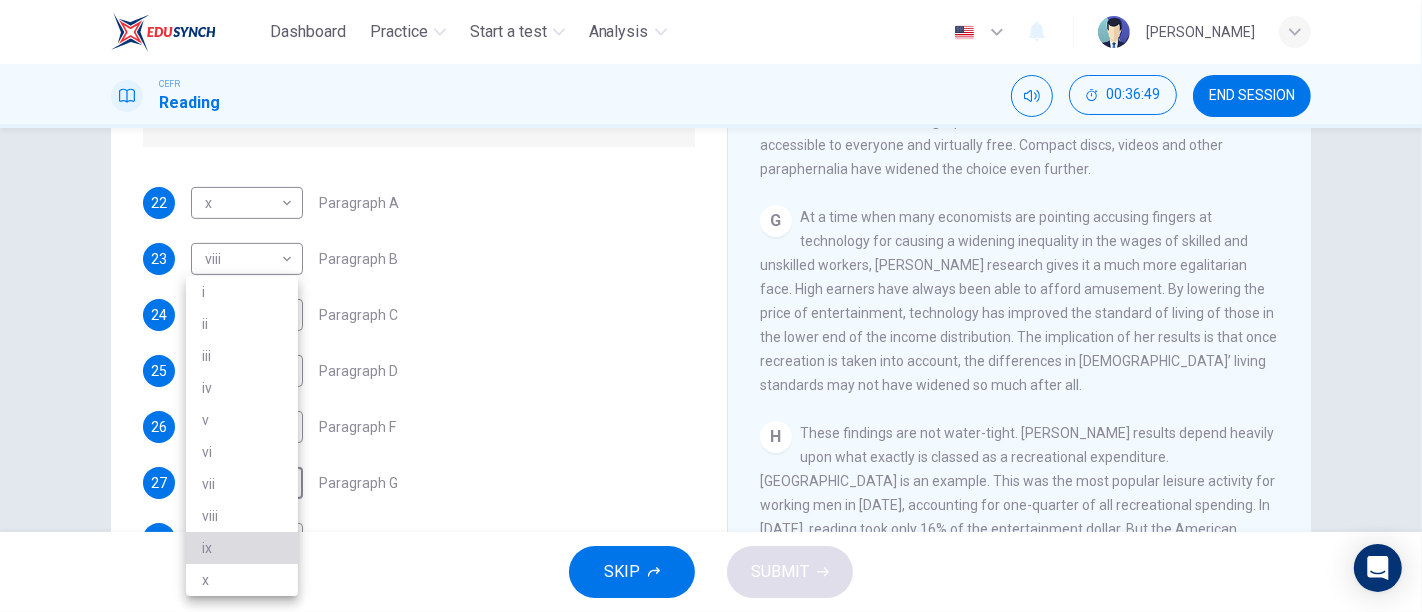 click on "ix" at bounding box center (242, 548) 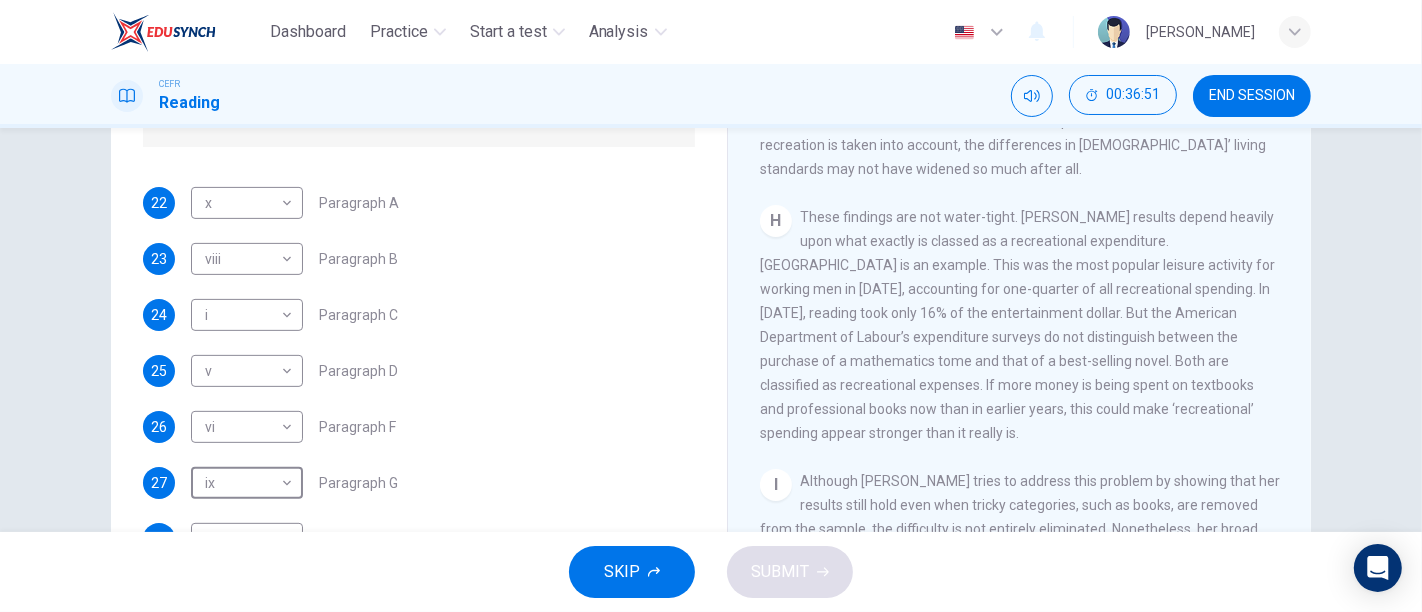scroll, scrollTop: 1861, scrollLeft: 0, axis: vertical 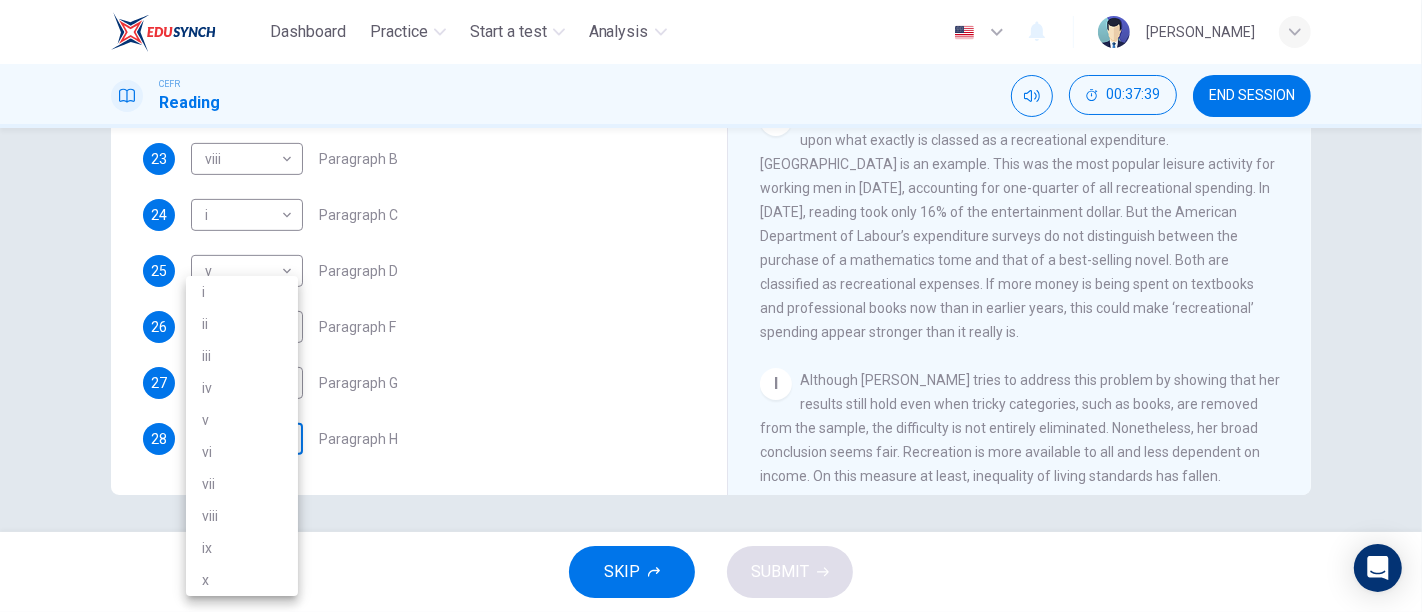 click on "Dashboard Practice Start a test Analysis English en ​ NURUL FATIHAH BINTI HAIRUL AZIRA CEFR Reading 00:37:39 END SESSION Questions 22 - 28 The Reading Passage has nine paragraphs A-I.
From the list of headings below choose the most suitable heading for each paragraph.
Write the appropriate numbers (i-x) in the boxes below. List of Headings i Wide differences in leisure activities according to income ii Possible inconsistencies in Ms Costa’s data iii More personal income and time influence leisure activities iv Investigating the lifestyle problem from a new angle v Increased incomes fail to benefit everyone vi A controversial development offers cheaper leisure activities vii Technology heightens differences in living standards viii The gap between income and leisure spending closes ix Two factors have led to a broader range of options for all x Have people’s lifestyles improved? 22 x x ​ Paragraph A 23 viii viii ​ Paragraph B 24 i i ​ Paragraph C 25 v v ​ Paragraph D 26 vi vi ​ Paragraph F A" at bounding box center [711, 306] 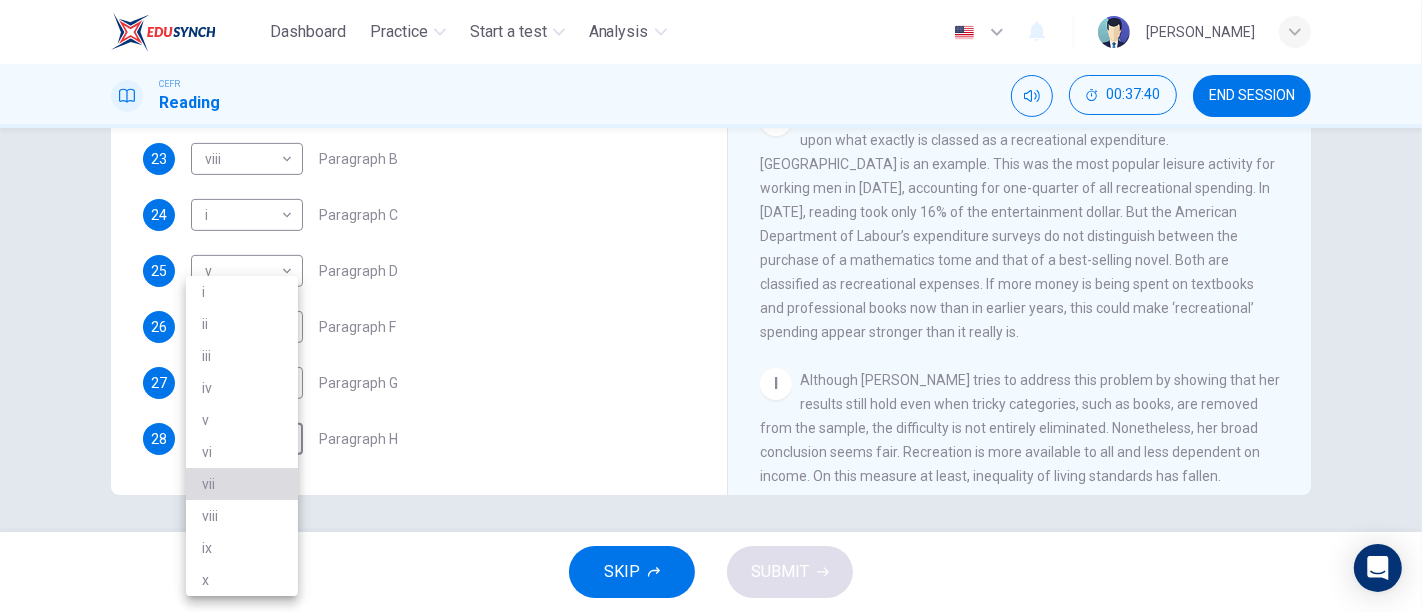 click on "vii" at bounding box center [242, 484] 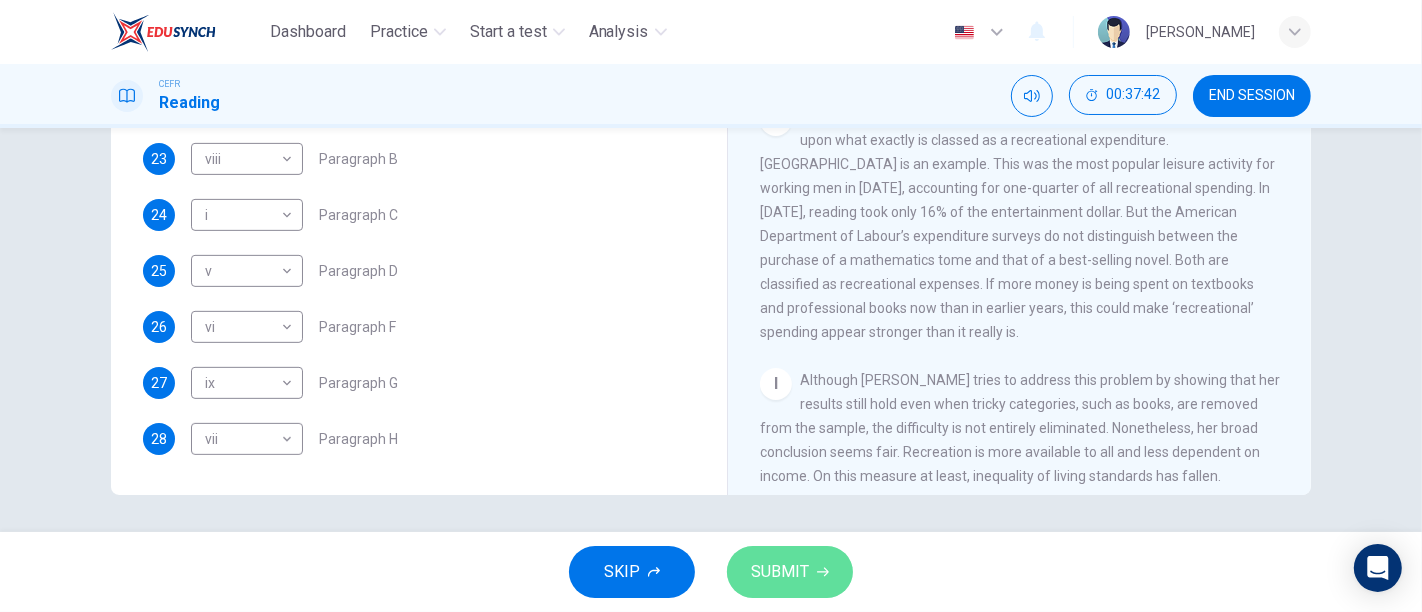 click on "SUBMIT" at bounding box center (780, 572) 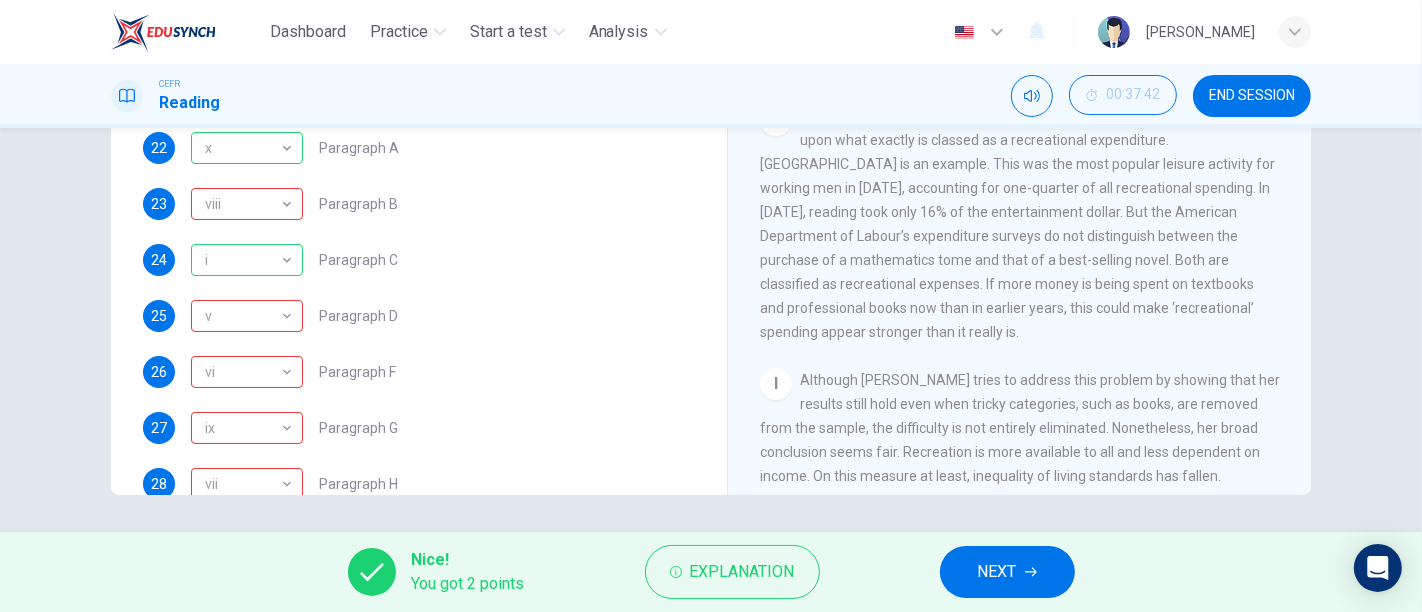 scroll, scrollTop: 350, scrollLeft: 0, axis: vertical 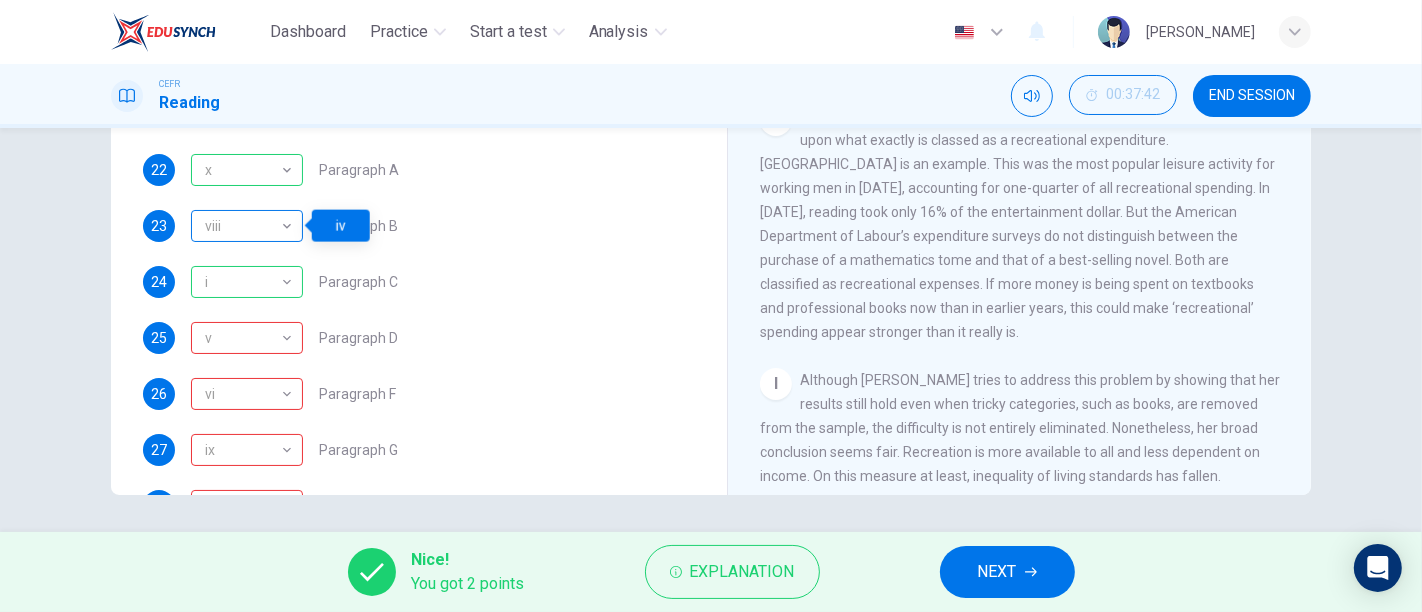 click on "viii" at bounding box center [243, 226] 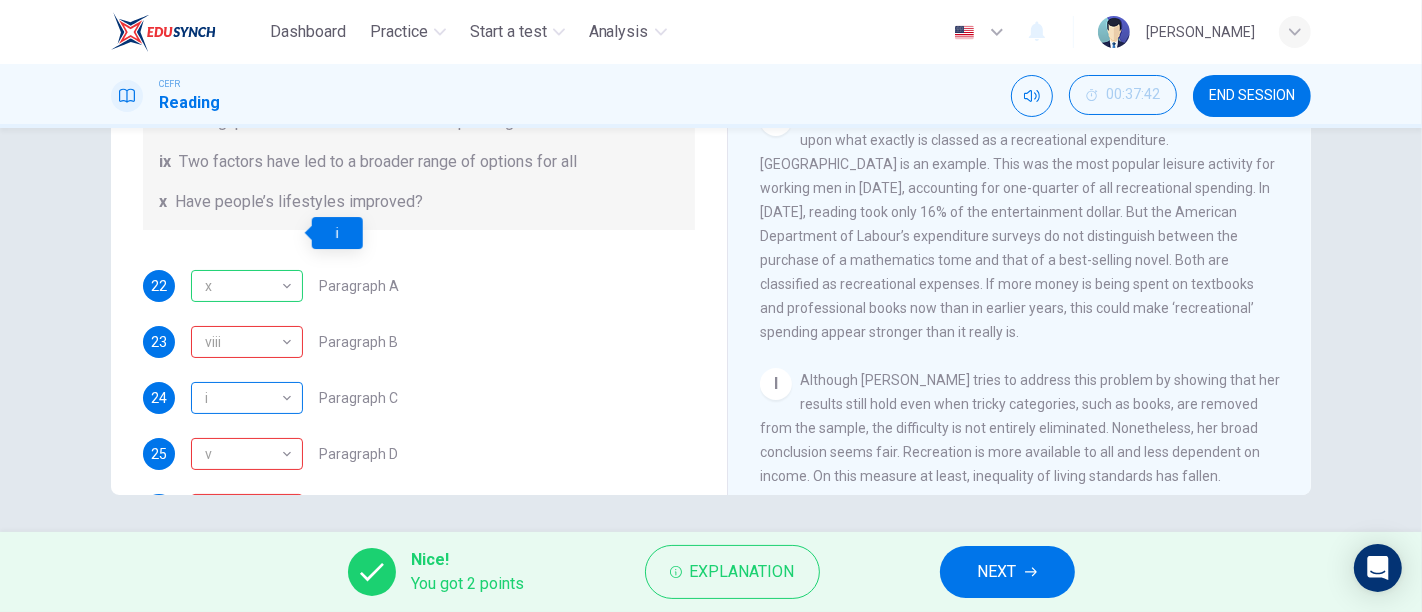 scroll, scrollTop: 417, scrollLeft: 0, axis: vertical 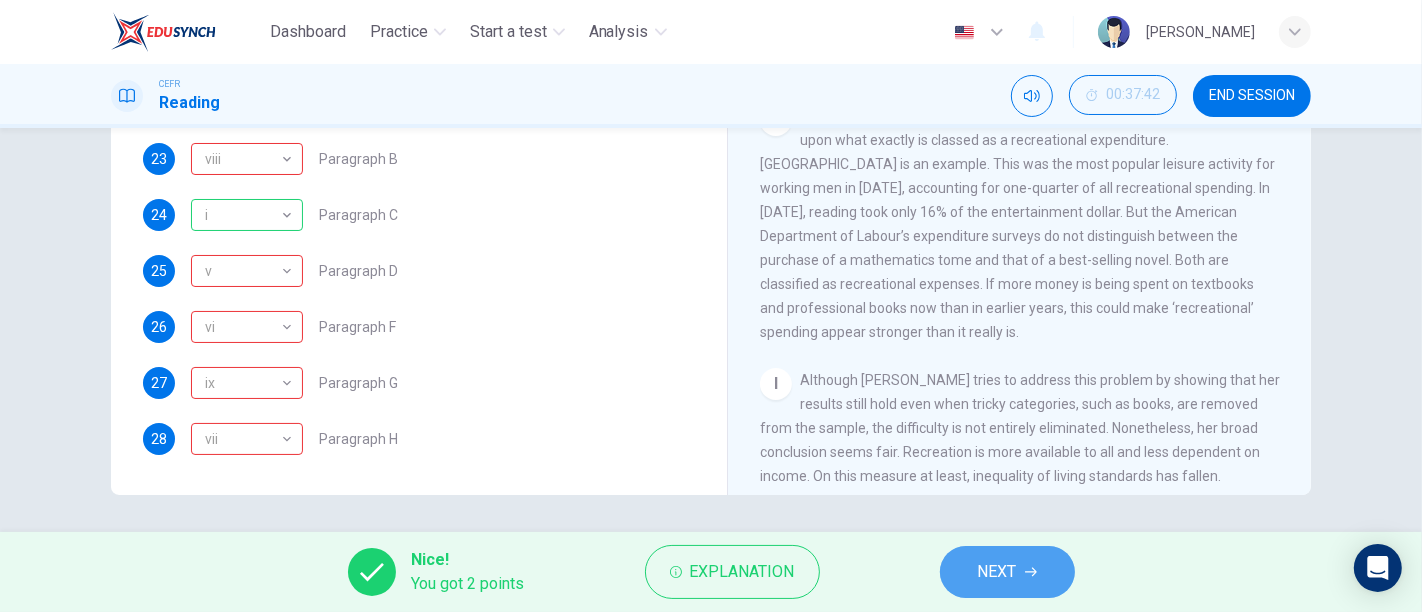 click on "NEXT" at bounding box center [997, 572] 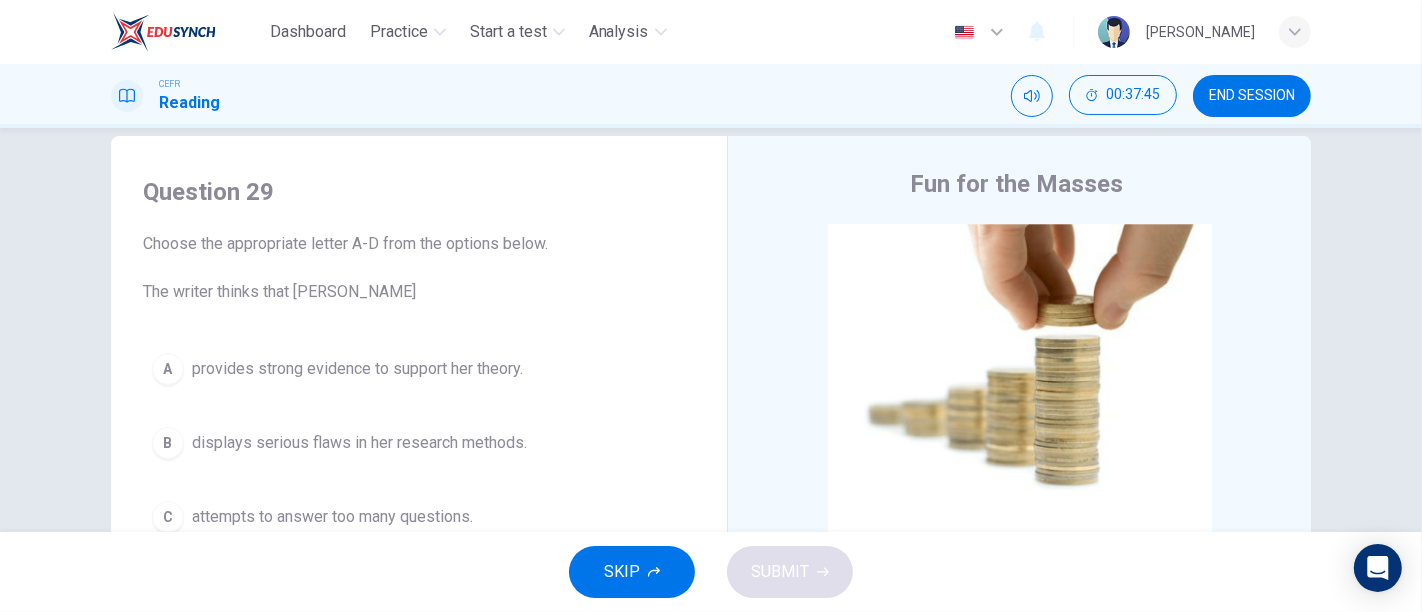 scroll, scrollTop: 31, scrollLeft: 0, axis: vertical 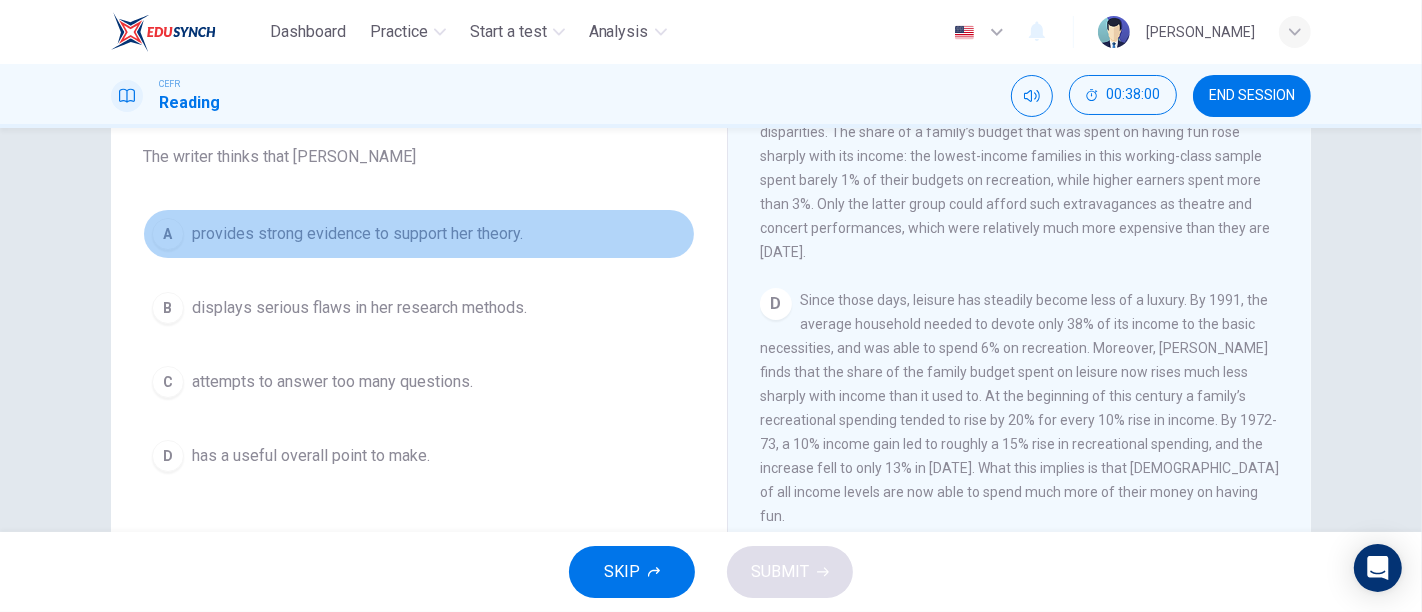 click on "provides strong evidence to support her theory." at bounding box center (357, 234) 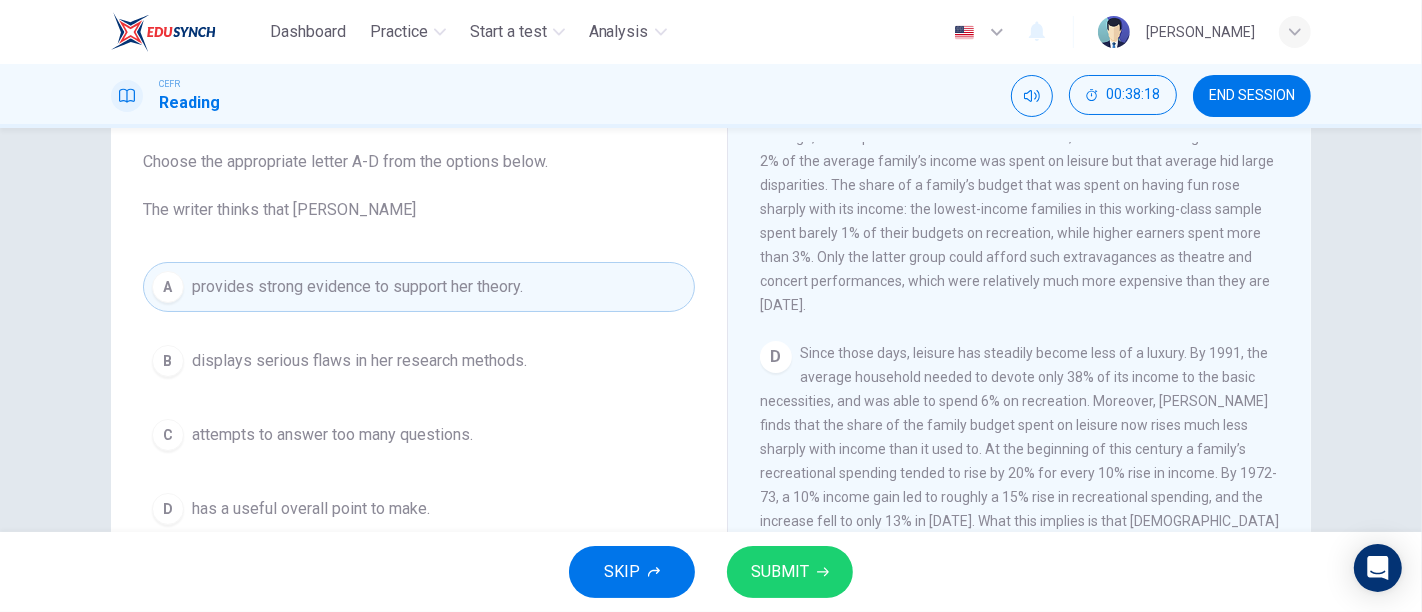 scroll, scrollTop: 147, scrollLeft: 0, axis: vertical 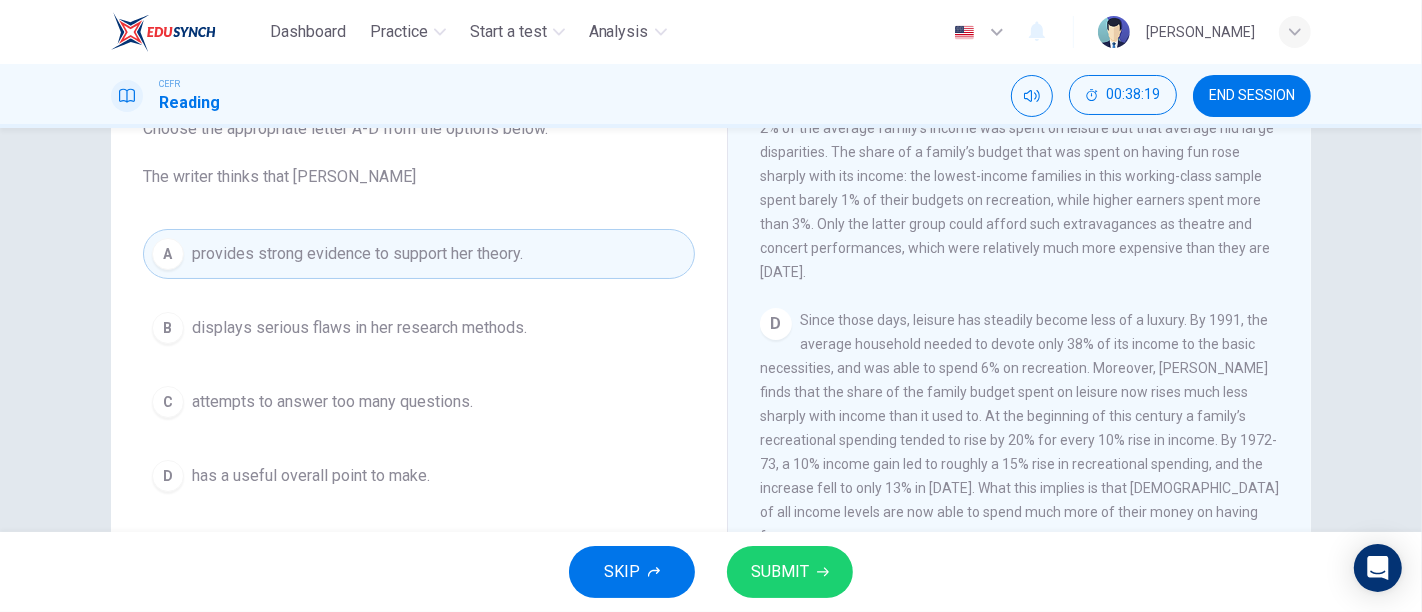 click on "SKIP SUBMIT" at bounding box center (711, 572) 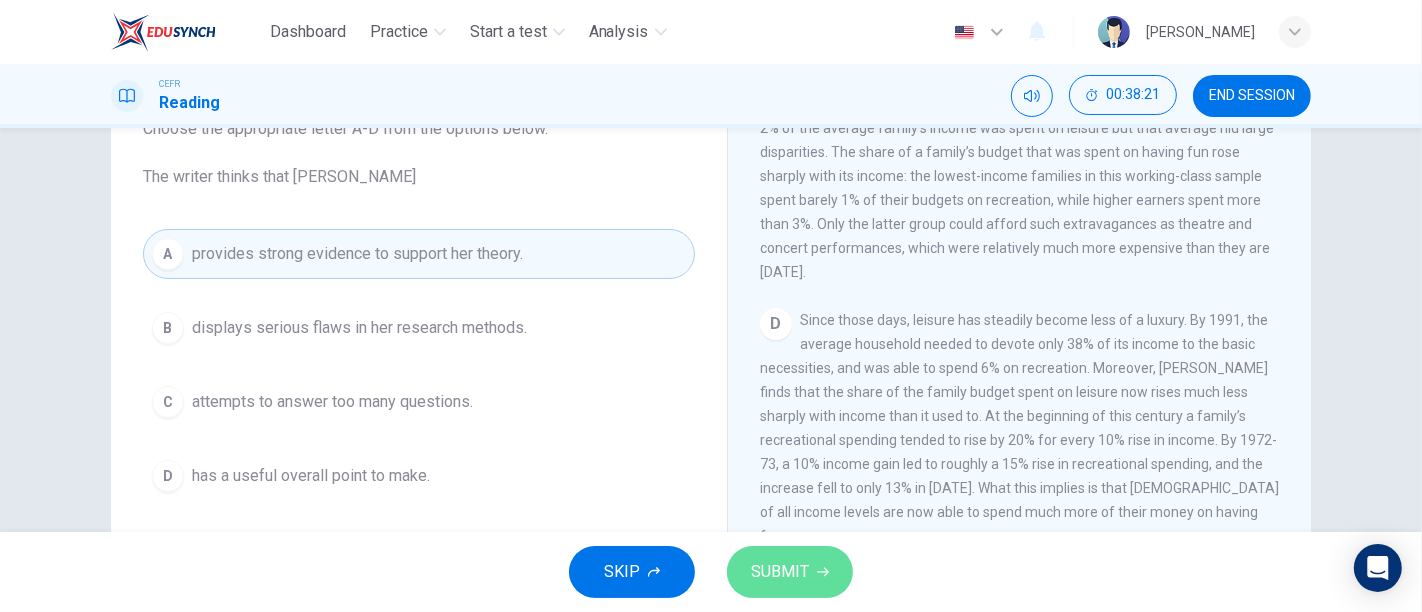 click on "SUBMIT" at bounding box center [780, 572] 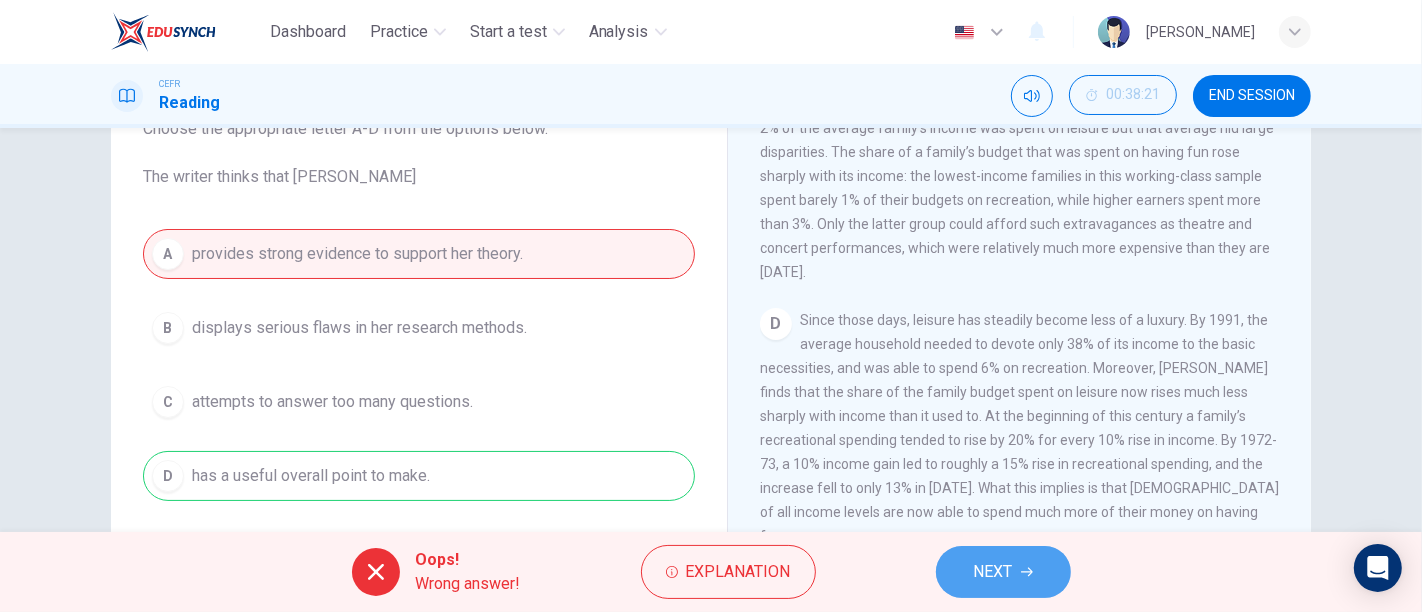 click on "NEXT" at bounding box center [1003, 572] 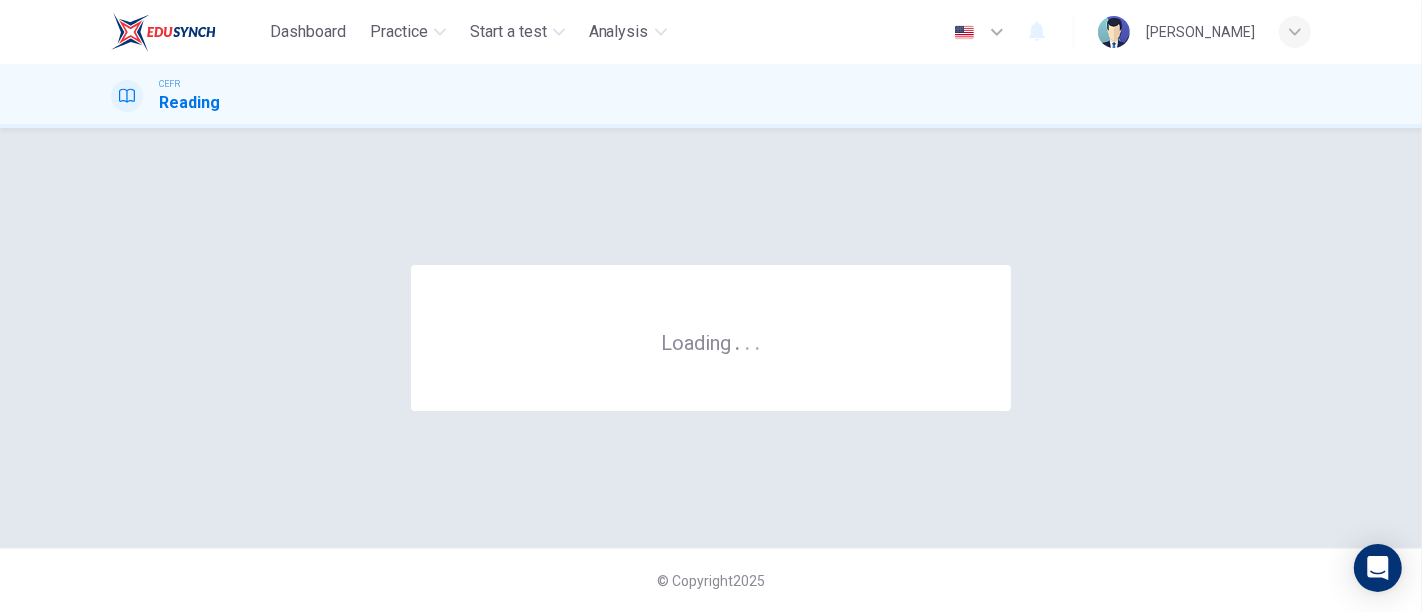 scroll, scrollTop: 0, scrollLeft: 0, axis: both 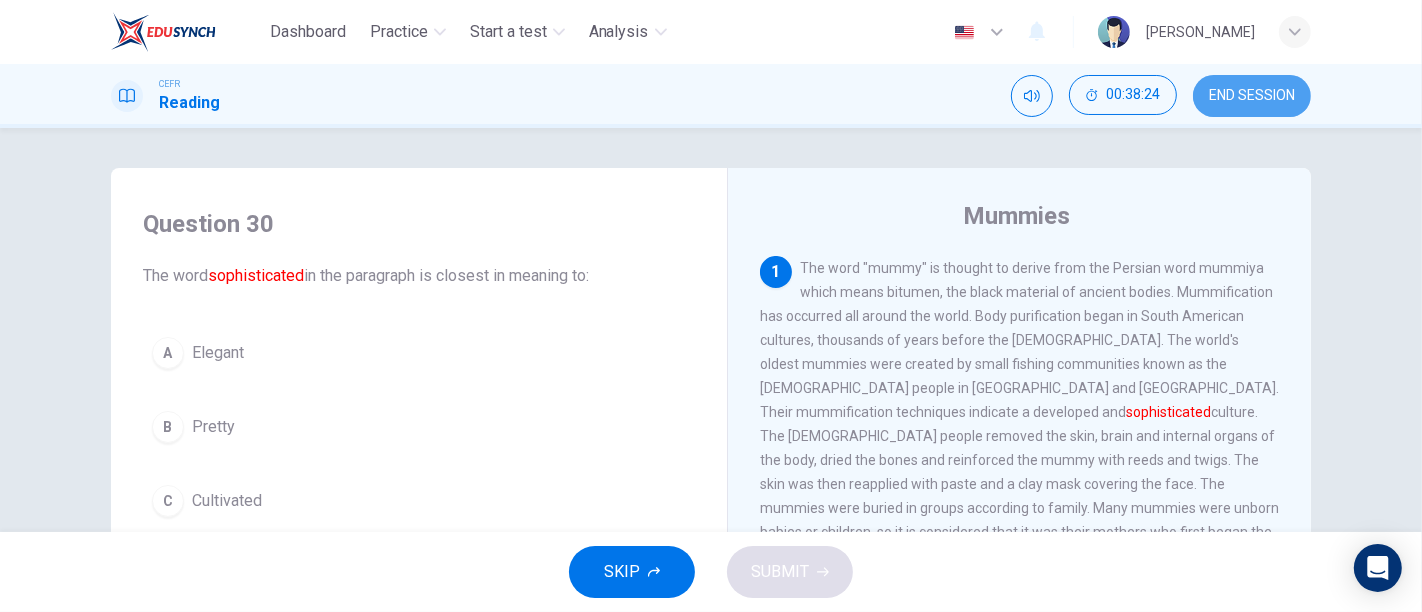 click on "END SESSION" at bounding box center (1252, 96) 